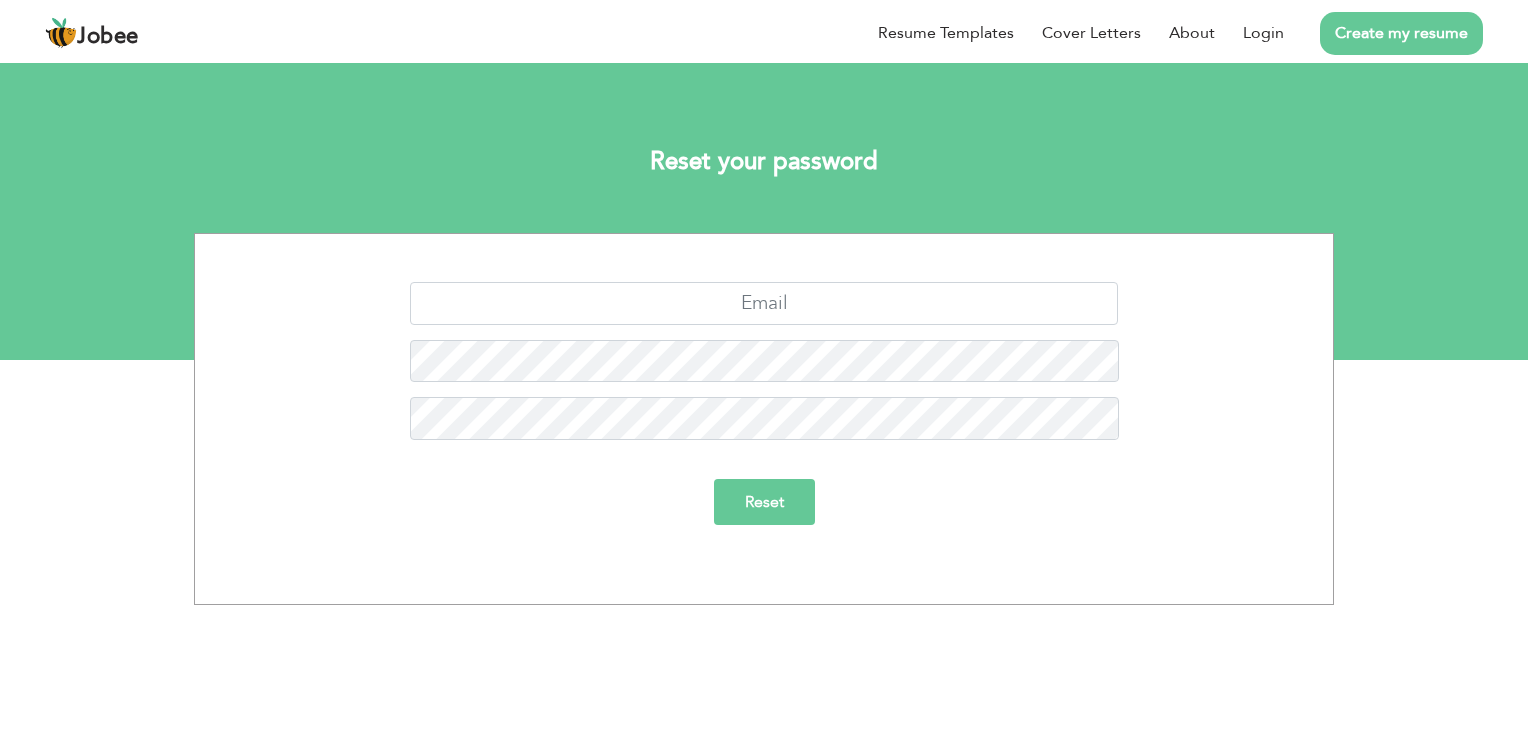 scroll, scrollTop: 0, scrollLeft: 0, axis: both 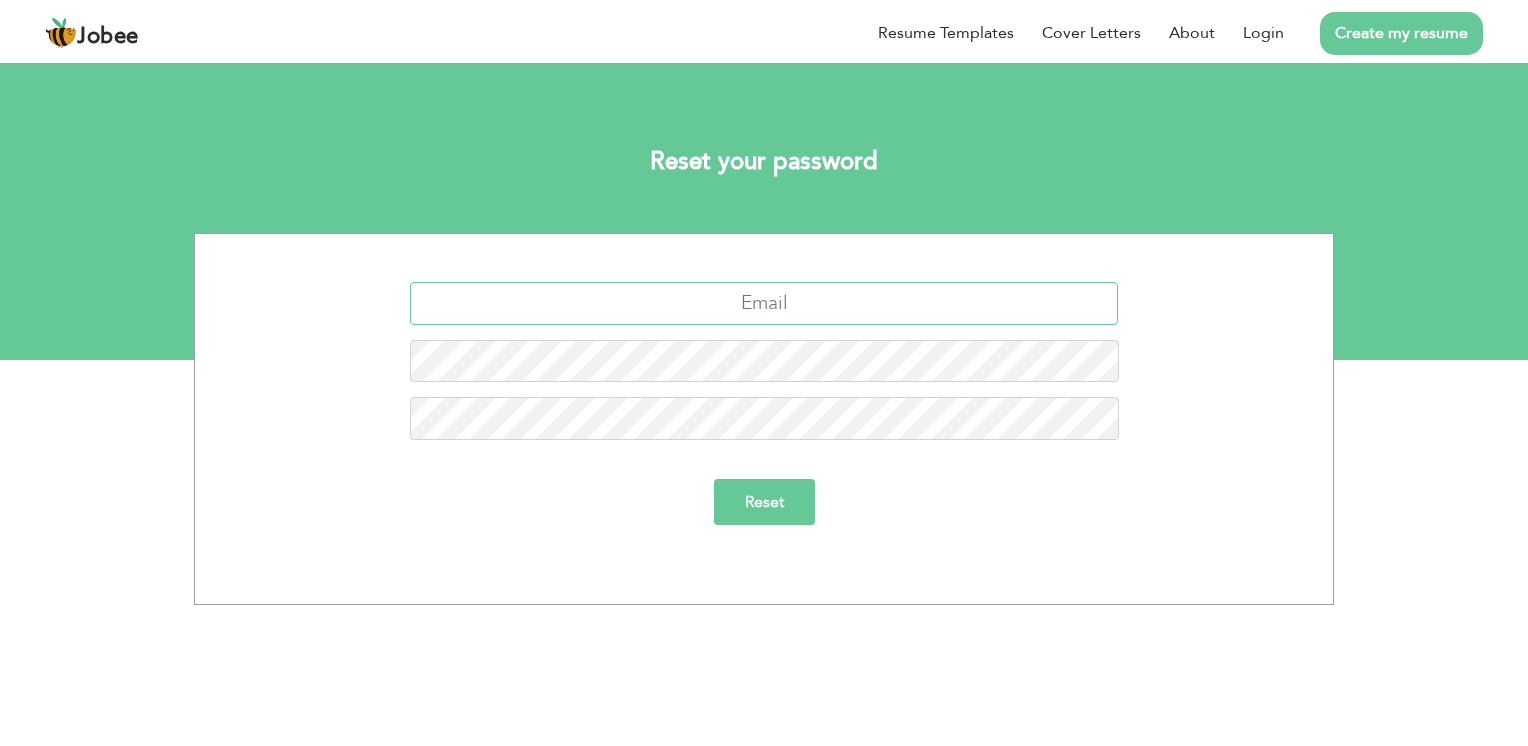 click at bounding box center (764, 303) 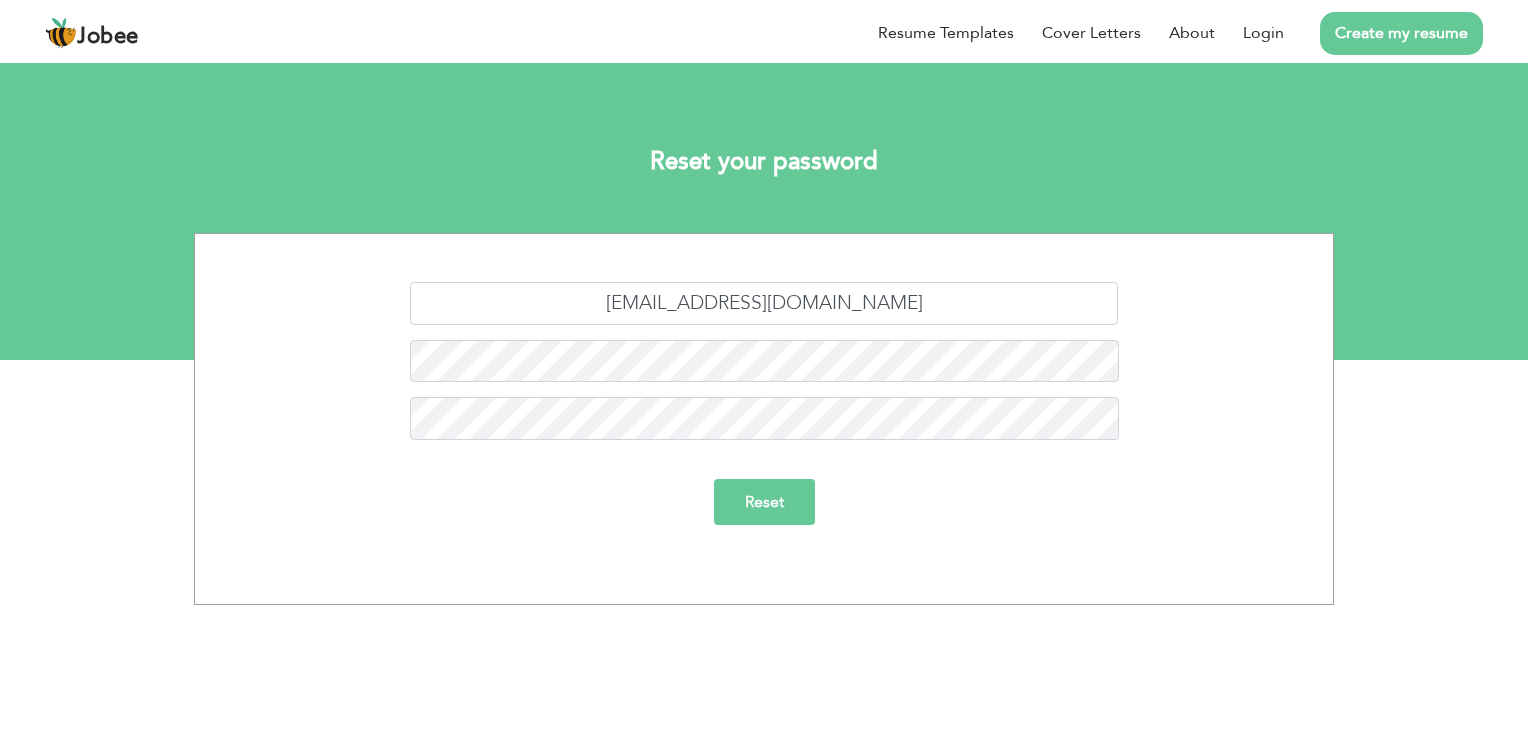 click on "Reset" at bounding box center (764, 502) 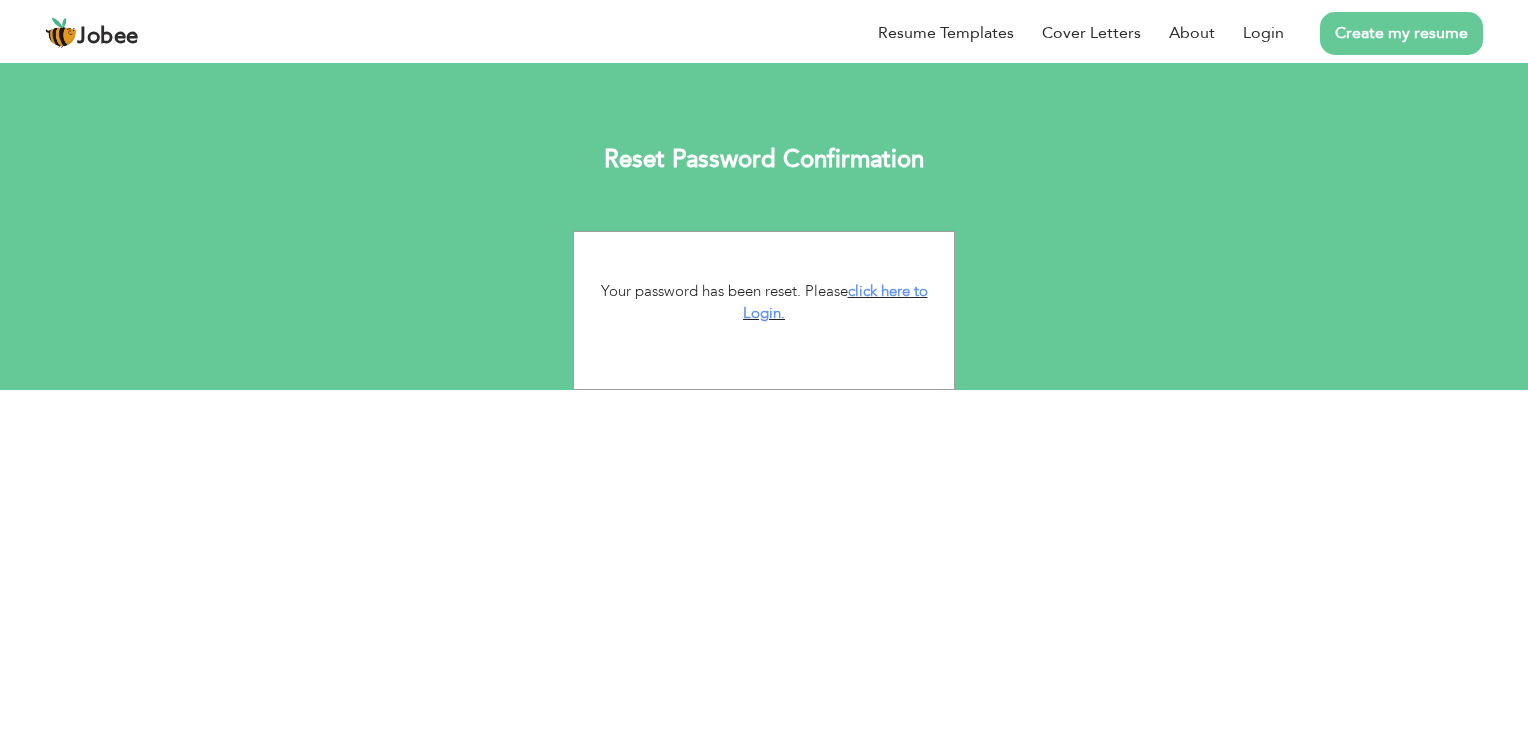 scroll, scrollTop: 0, scrollLeft: 0, axis: both 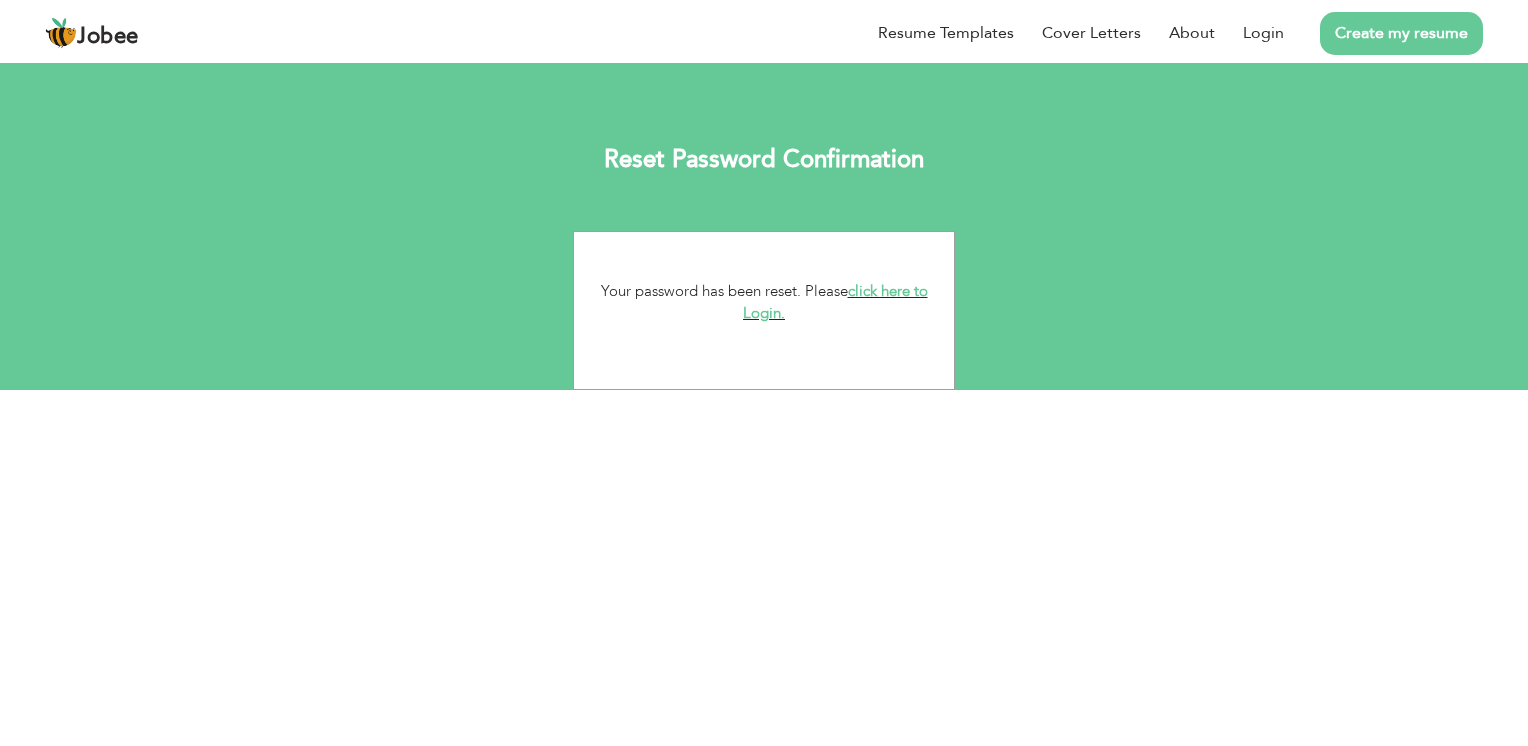 click on "click here to Login." at bounding box center [835, 302] 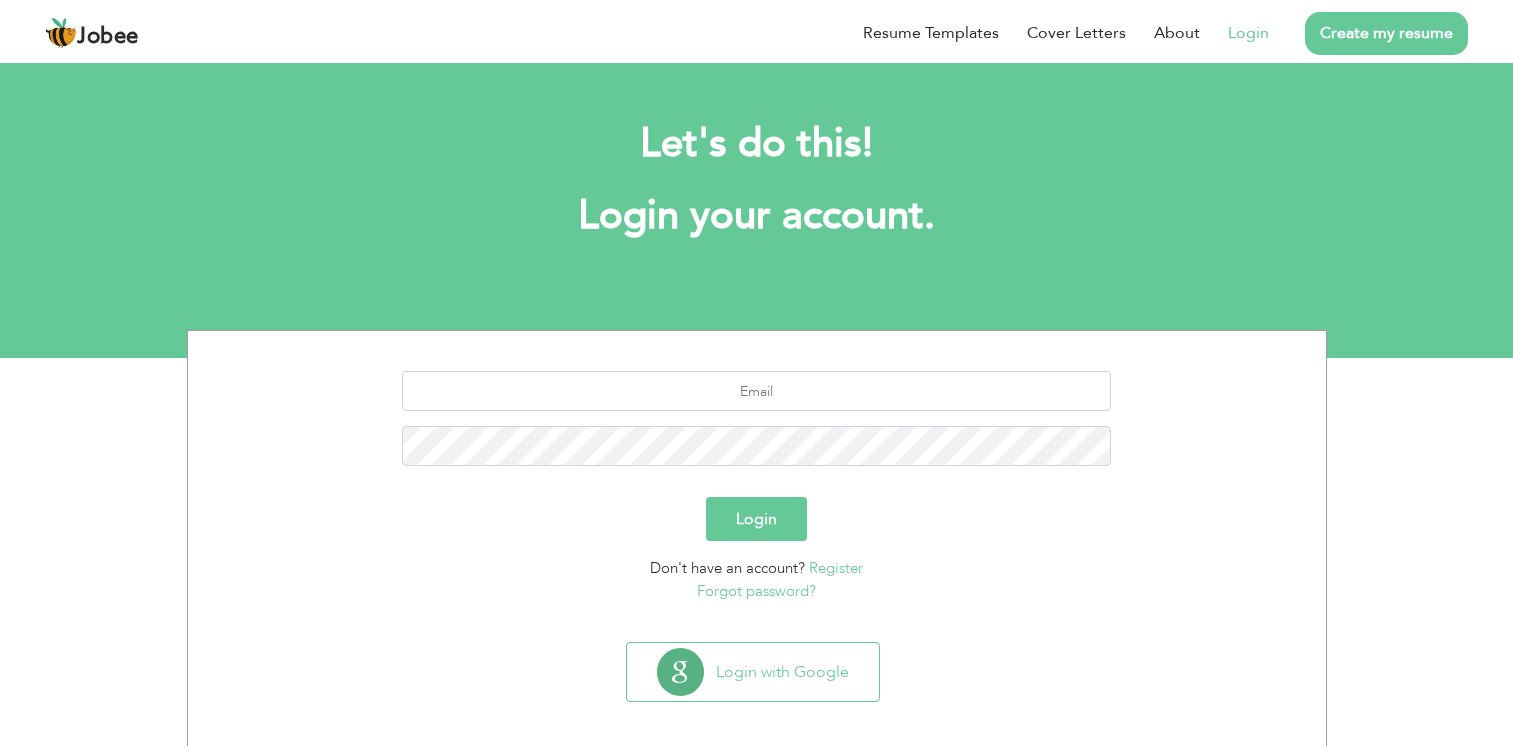 scroll, scrollTop: 0, scrollLeft: 0, axis: both 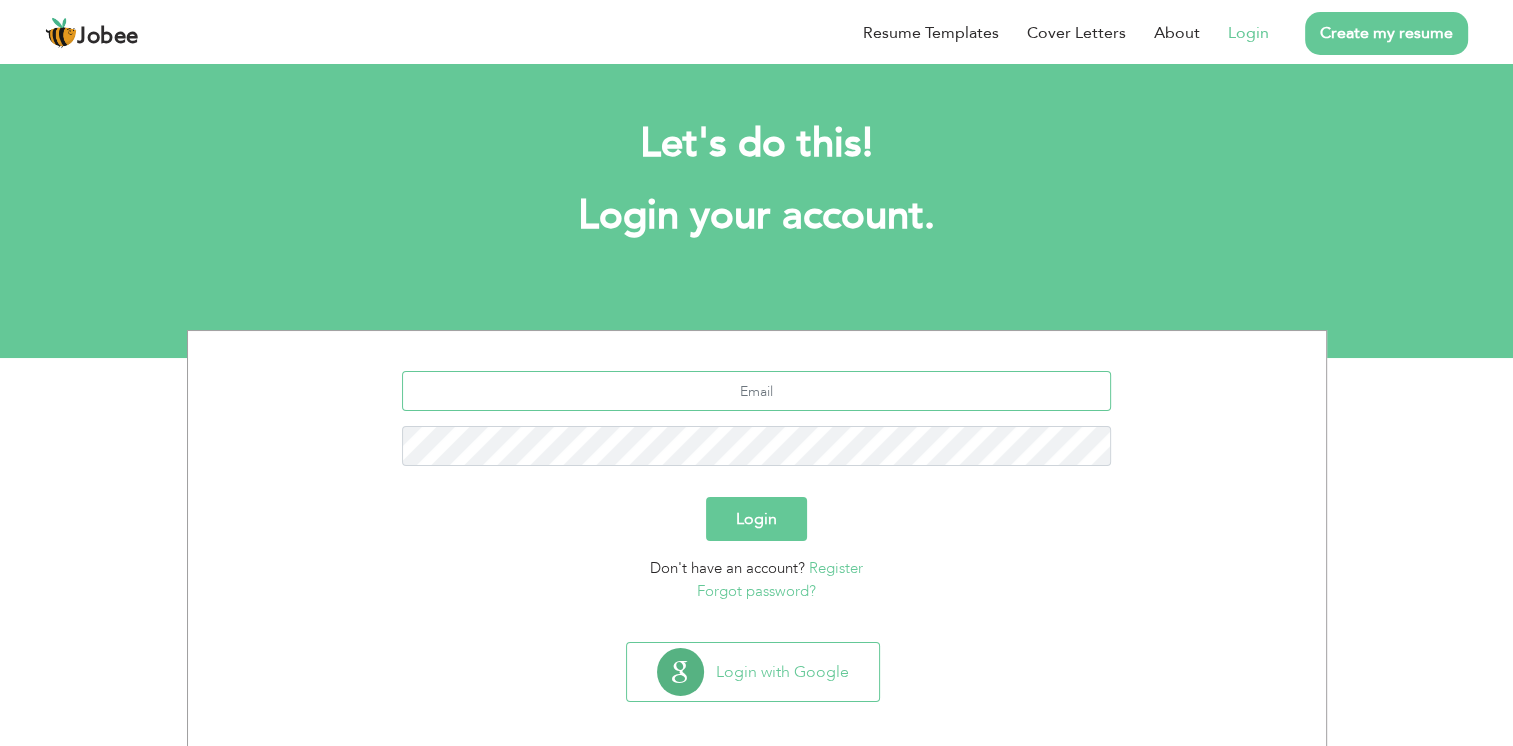 click at bounding box center (756, 391) 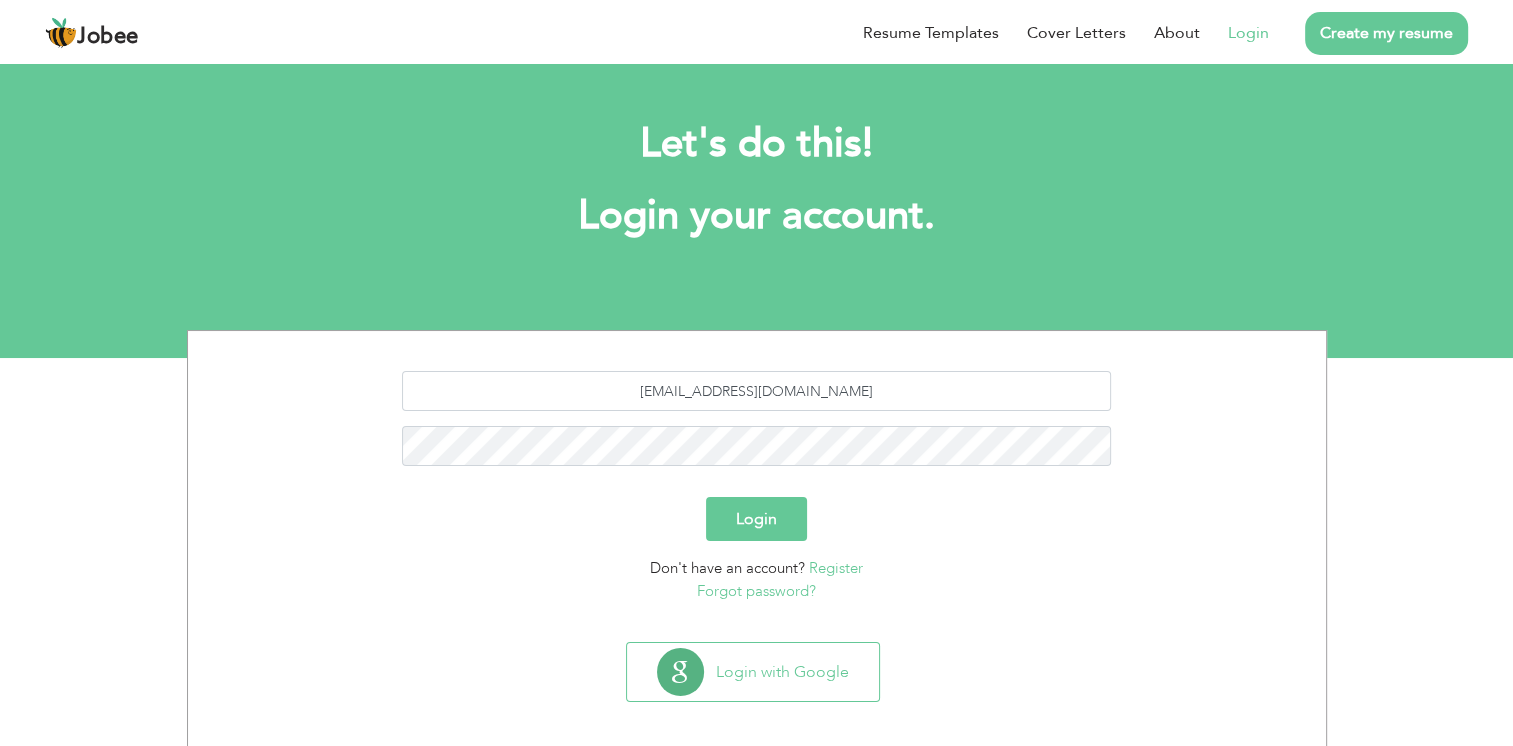 click on "Login" at bounding box center [756, 519] 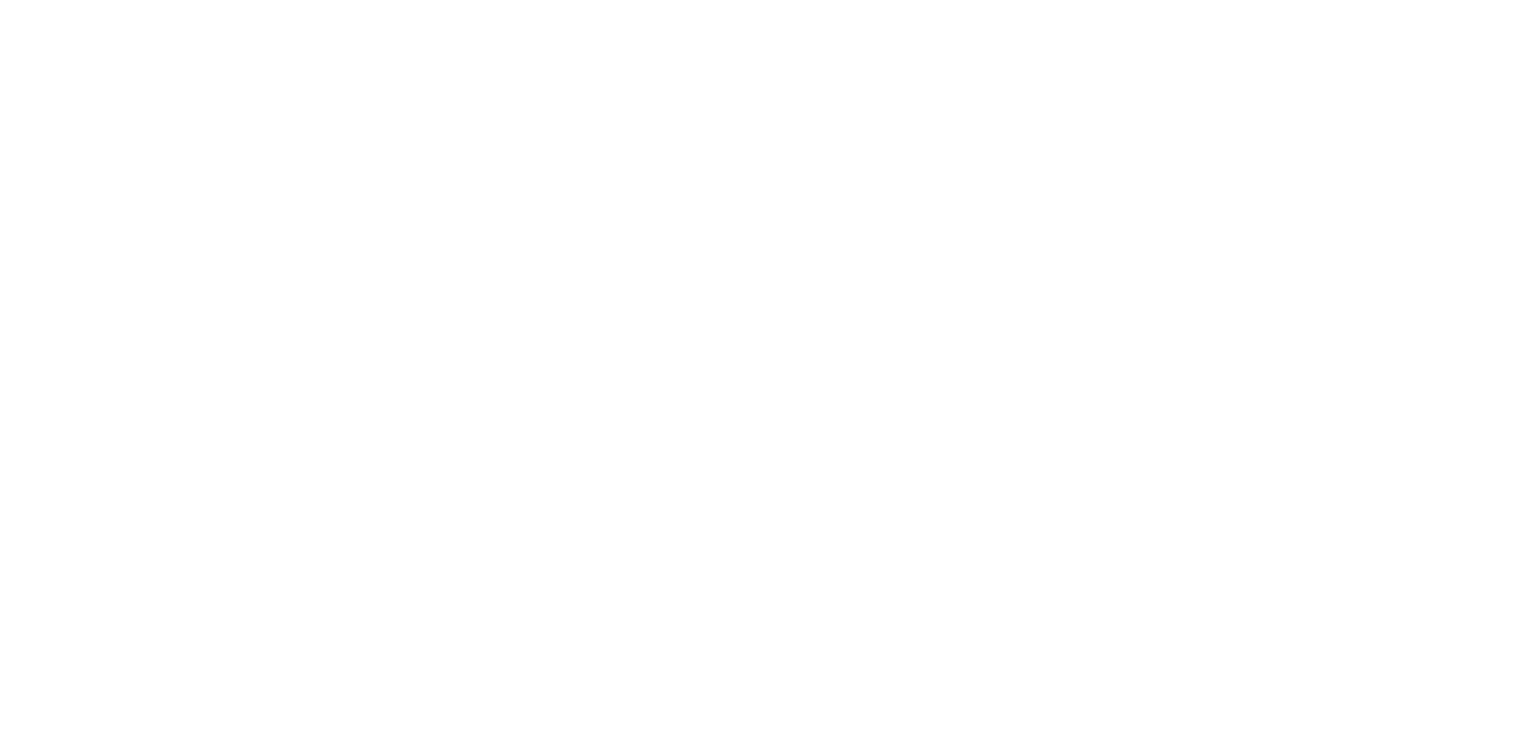 scroll, scrollTop: 0, scrollLeft: 0, axis: both 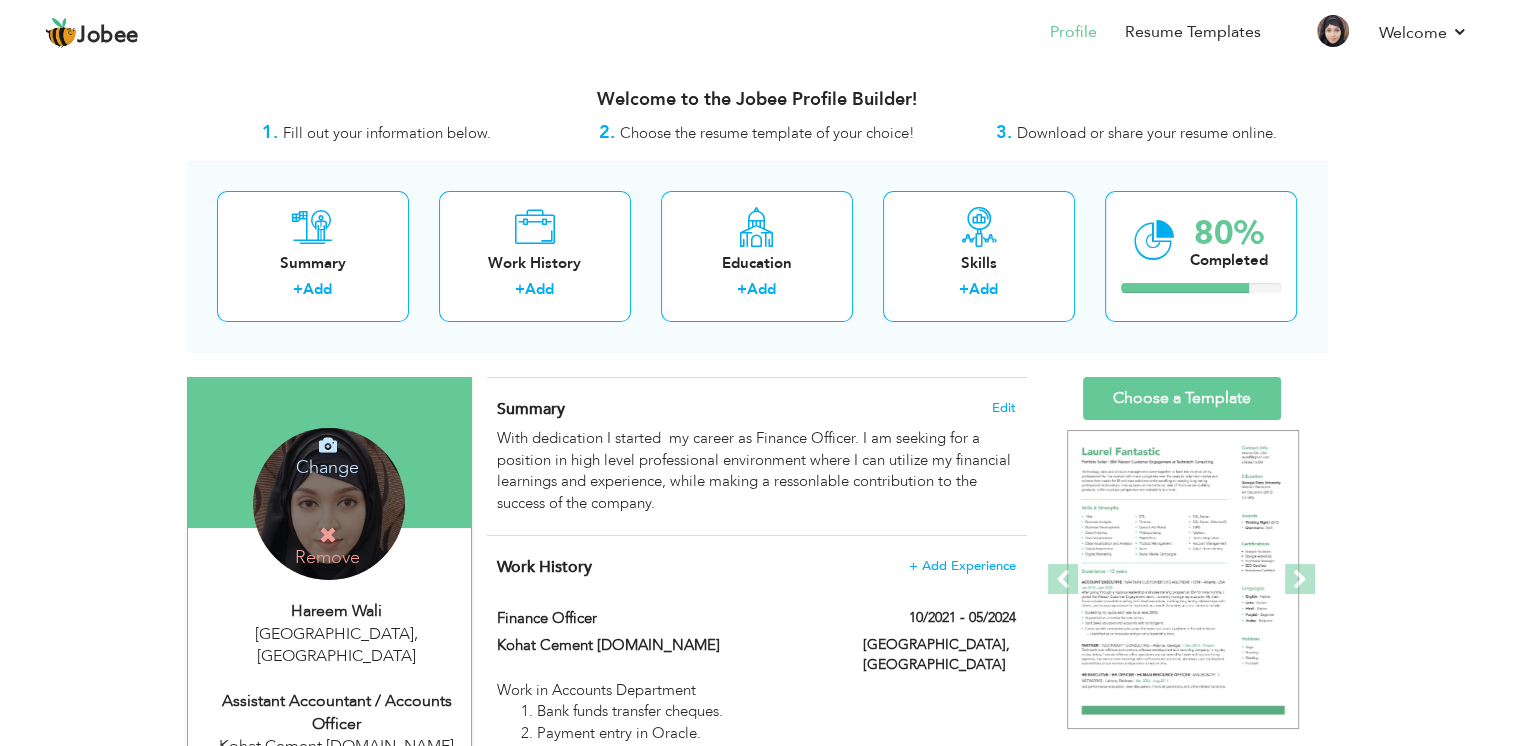 click on "Change" at bounding box center [327, 454] 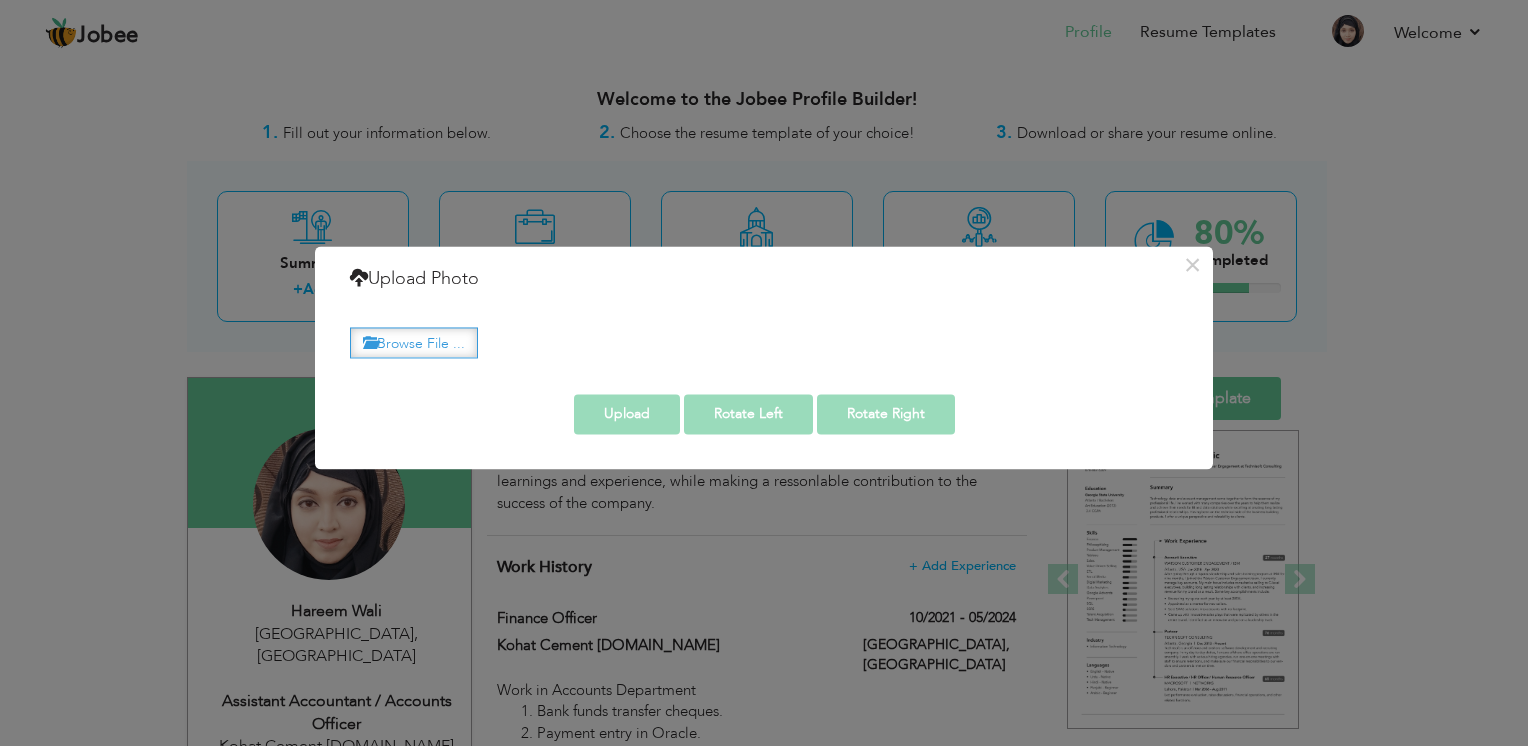 click on "Browse File ..." at bounding box center (414, 342) 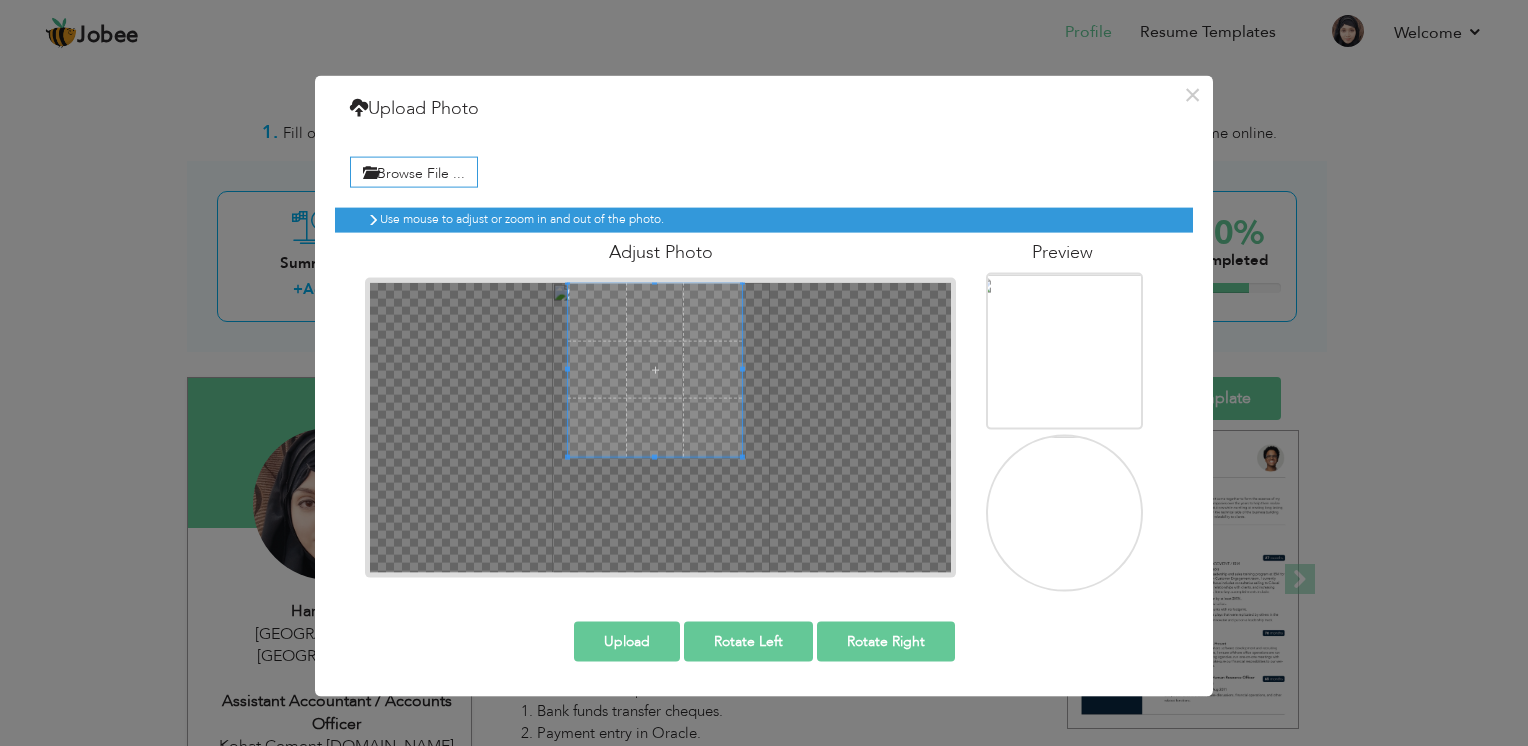 click at bounding box center (655, 370) 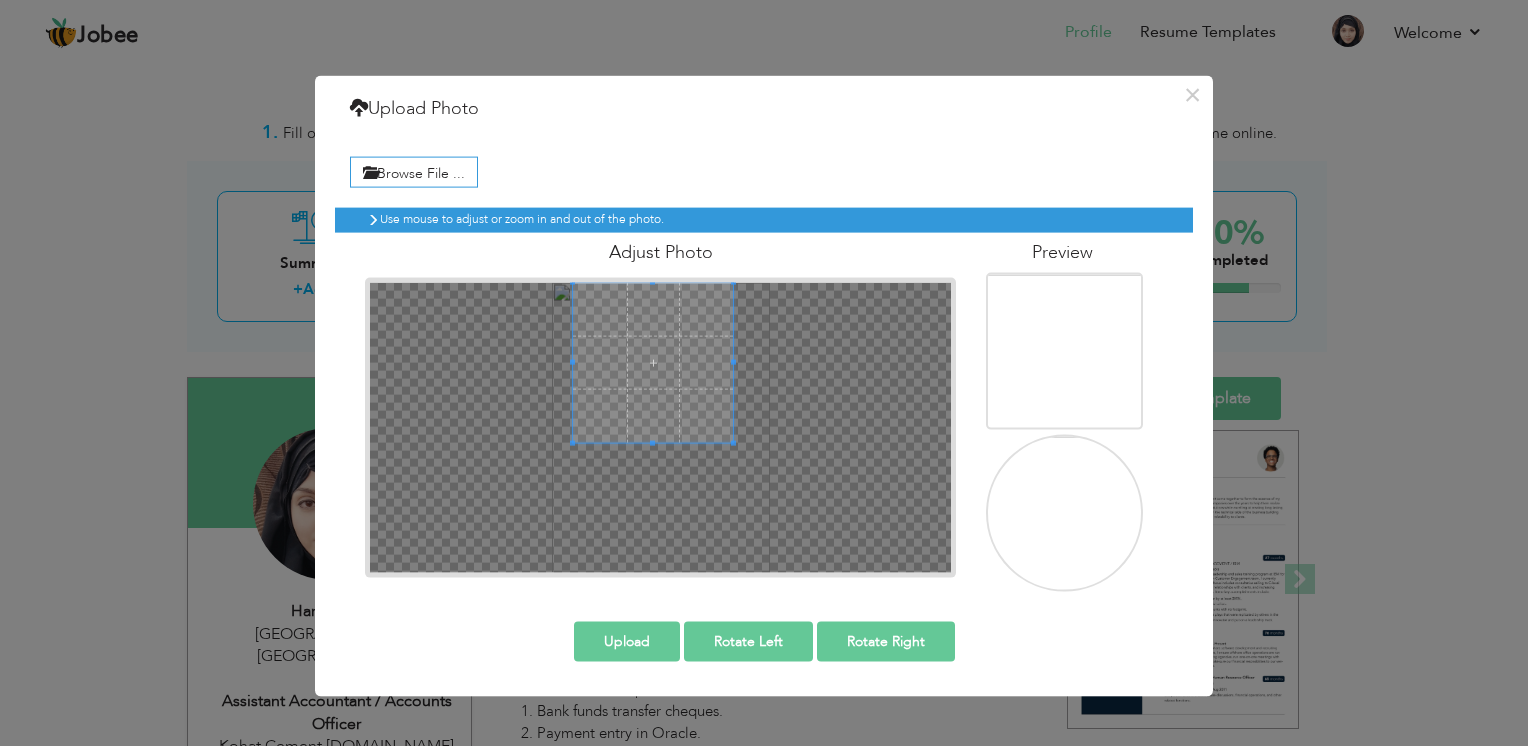 click at bounding box center [653, 363] 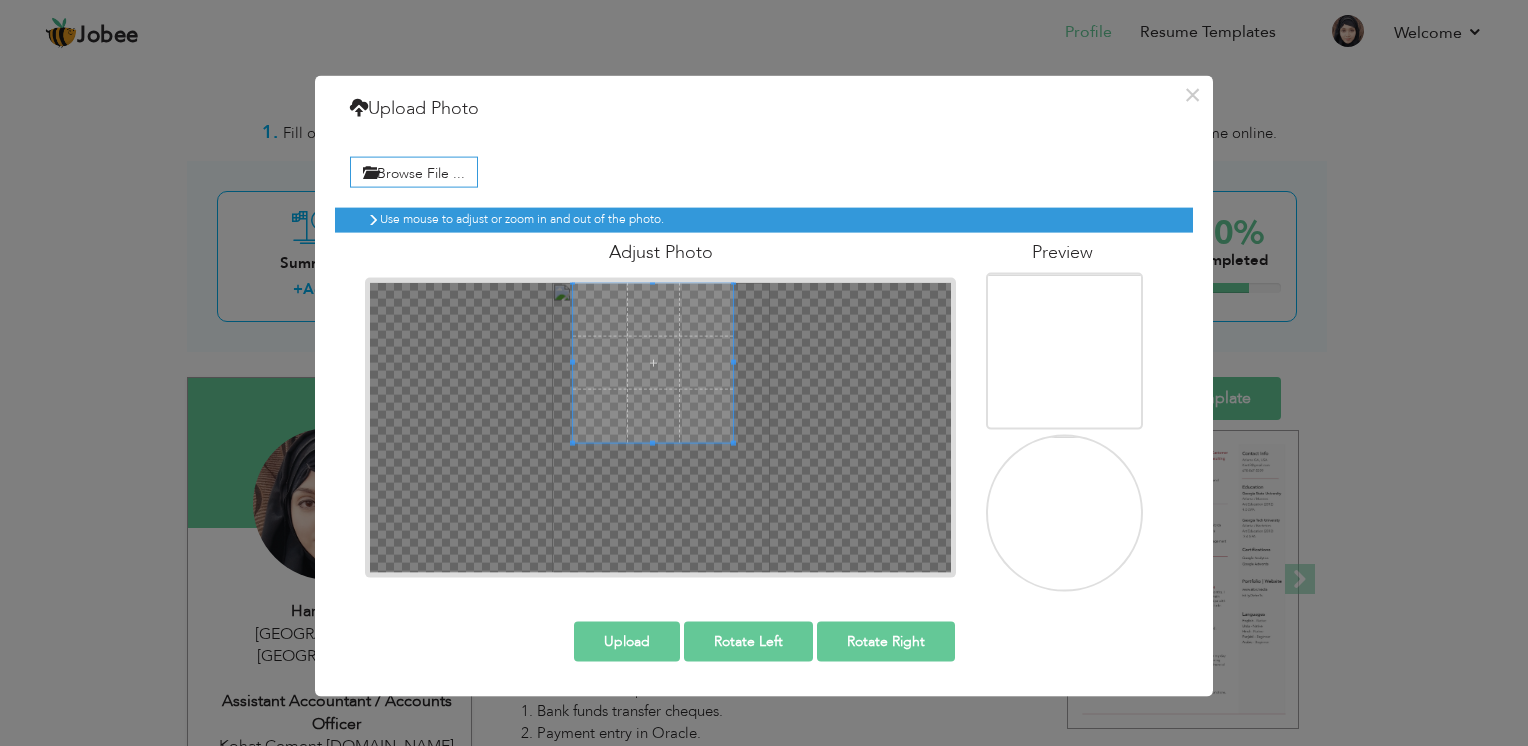 click at bounding box center [653, 363] 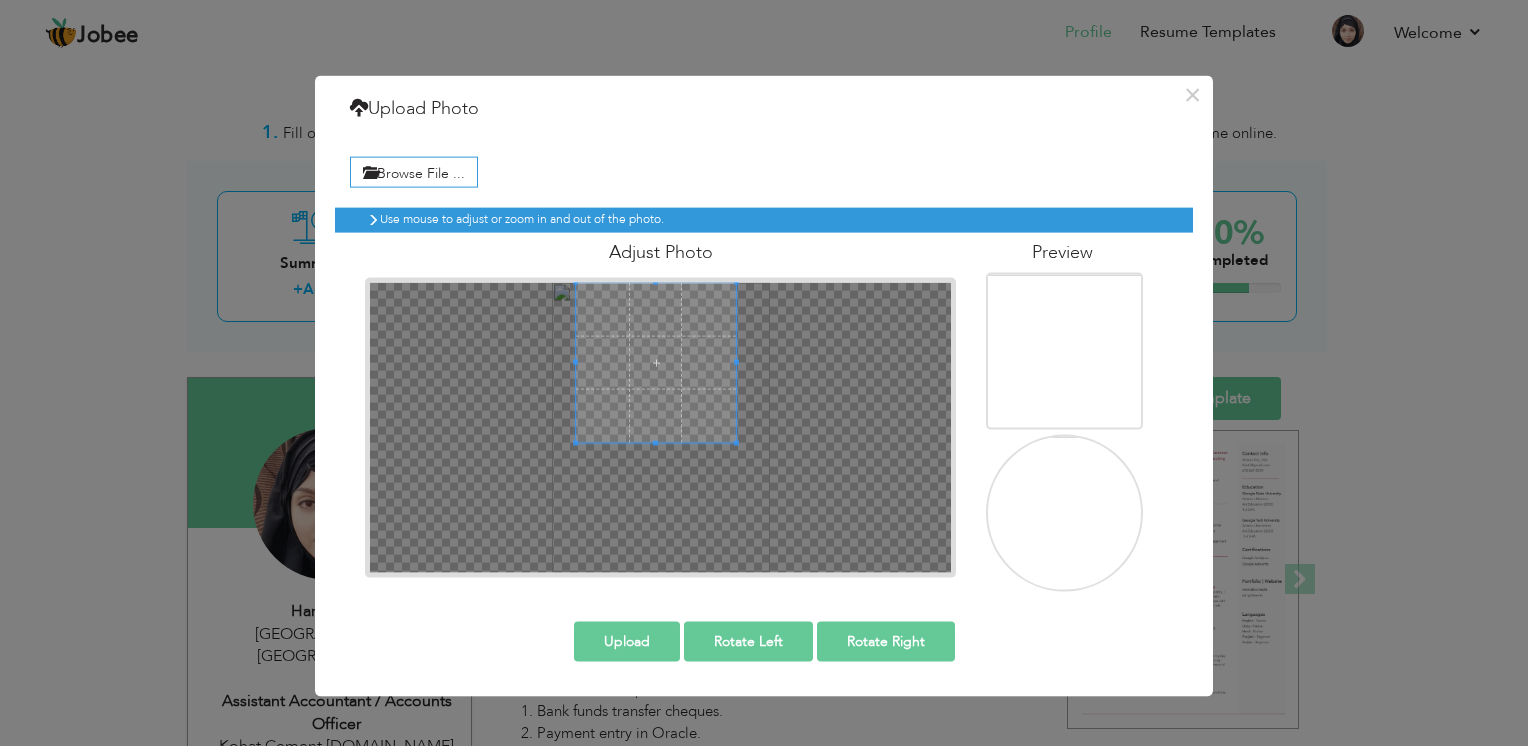 click at bounding box center [656, 363] 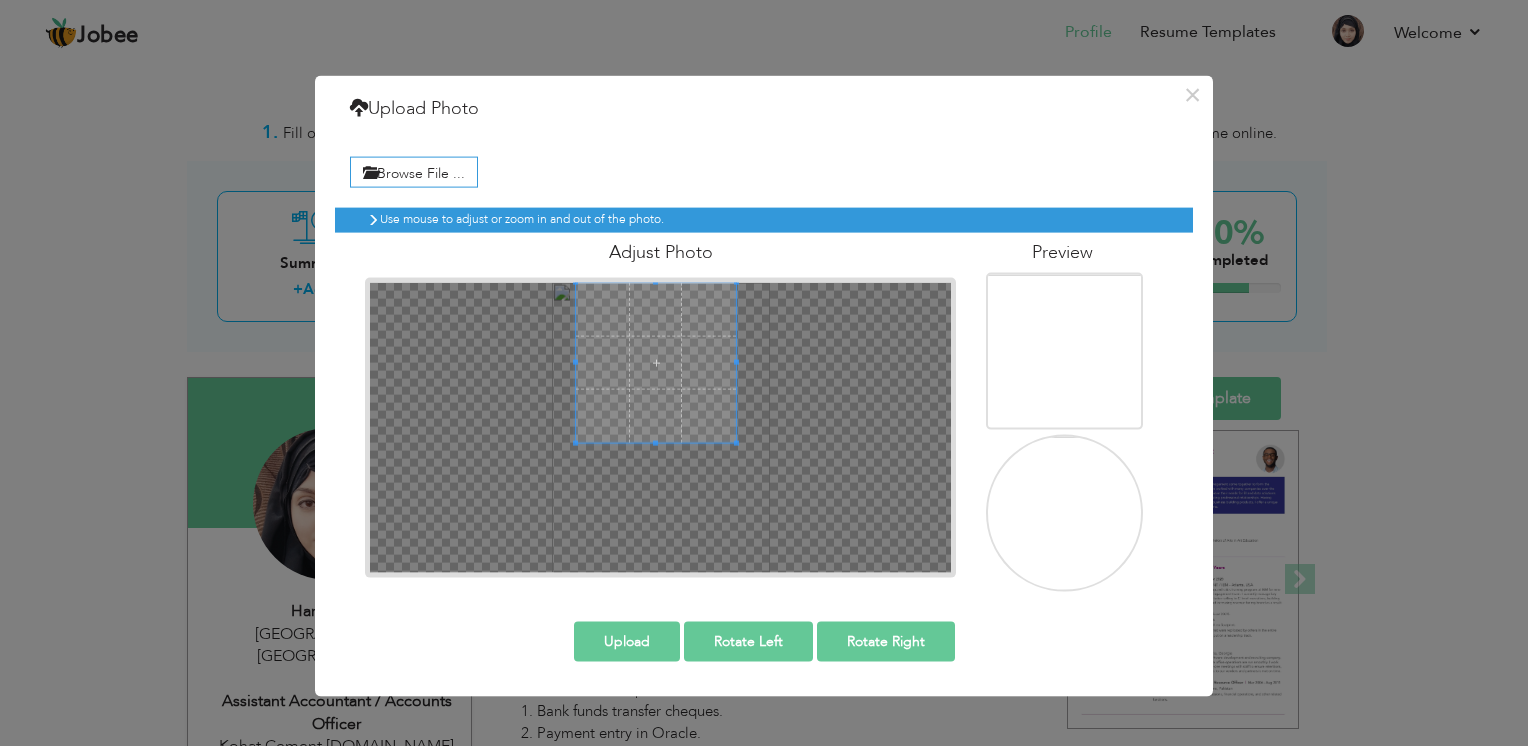 click at bounding box center [1071, 417] 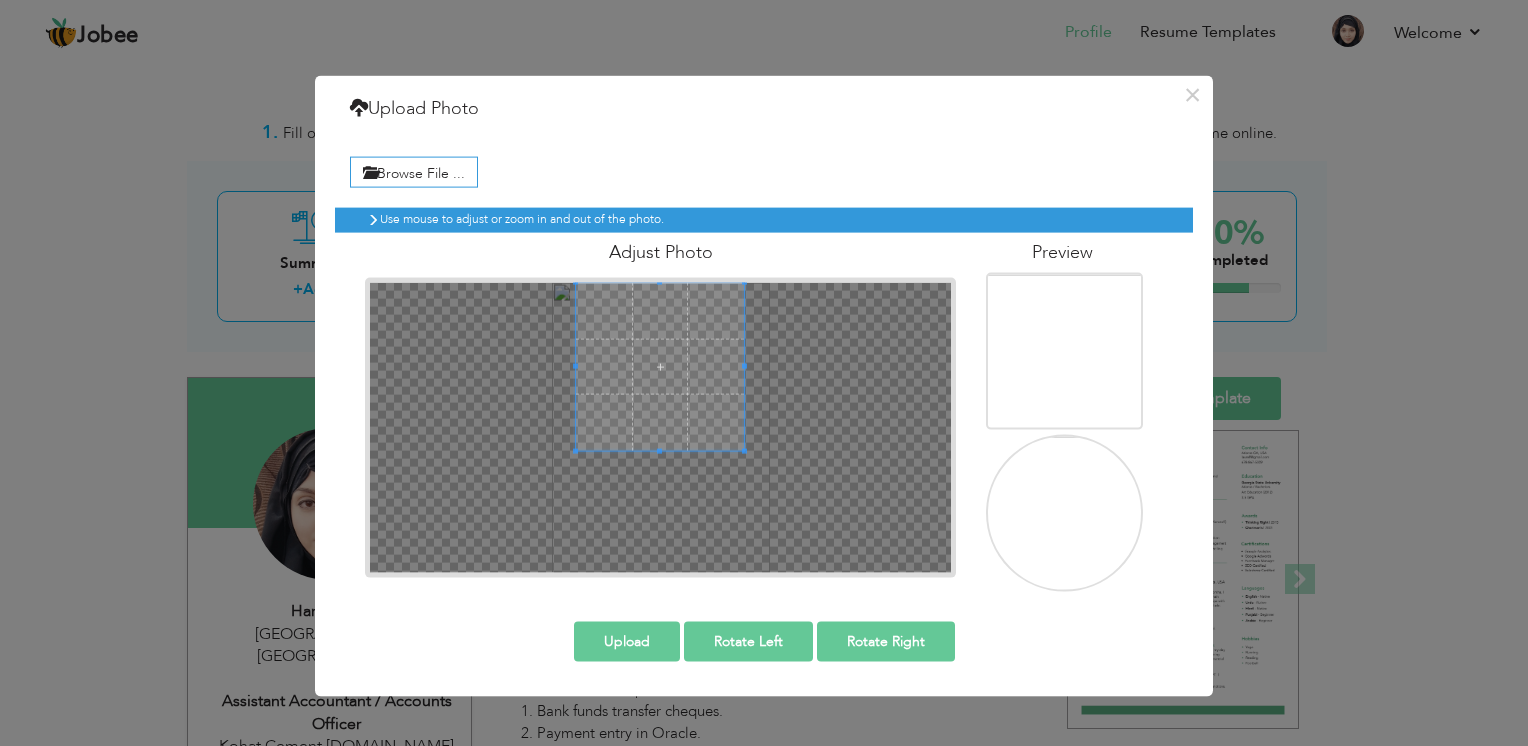 click at bounding box center [660, 428] 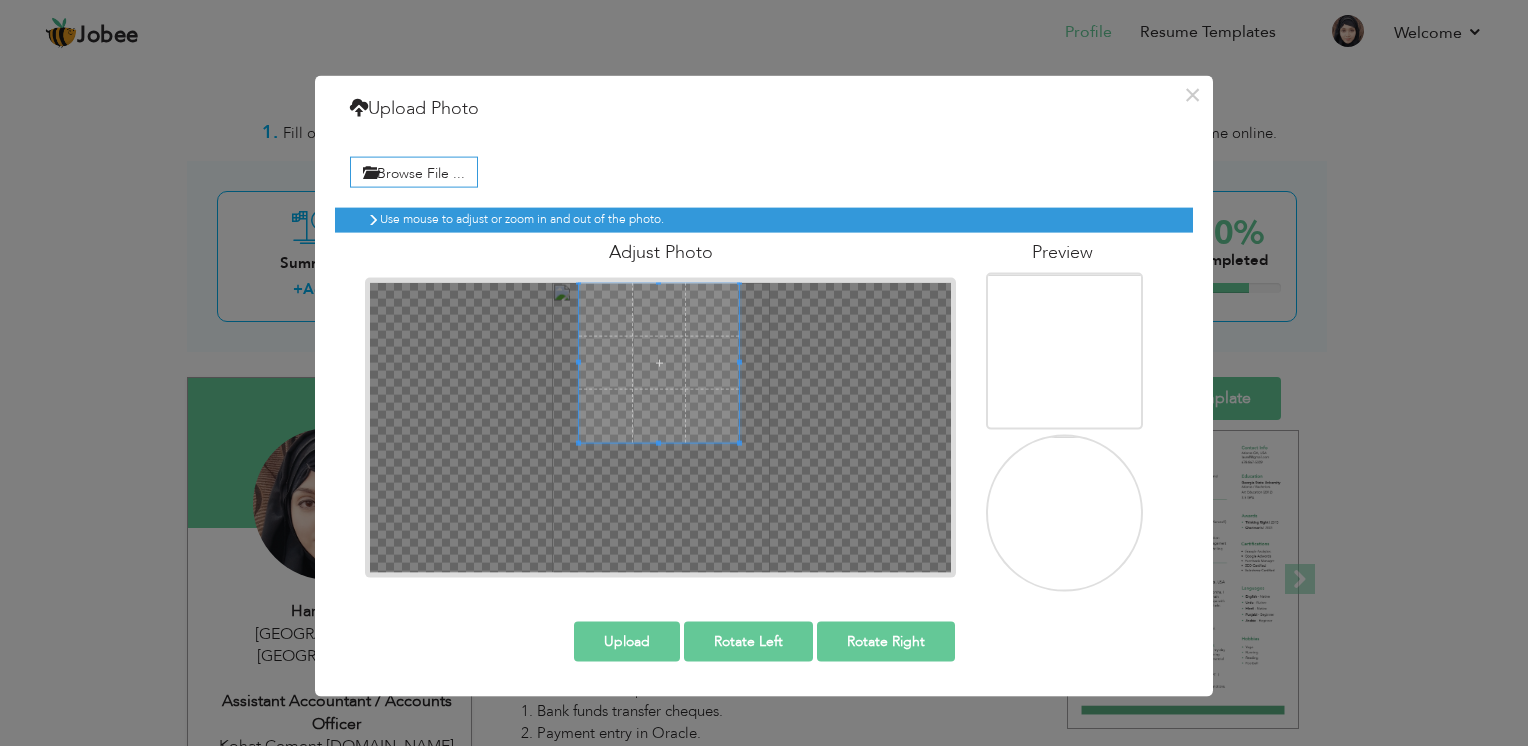 click at bounding box center [659, 363] 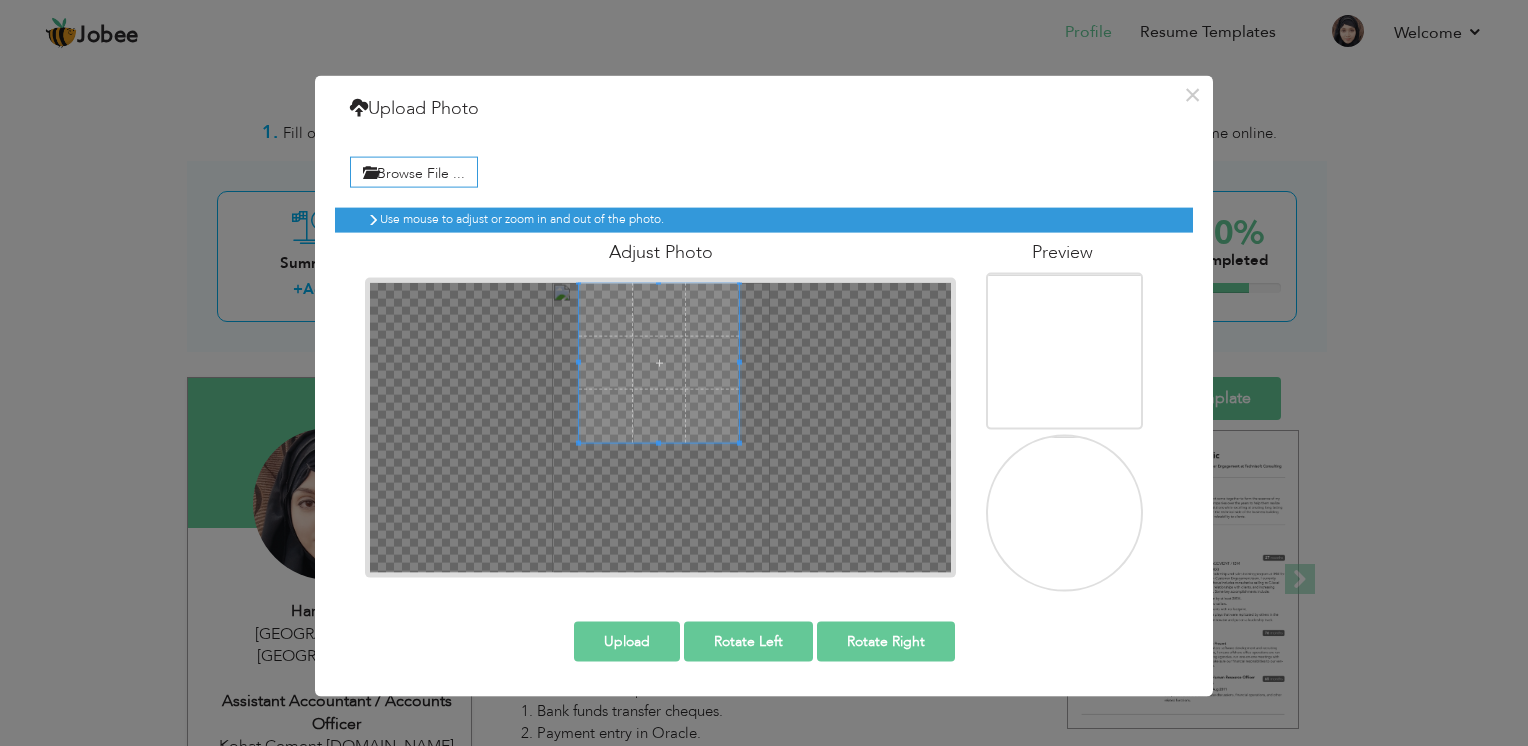 click on "Upload" at bounding box center [627, 641] 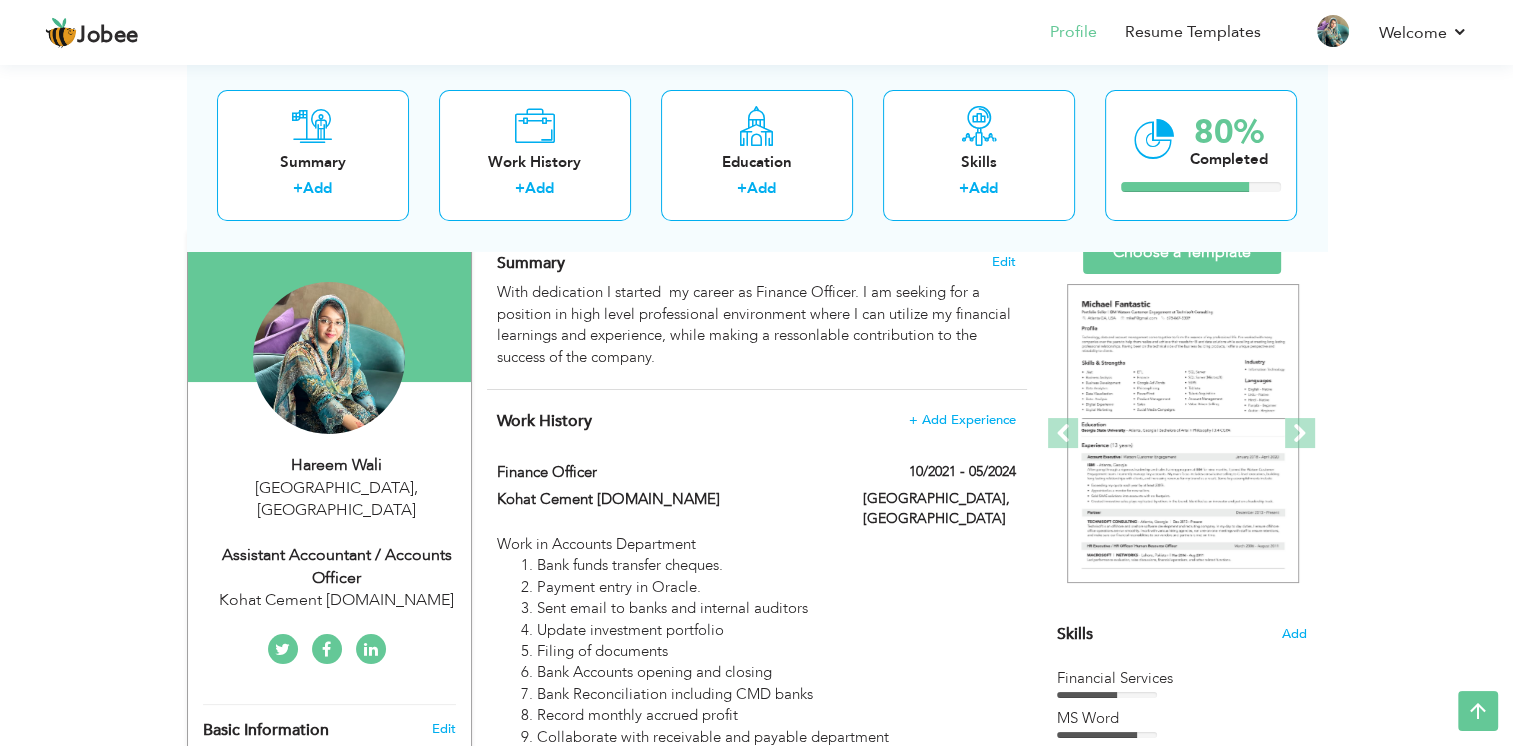 scroll, scrollTop: 152, scrollLeft: 0, axis: vertical 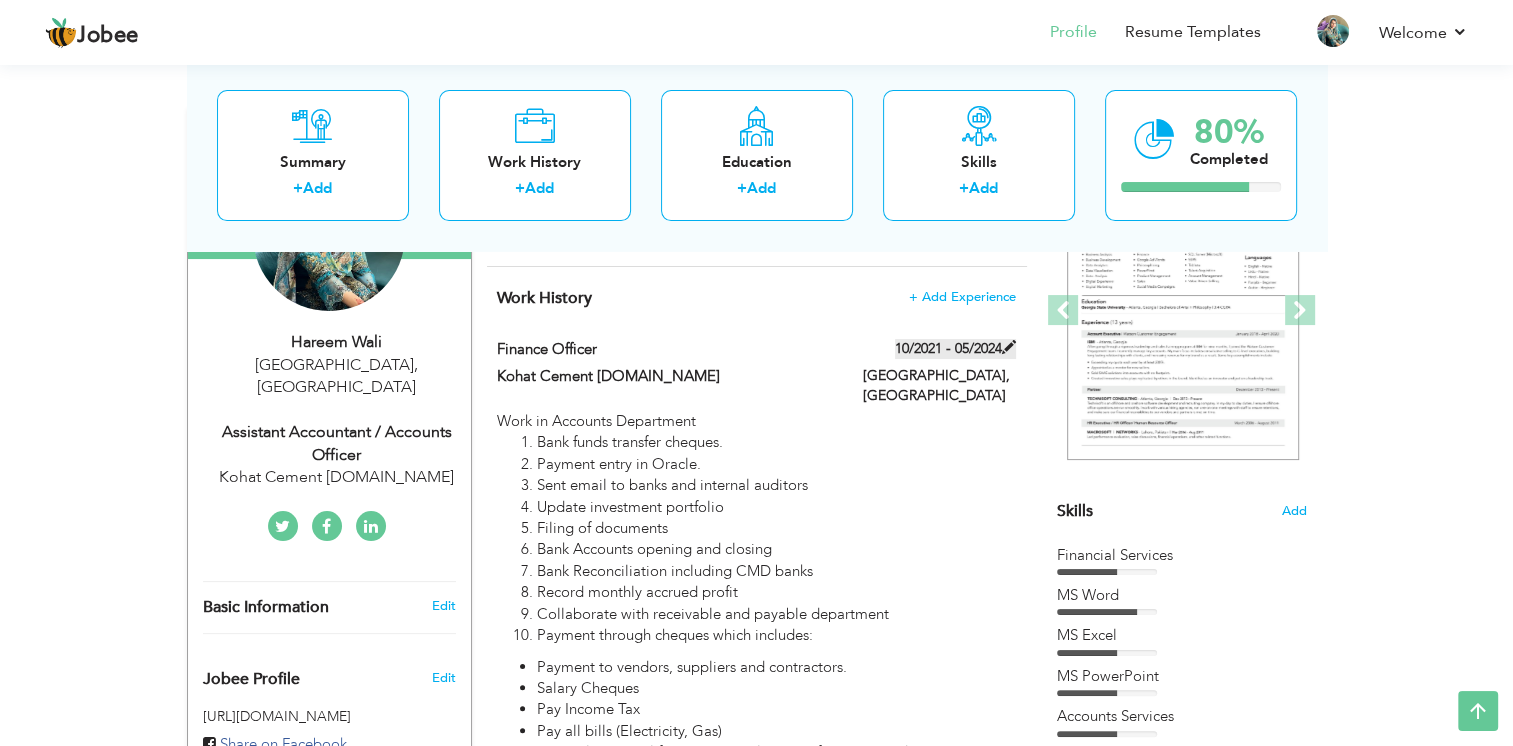 click at bounding box center (1009, 347) 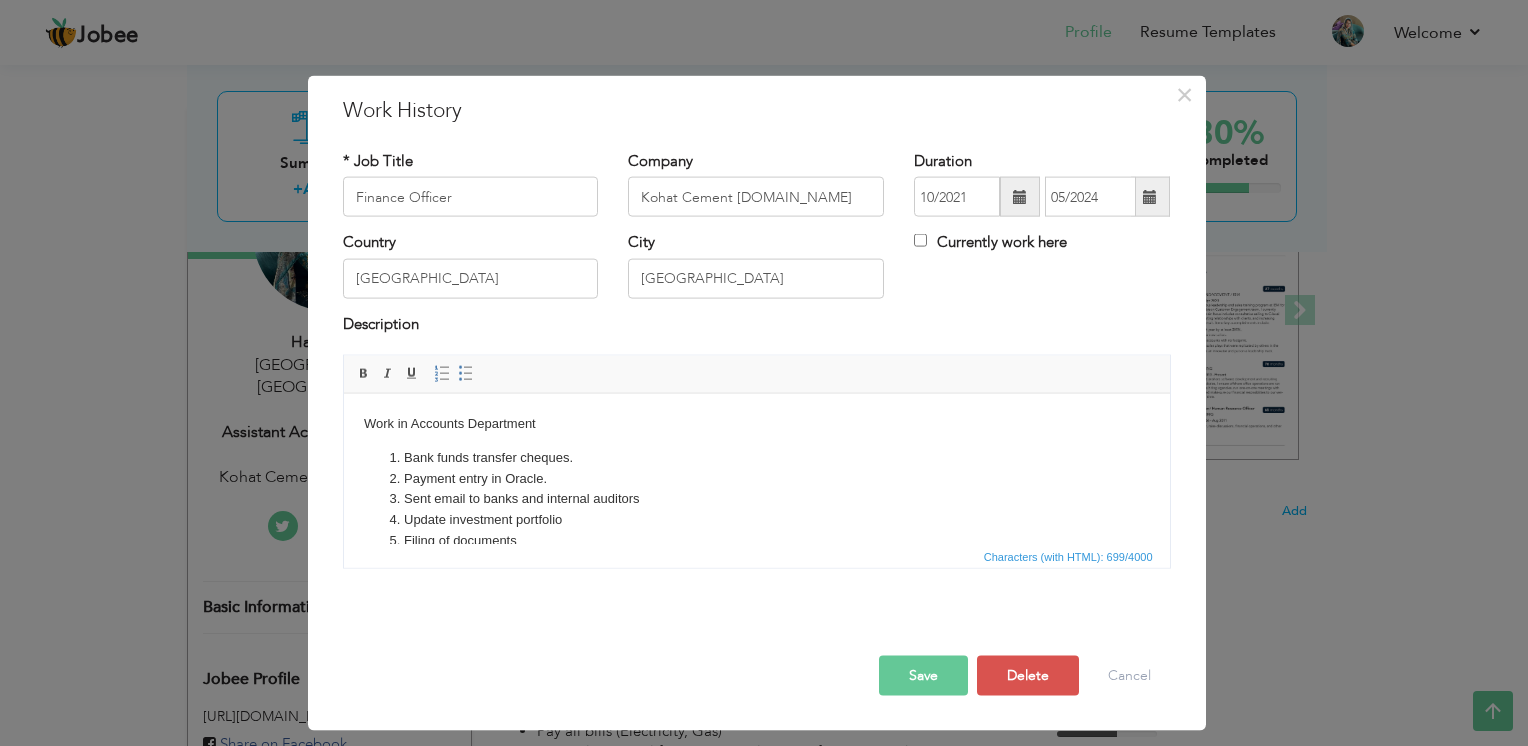 click at bounding box center (1150, 197) 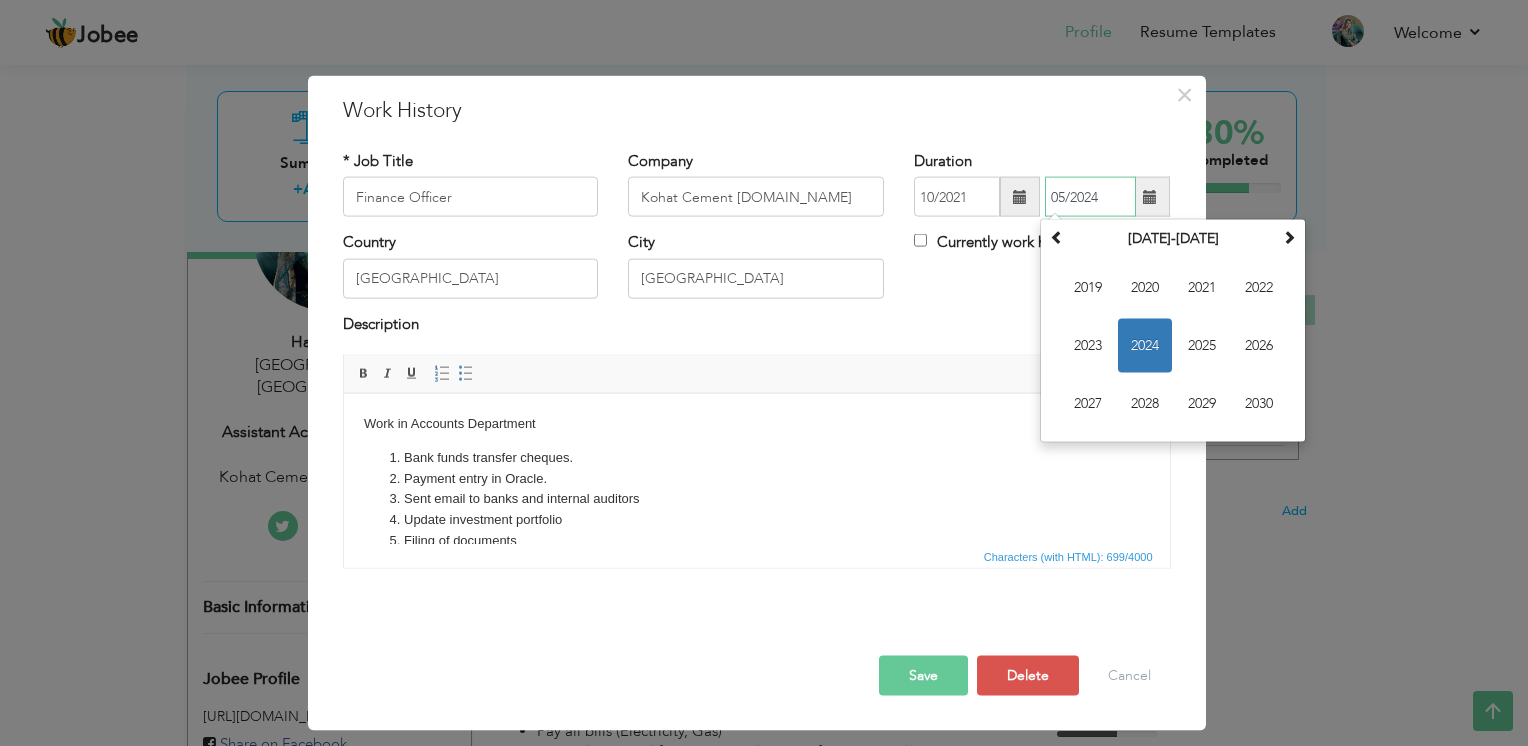 click on "2024" at bounding box center (1145, 346) 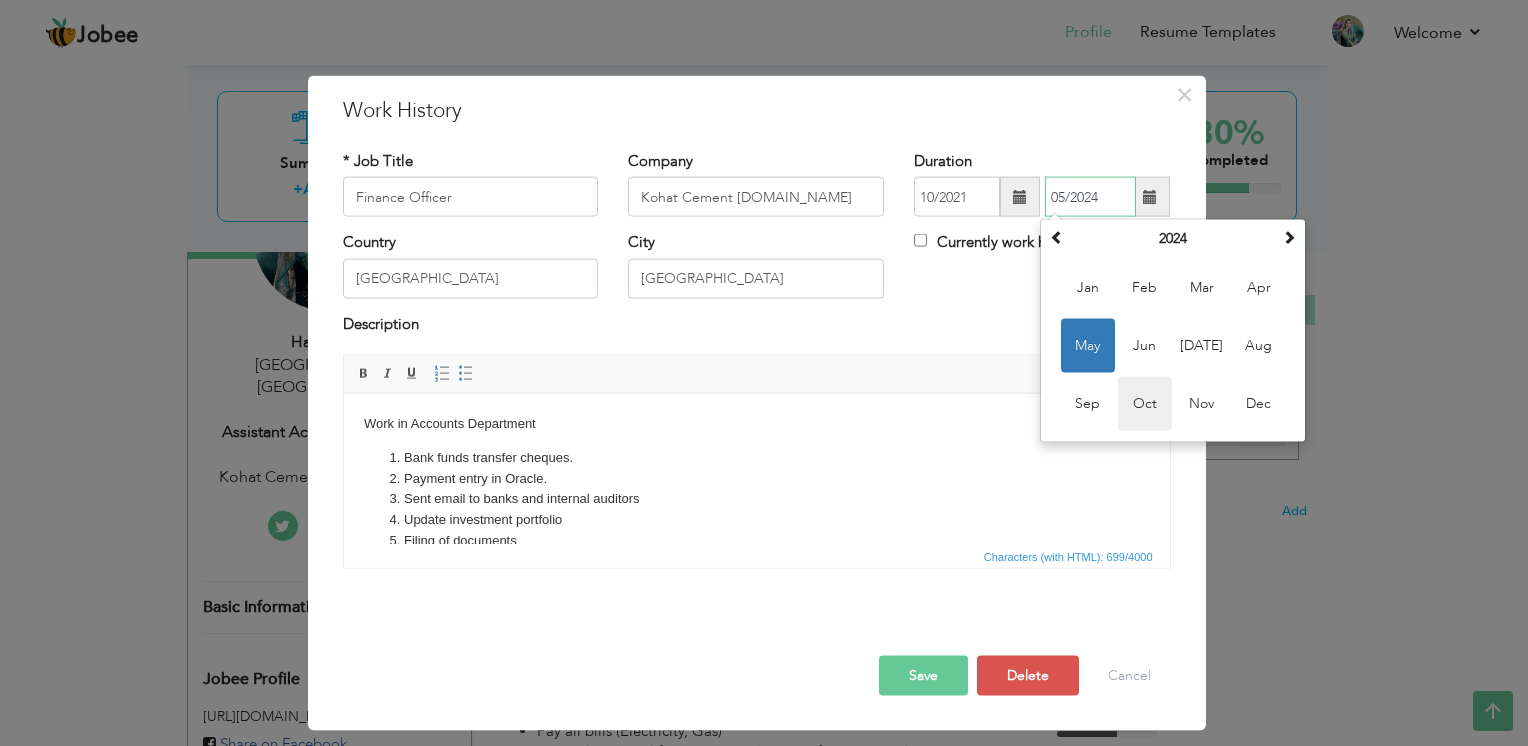 click on "Oct" at bounding box center [1145, 404] 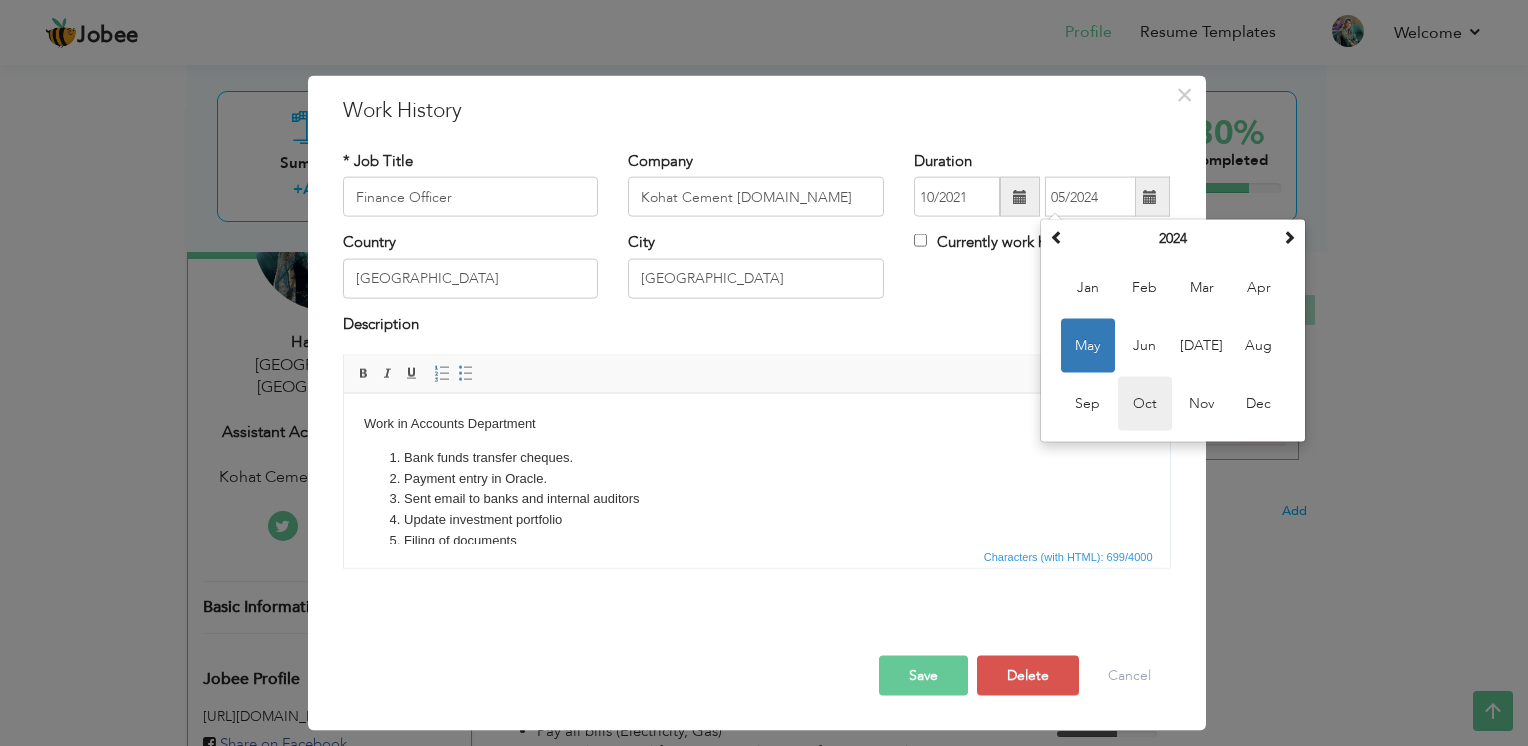type on "10/2024" 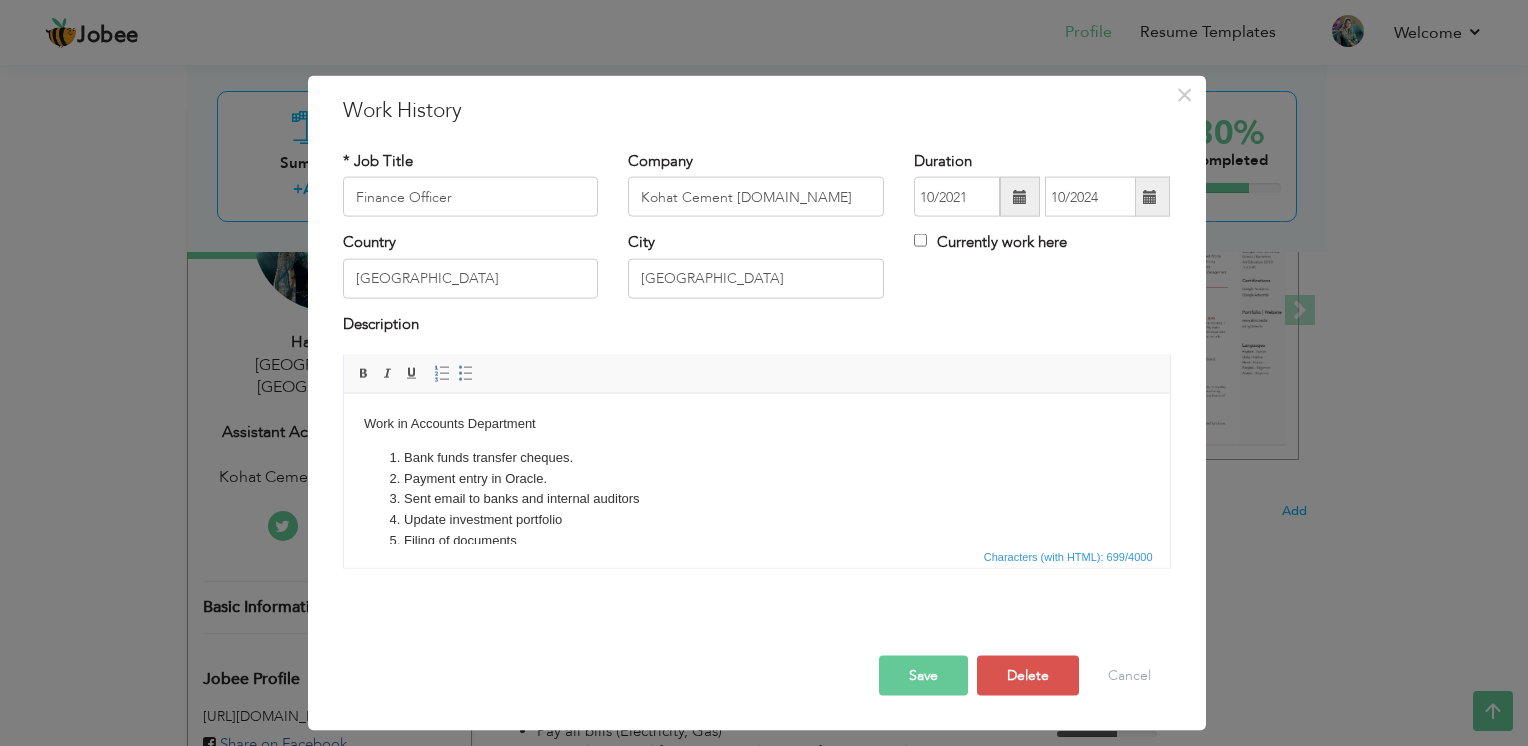 click on "Save" at bounding box center [923, 676] 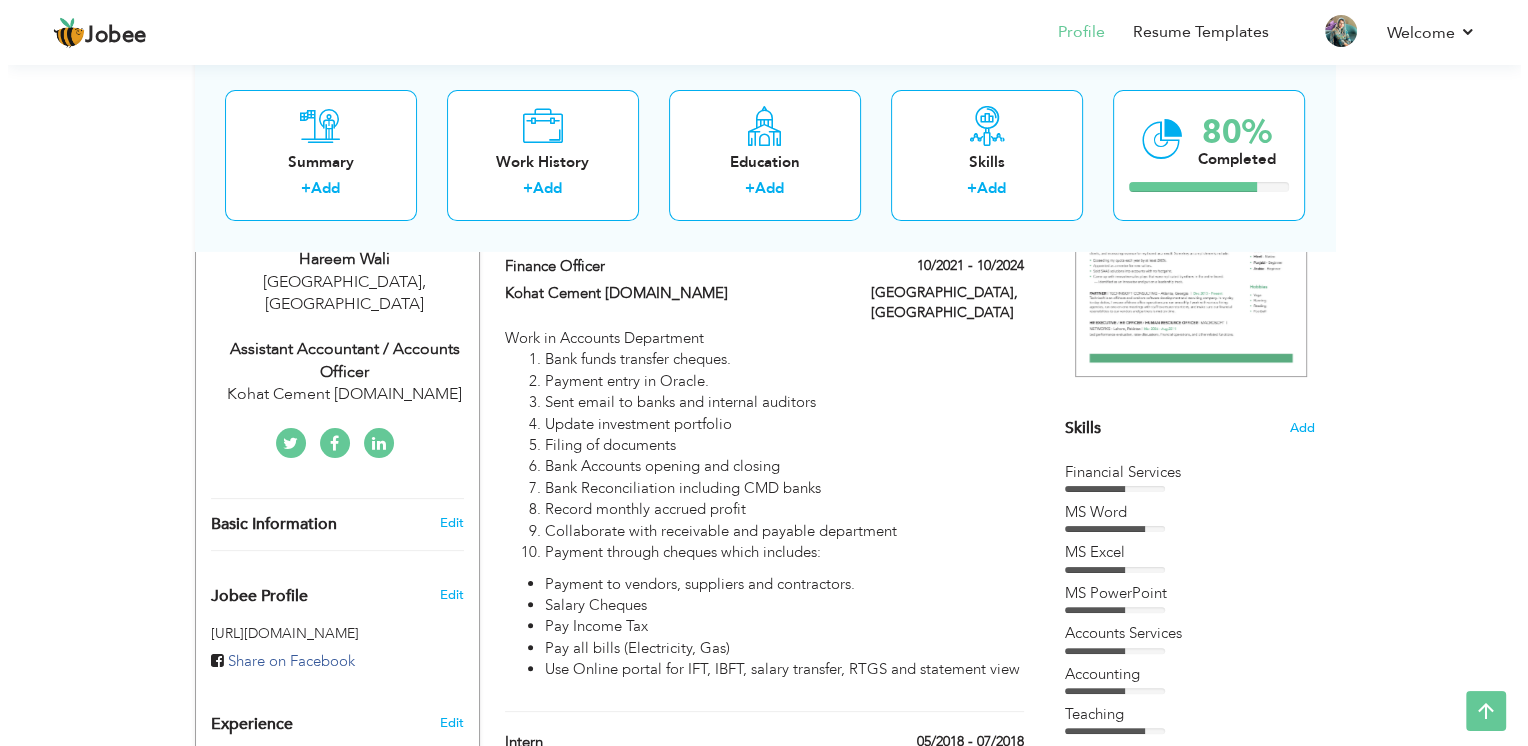 scroll, scrollTop: 345, scrollLeft: 0, axis: vertical 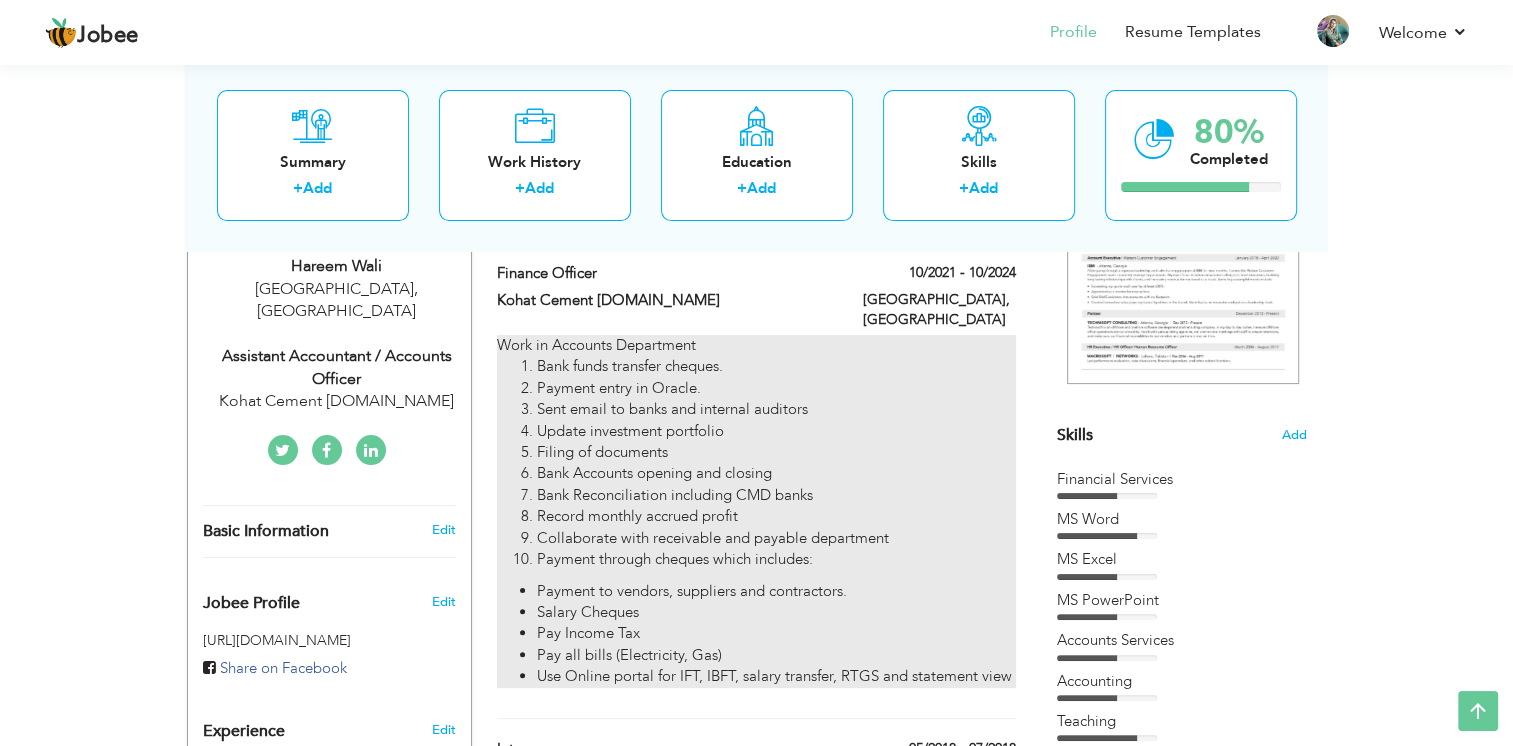 click on "Sent email to banks and internal auditors" at bounding box center (776, 409) 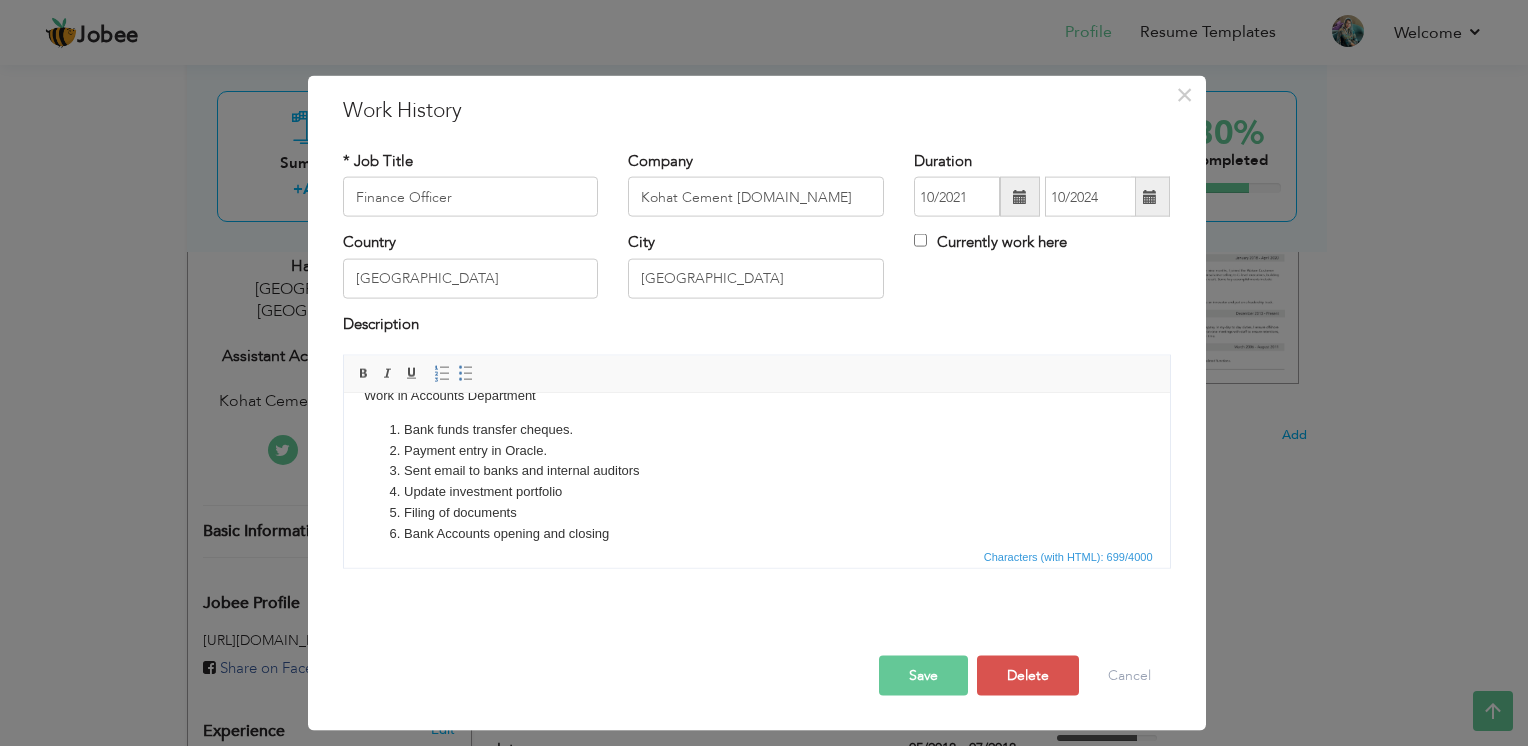 scroll, scrollTop: 40, scrollLeft: 0, axis: vertical 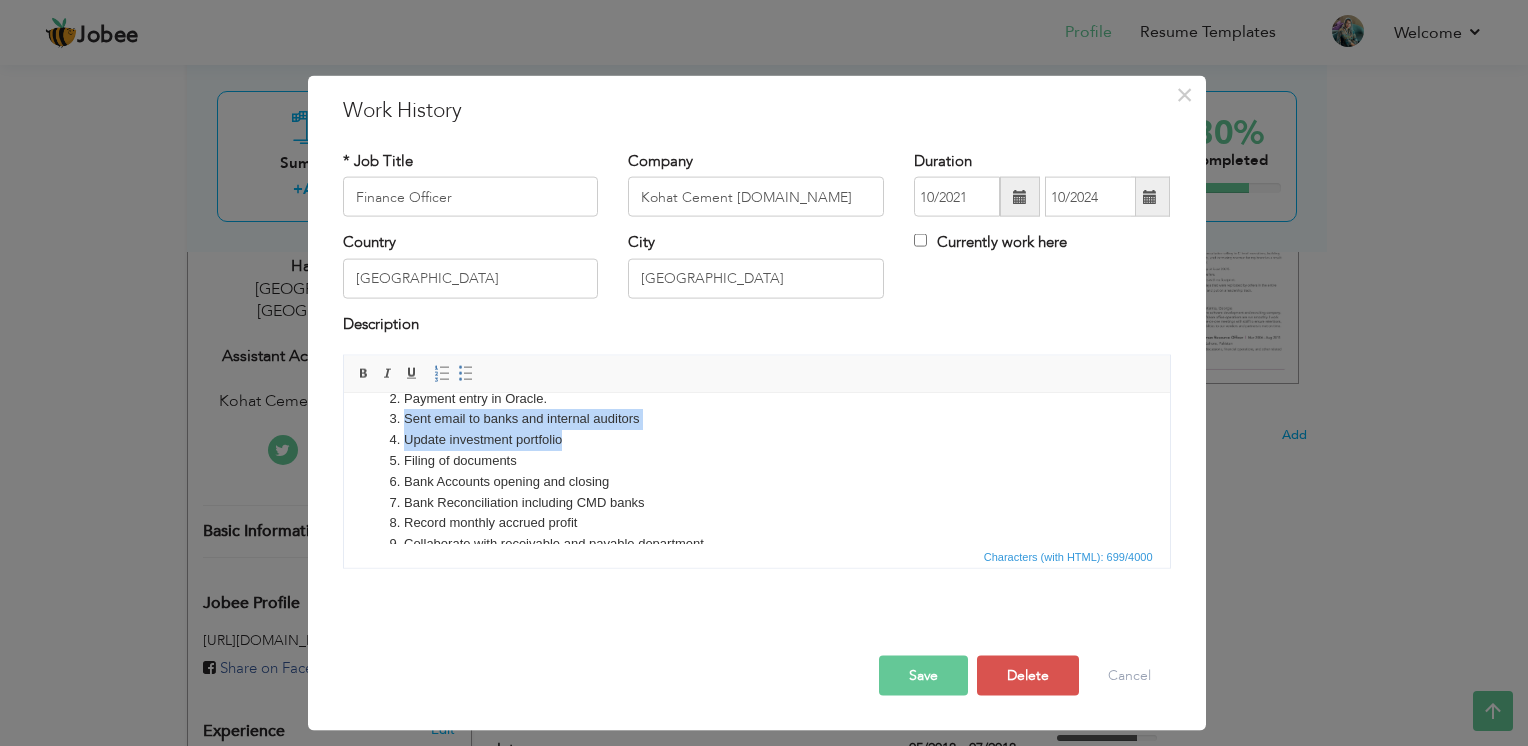 drag, startPoint x: 577, startPoint y: 440, endPoint x: 398, endPoint y: 428, distance: 179.40178 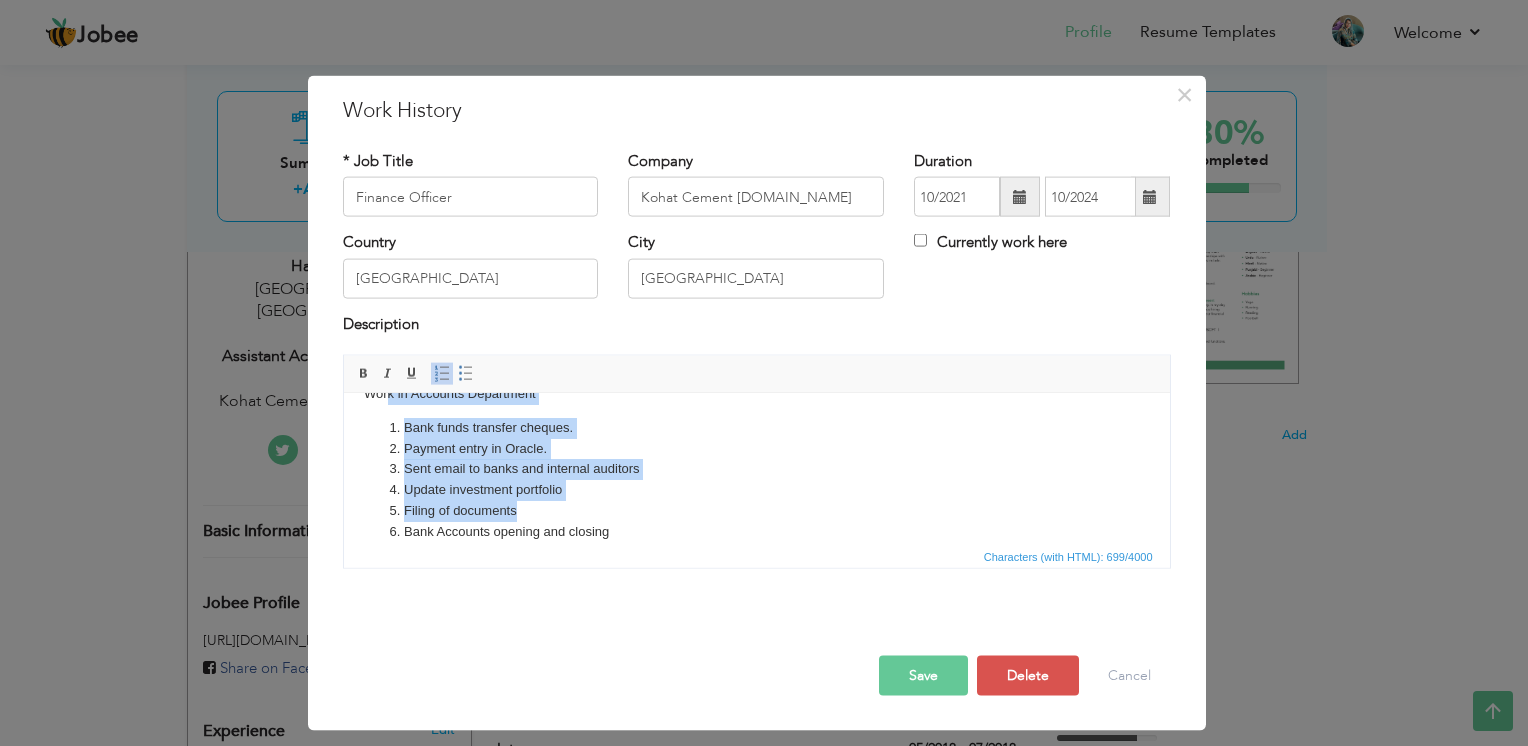 scroll, scrollTop: 0, scrollLeft: 0, axis: both 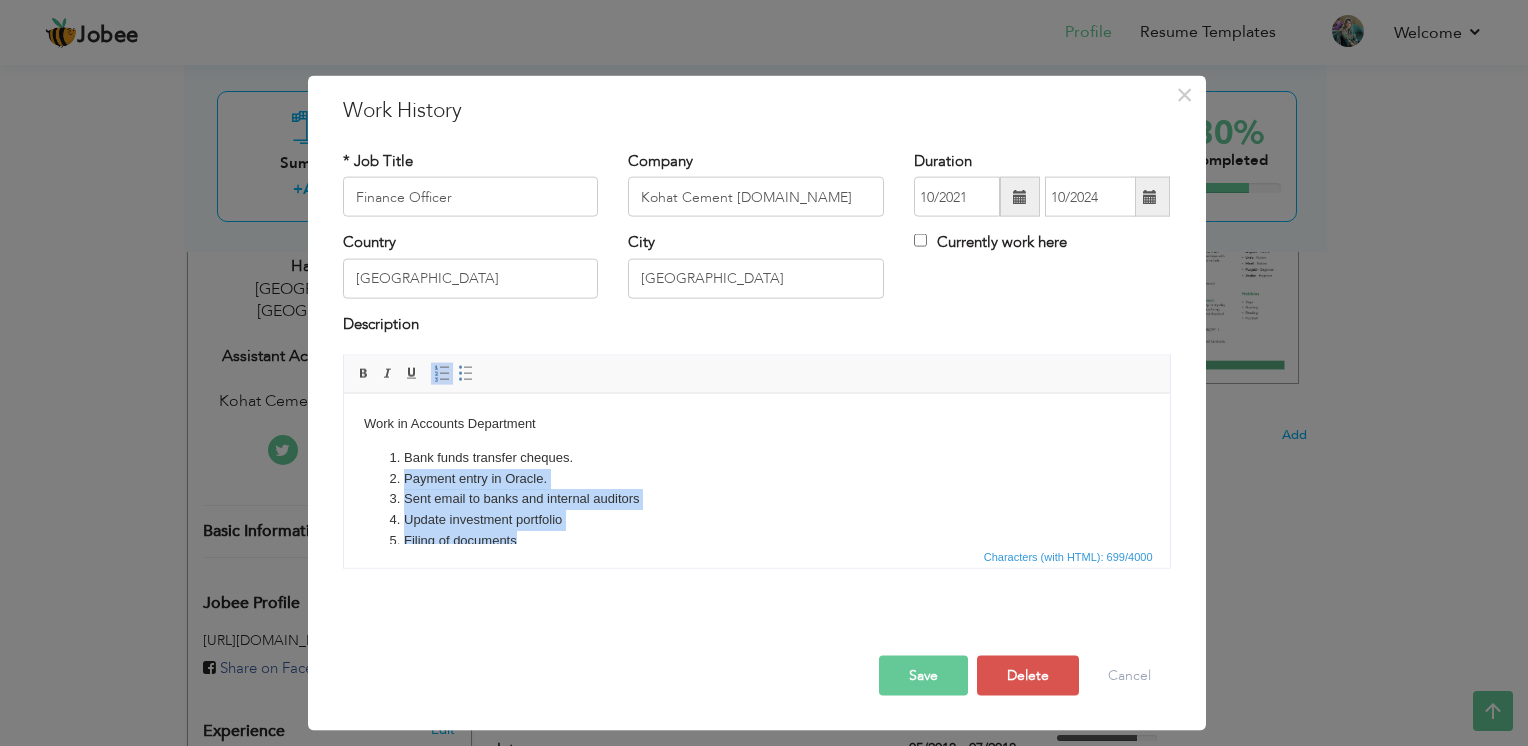 drag, startPoint x: 525, startPoint y: 462, endPoint x: 391, endPoint y: 474, distance: 134.53624 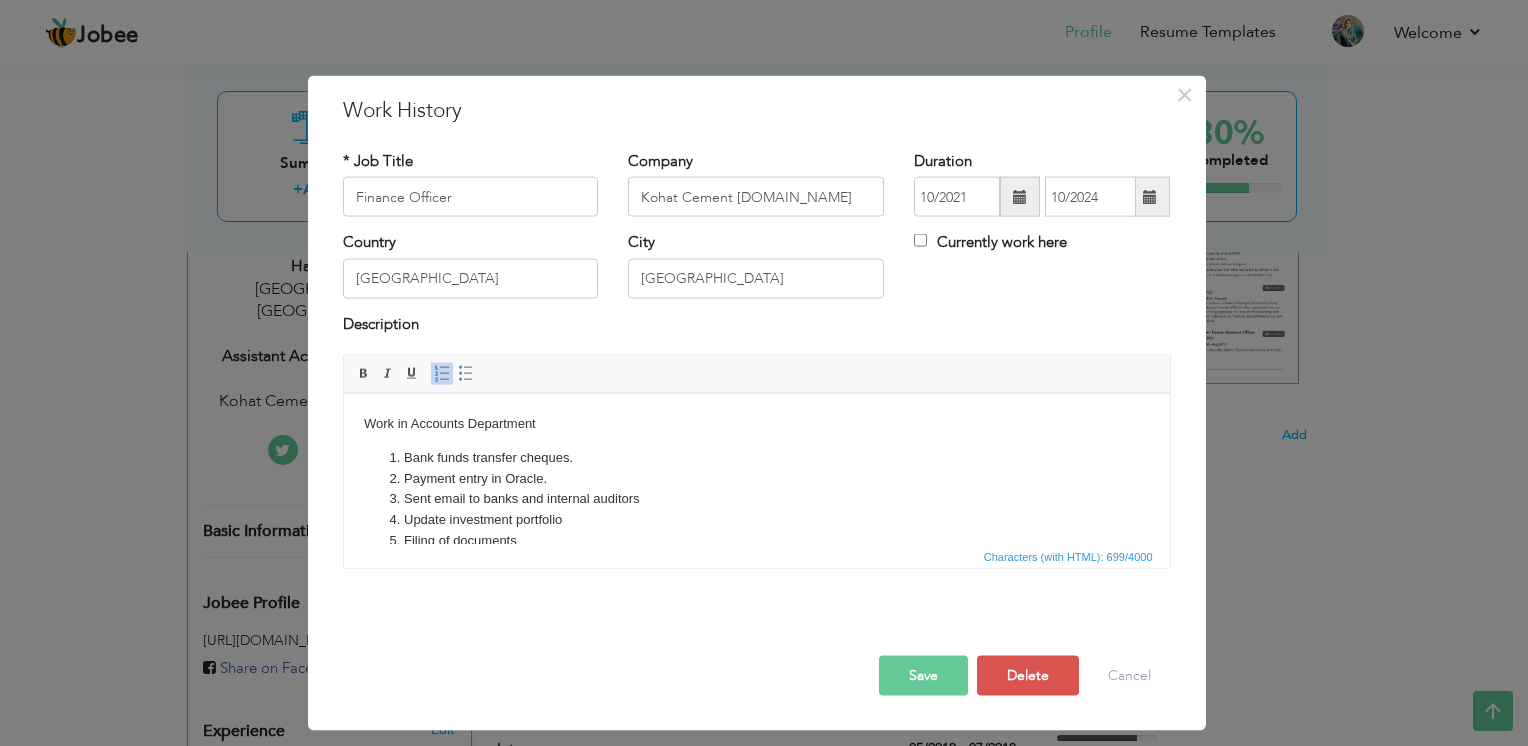 click on "Bank funds transfer cheques." at bounding box center [756, 457] 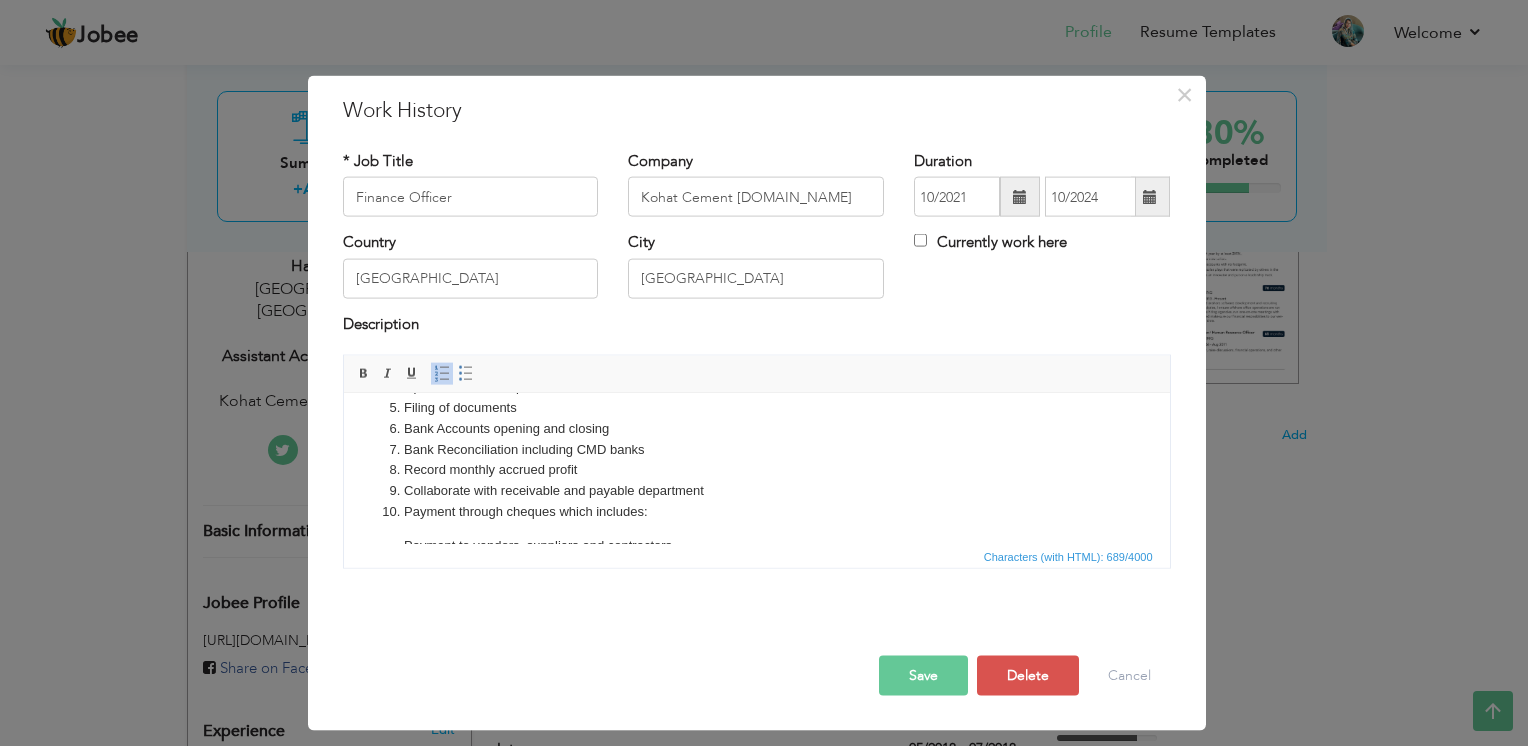 scroll, scrollTop: 160, scrollLeft: 0, axis: vertical 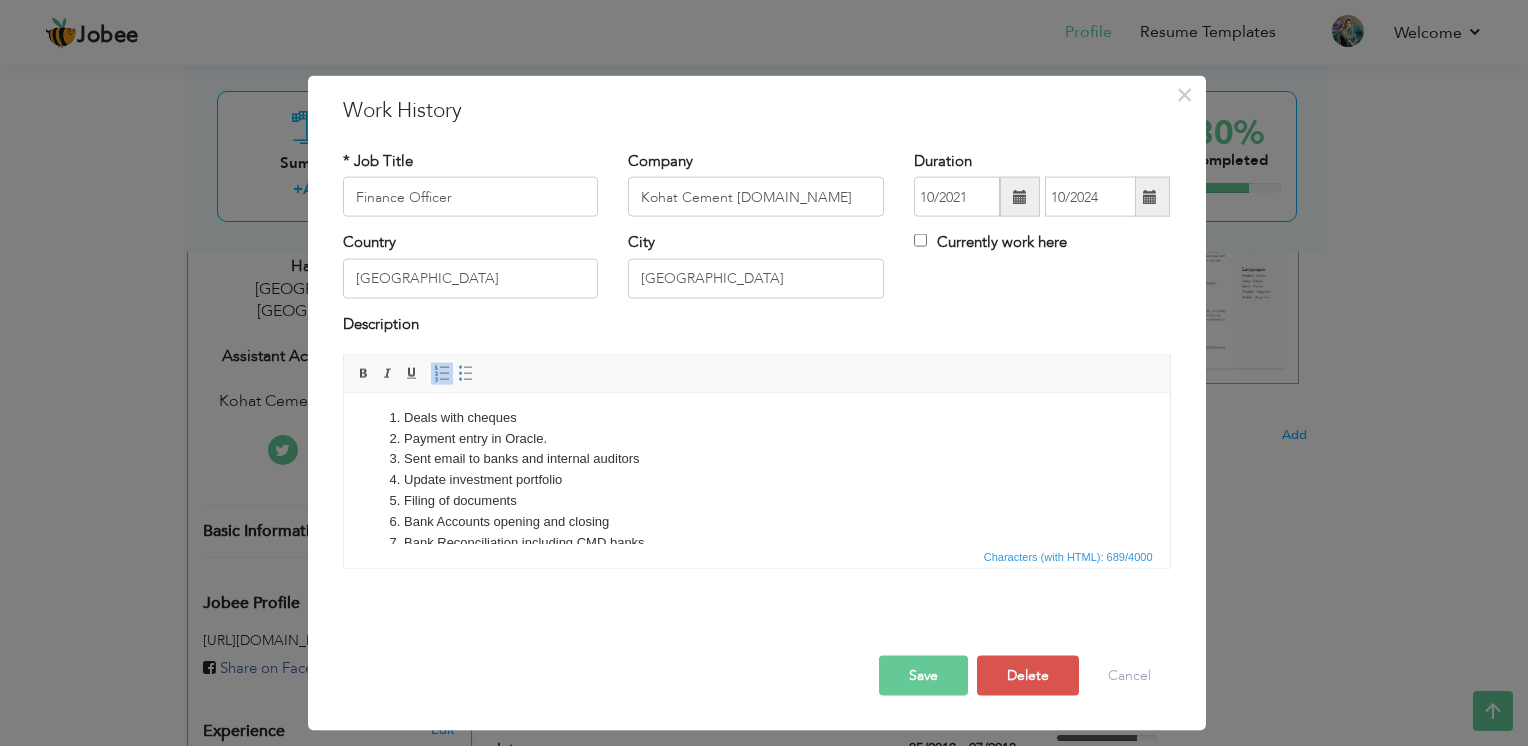 click on "Filing of documents" at bounding box center (756, 500) 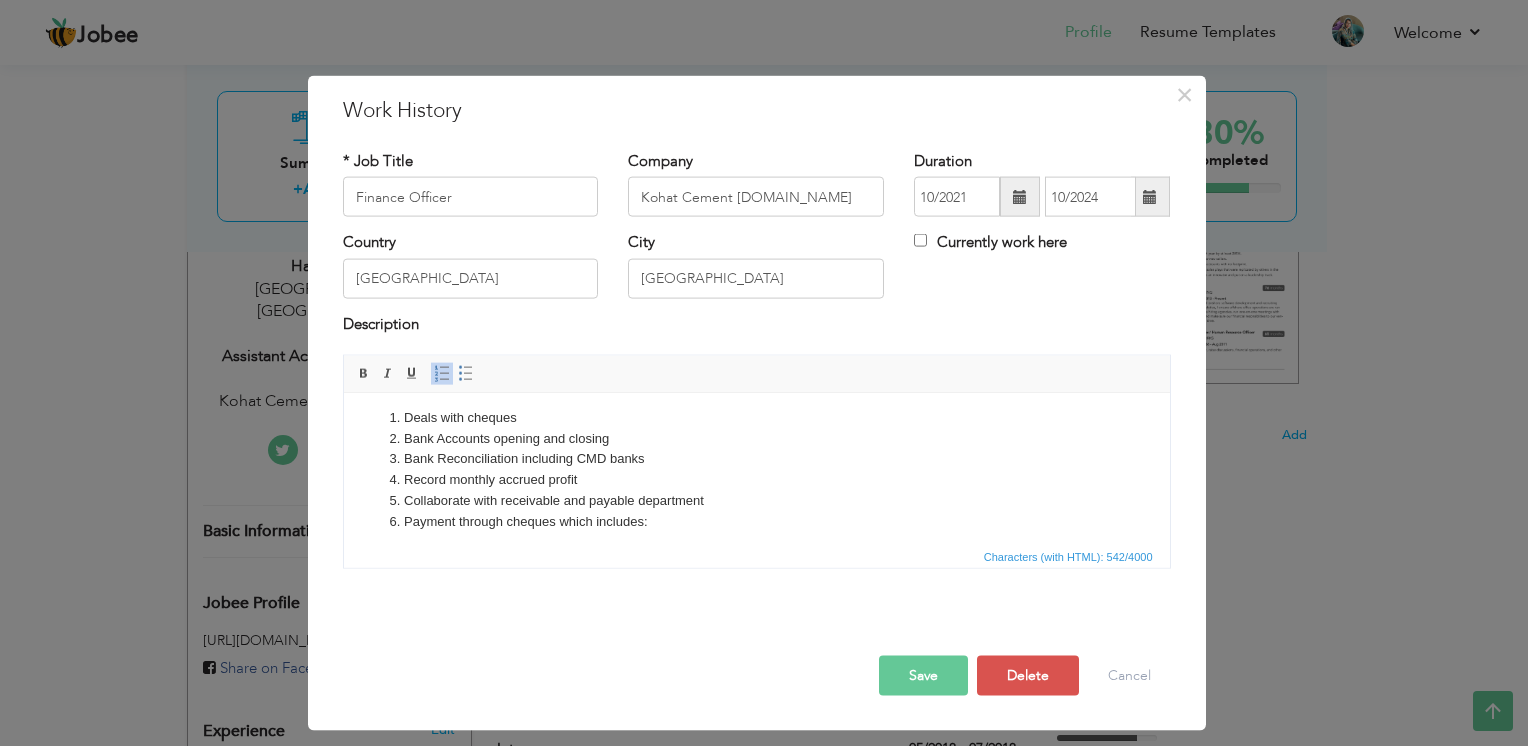click on "Payment through cheques which includes:" at bounding box center [756, 521] 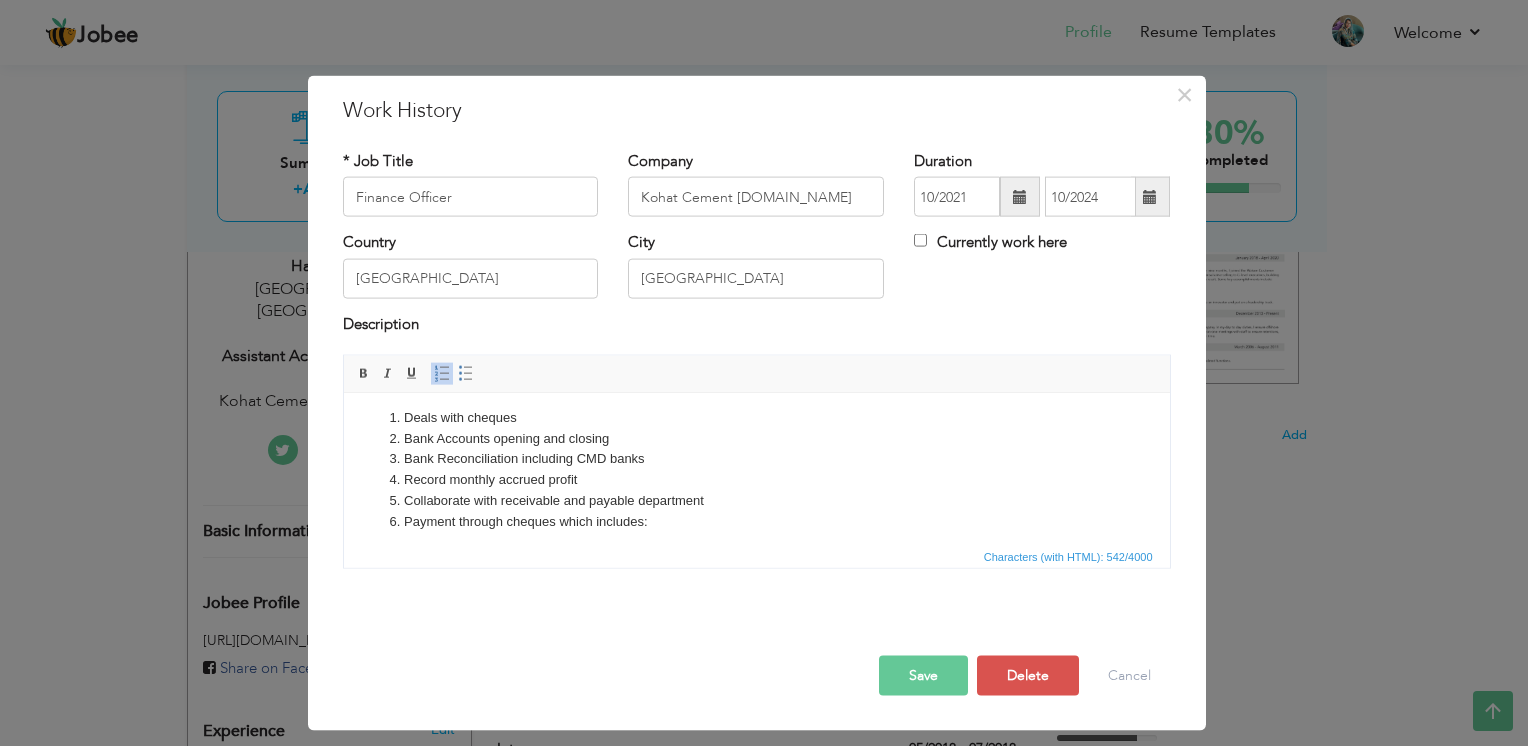 scroll, scrollTop: 0, scrollLeft: 0, axis: both 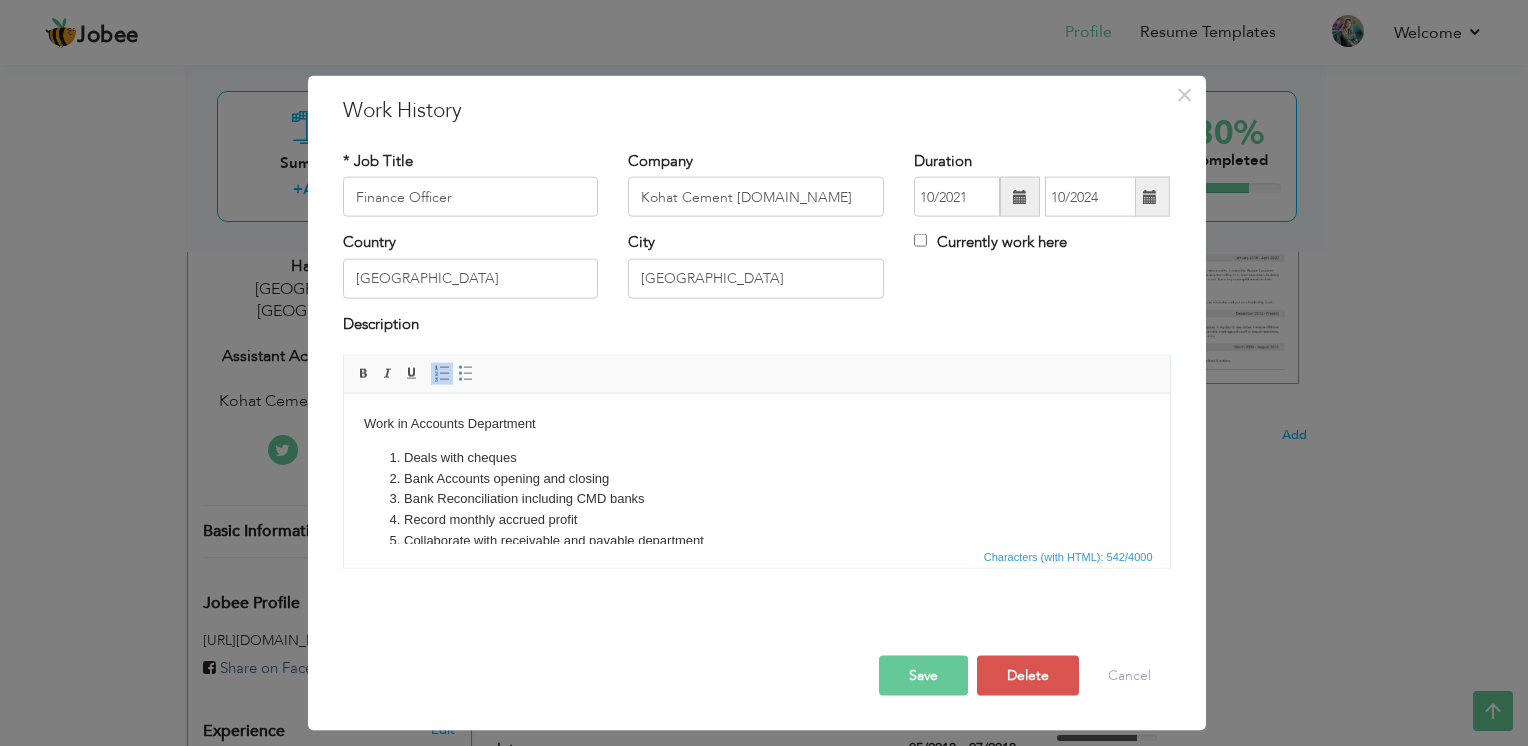 click on "Deals with cheques" at bounding box center (756, 457) 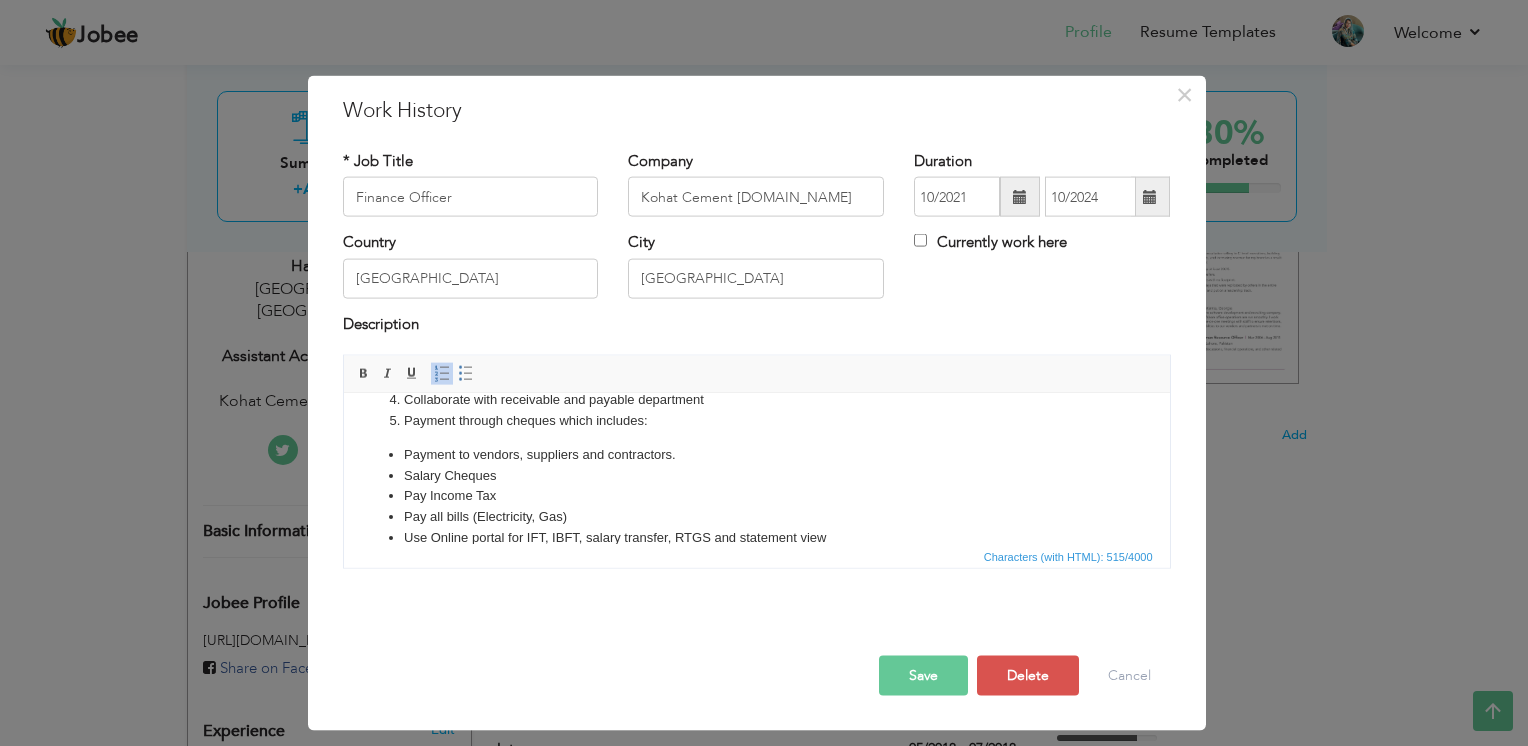 scroll, scrollTop: 144, scrollLeft: 0, axis: vertical 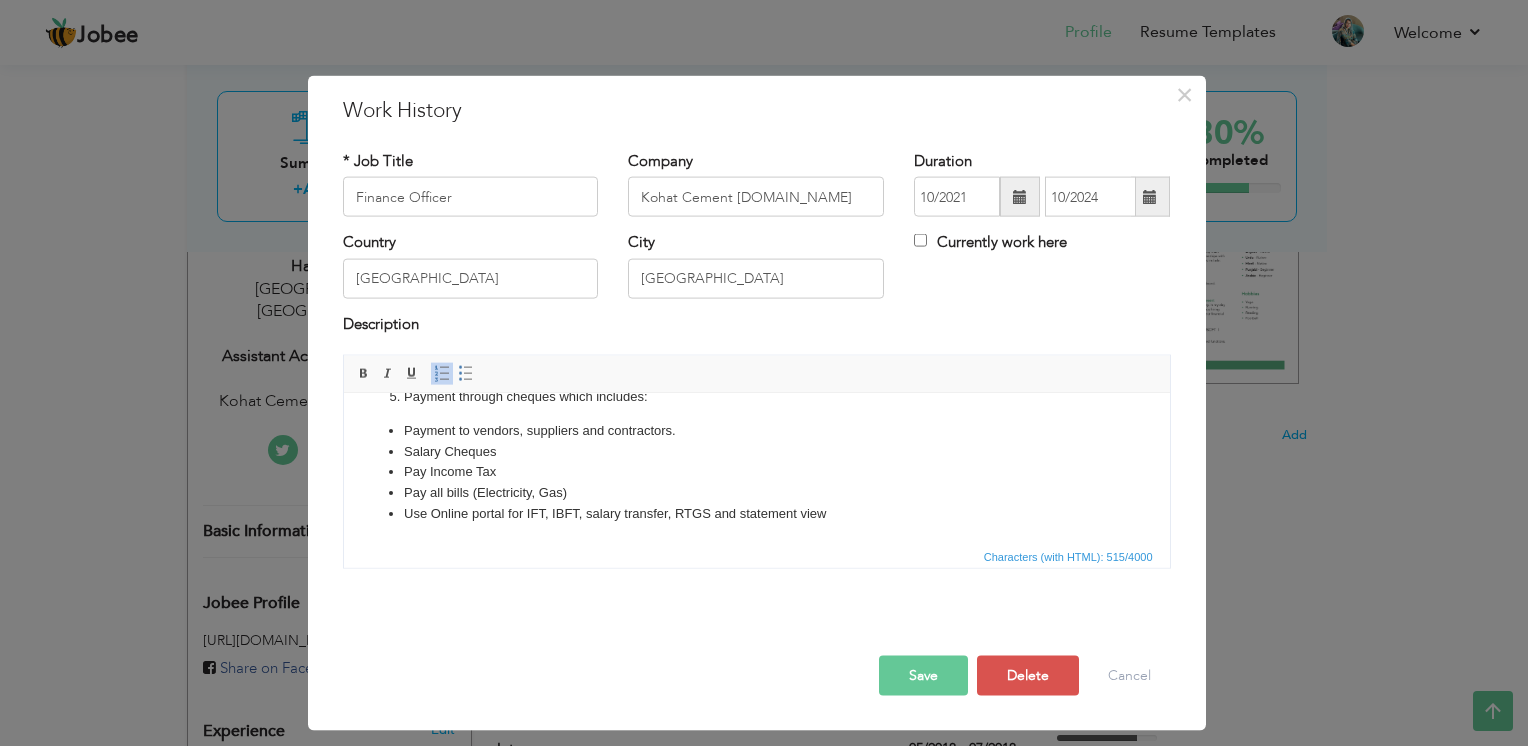 click on "Use Online portal for IFT, IBFT, salary transfer, RTGS and statement view" at bounding box center (756, 513) 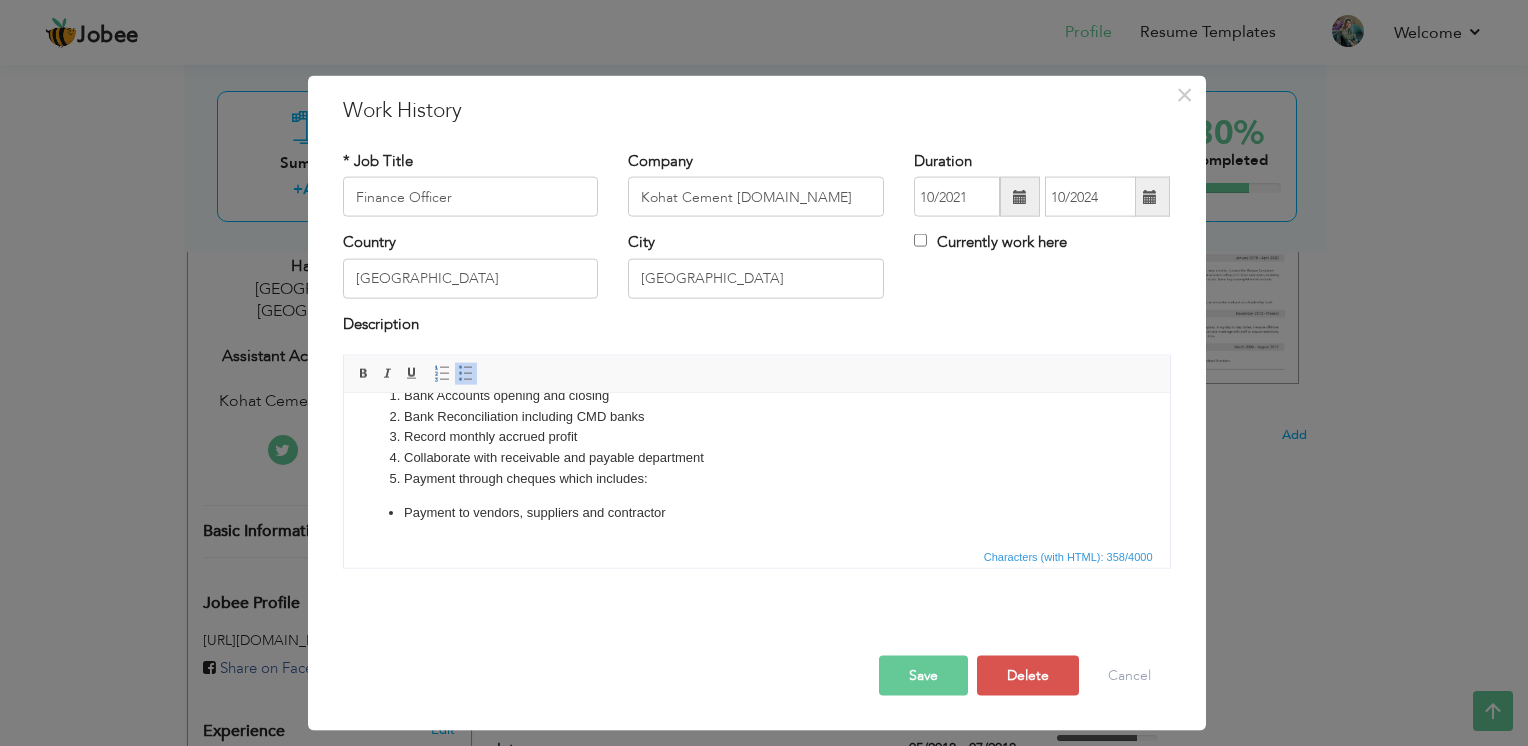 scroll, scrollTop: 61, scrollLeft: 0, axis: vertical 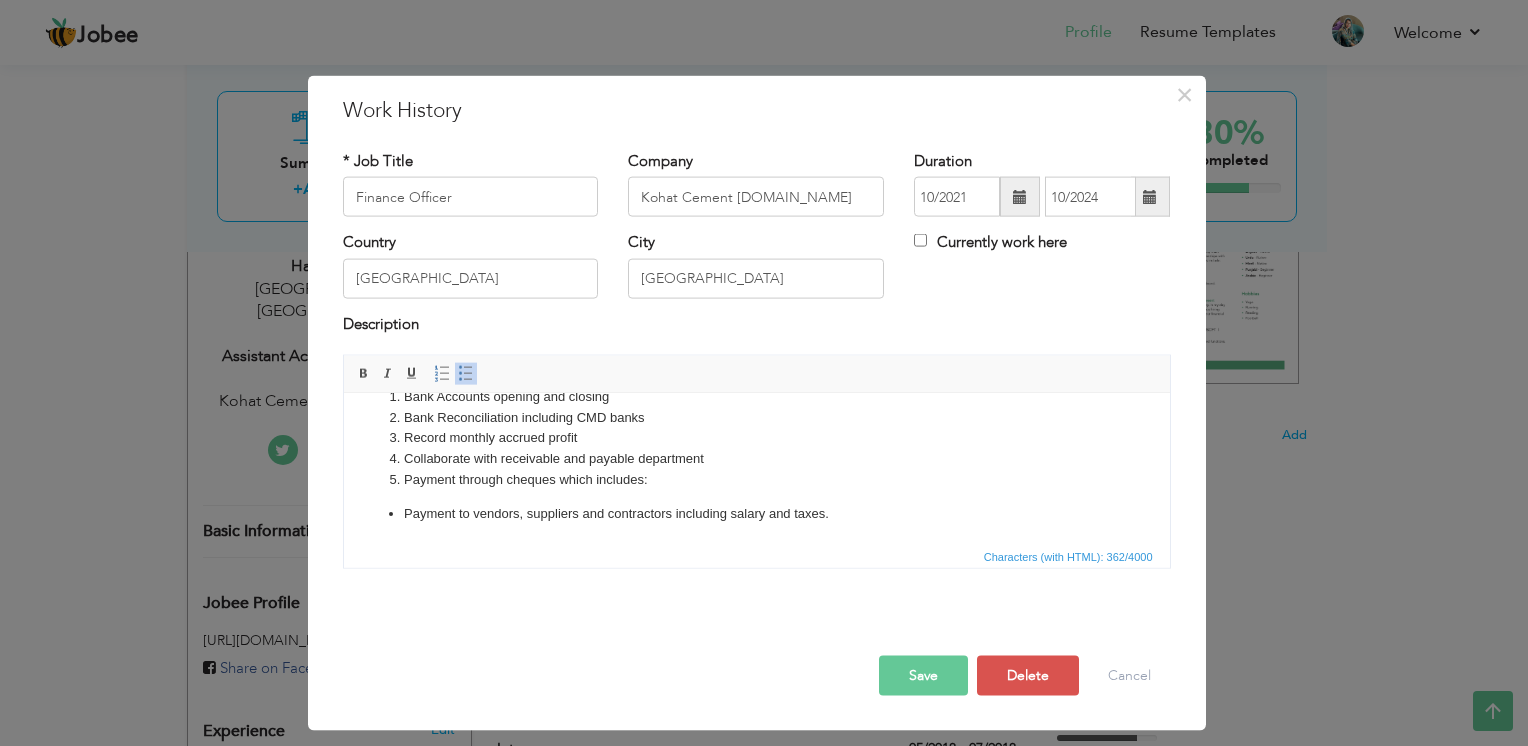click on "Payment through cheques which includes:" at bounding box center [756, 479] 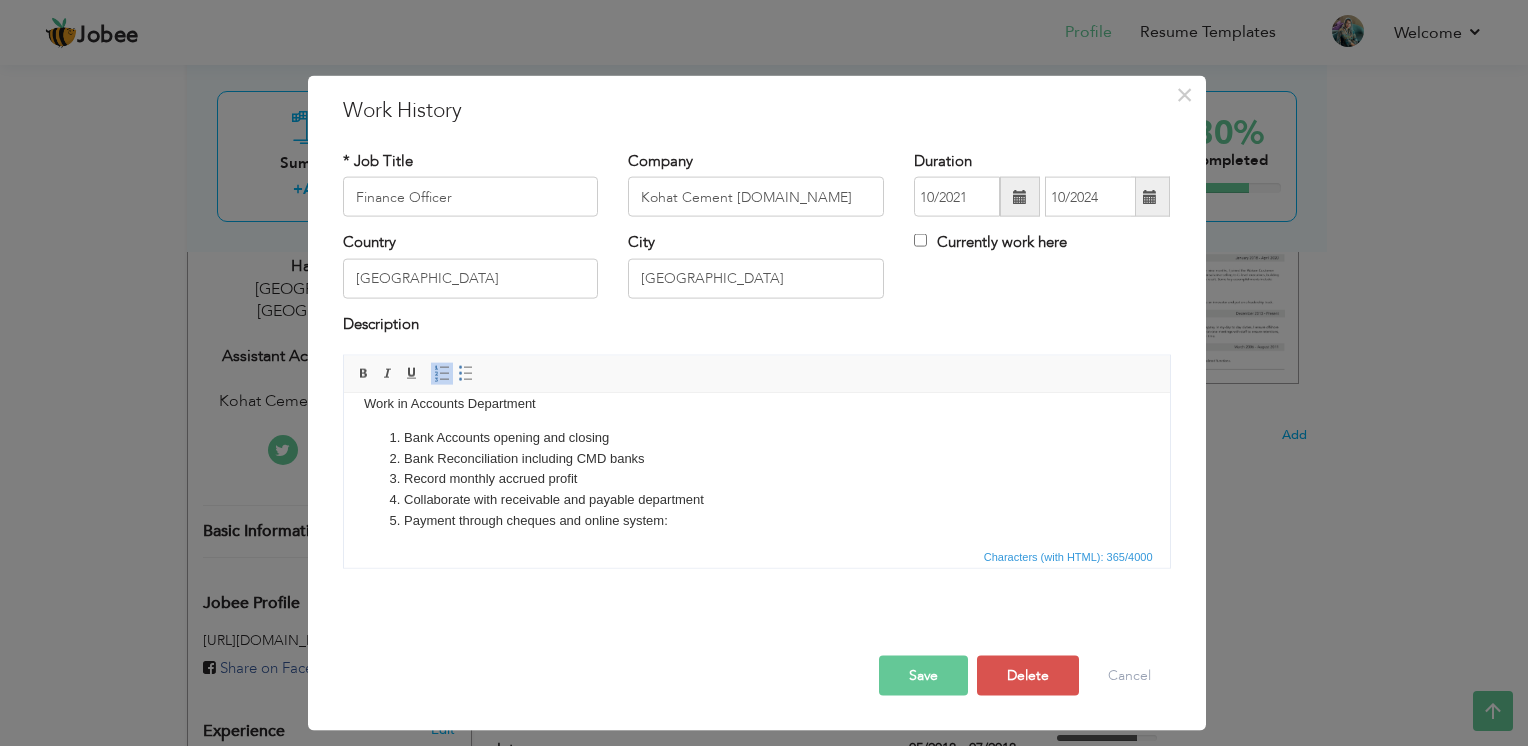 scroll, scrollTop: 0, scrollLeft: 0, axis: both 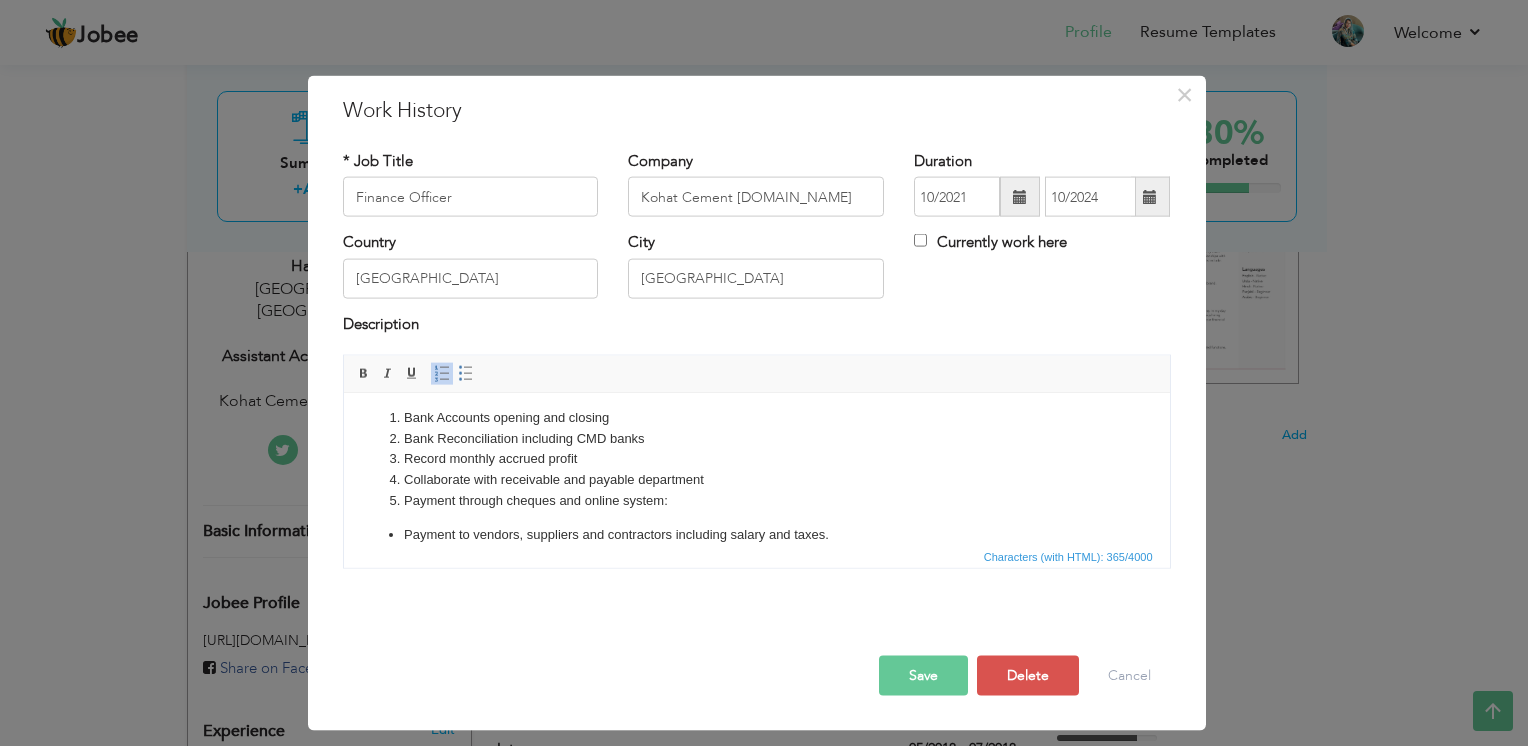click on "Collaborate with receivable and payable department" at bounding box center (756, 479) 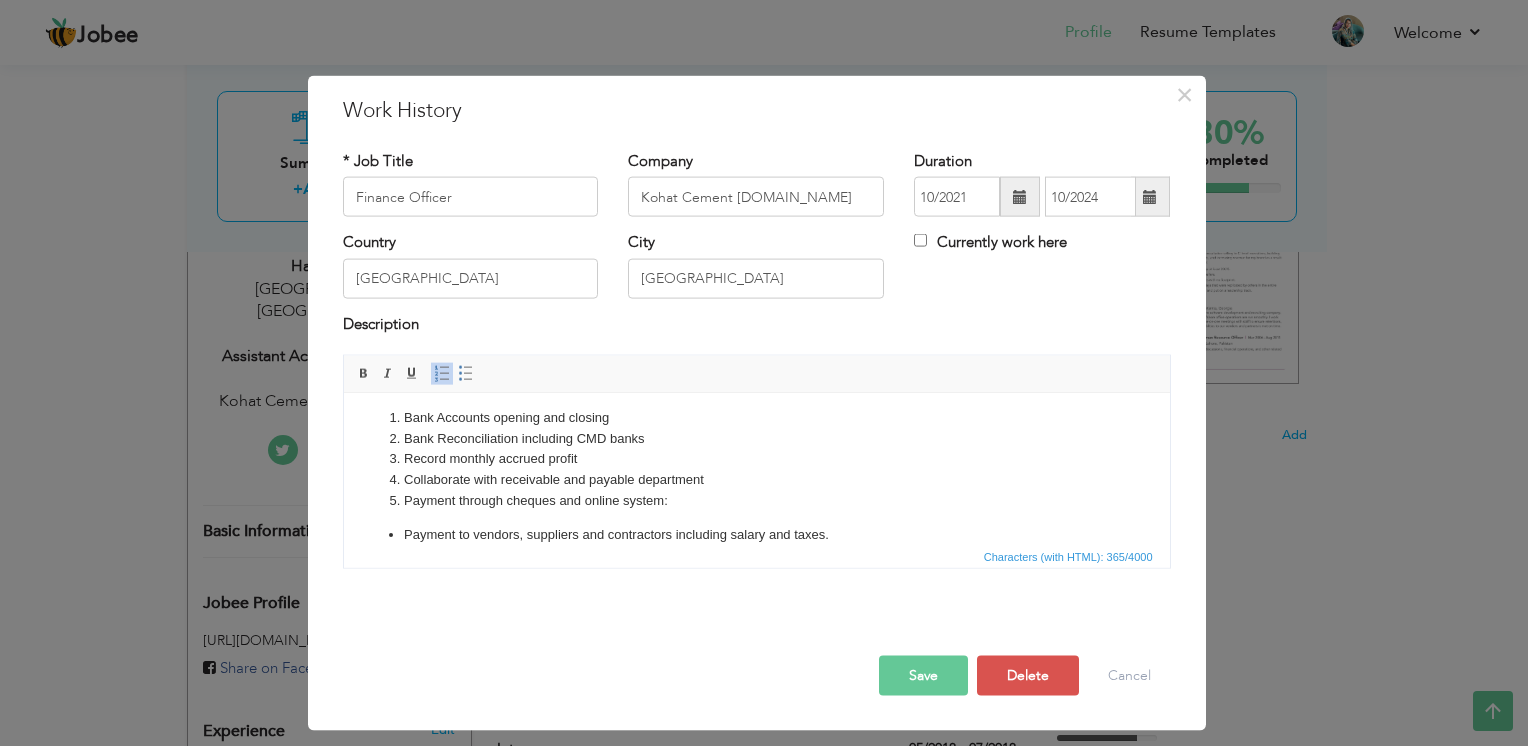 scroll, scrollTop: 61, scrollLeft: 0, axis: vertical 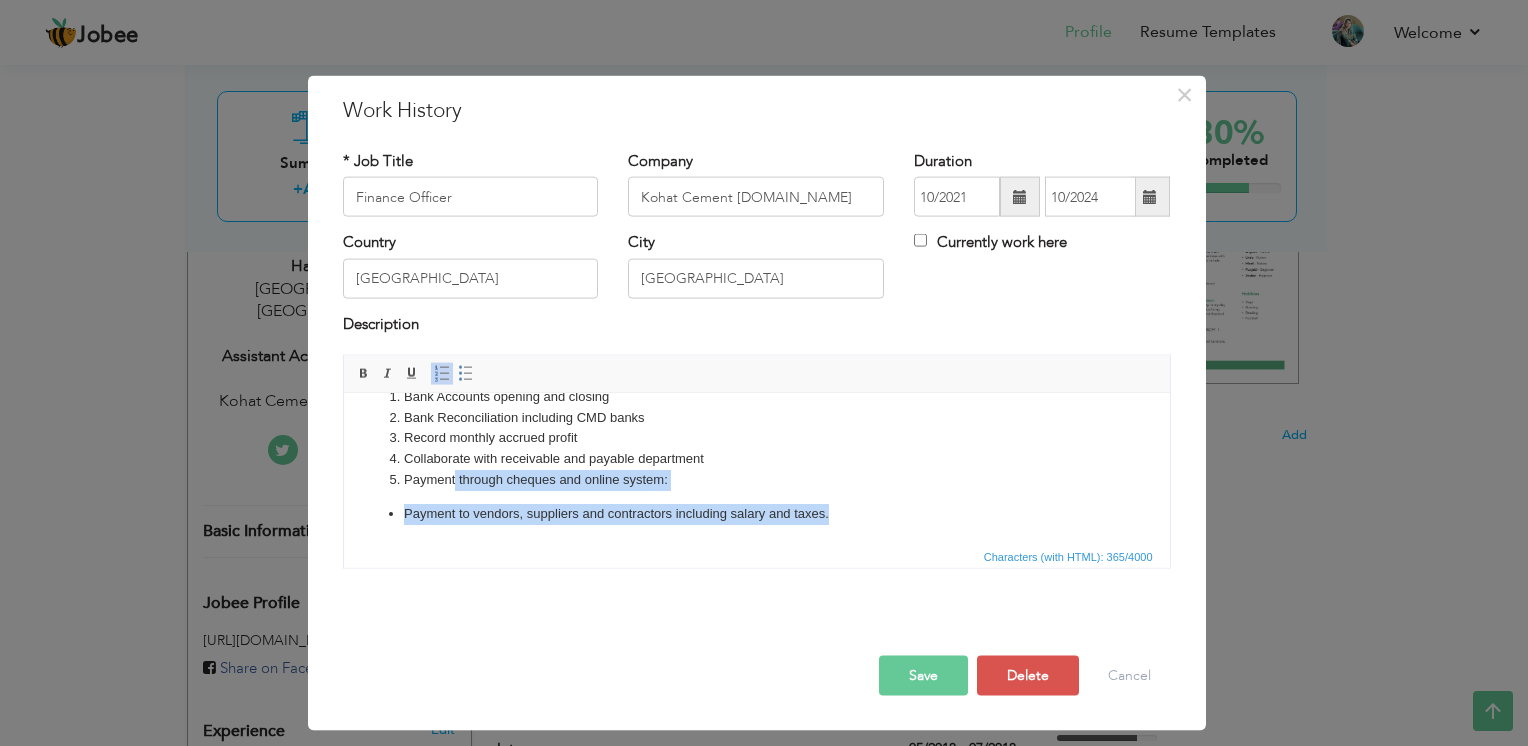 drag, startPoint x: 835, startPoint y: 538, endPoint x: 454, endPoint y: 482, distance: 385.0935 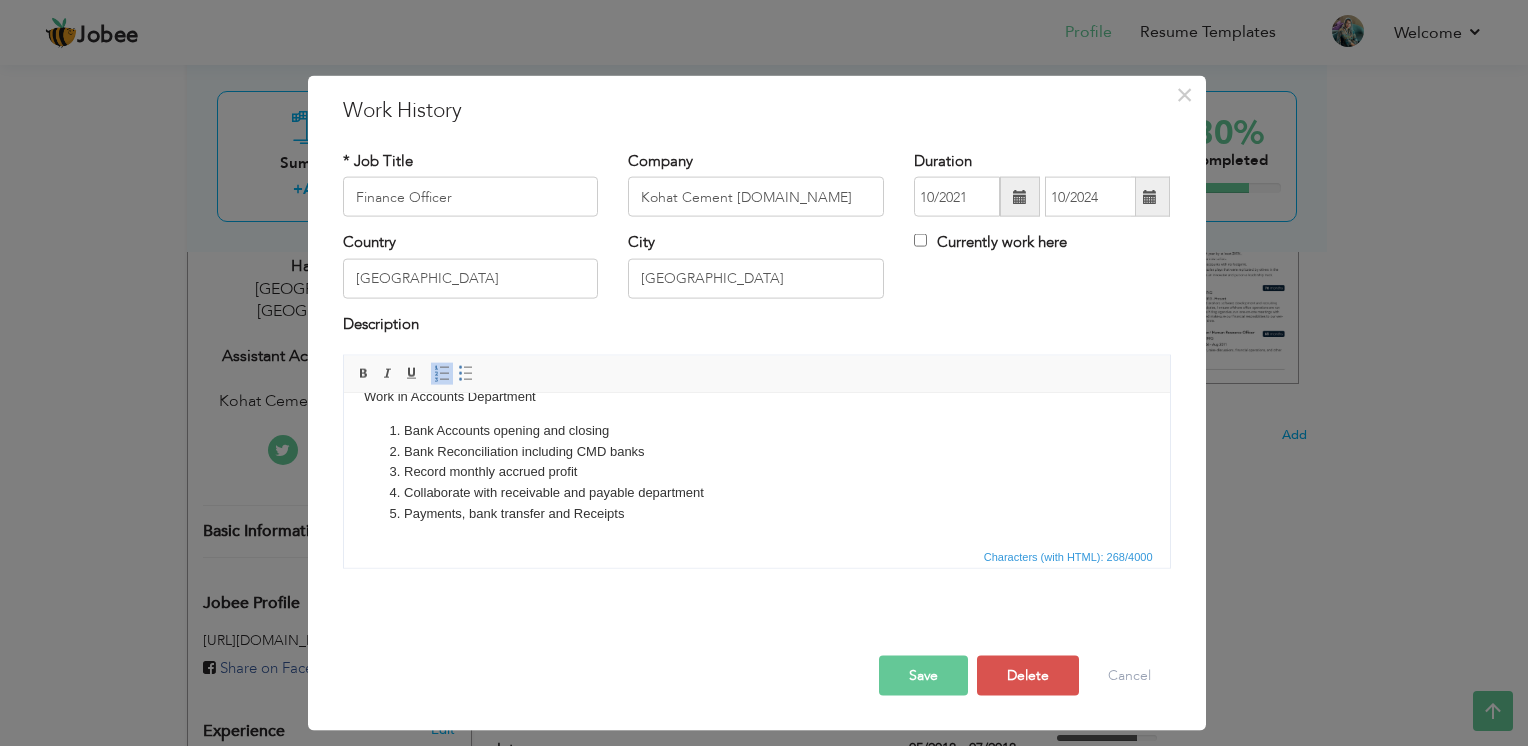 scroll, scrollTop: 23, scrollLeft: 0, axis: vertical 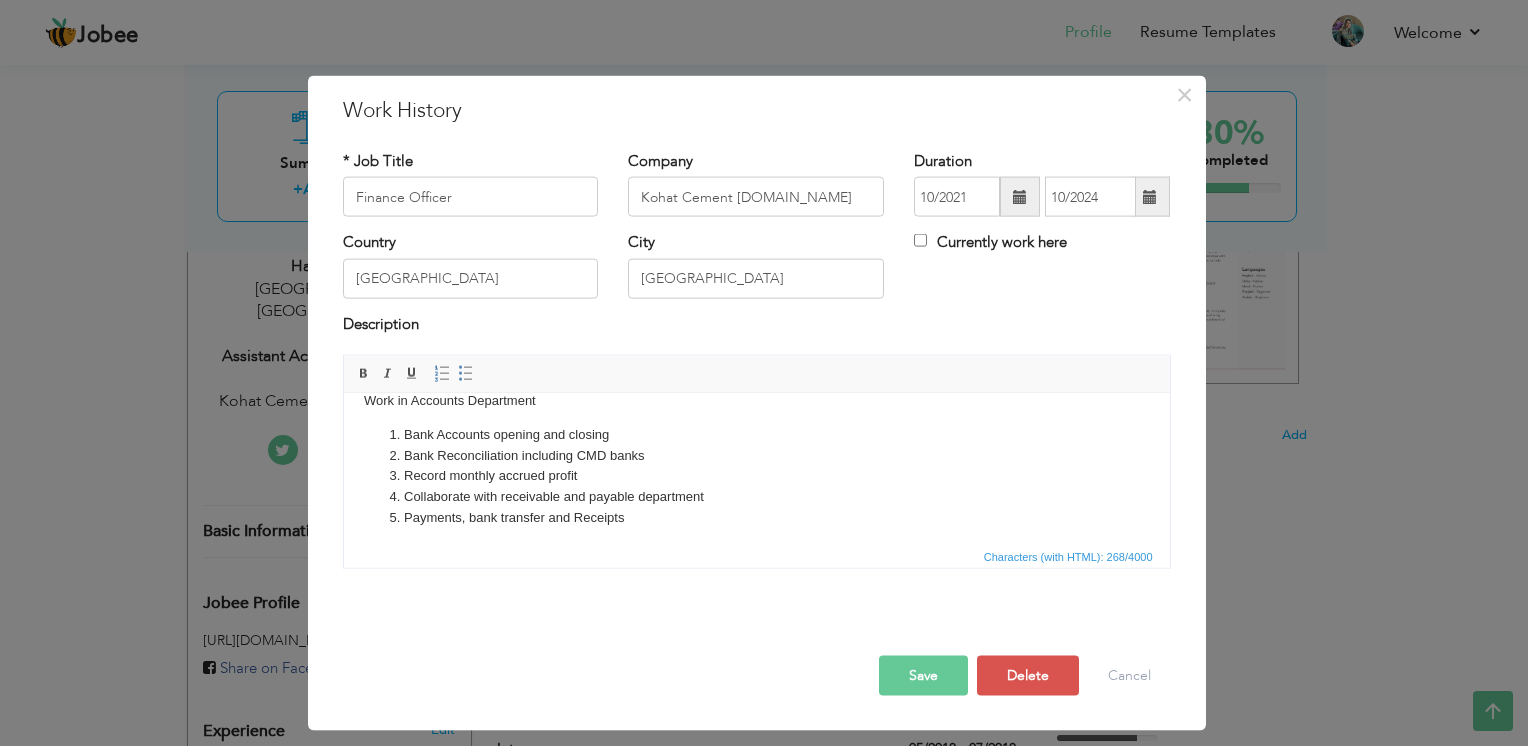 click on "Record monthly accrued profit" at bounding box center (756, 475) 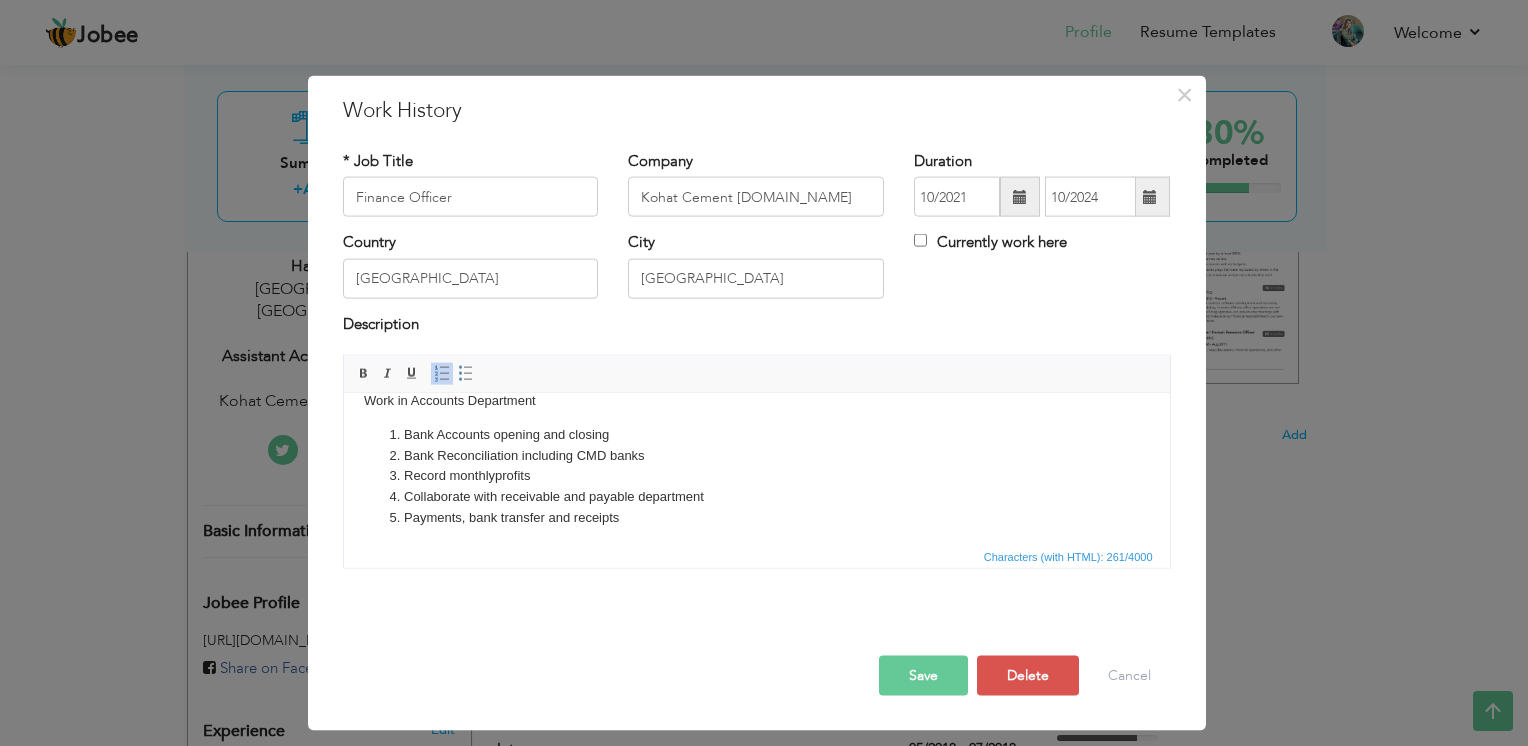click on "Payments, bank transfer and r eceipts" at bounding box center (756, 517) 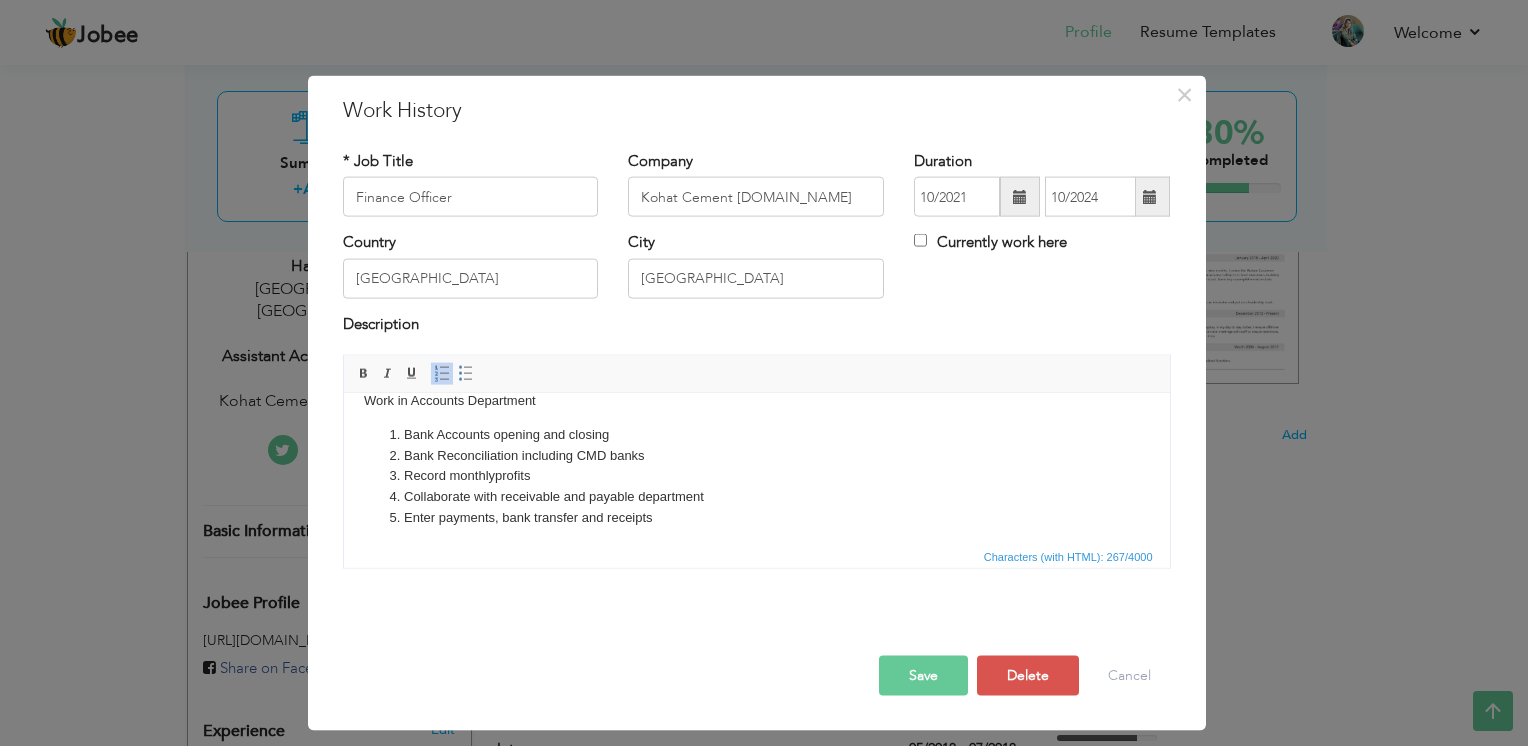 scroll, scrollTop: 0, scrollLeft: 0, axis: both 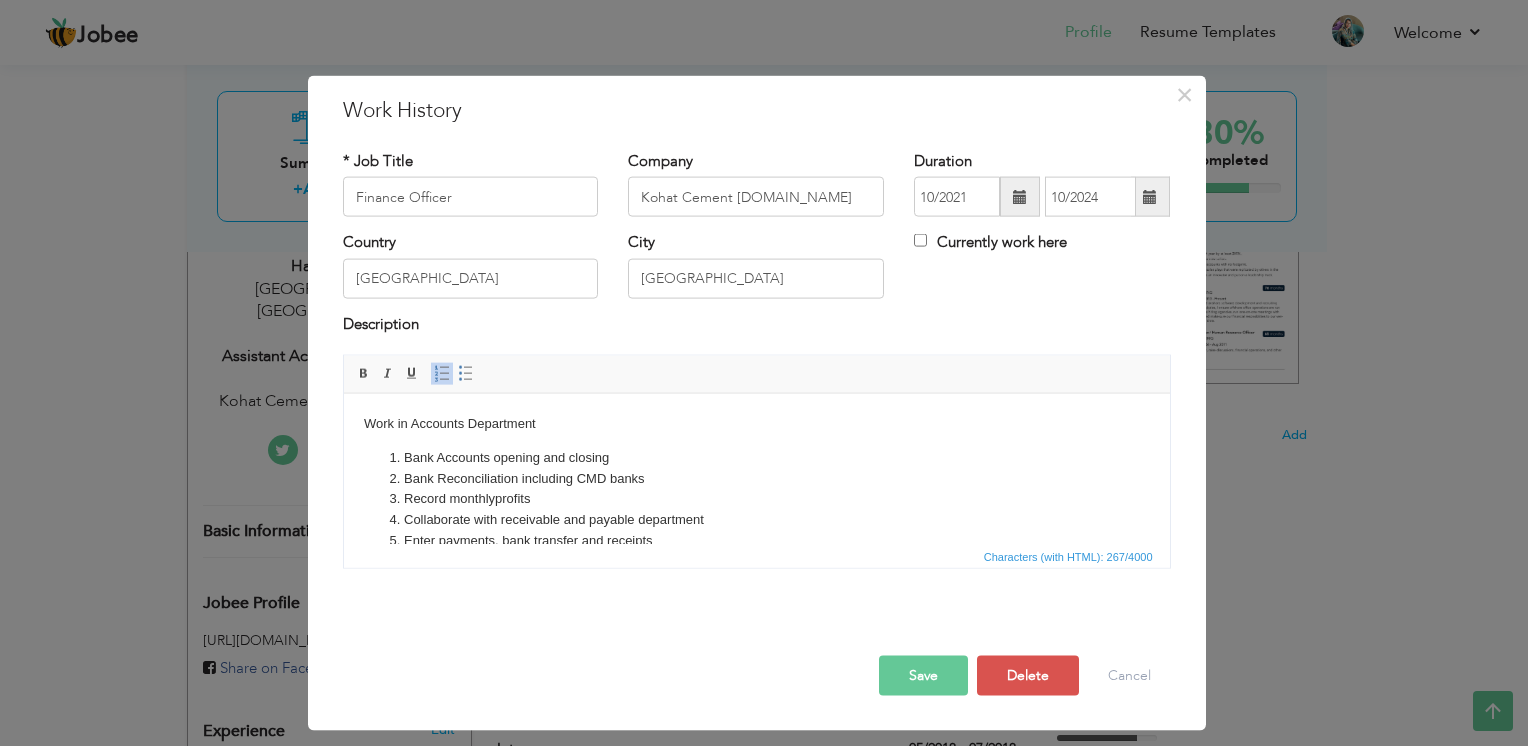 click on "Enter p ayments, bank transfer and r eceipts" at bounding box center (756, 540) 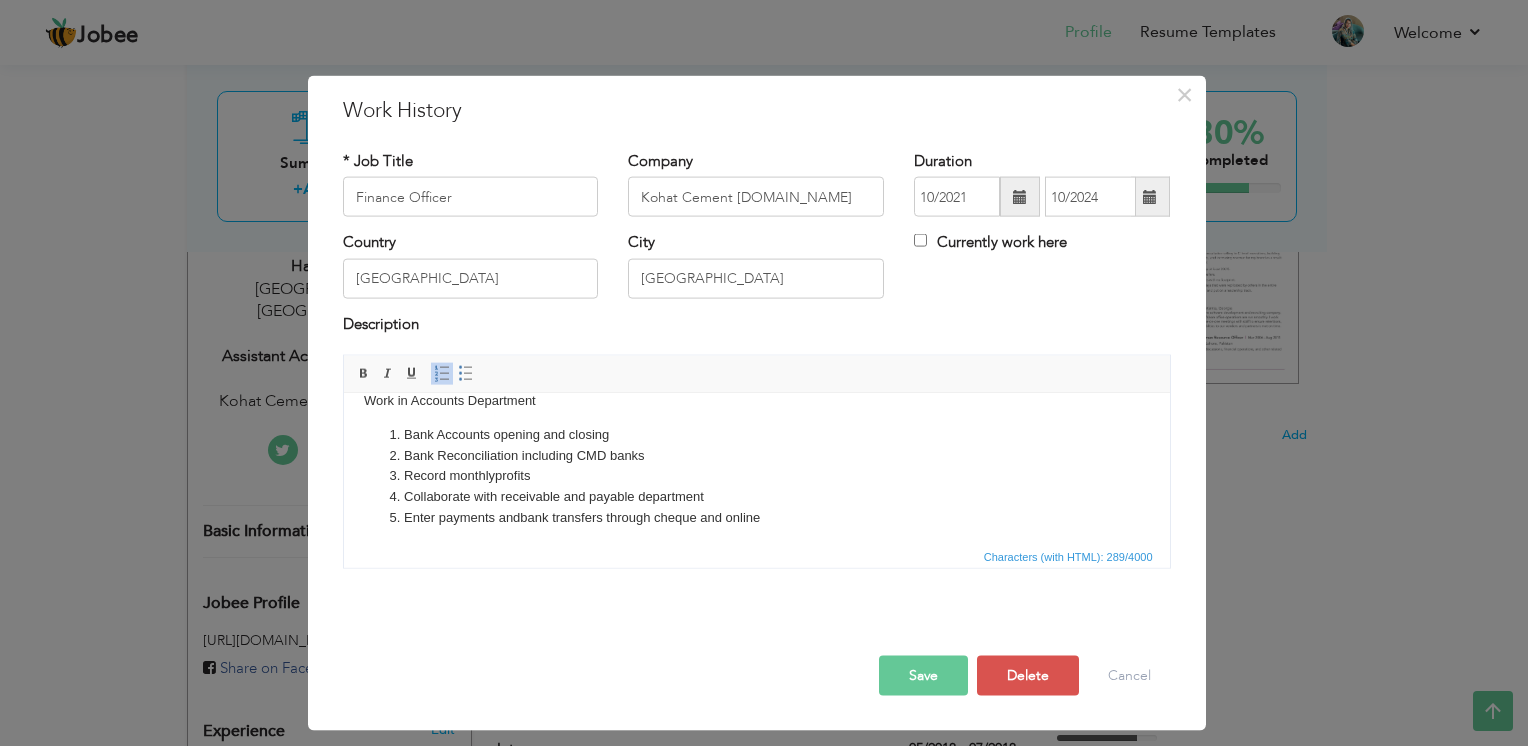 scroll, scrollTop: 27, scrollLeft: 0, axis: vertical 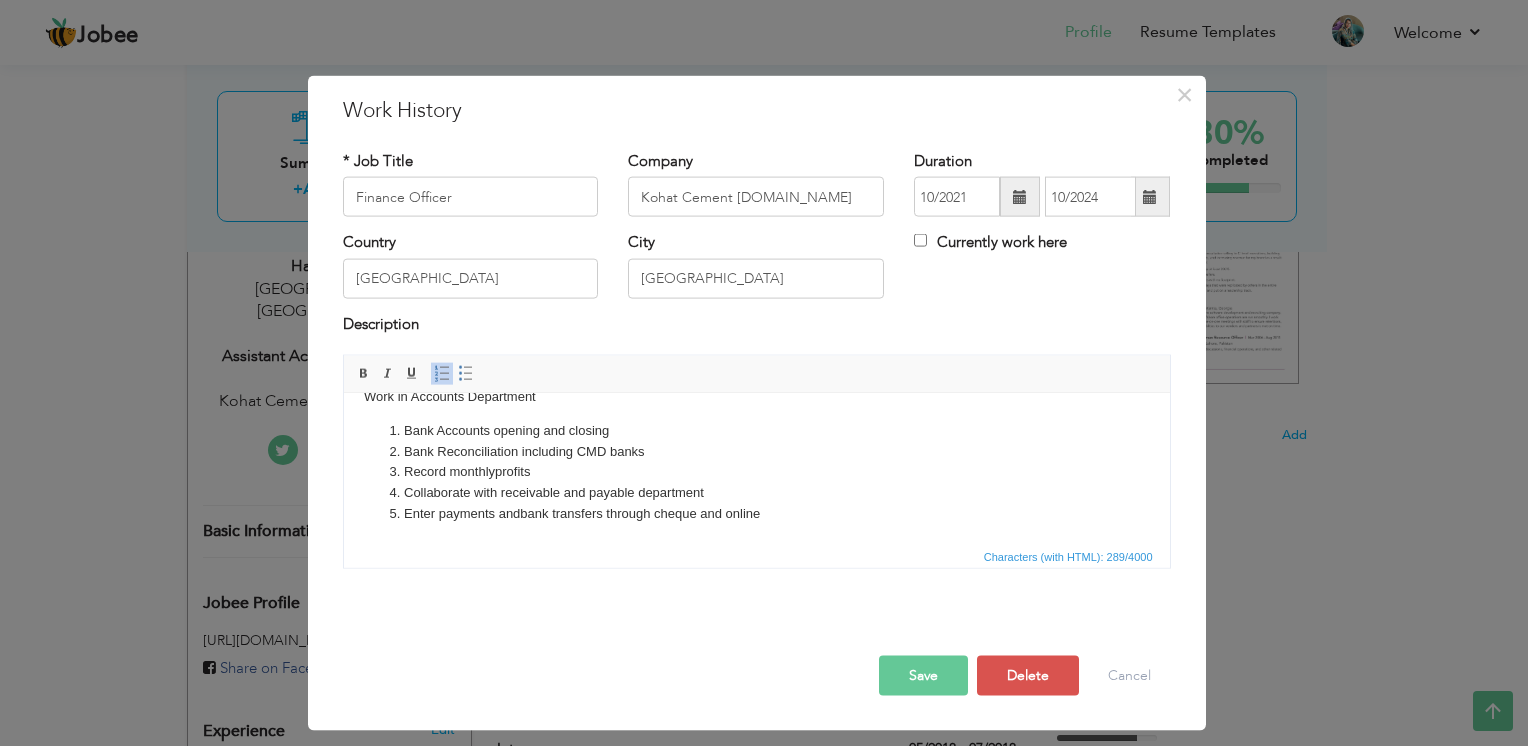 click on "Save" at bounding box center [923, 676] 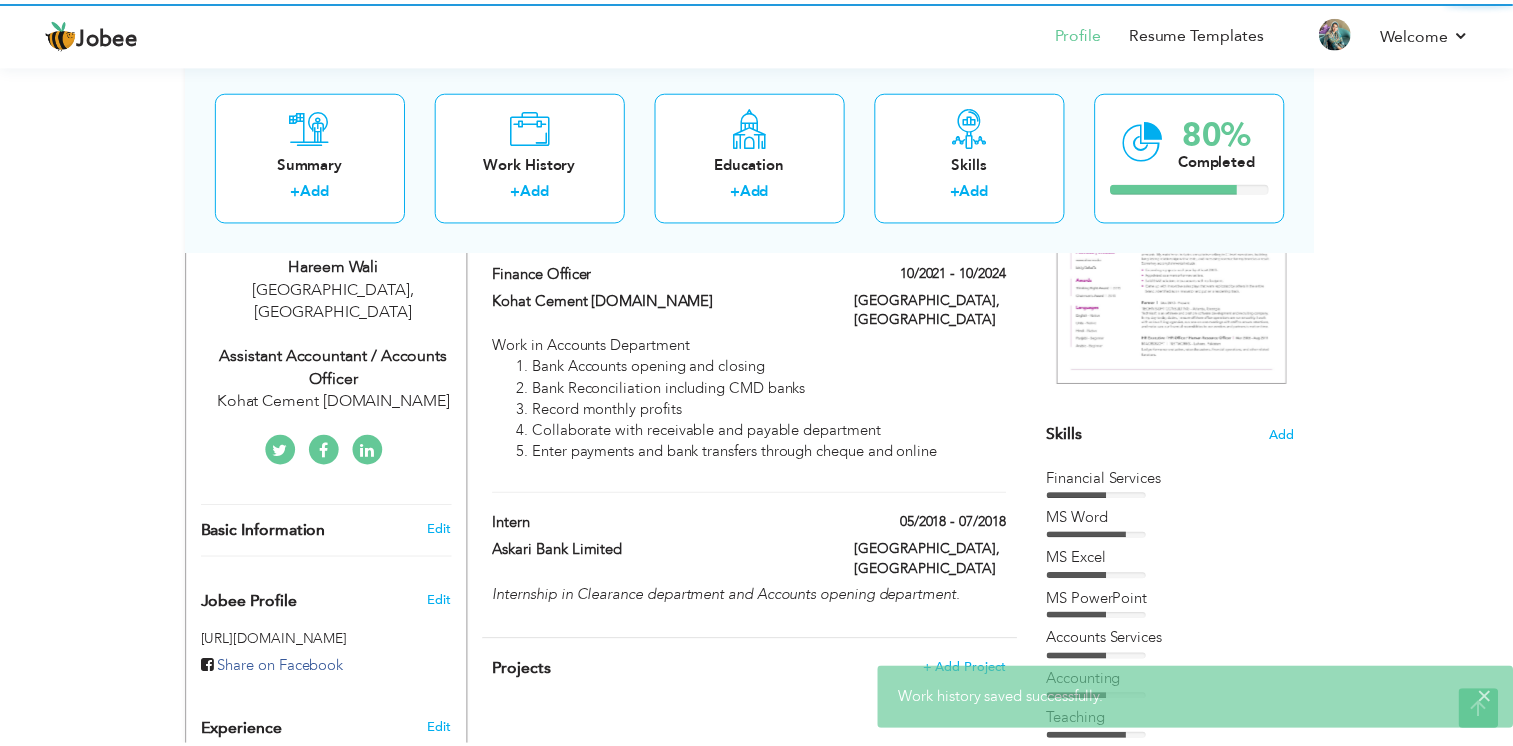 scroll, scrollTop: 0, scrollLeft: 0, axis: both 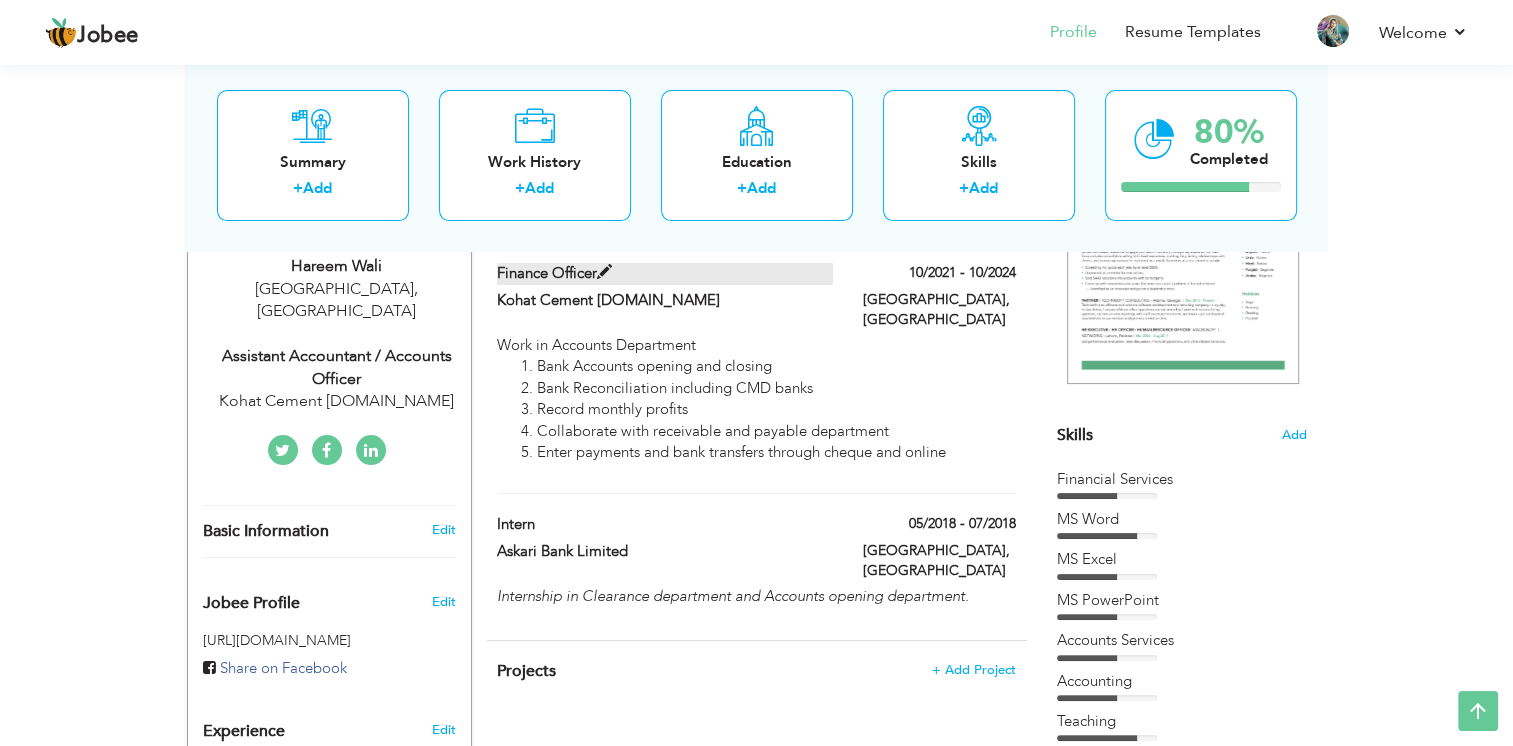 click on "Finance Officer" at bounding box center (665, 273) 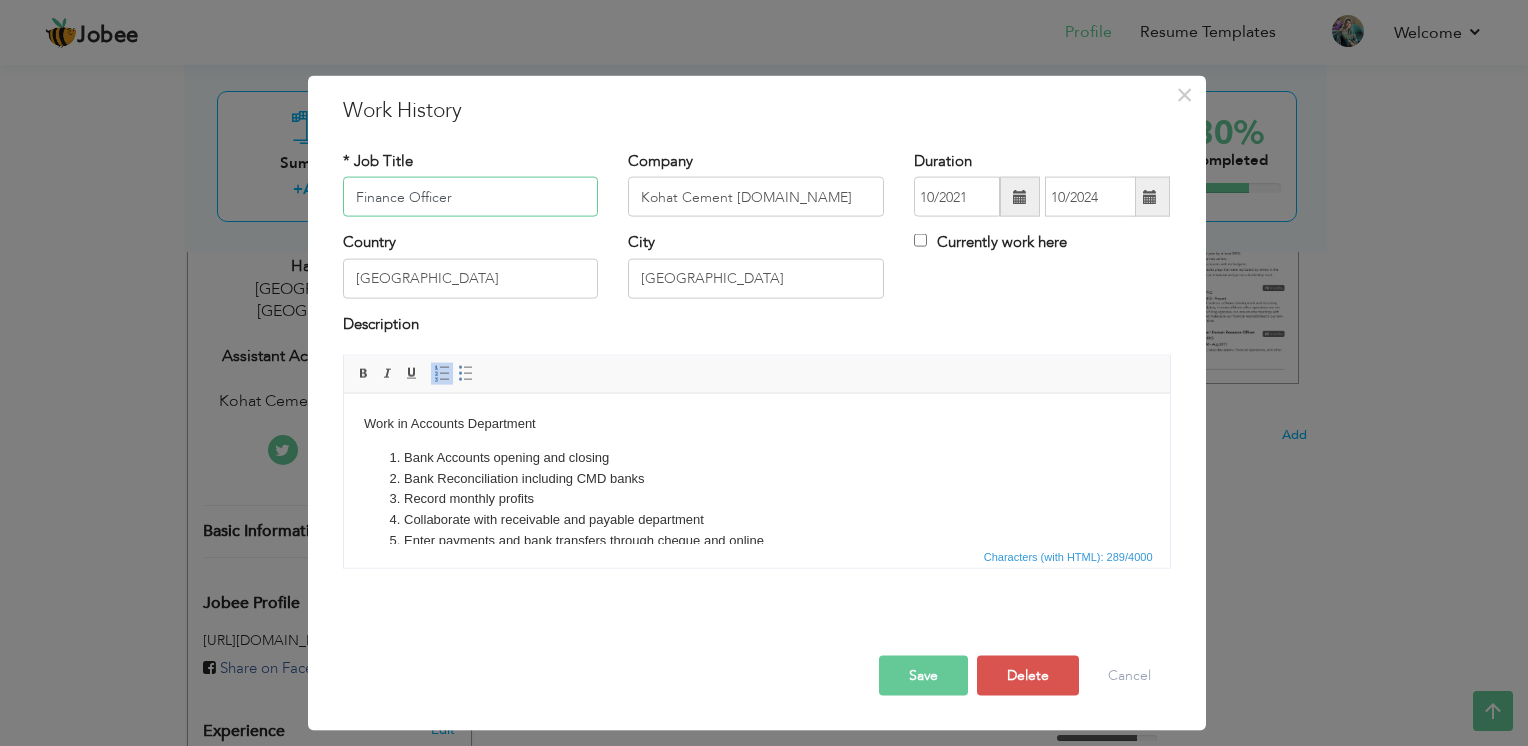 click on "Finance Officer" at bounding box center [471, 197] 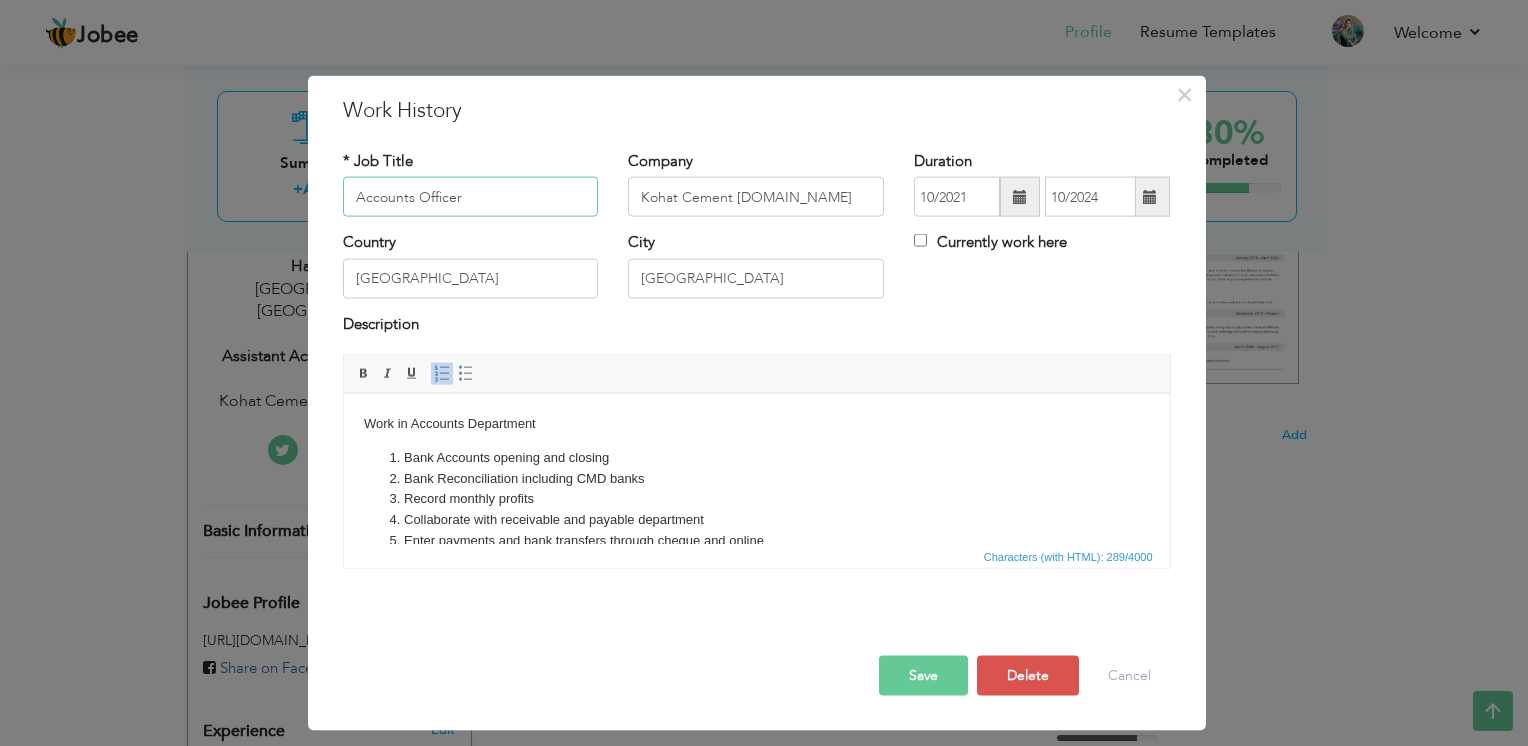 type on "Accounts Officer" 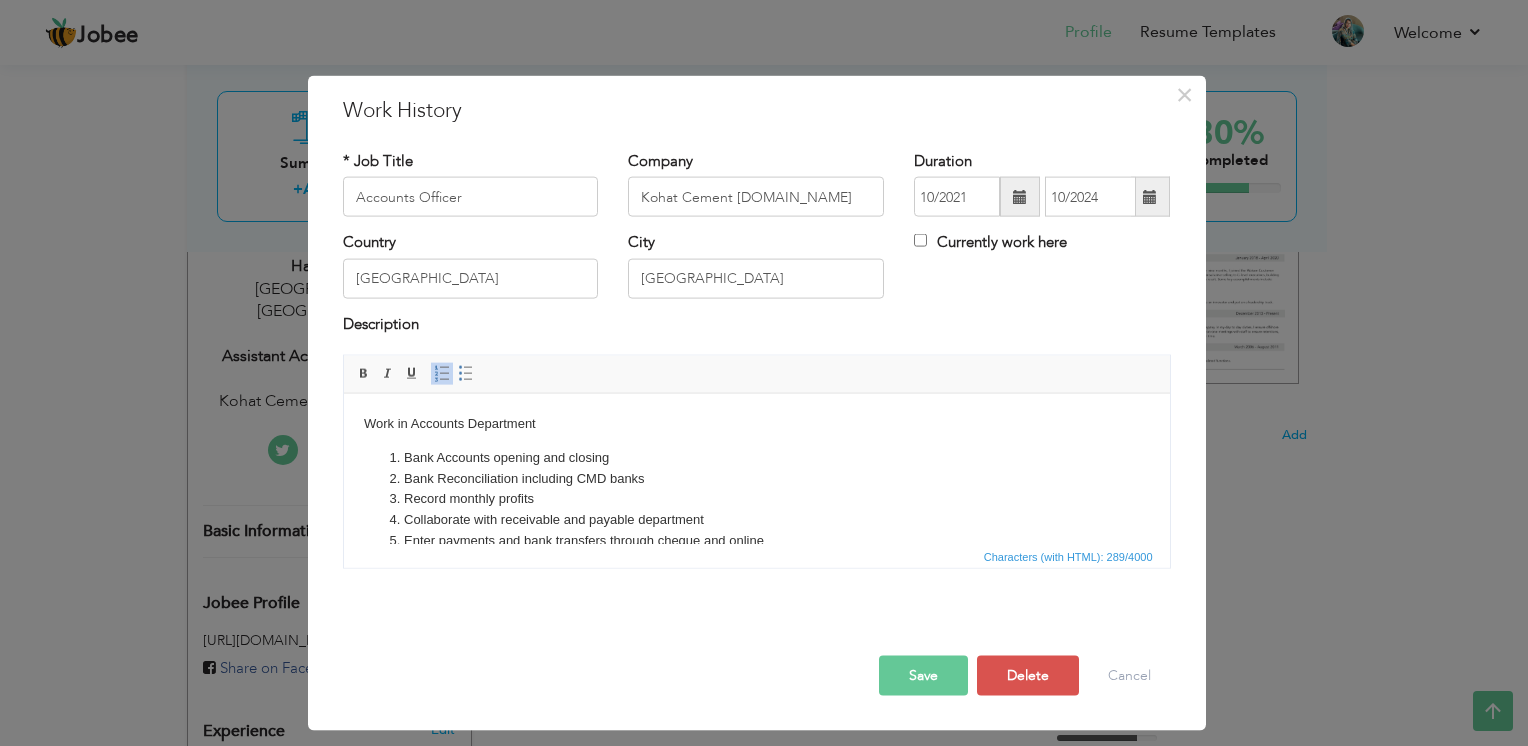 click on "Save" at bounding box center (923, 676) 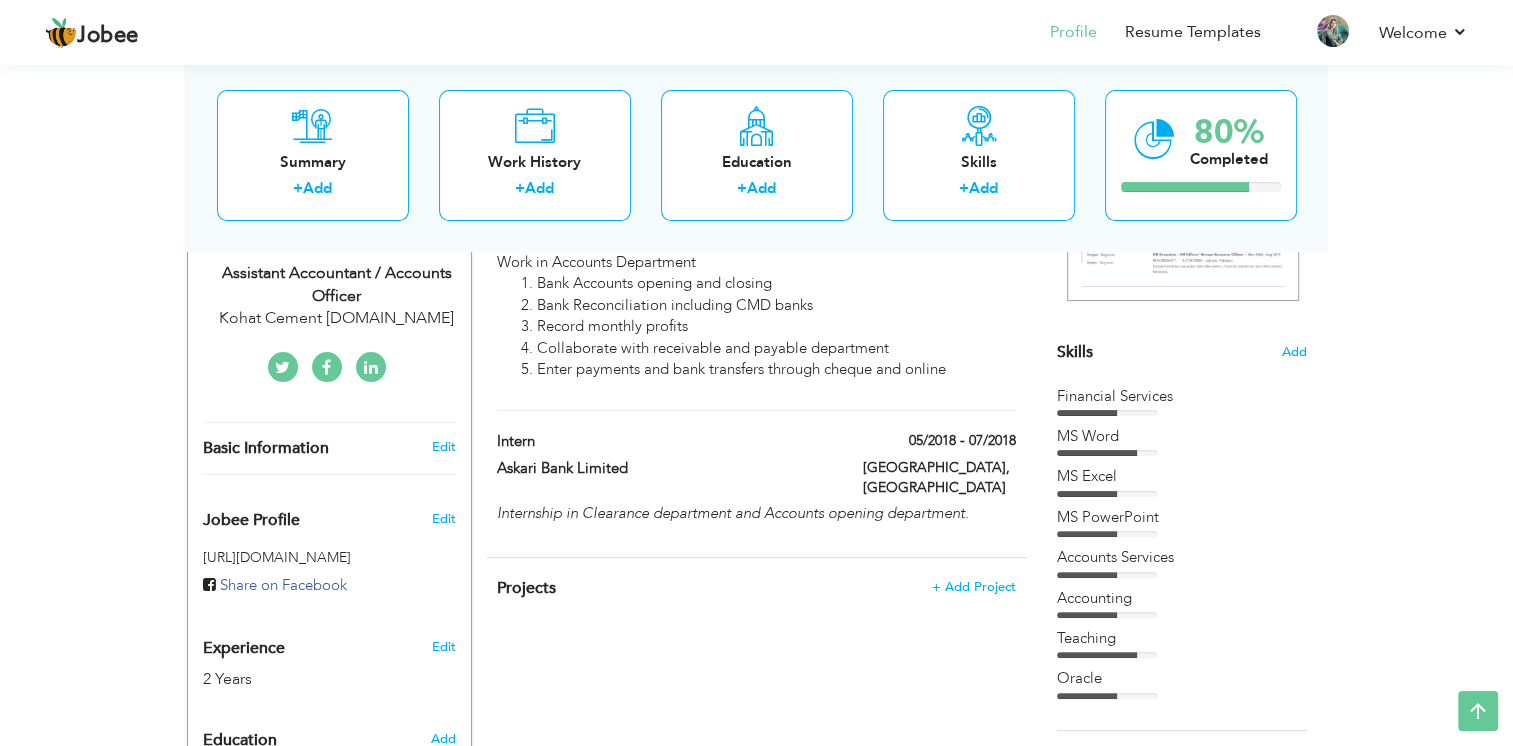 scroll, scrollTop: 415, scrollLeft: 0, axis: vertical 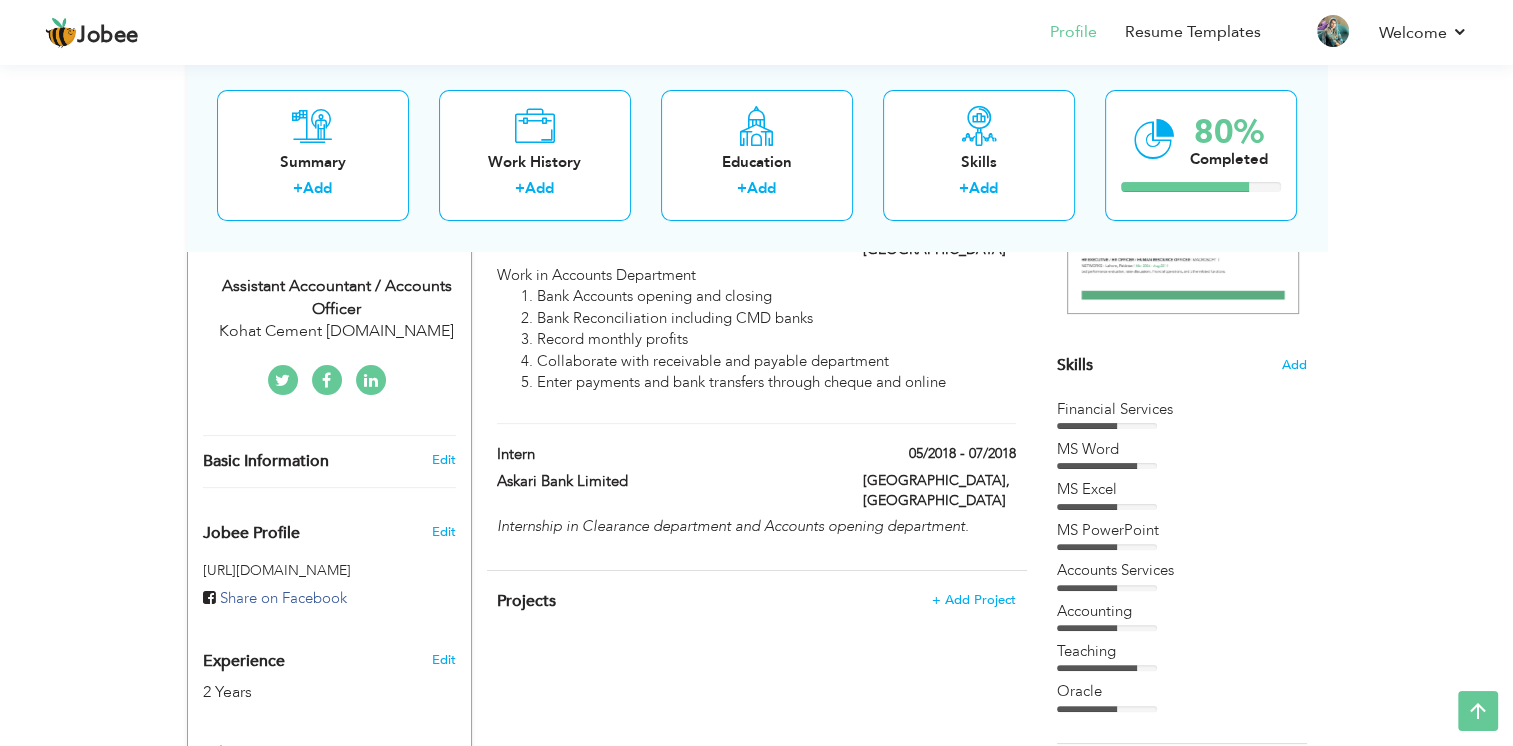 click at bounding box center (1087, 547) 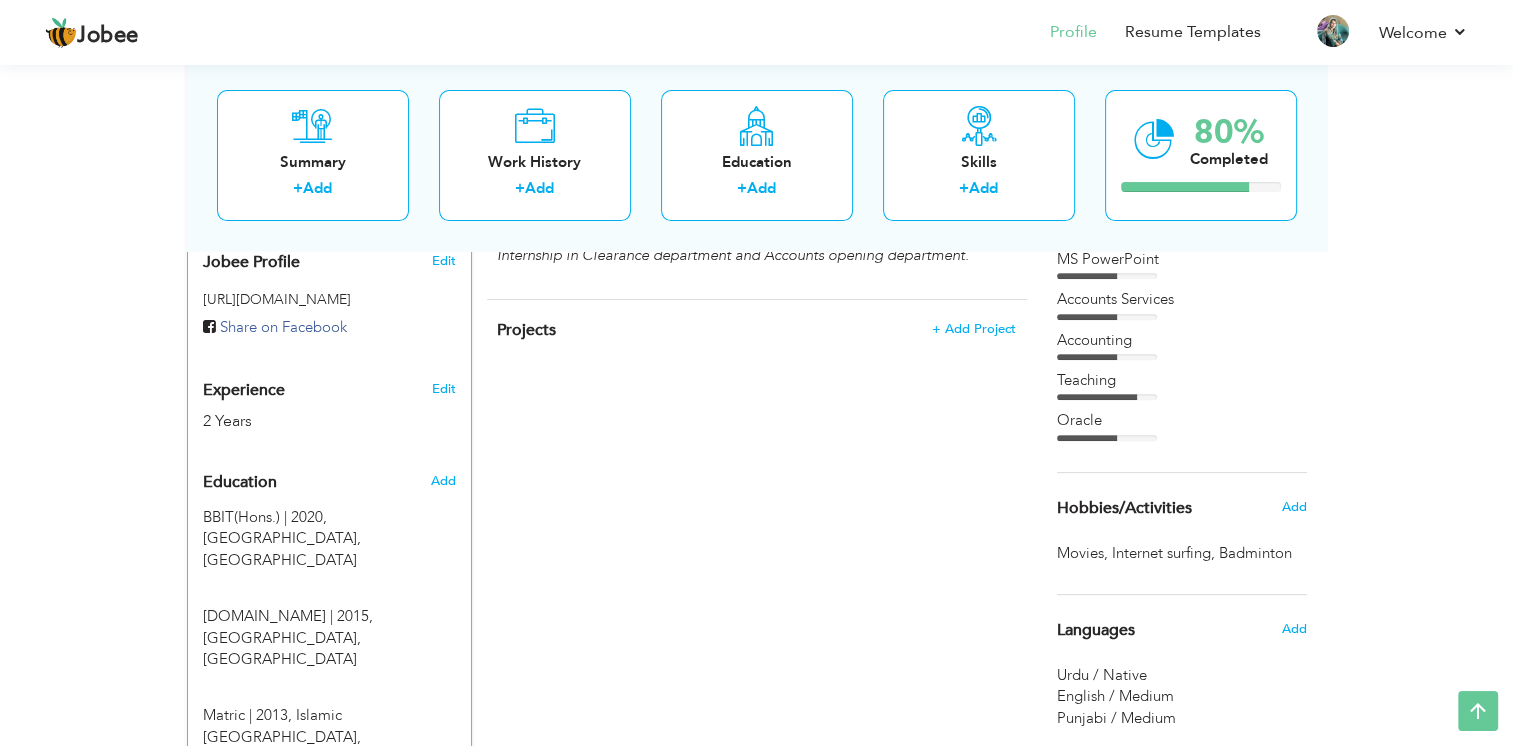 scroll, scrollTop: 698, scrollLeft: 0, axis: vertical 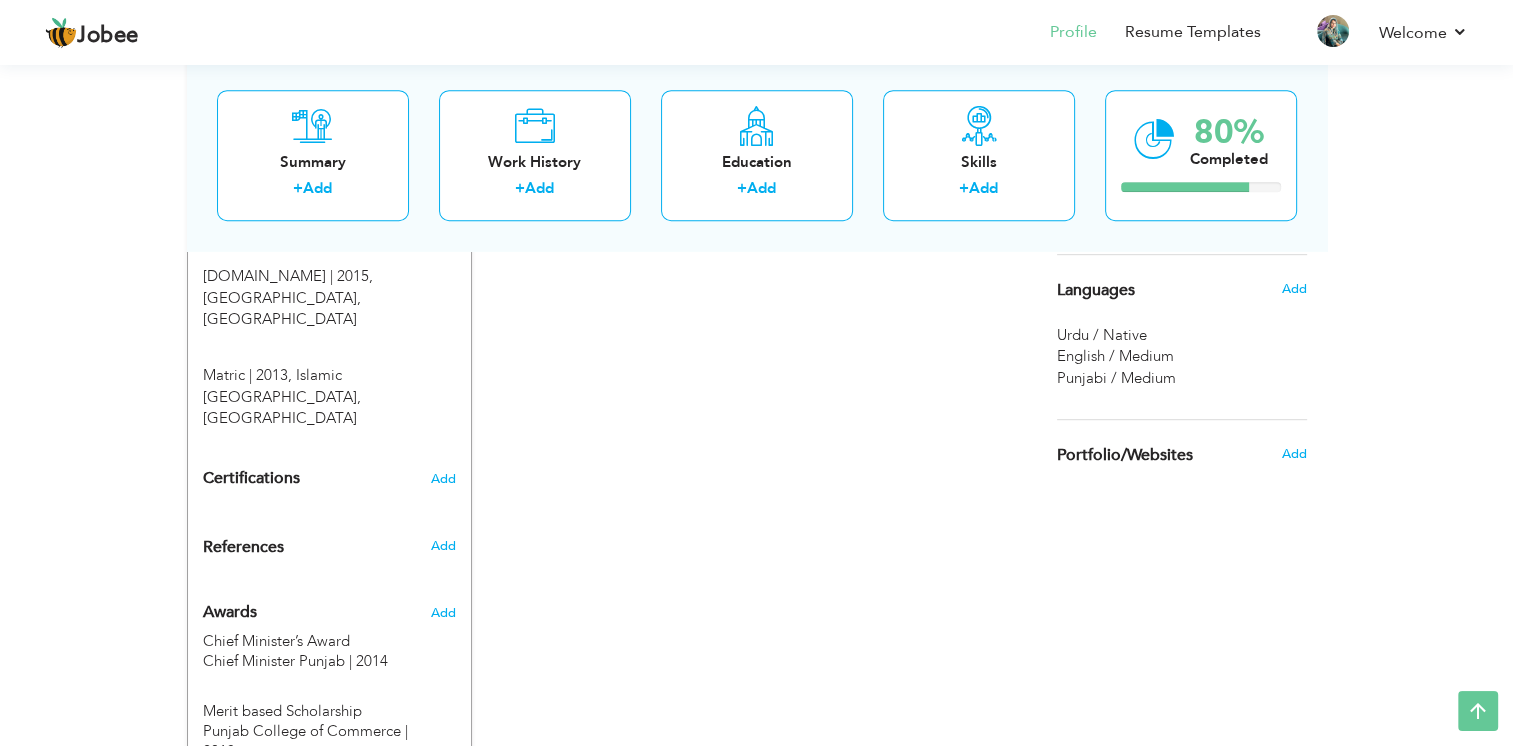click on "Add" at bounding box center (442, 613) 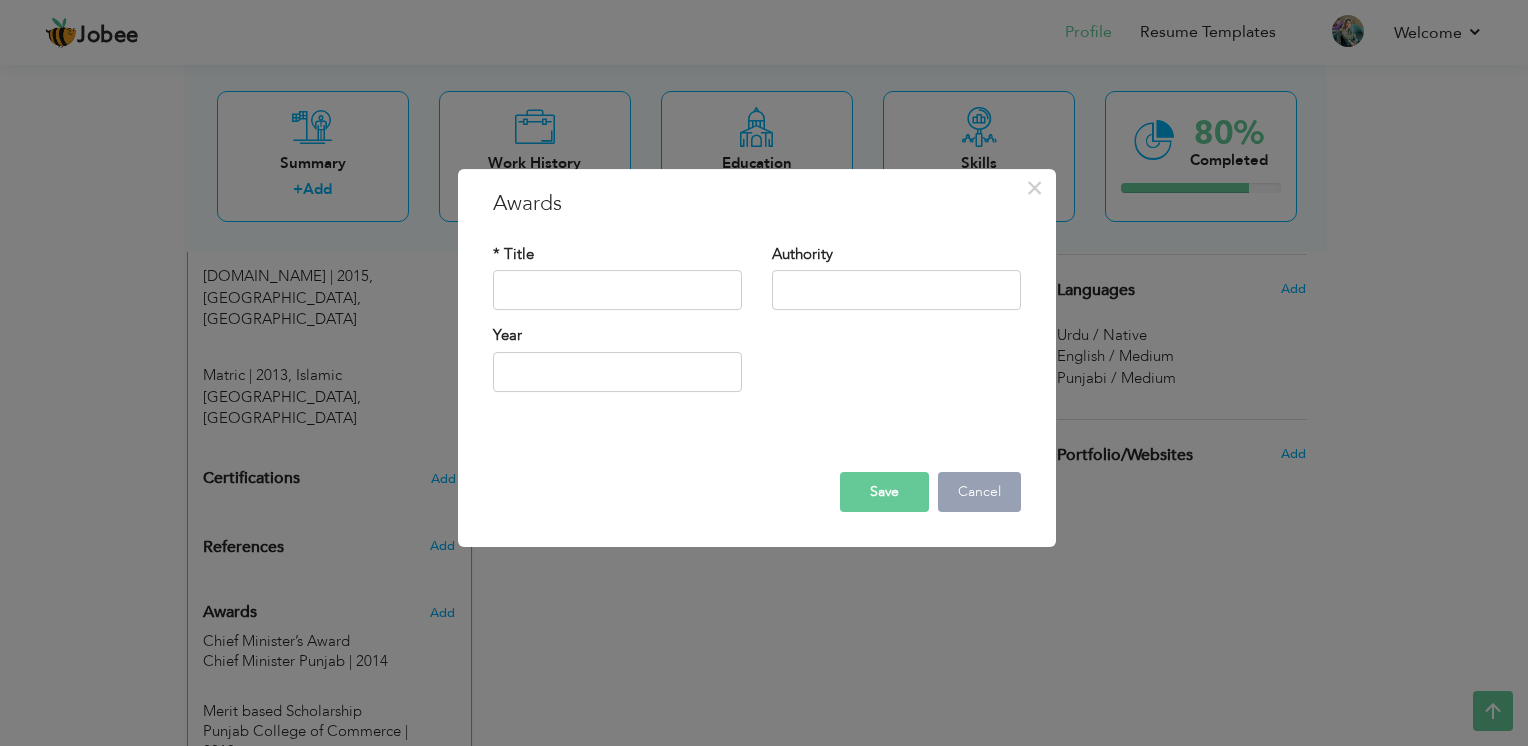 click on "Cancel" at bounding box center [979, 492] 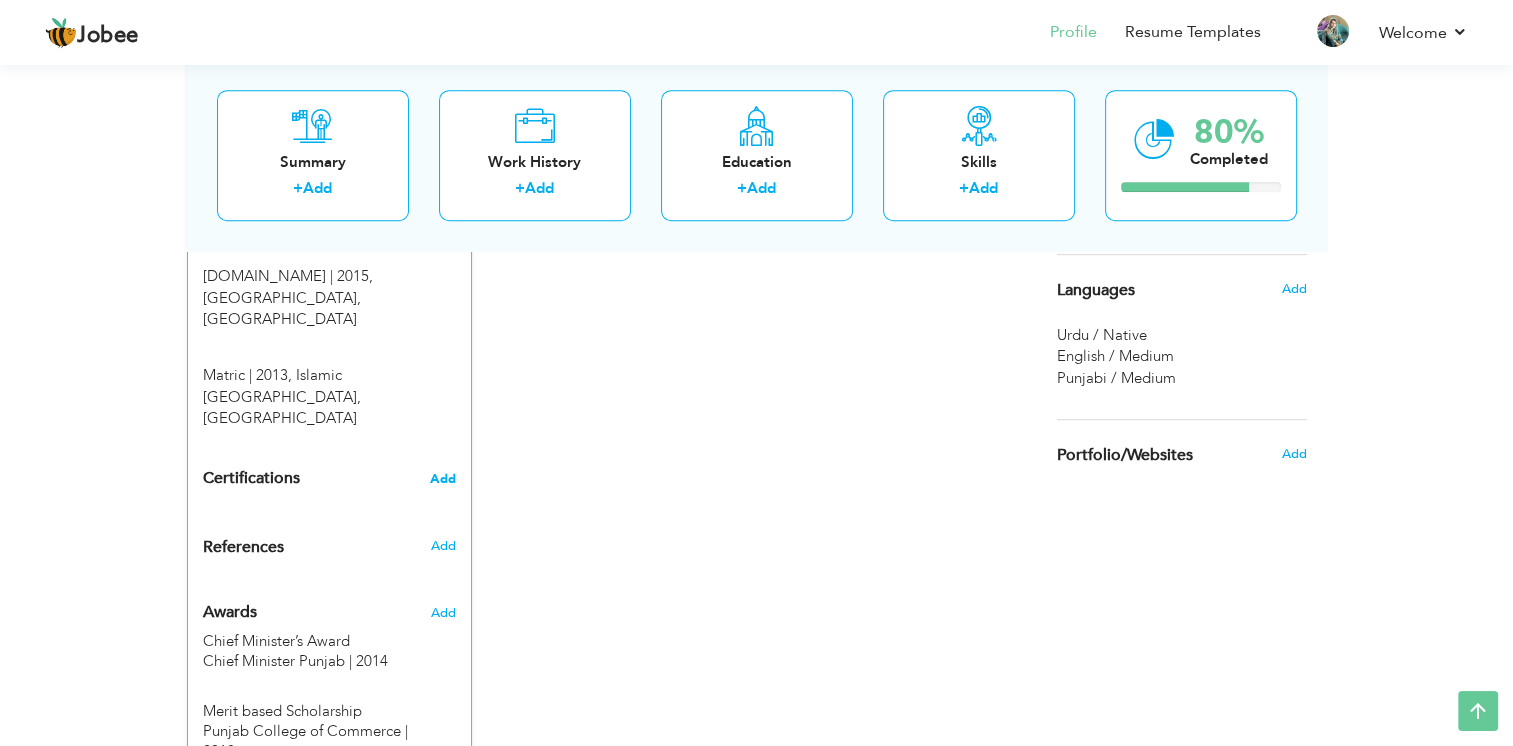 click on "Add" at bounding box center [443, 479] 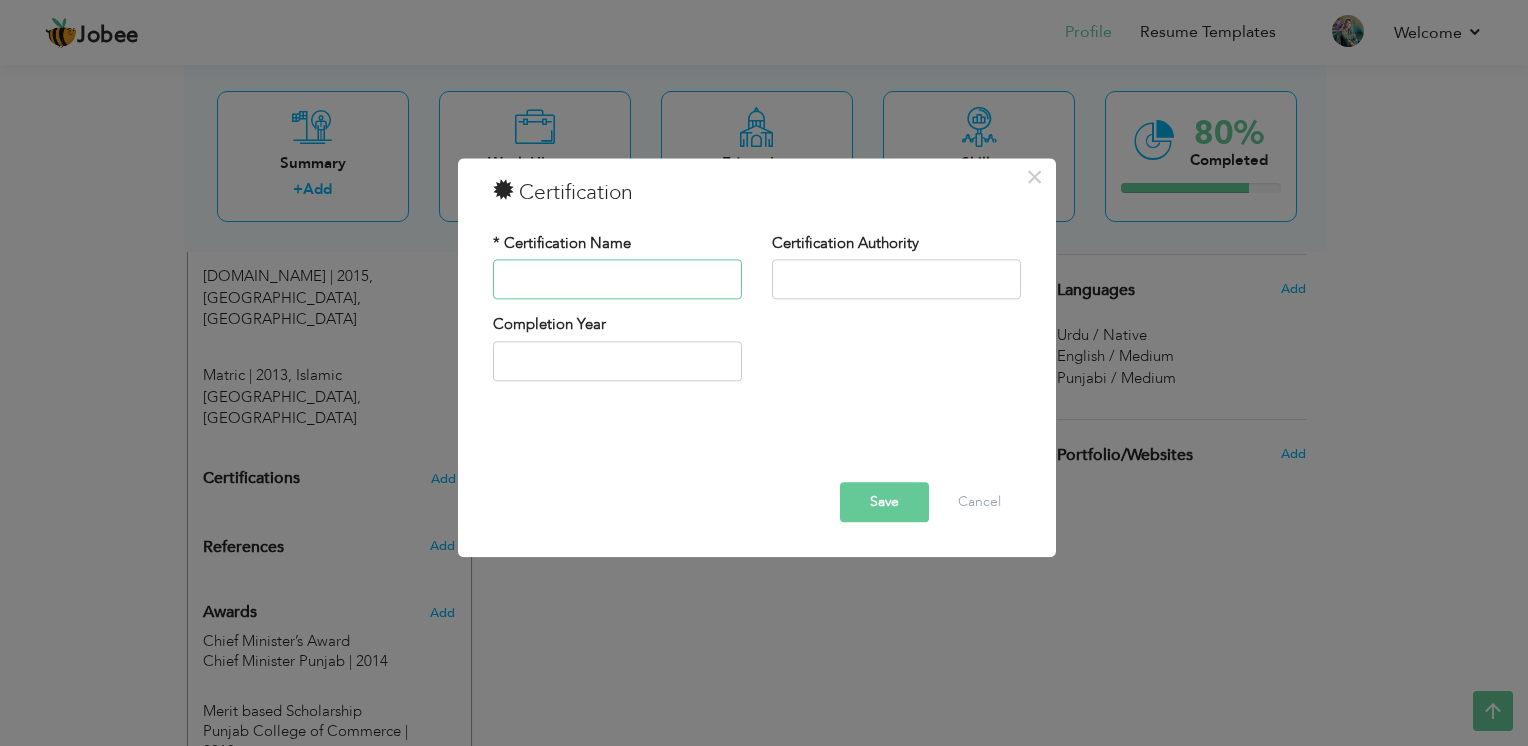 click at bounding box center (617, 280) 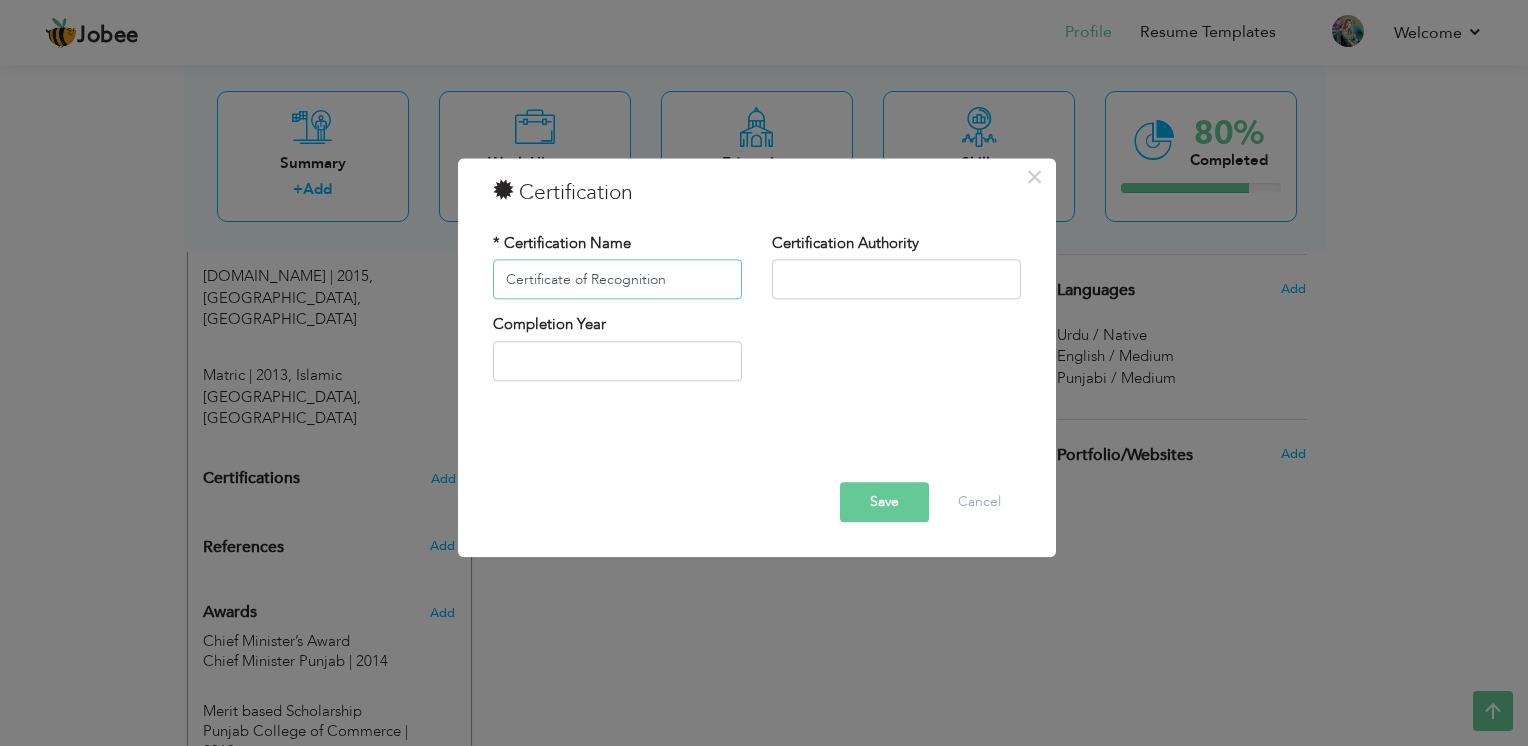 type on "Certificate of Recognition" 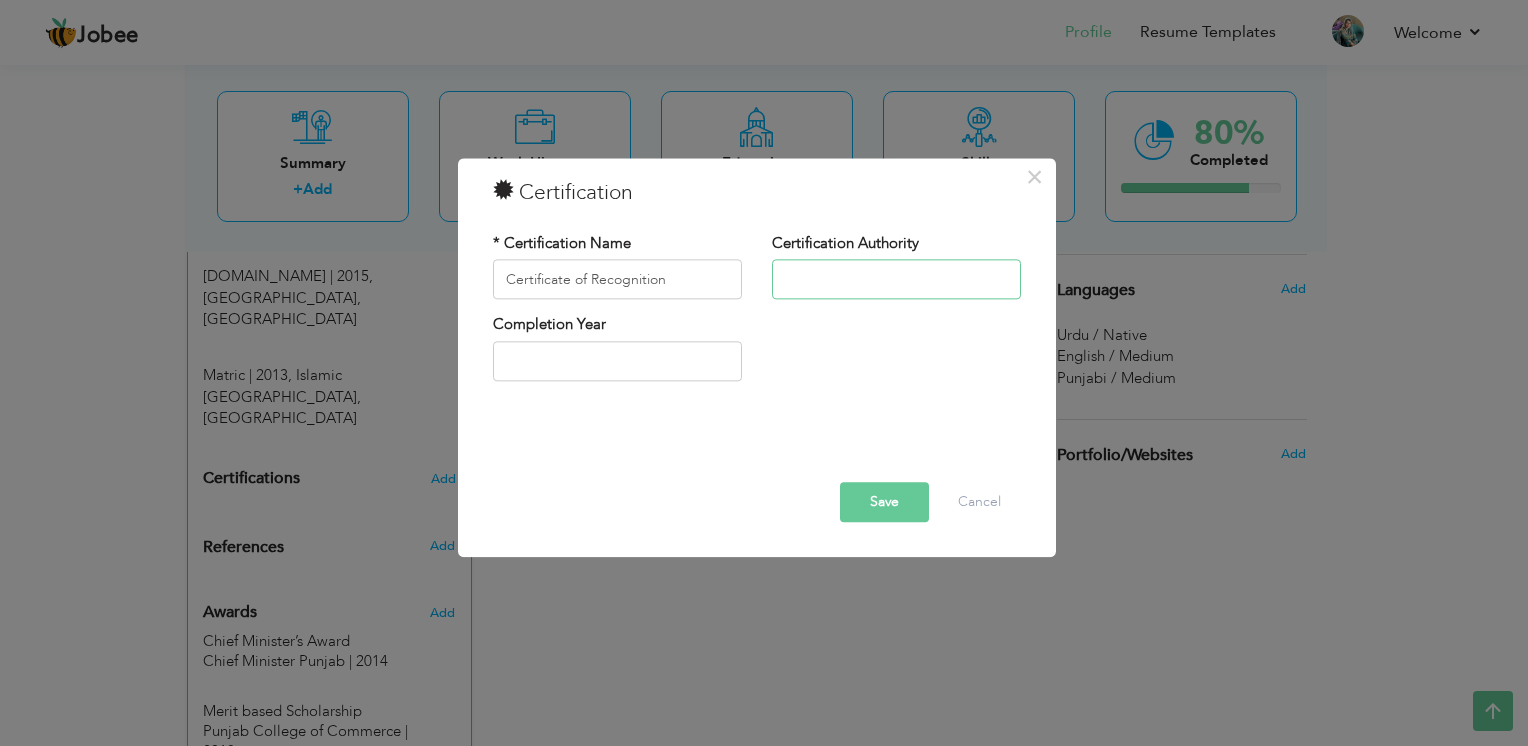 click at bounding box center (896, 280) 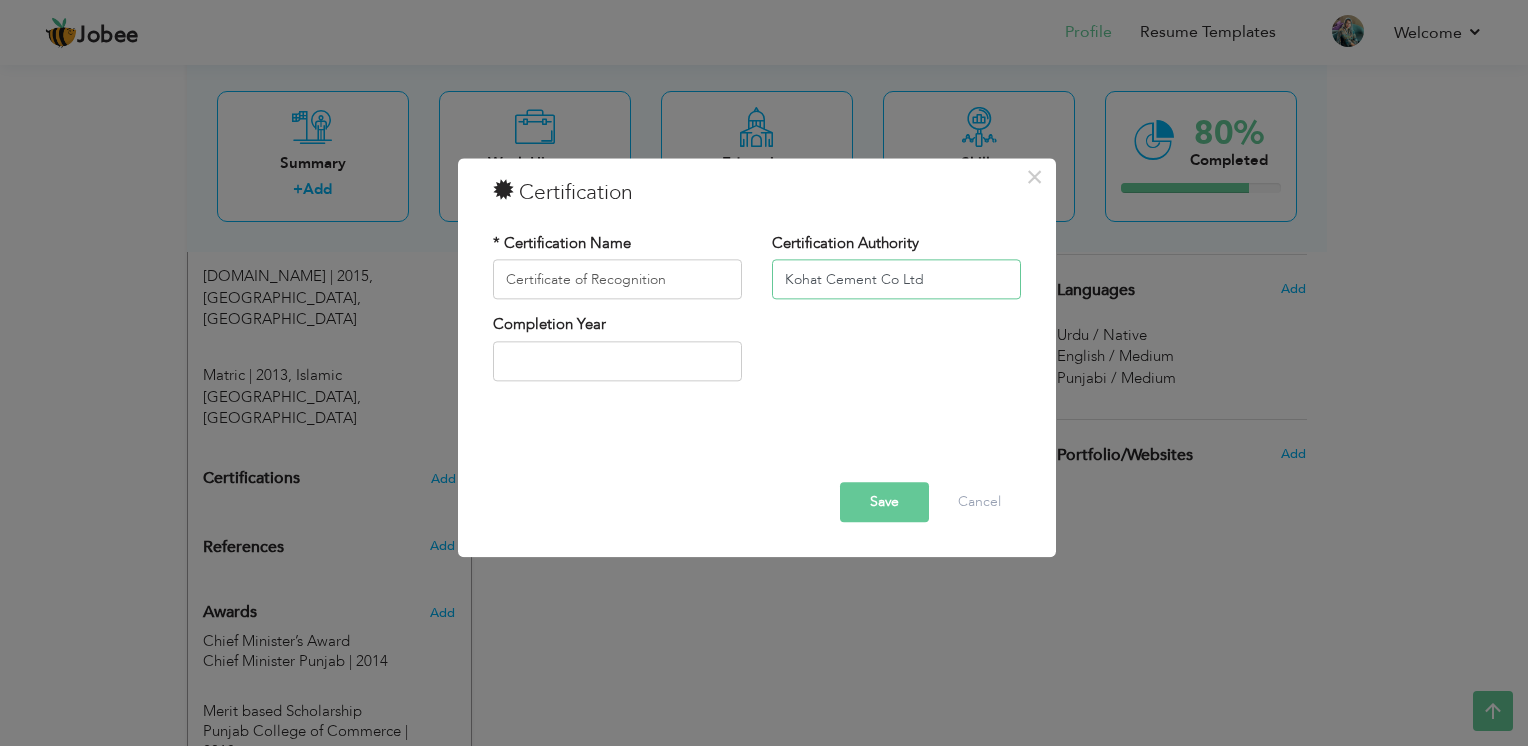 type on "Kohat Cement Co Ltd" 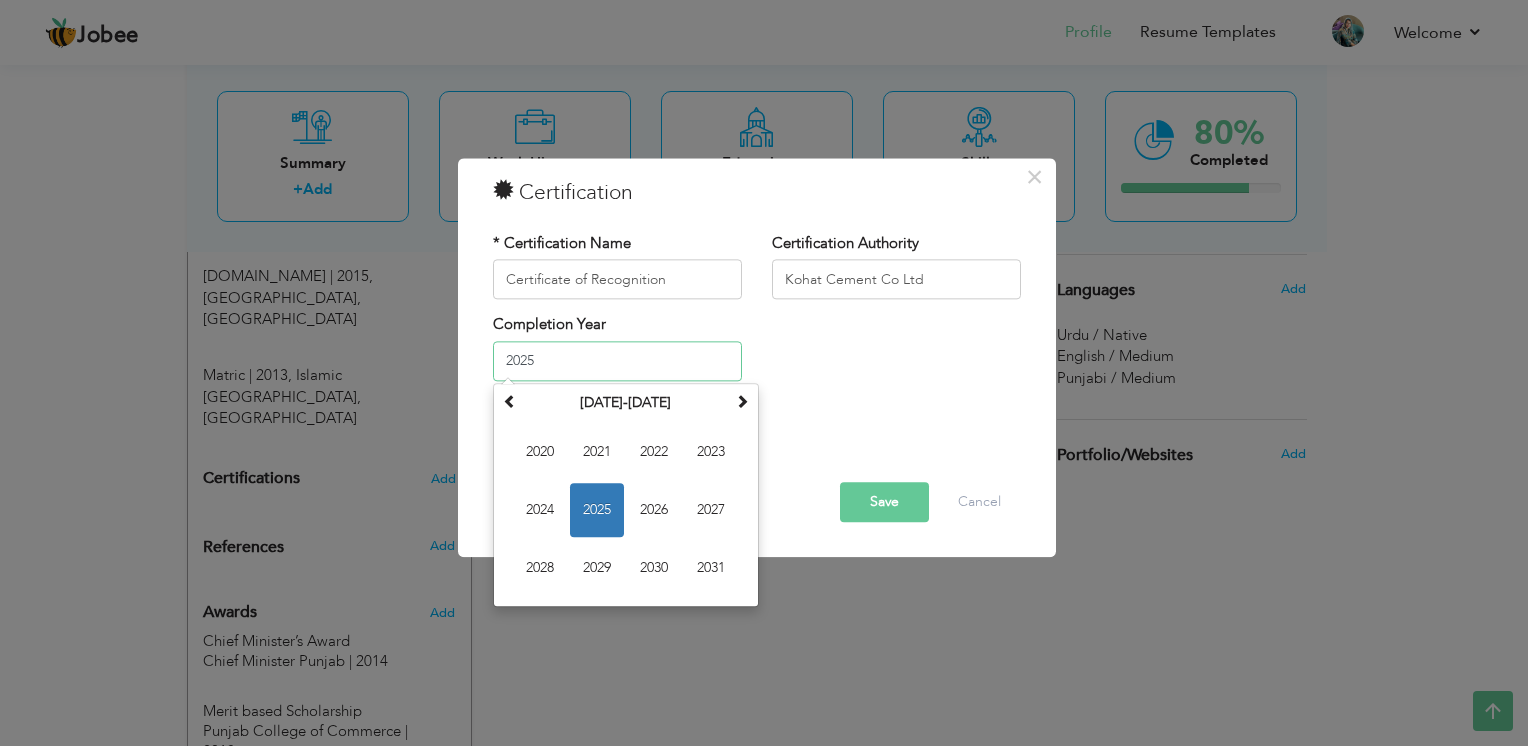 click on "2025" at bounding box center (617, 361) 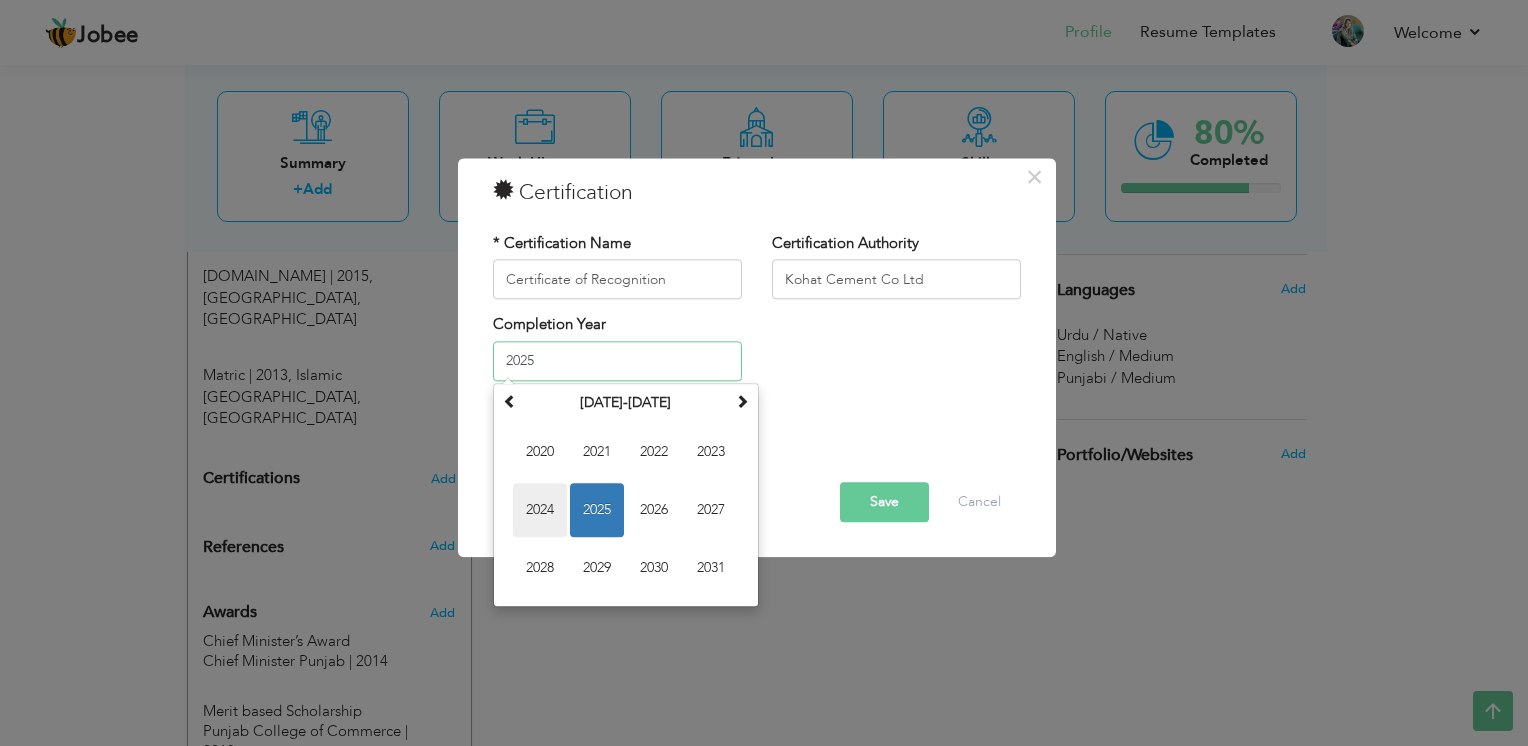 click on "2024" at bounding box center (540, 510) 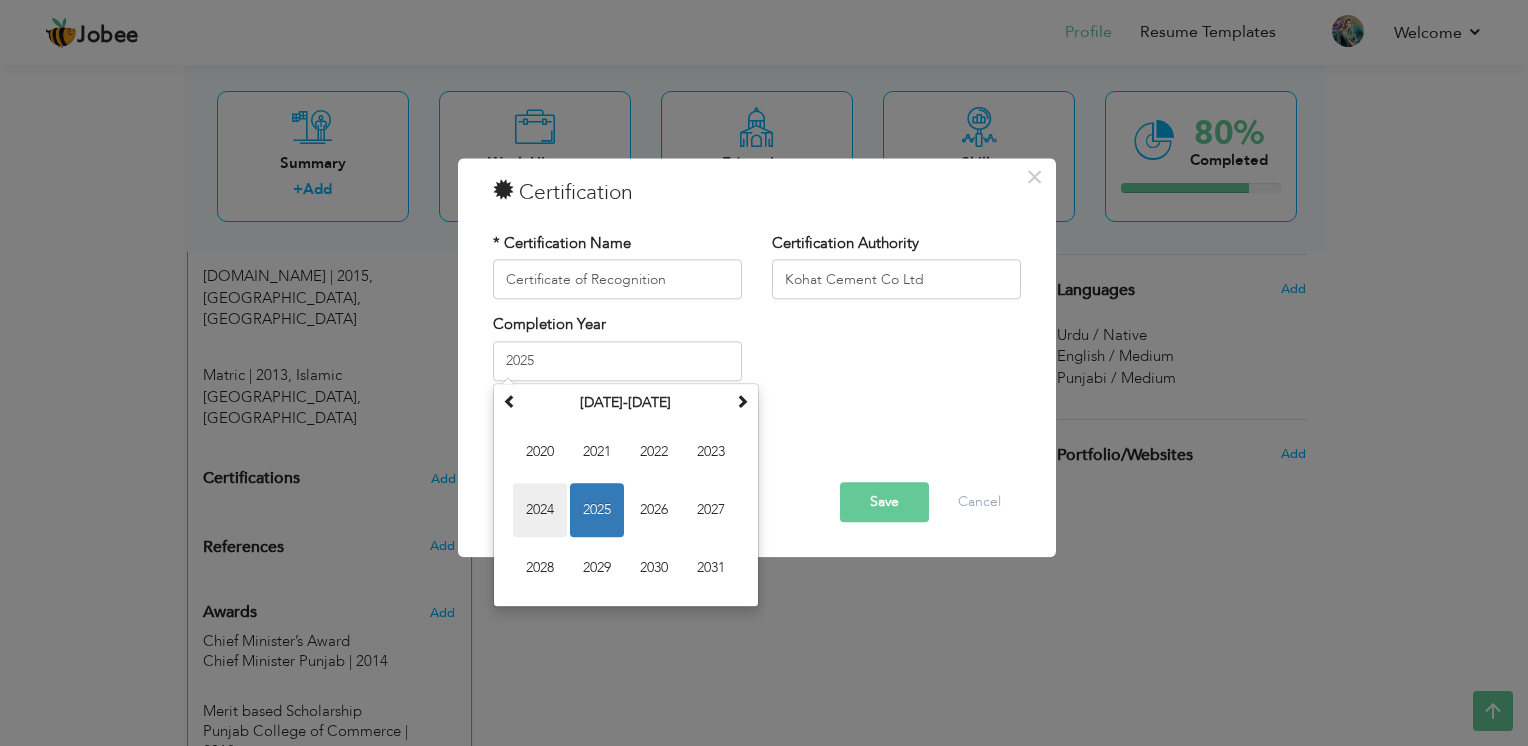 type on "2024" 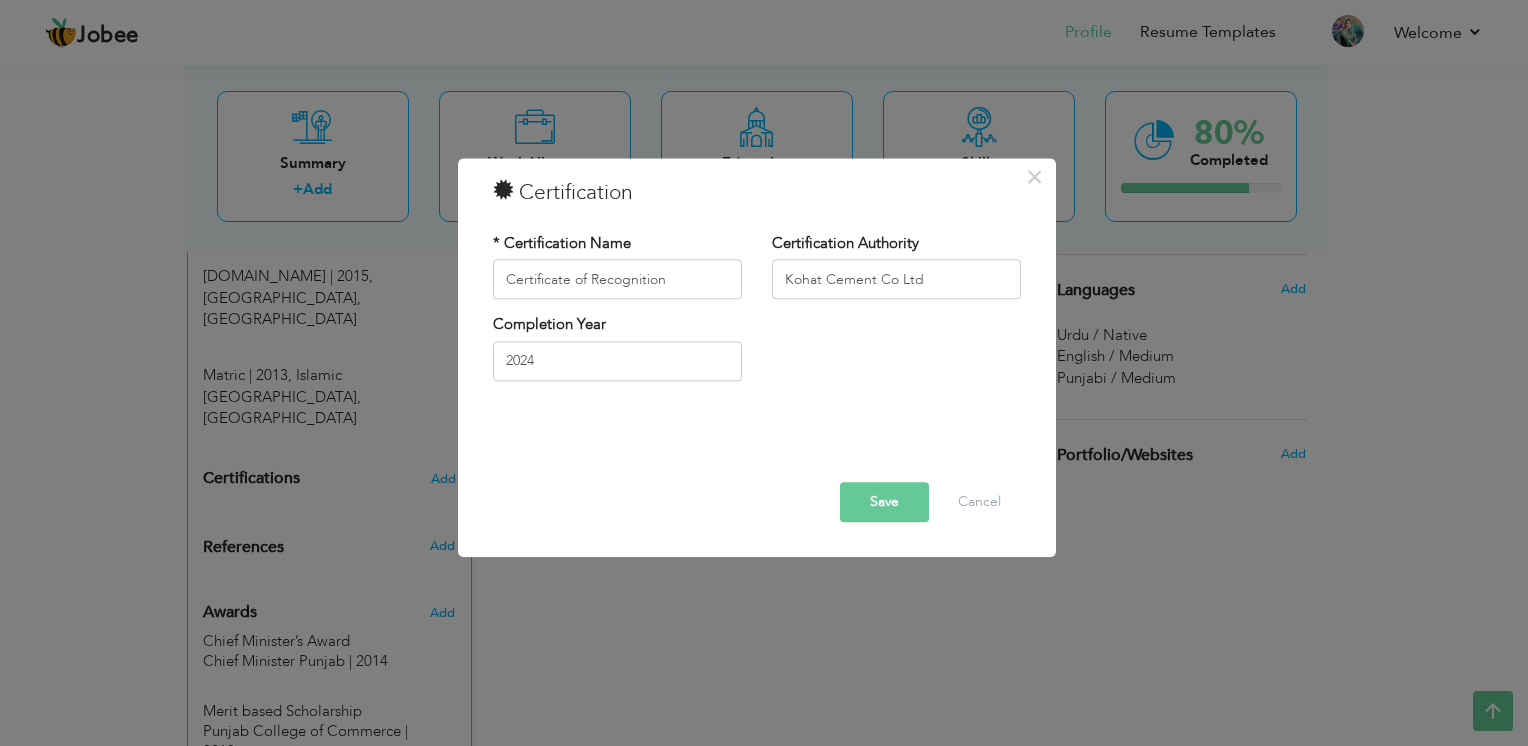 click on "Save" at bounding box center [884, 503] 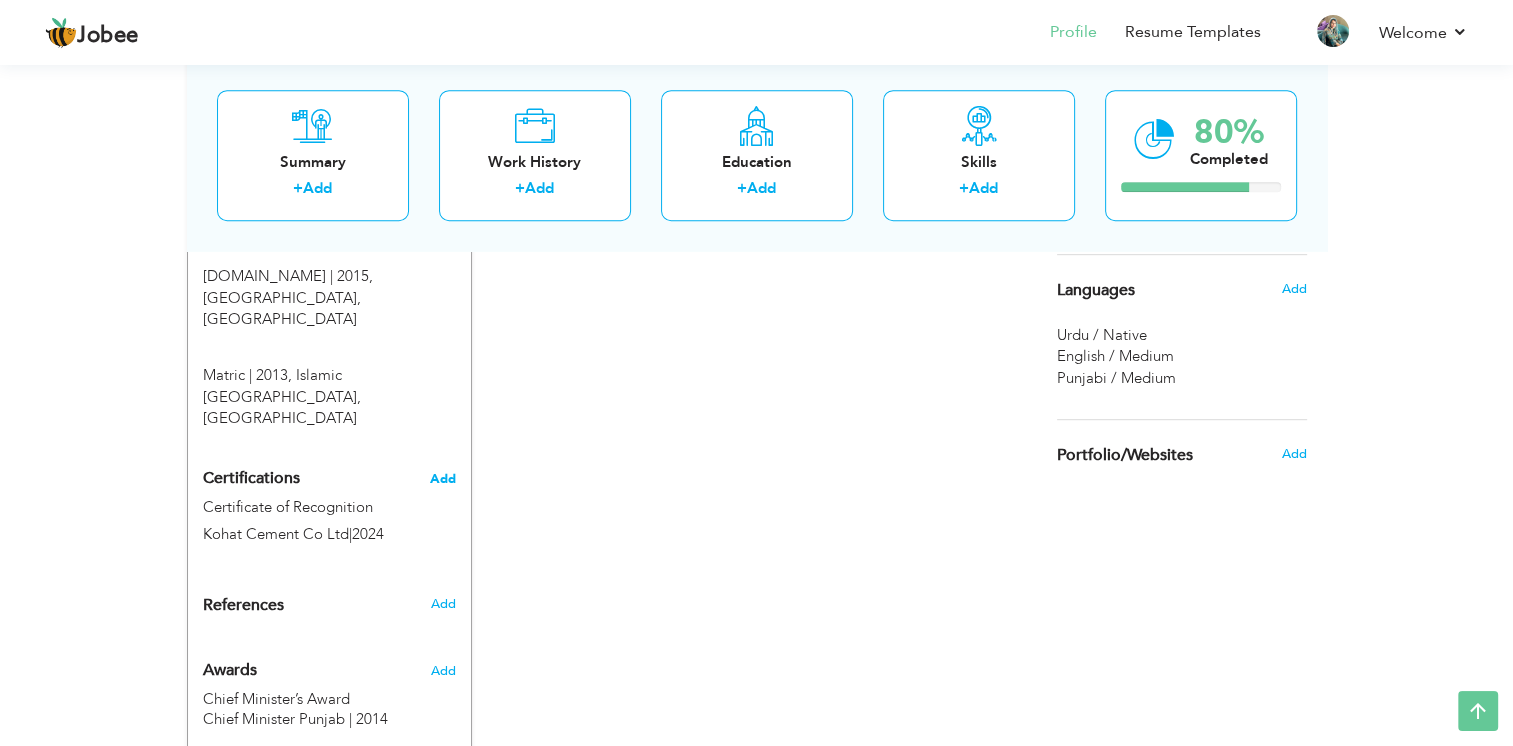 click on "Add" at bounding box center [443, 479] 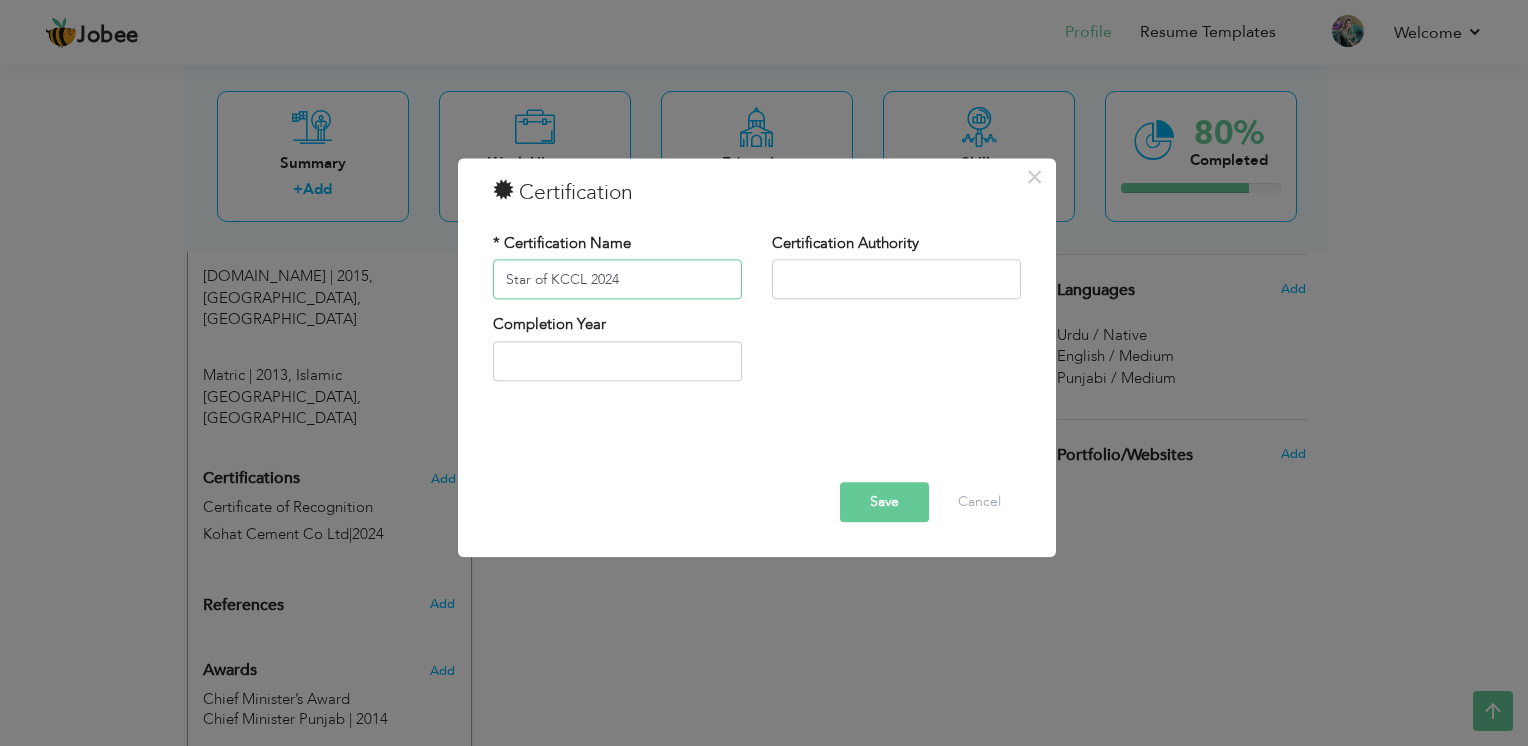 type on "Star of KCCL 2024" 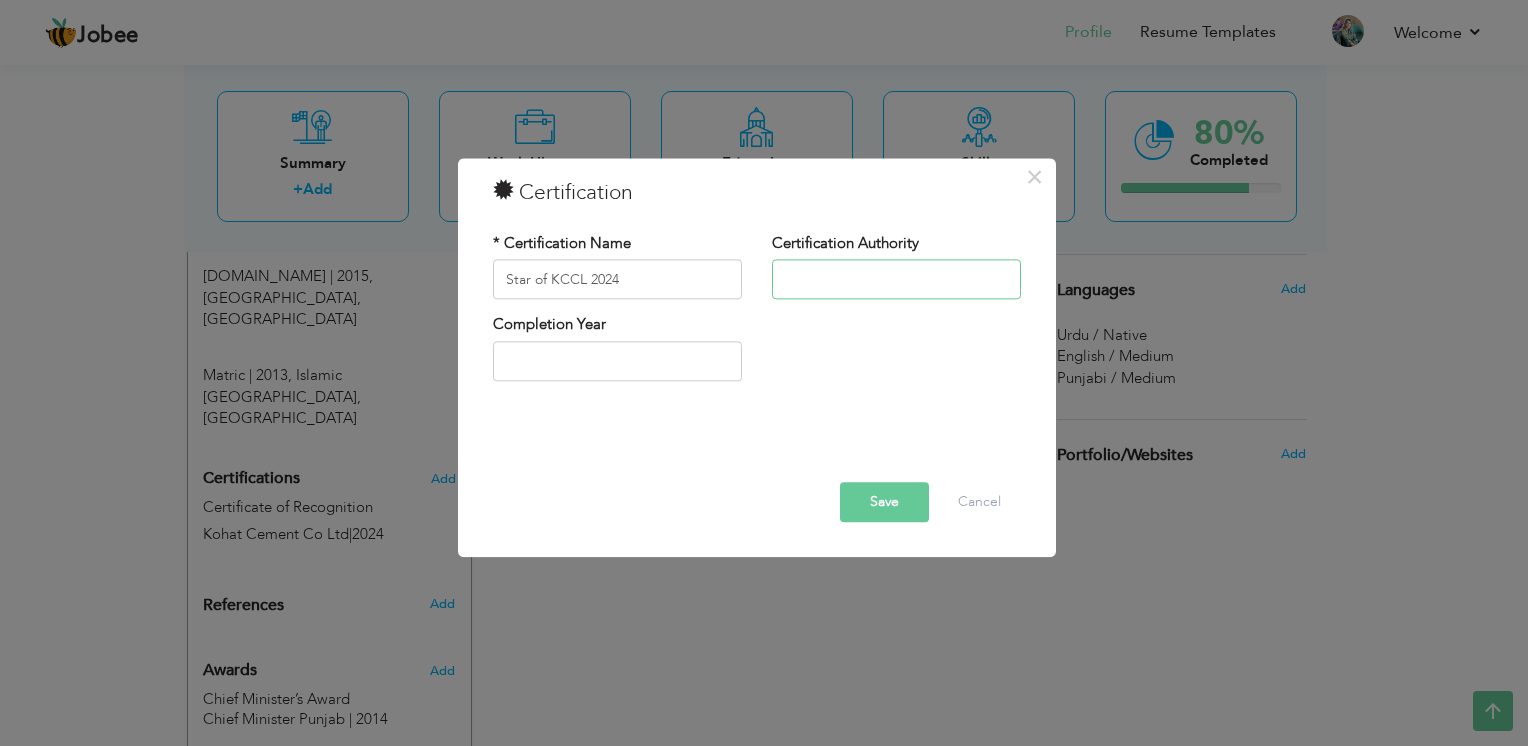 click at bounding box center (896, 280) 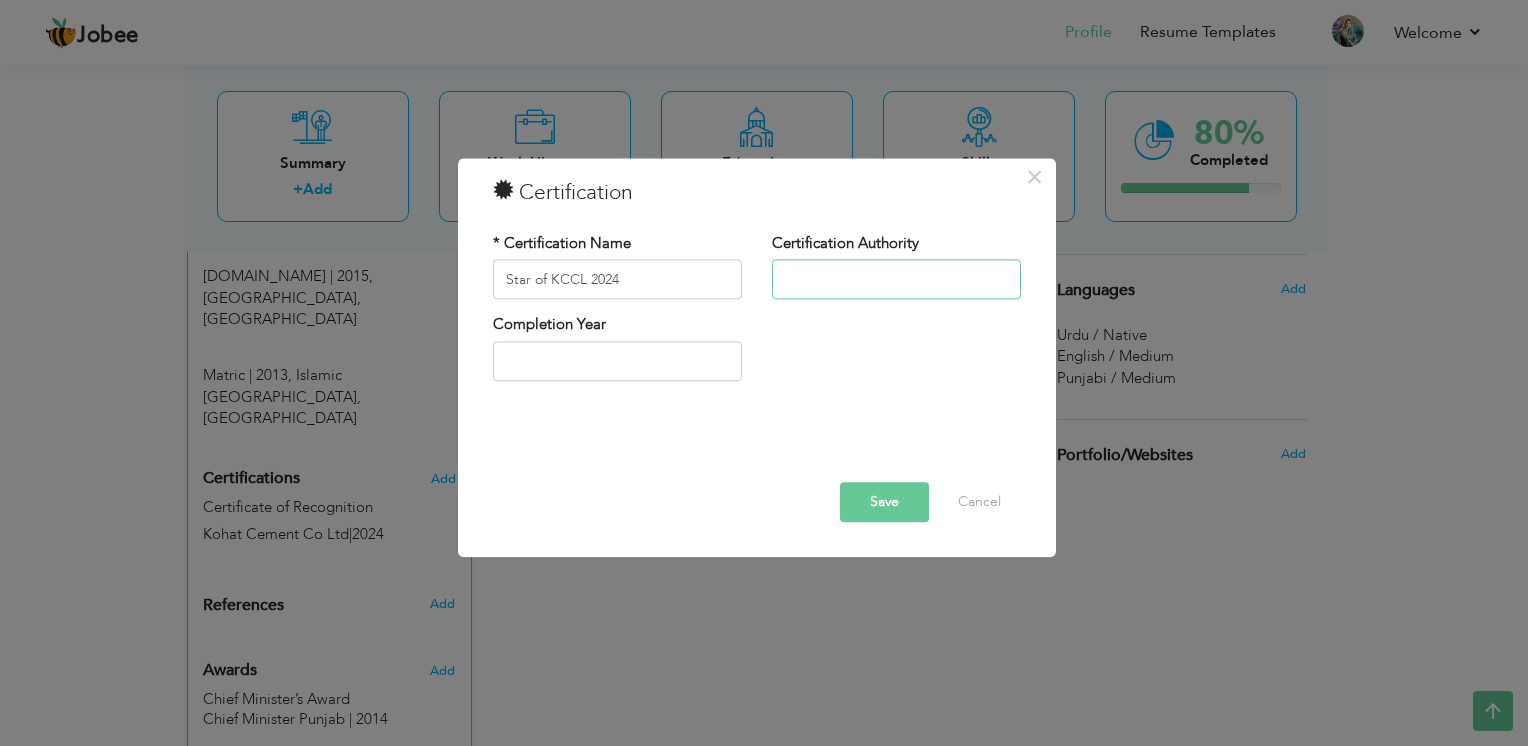type on "Kohat Cement Co Ltd" 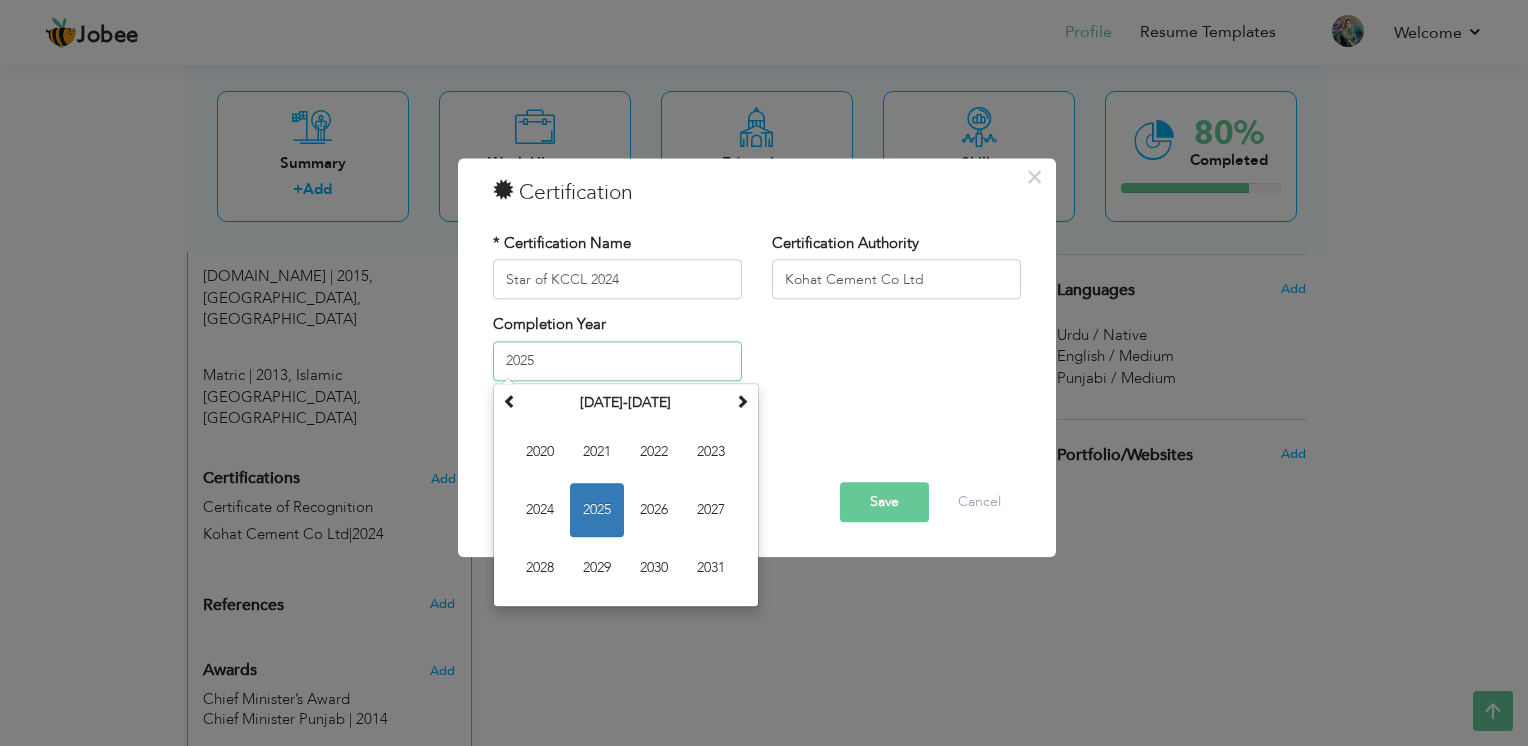 click on "2025" at bounding box center (617, 361) 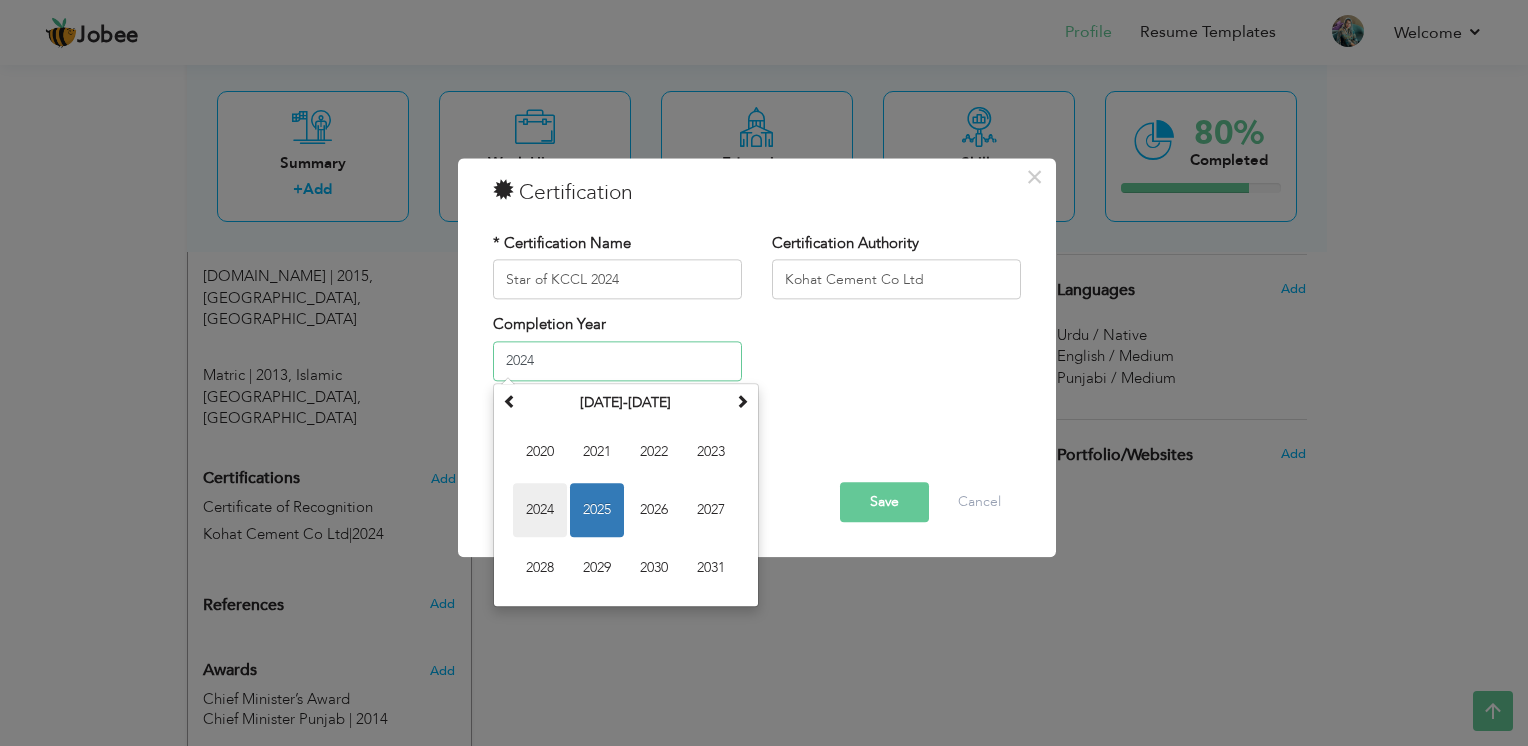 click on "2024" at bounding box center (540, 510) 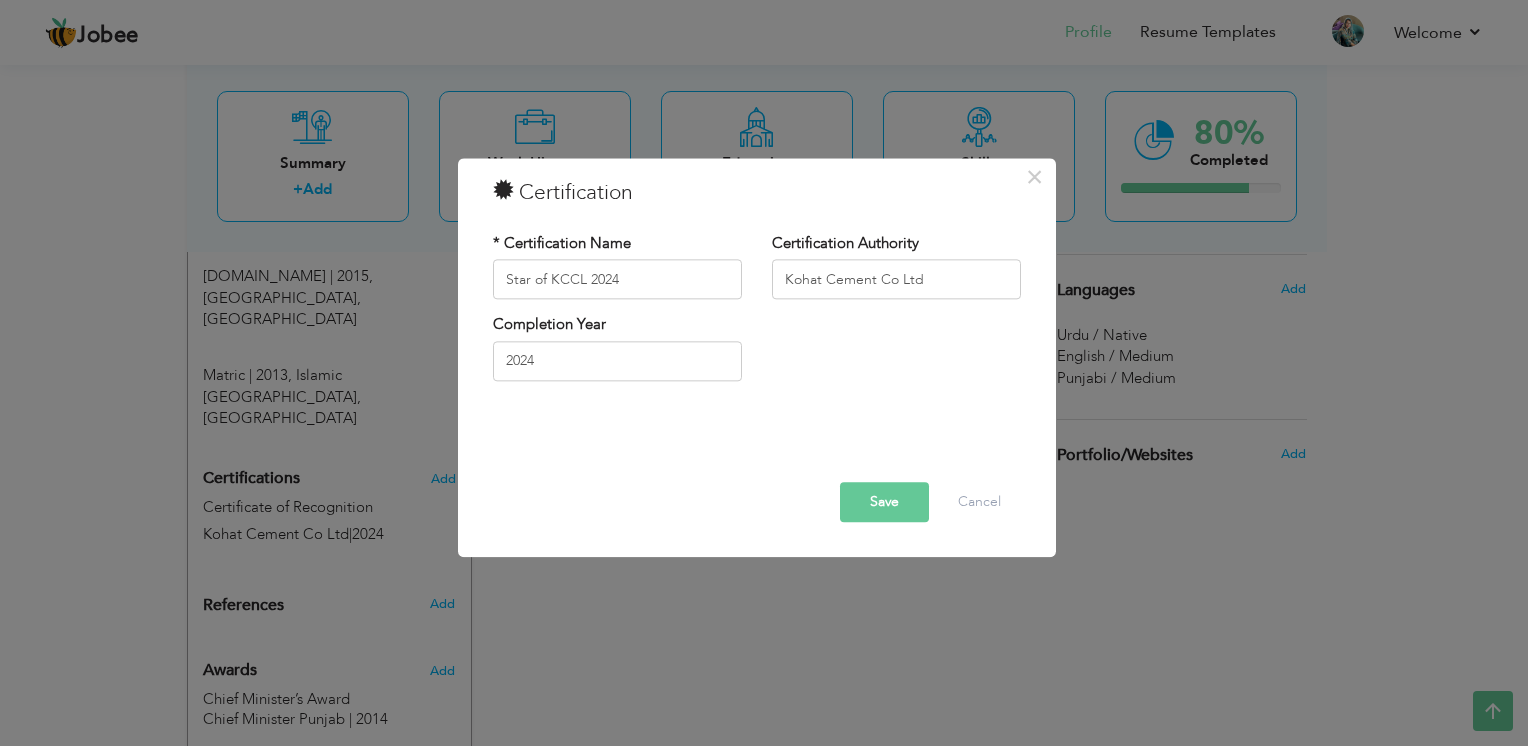 click on "Save" at bounding box center [884, 503] 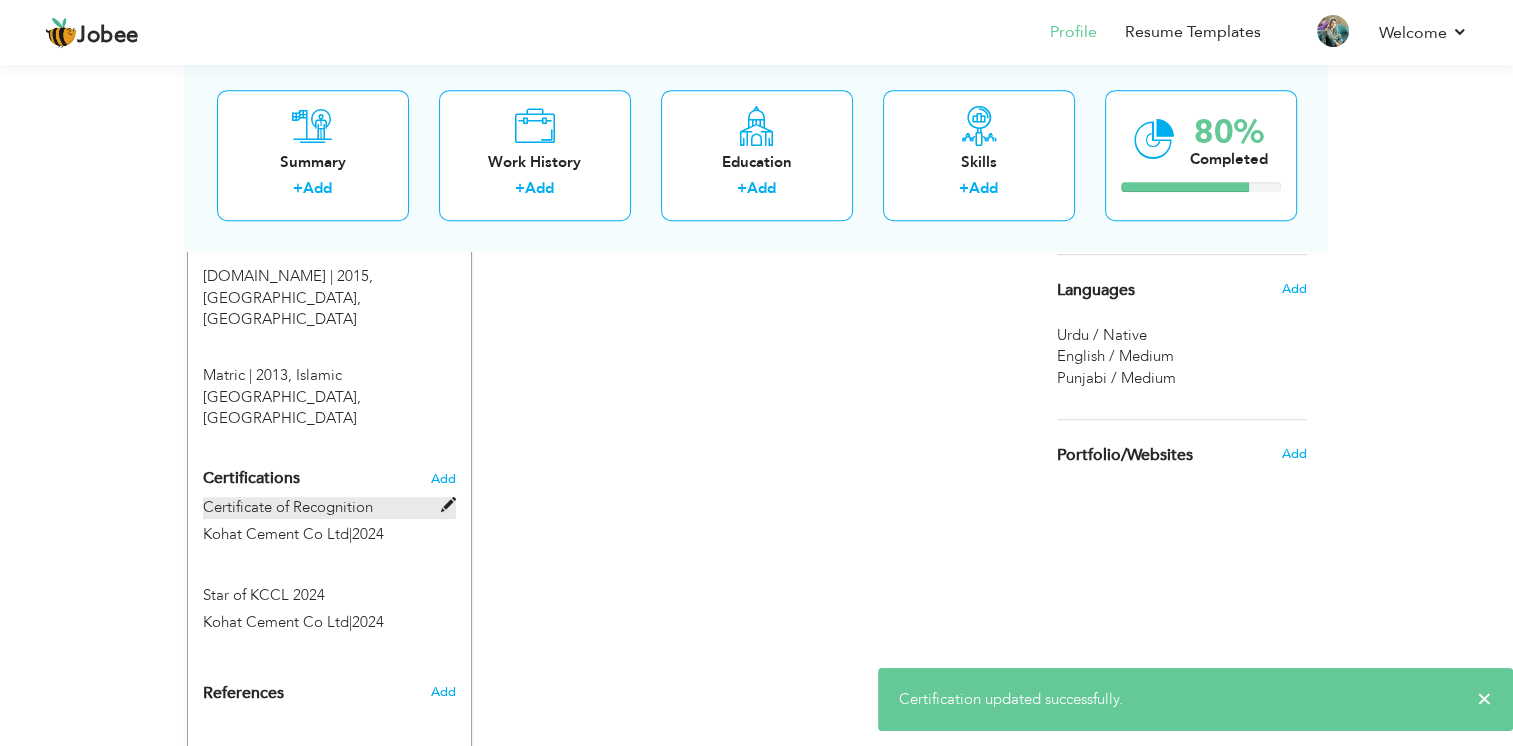 click at bounding box center [448, 505] 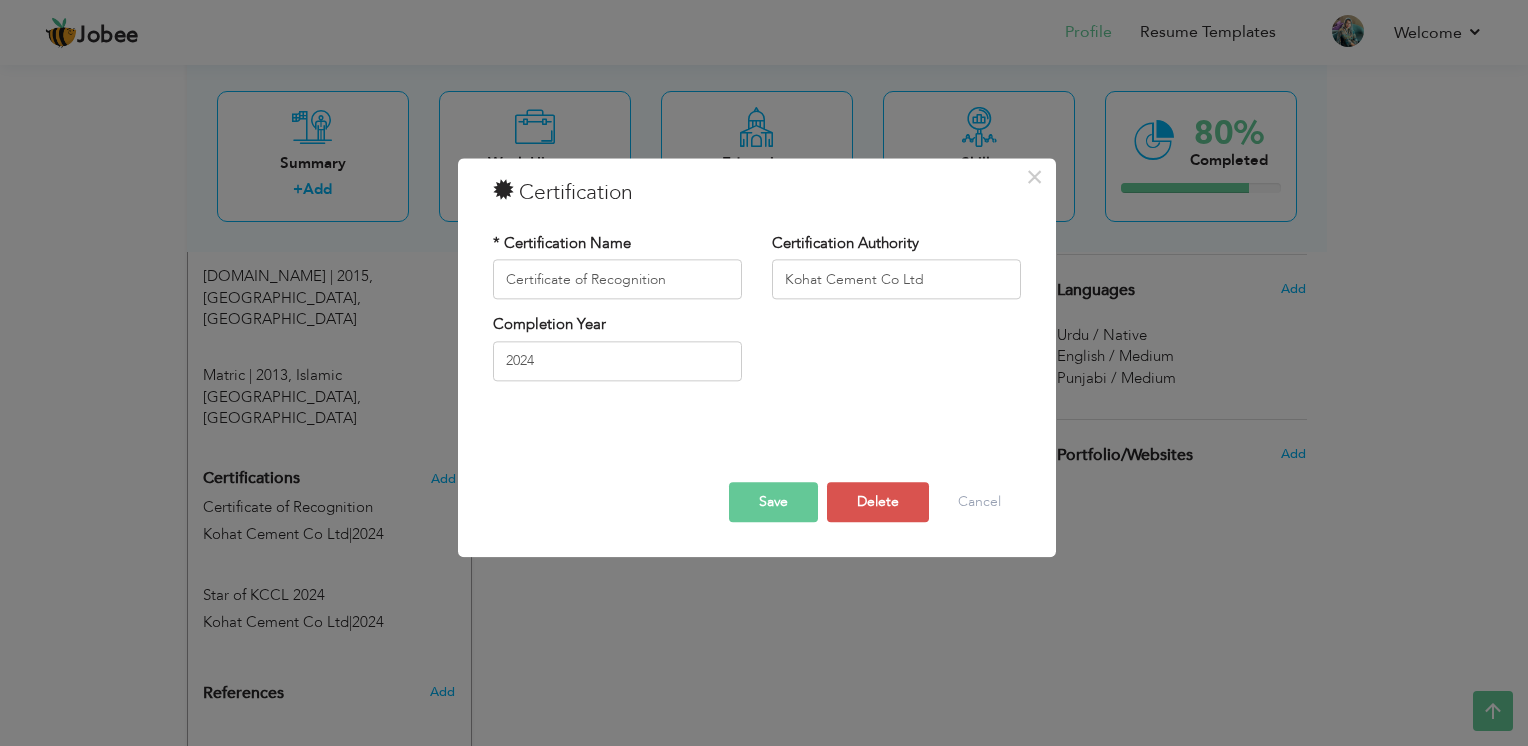 click on "* Certification Name
Certificate of Recognition
Certification Authority
Kohat Cement Co Ltd
Completion Year 2024" at bounding box center [757, 314] 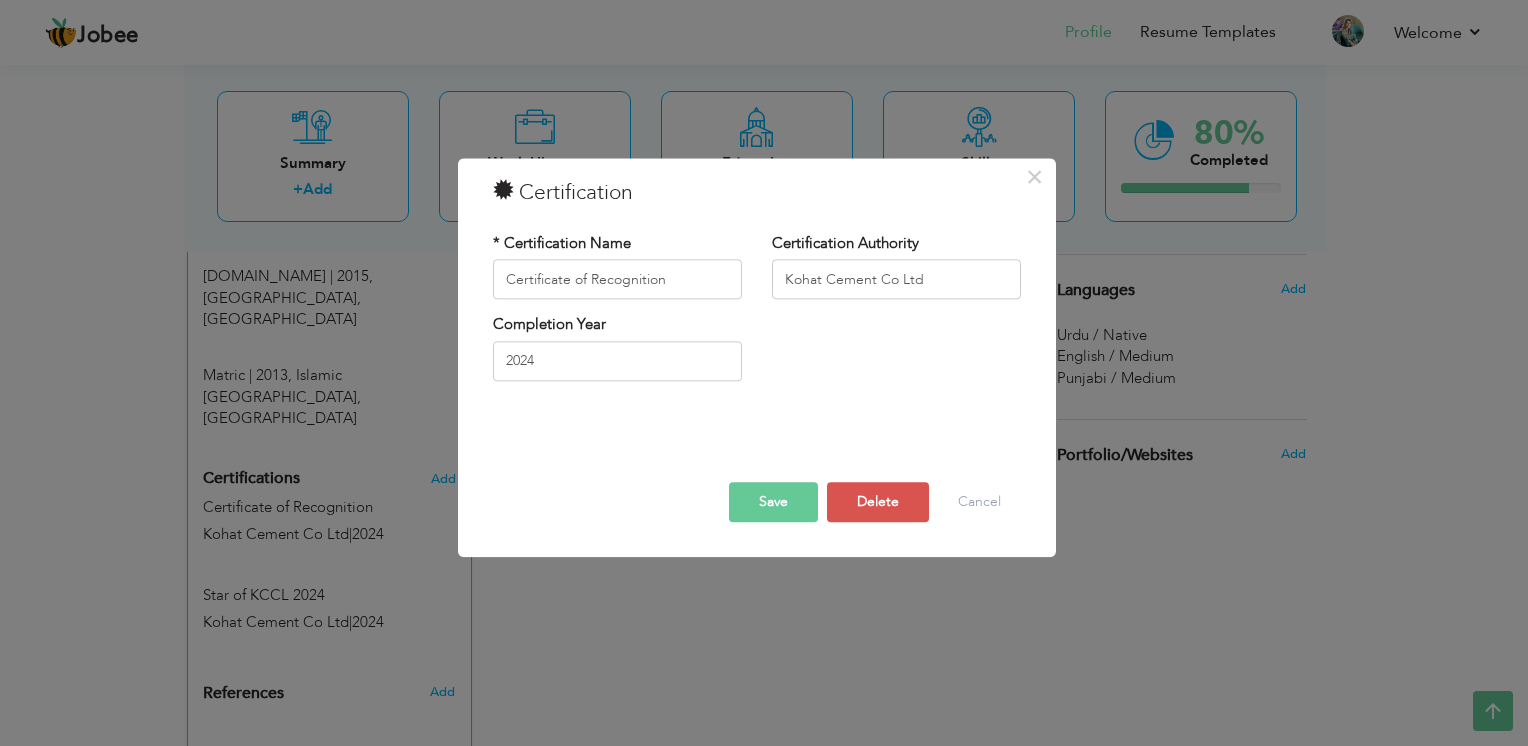 click on "Save" at bounding box center (773, 503) 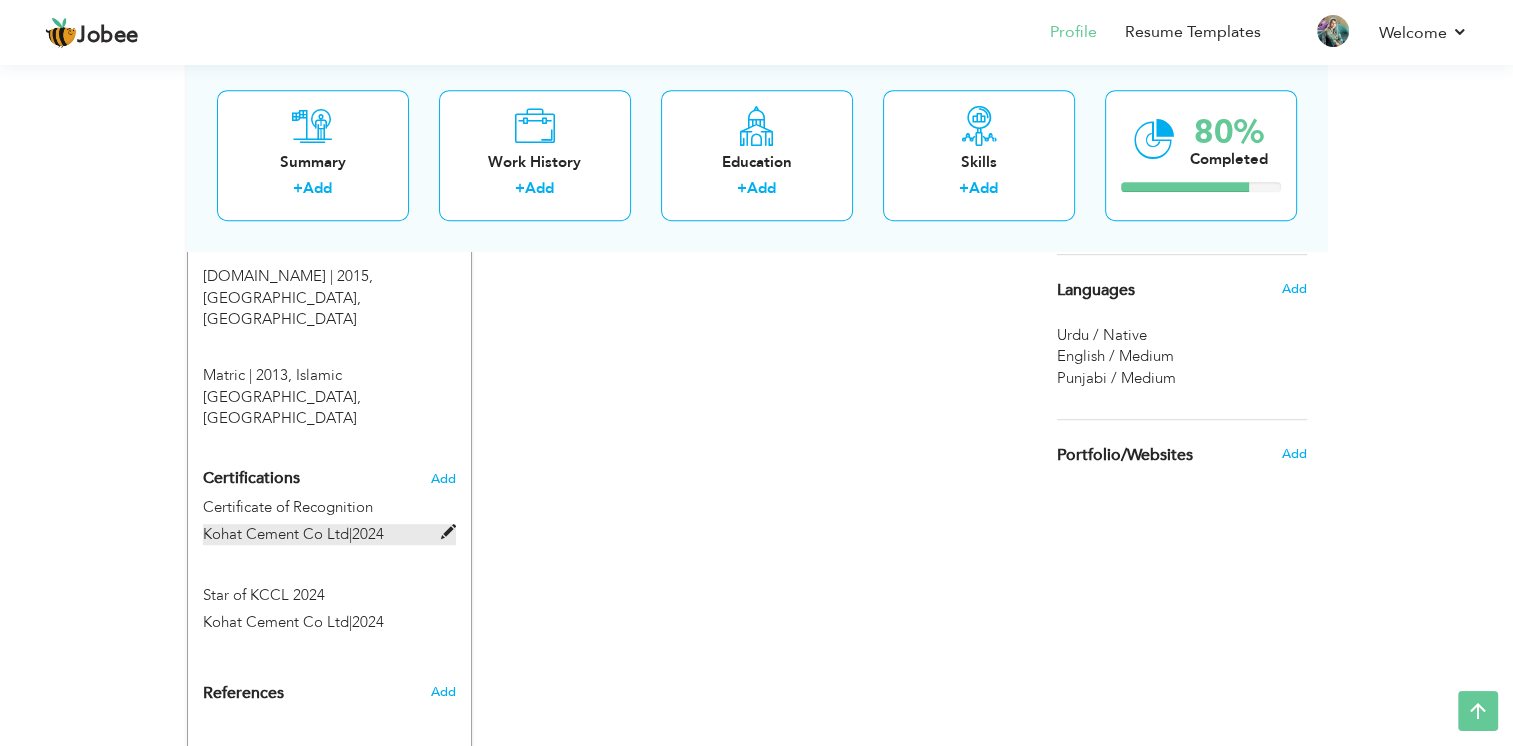 click at bounding box center (448, 532) 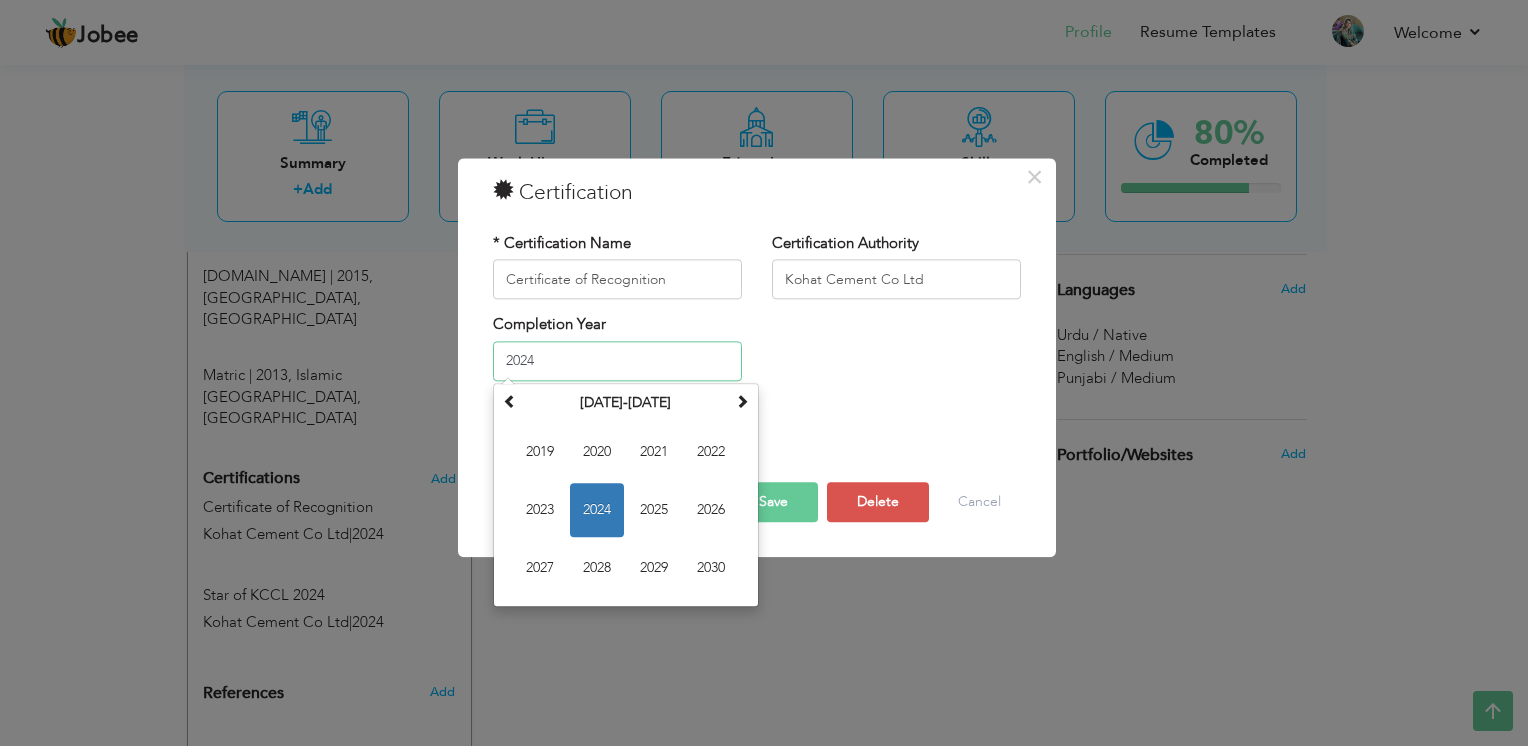 click on "2024" at bounding box center [617, 361] 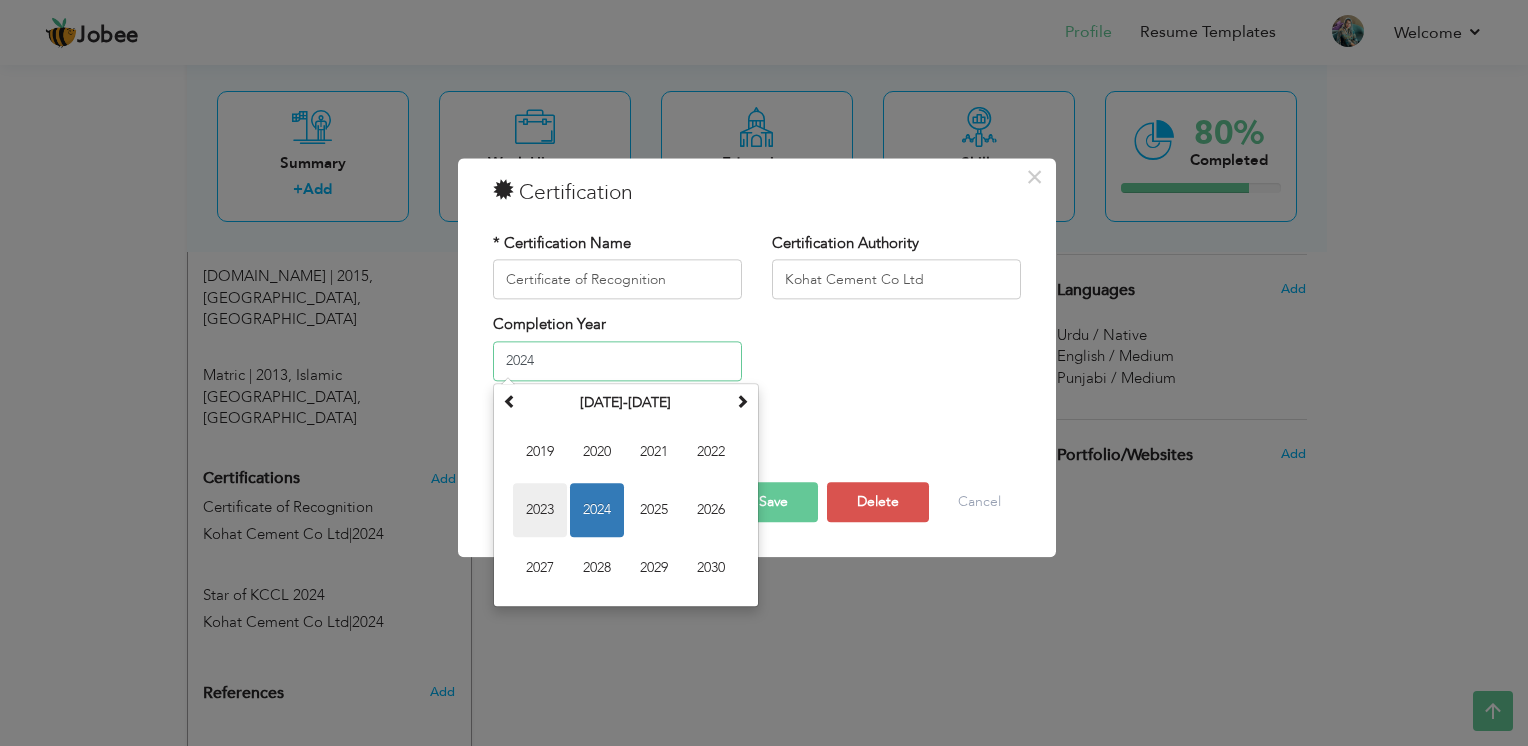 click on "2023" at bounding box center (540, 510) 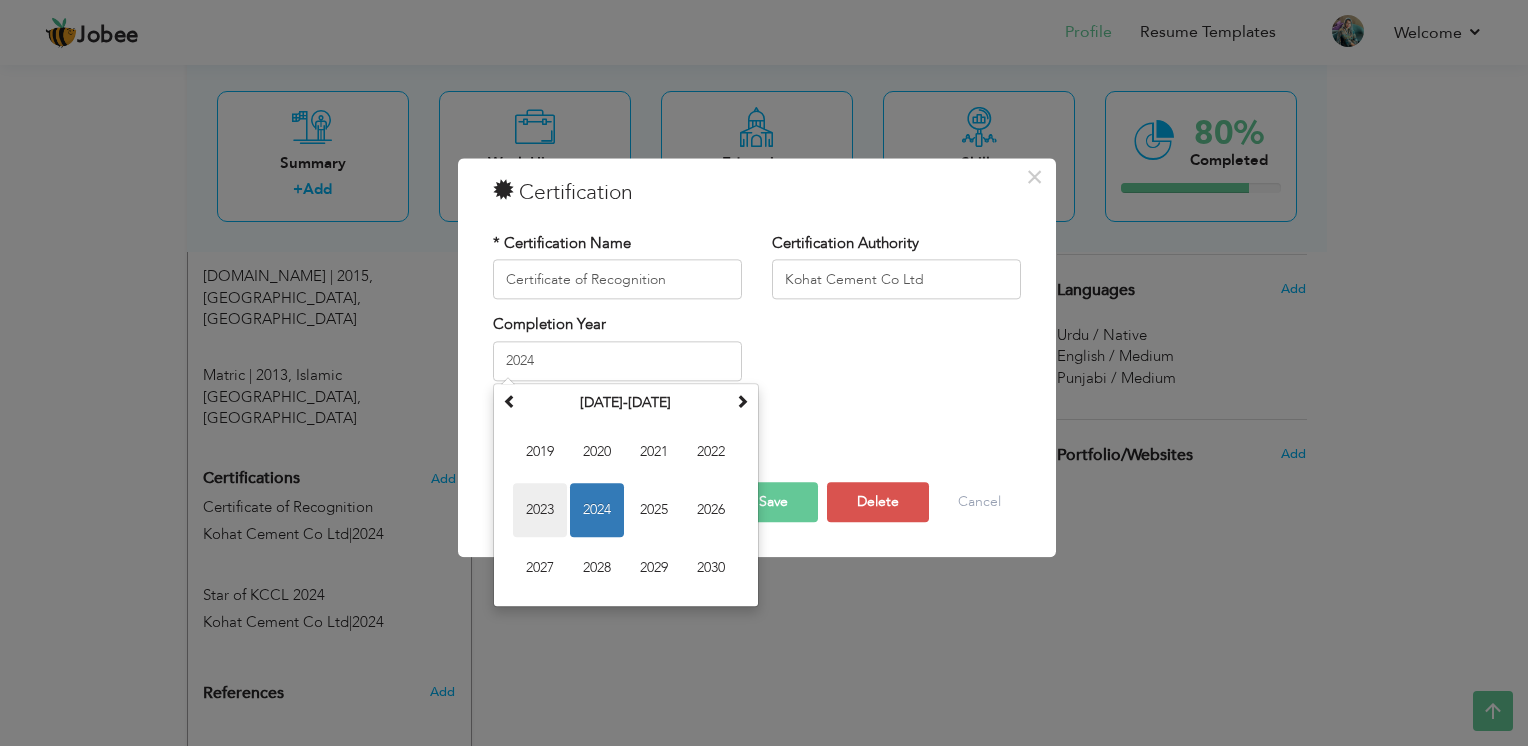 type on "2023" 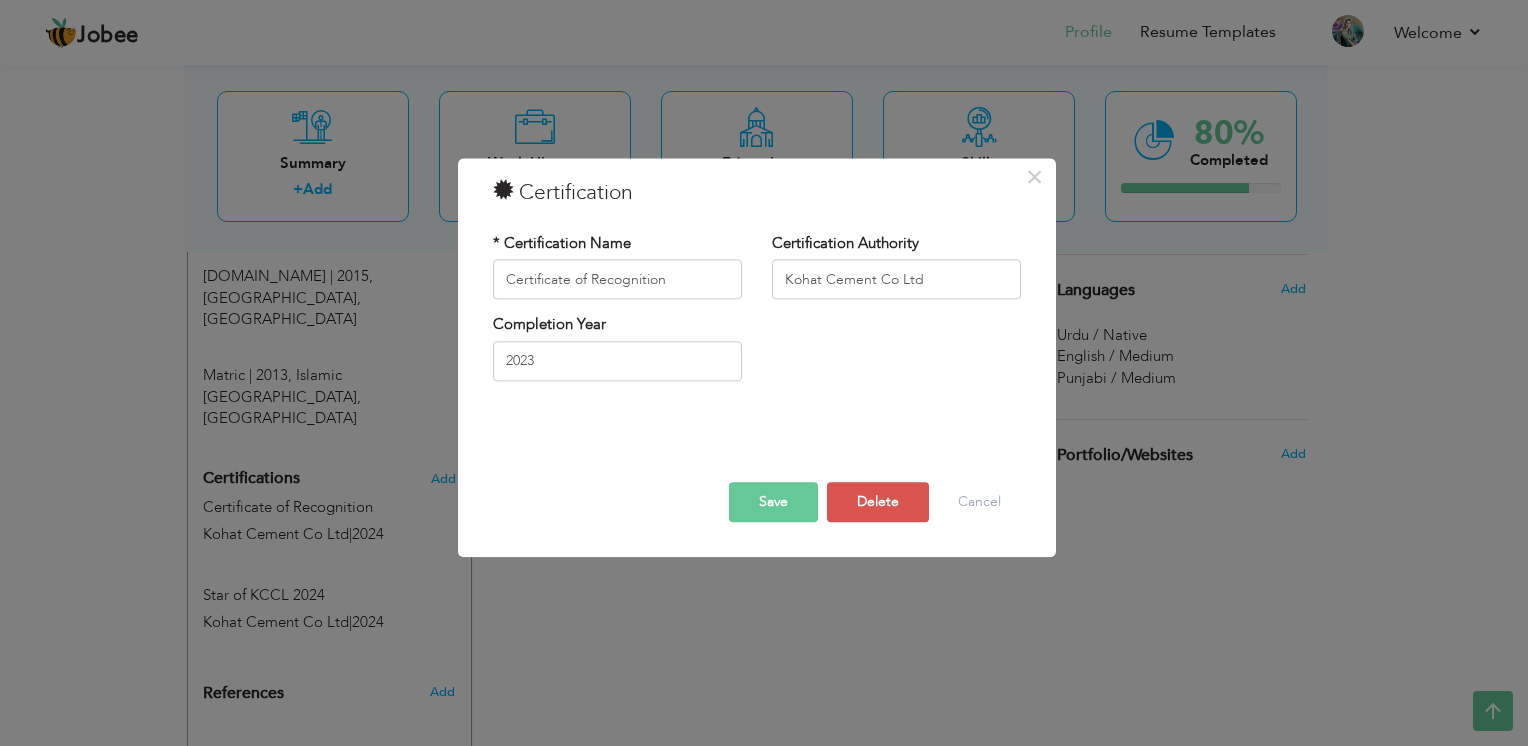 click on "Save" at bounding box center [773, 503] 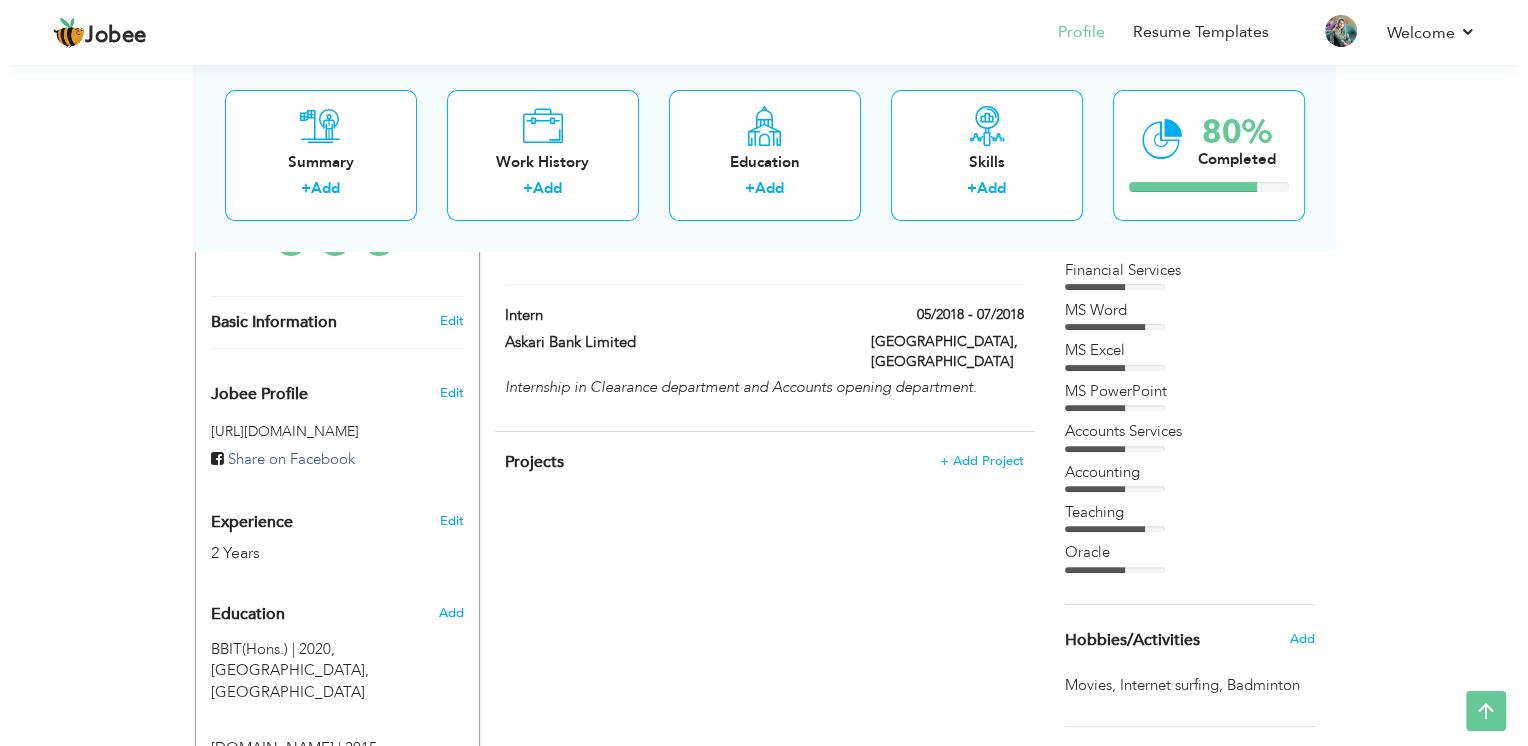 scroll, scrollTop: 548, scrollLeft: 0, axis: vertical 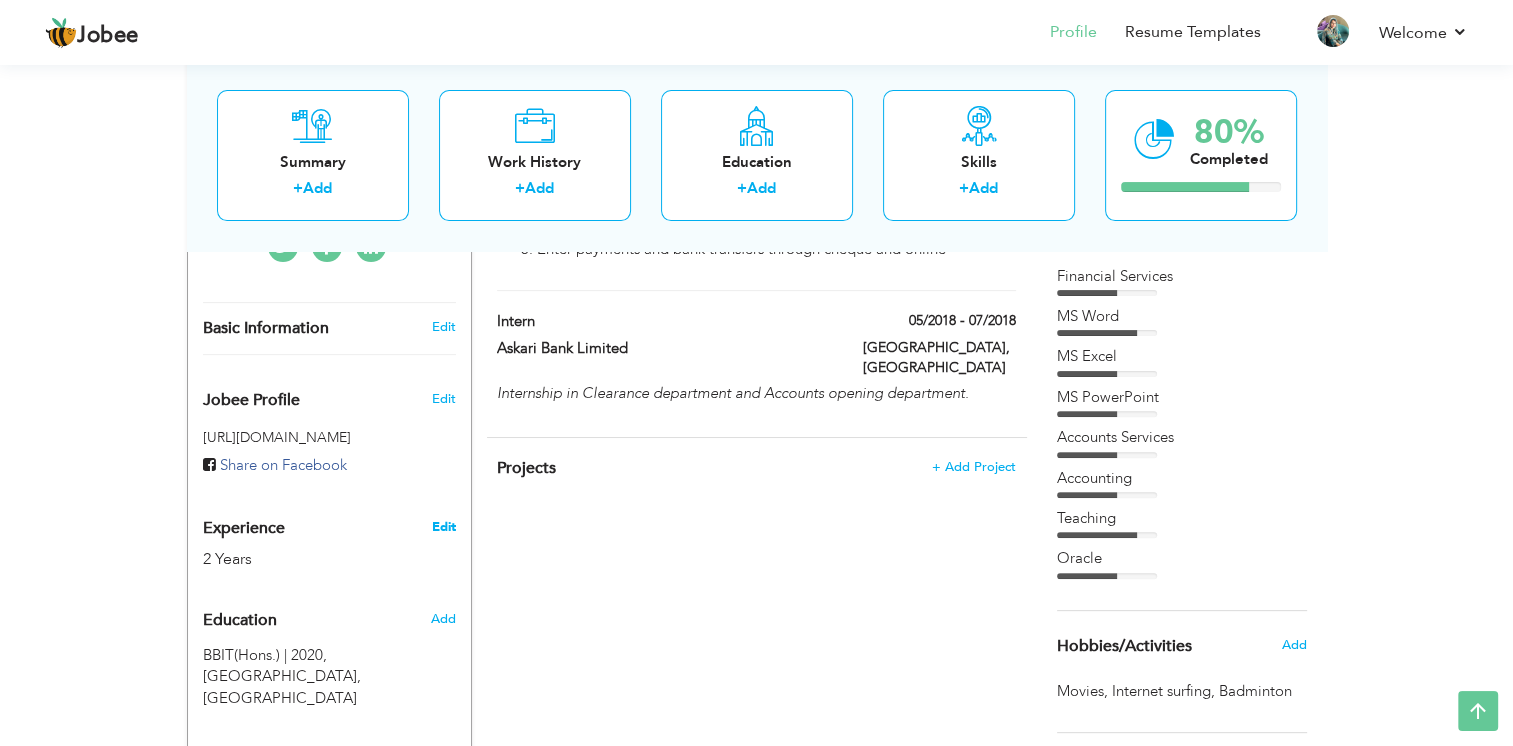 click on "Edit" at bounding box center (443, 527) 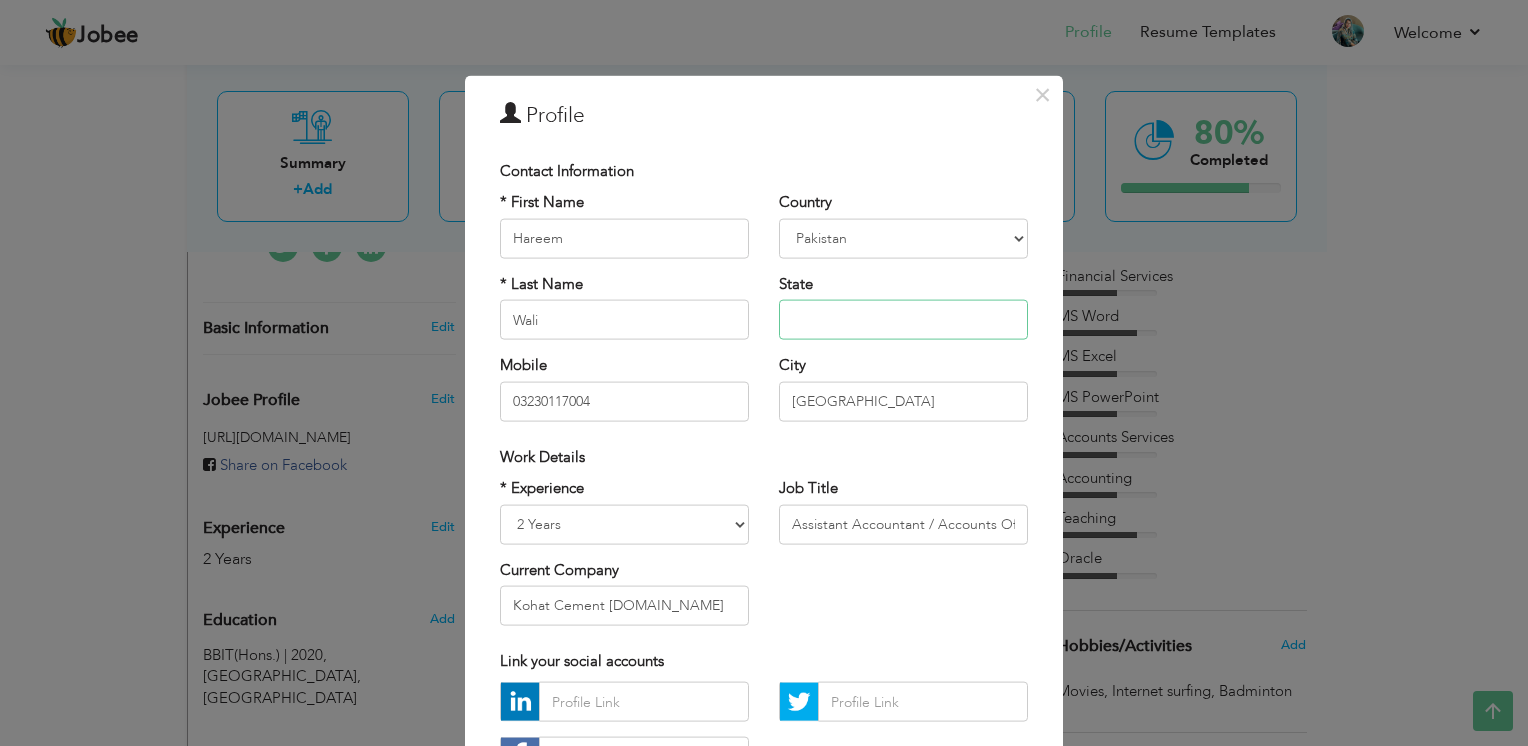 click at bounding box center (903, 320) 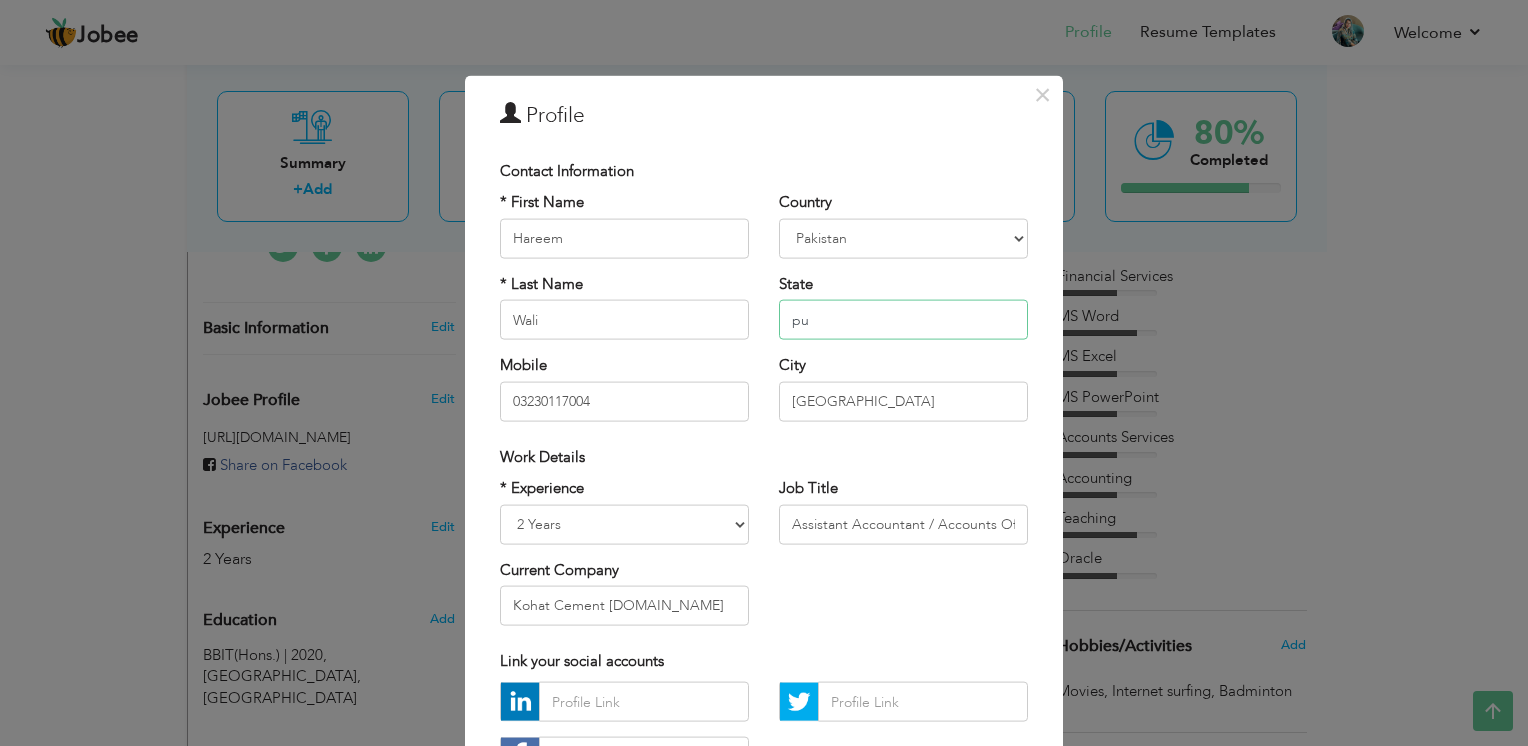 type on "p" 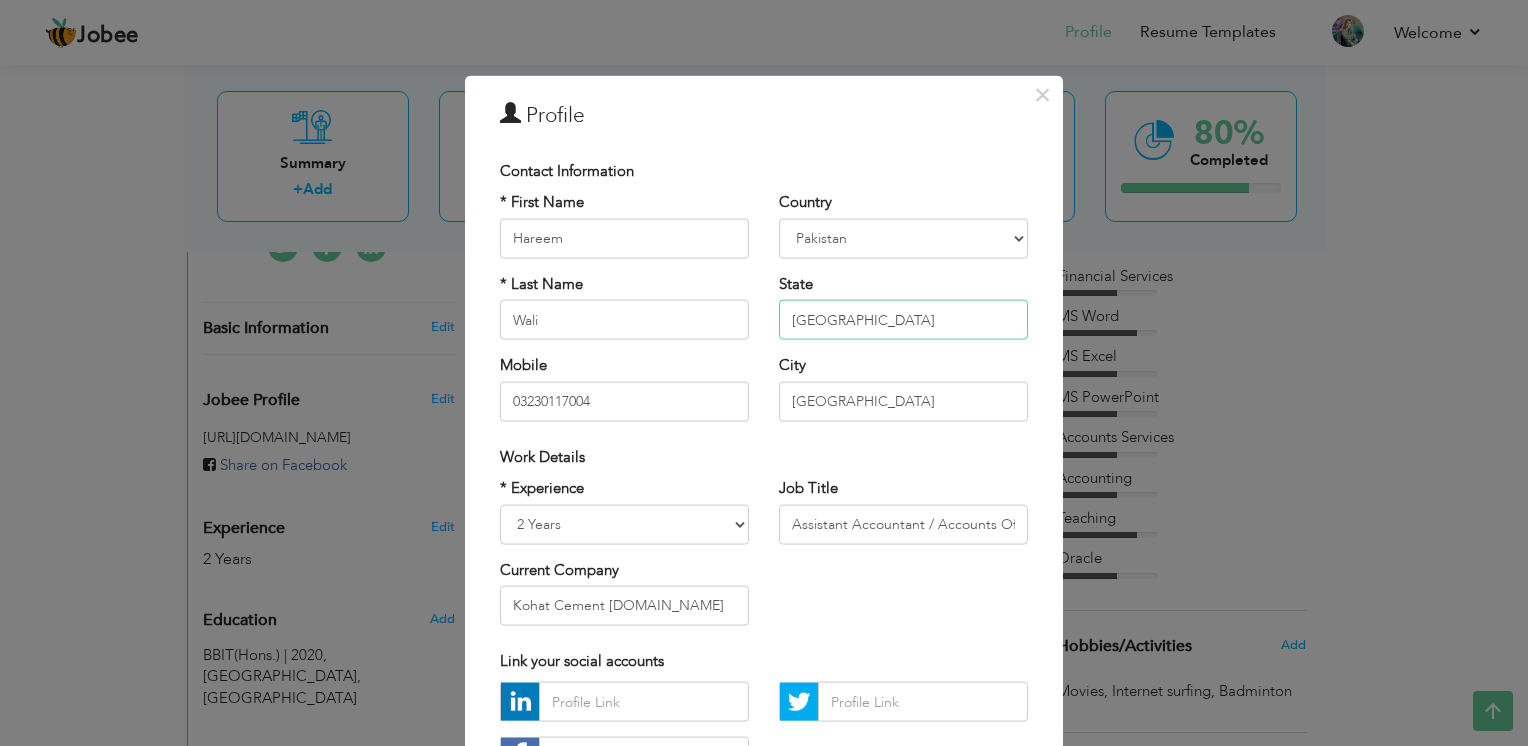 type on "[GEOGRAPHIC_DATA]" 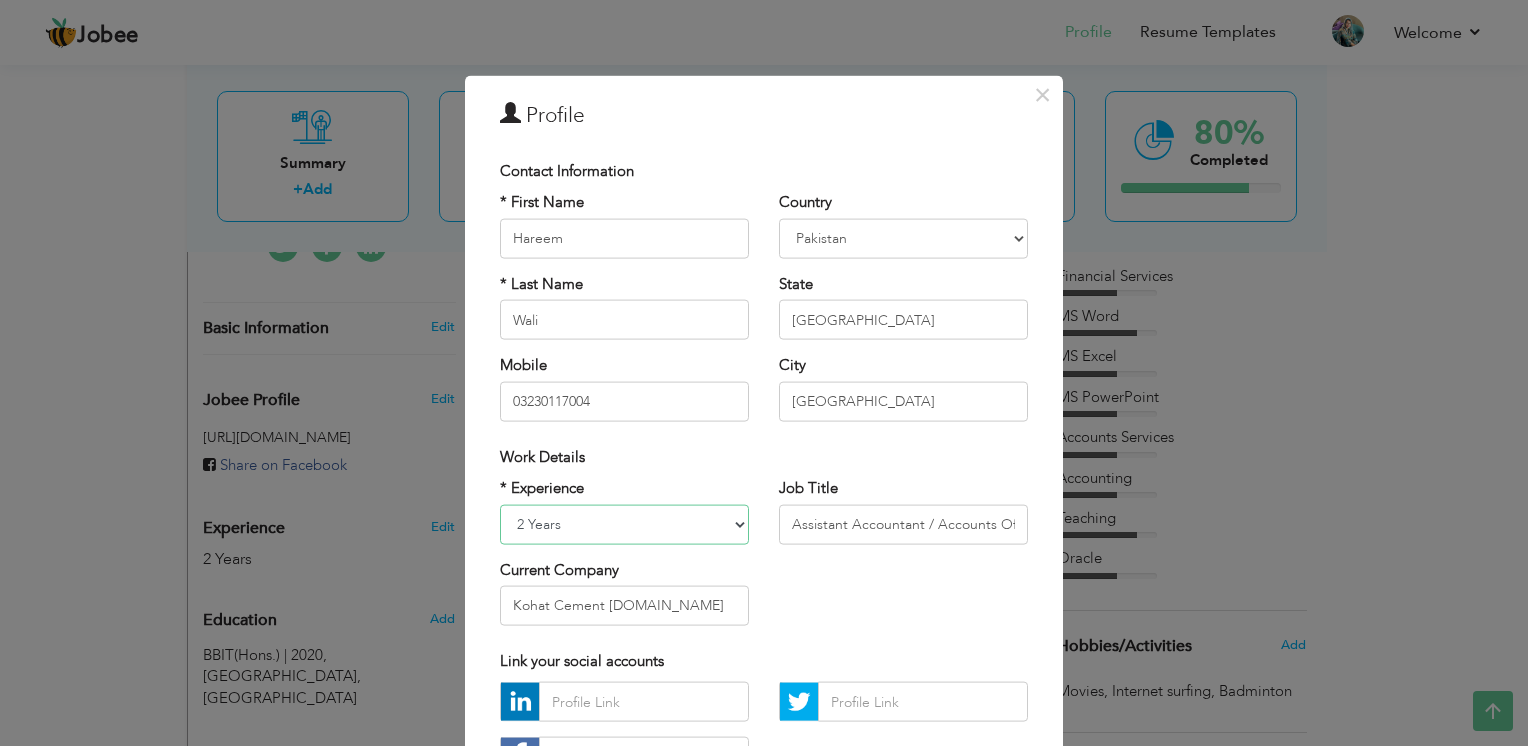 click on "Entry Level Less than 1 Year 1 Year 2 Years 3 Years 4 Years 5 Years 6 Years 7 Years 8 Years 9 Years 10 Years 11 Years 12 Years 13 Years 14 Years 15 Years 16 Years 17 Years 18 Years 19 Years 20 Years 21 Years 22 Years 23 Years 24 Years 25 Years 26 Years 27 Years 28 Years 29 Years 30 Years 31 Years 32 Years 33 Years 34 Years 35 Years More than 35 Years" at bounding box center (624, 524) 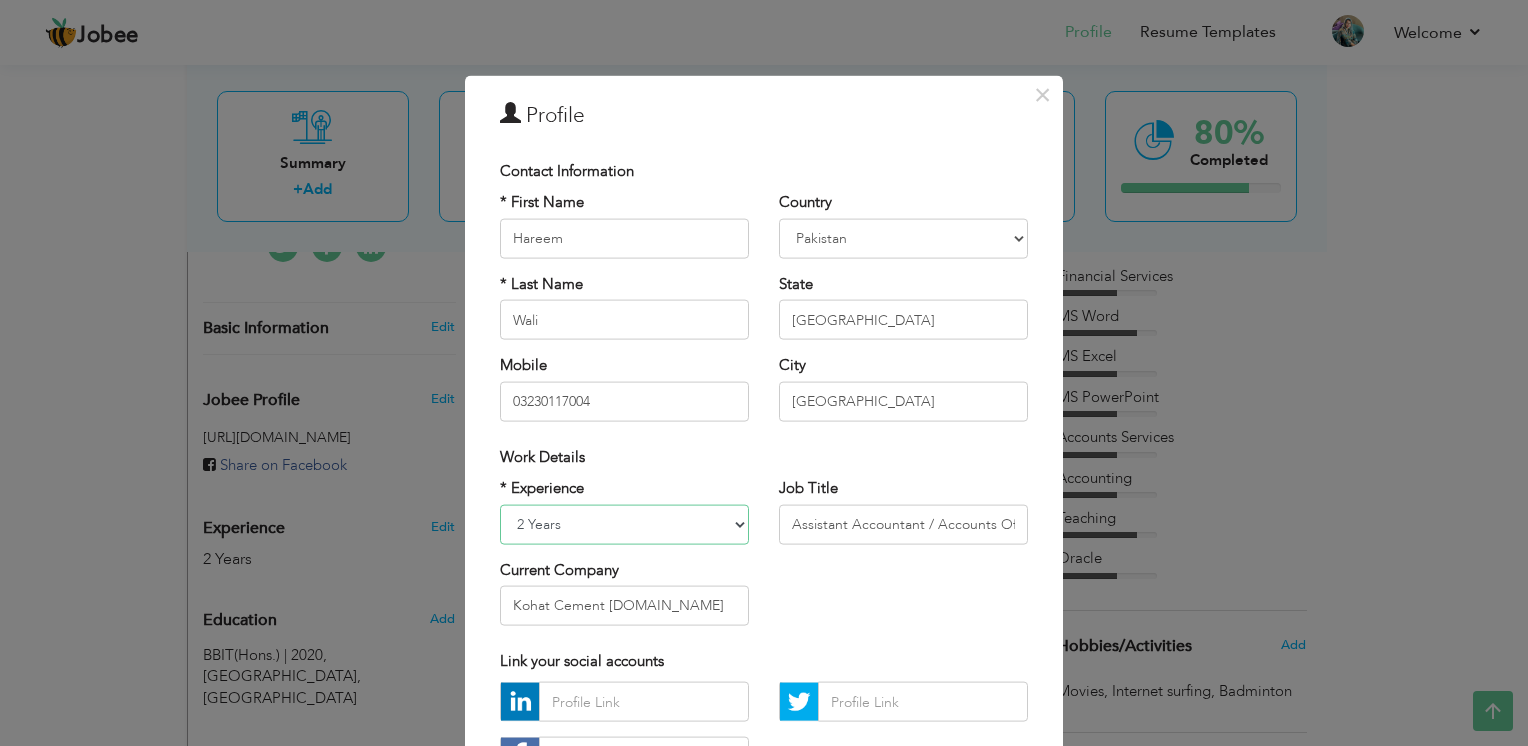 select on "number:5" 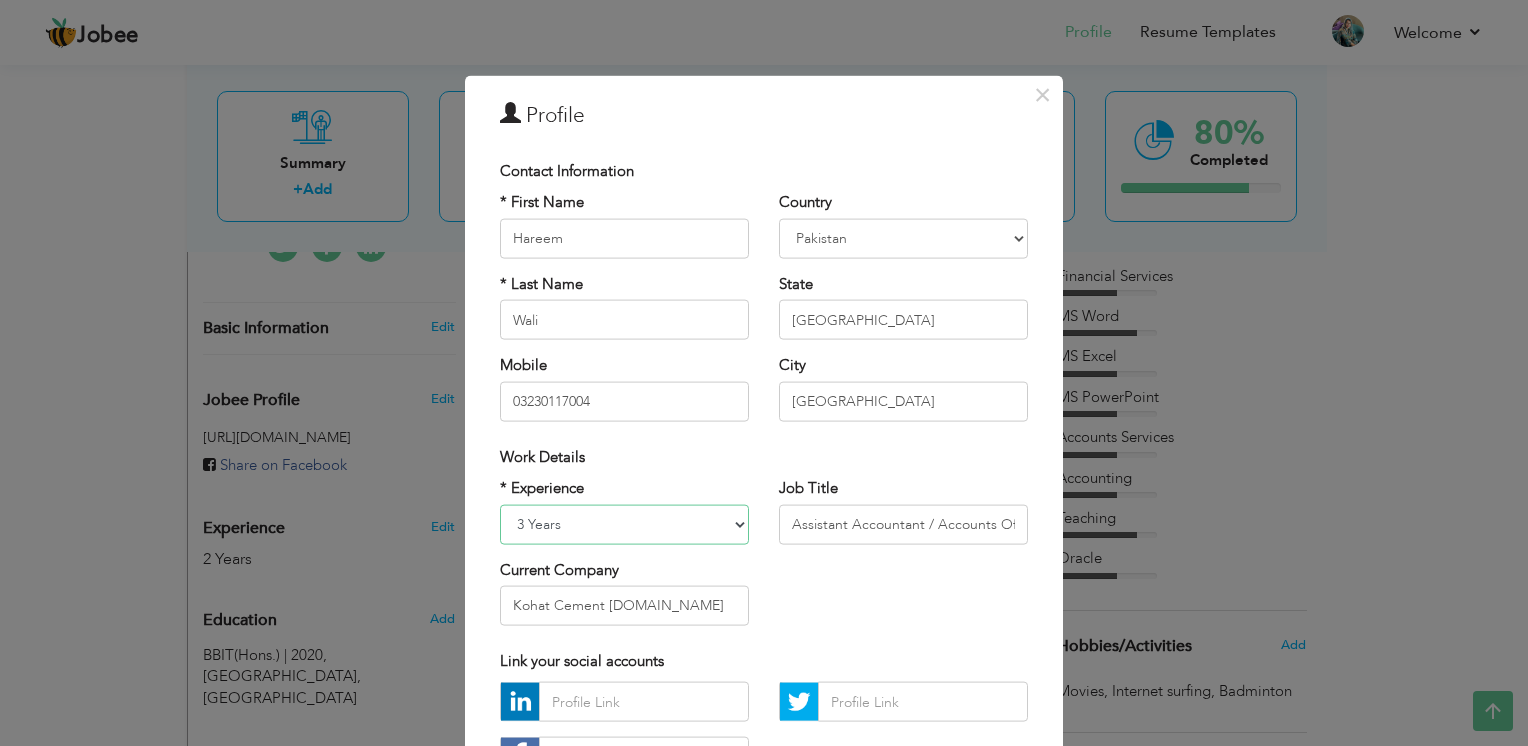click on "Entry Level Less than 1 Year 1 Year 2 Years 3 Years 4 Years 5 Years 6 Years 7 Years 8 Years 9 Years 10 Years 11 Years 12 Years 13 Years 14 Years 15 Years 16 Years 17 Years 18 Years 19 Years 20 Years 21 Years 22 Years 23 Years 24 Years 25 Years 26 Years 27 Years 28 Years 29 Years 30 Years 31 Years 32 Years 33 Years 34 Years 35 Years More than 35 Years" at bounding box center (624, 524) 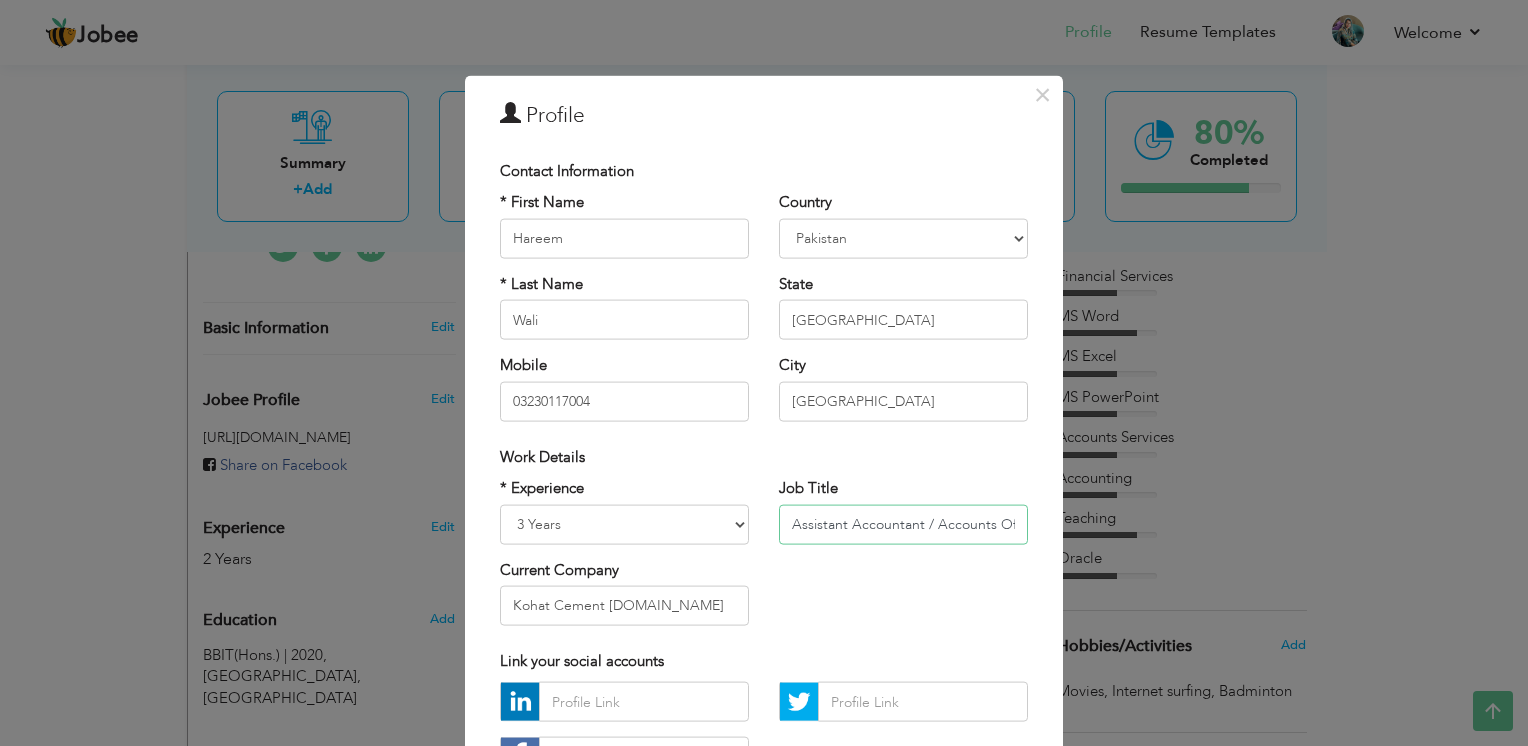 click on "Assistant Accountant / Accounts Officer" at bounding box center (903, 524) 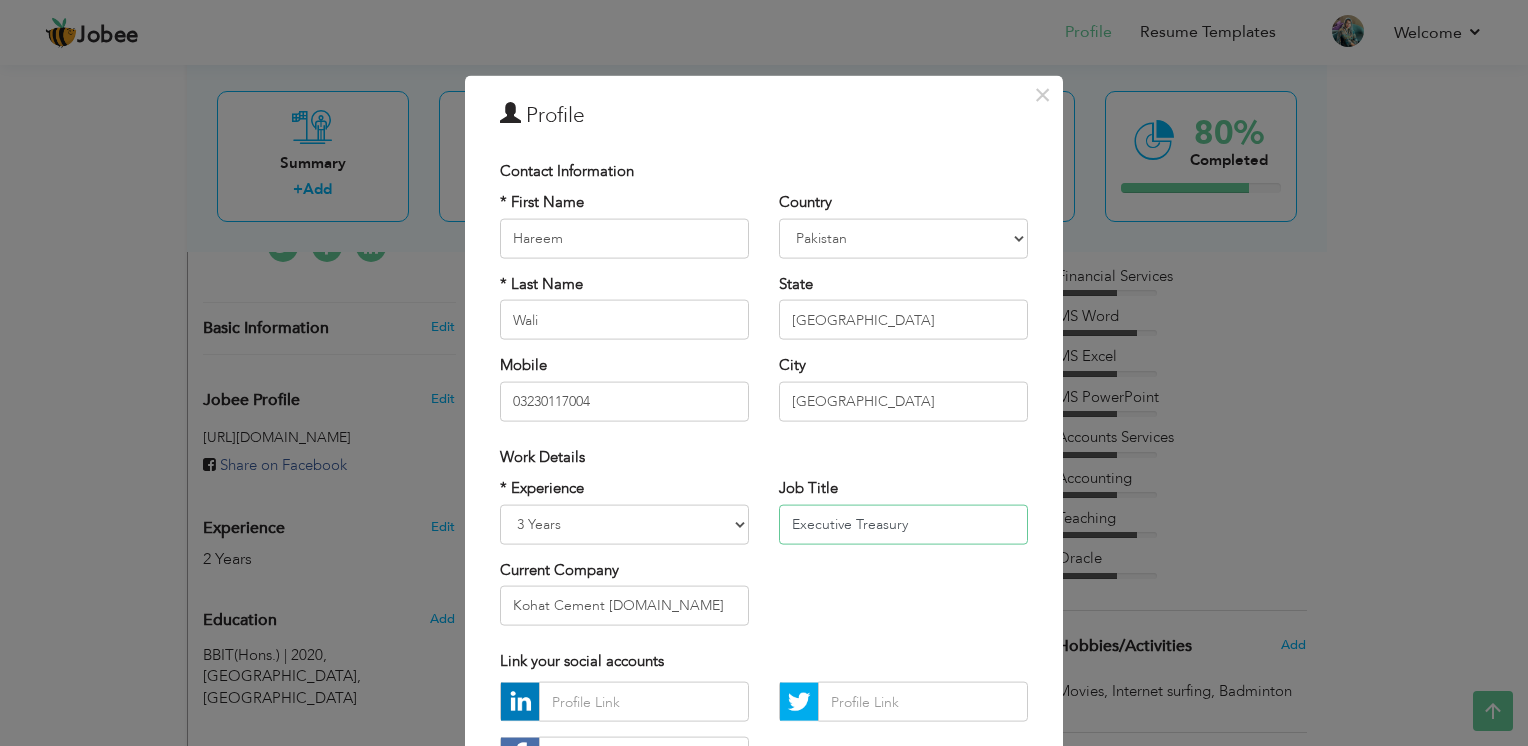 type on "Executive Treasury" 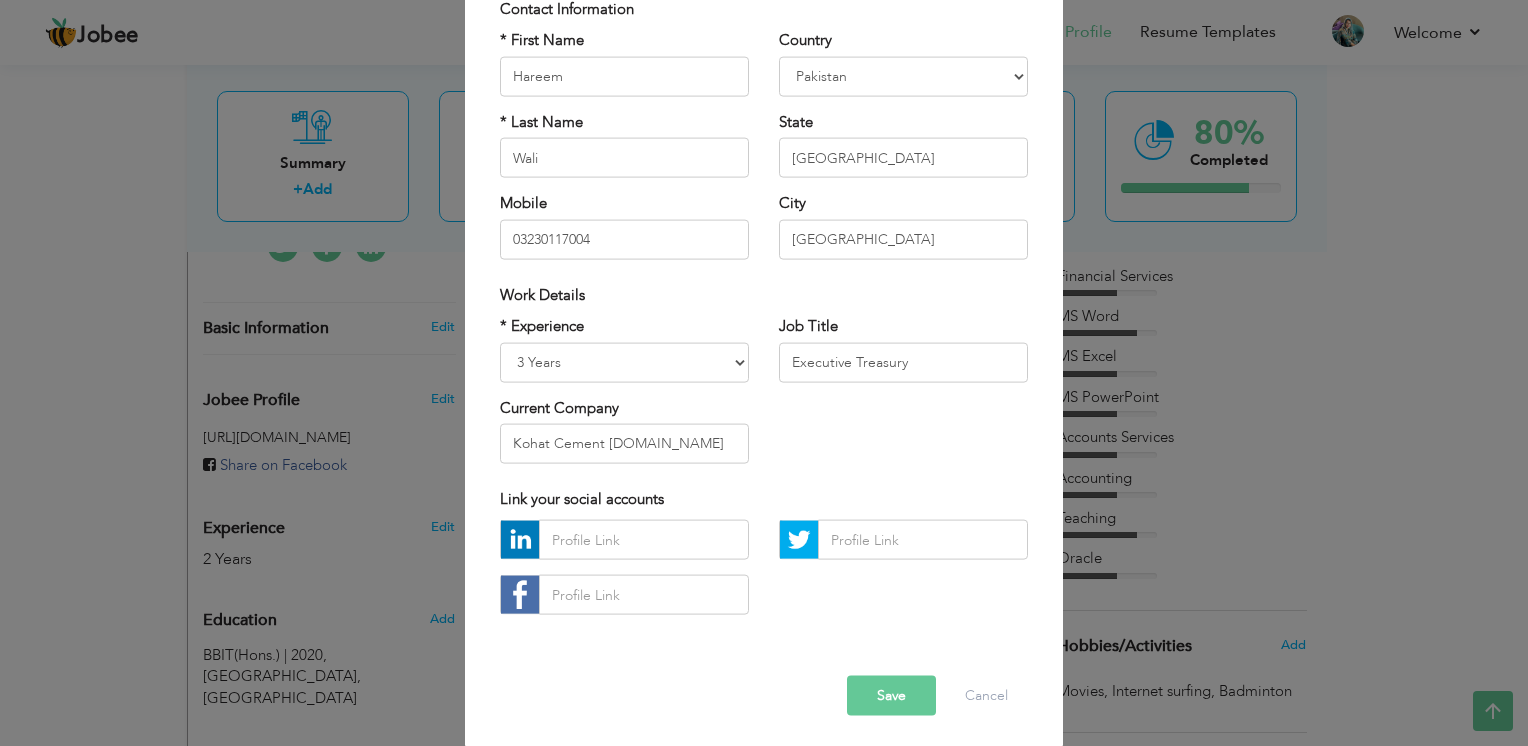 scroll, scrollTop: 166, scrollLeft: 0, axis: vertical 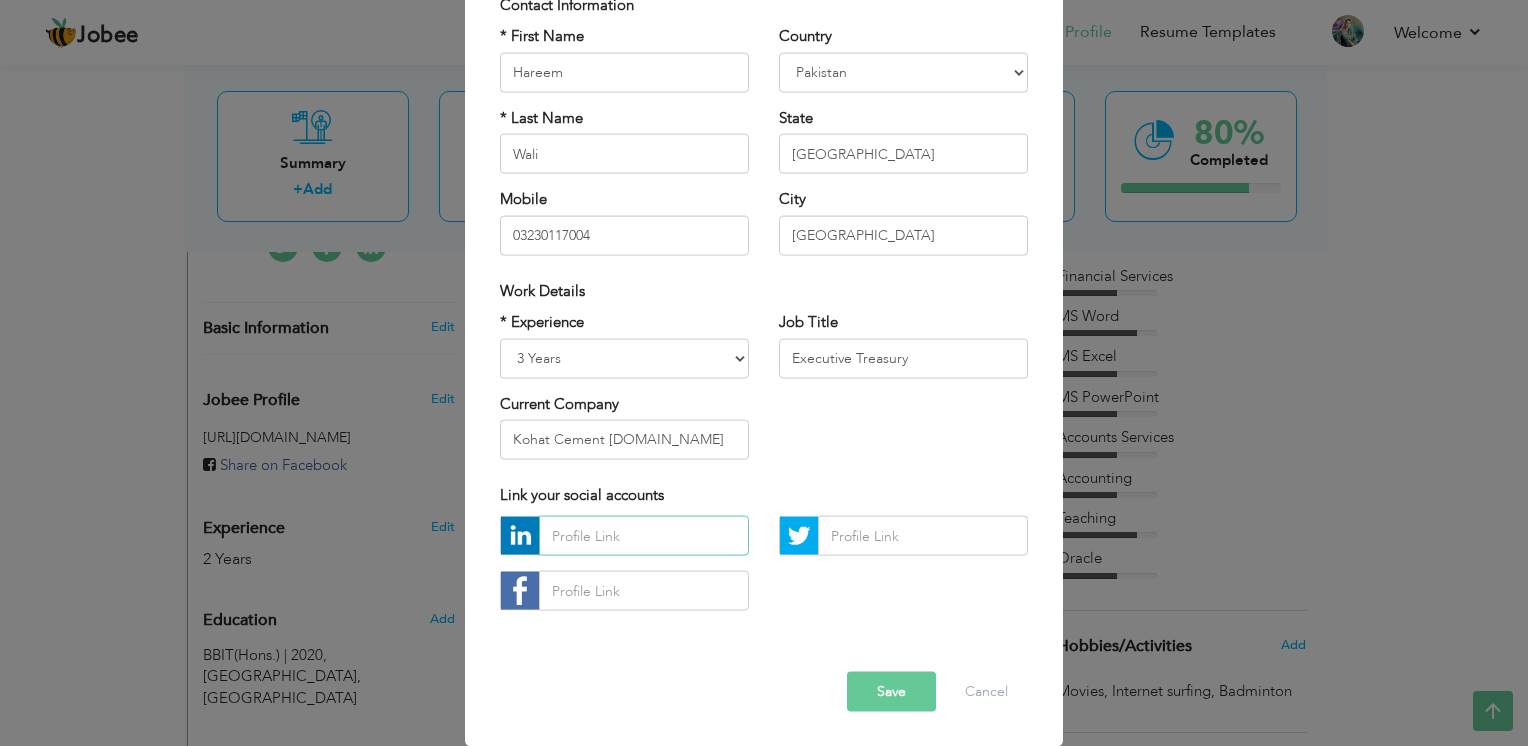 click at bounding box center [644, 536] 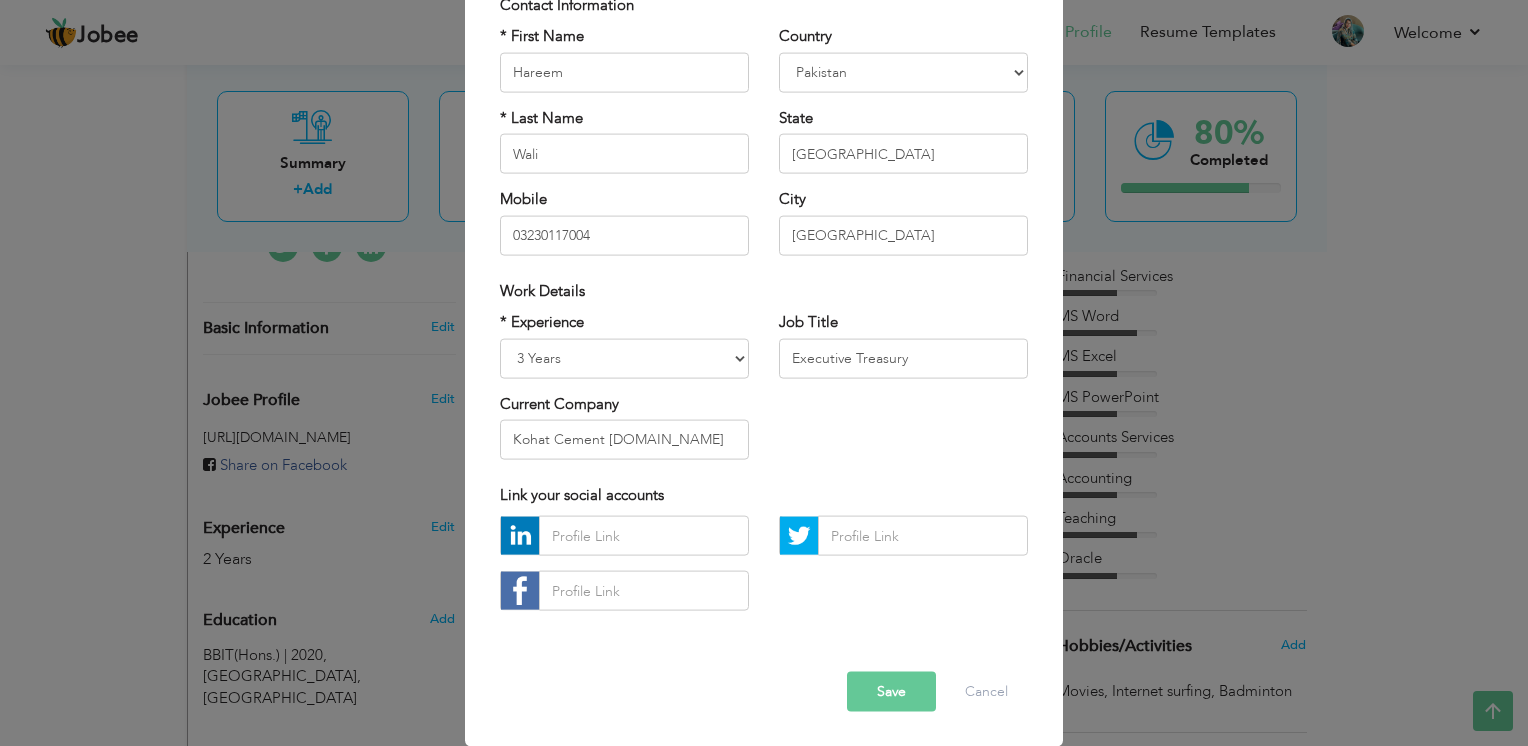 click on "Save" at bounding box center (891, 692) 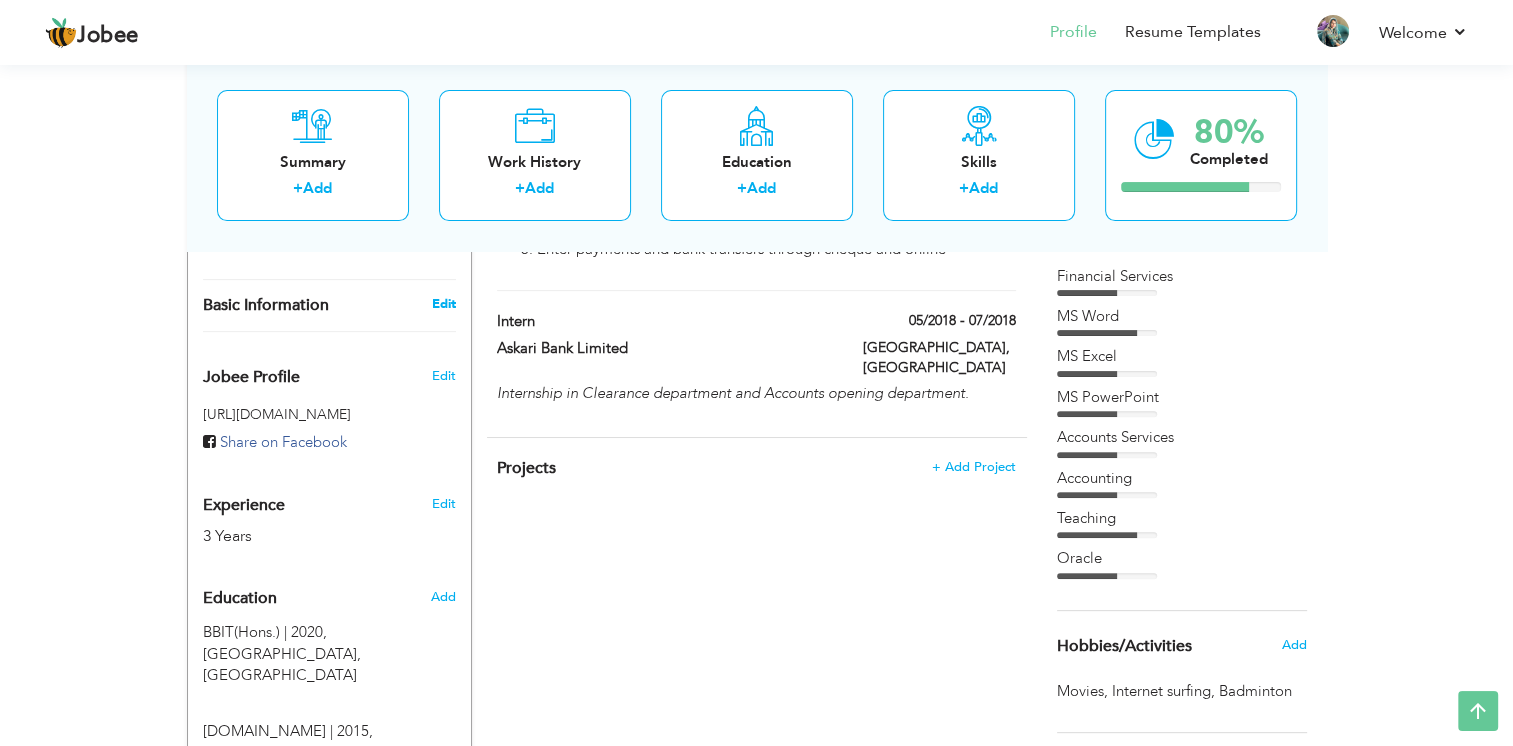 click on "Edit" at bounding box center (443, 304) 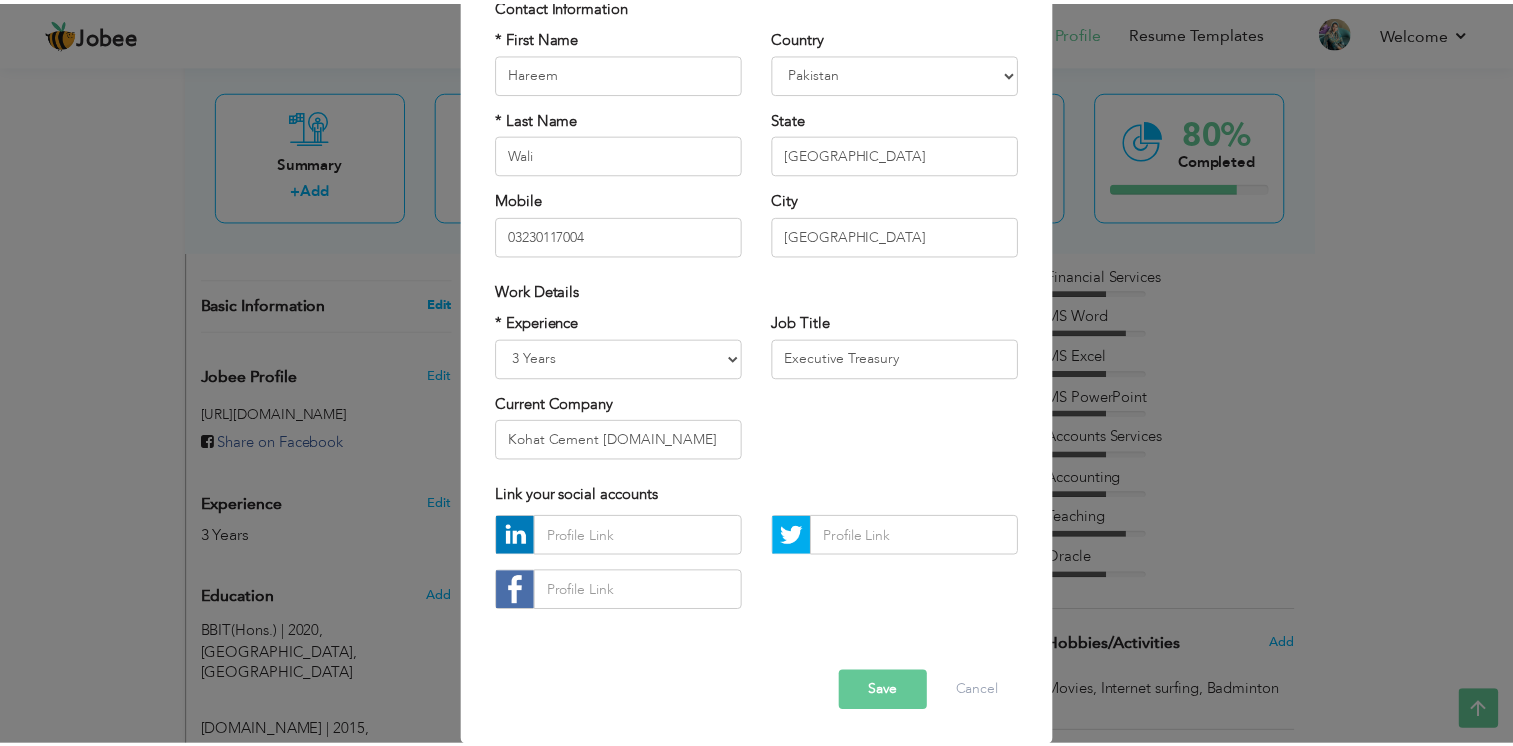 scroll, scrollTop: 0, scrollLeft: 0, axis: both 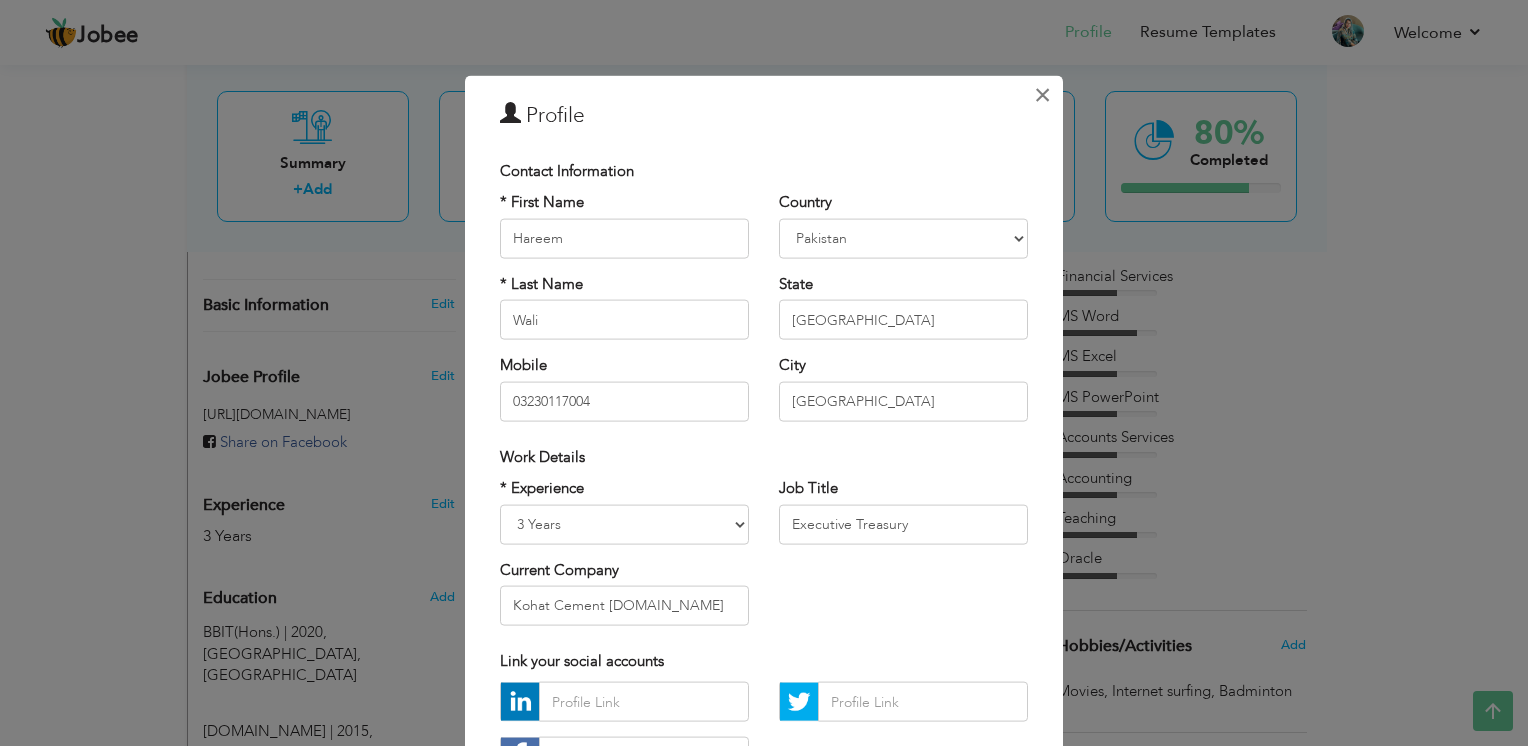 click on "×" at bounding box center [1042, 95] 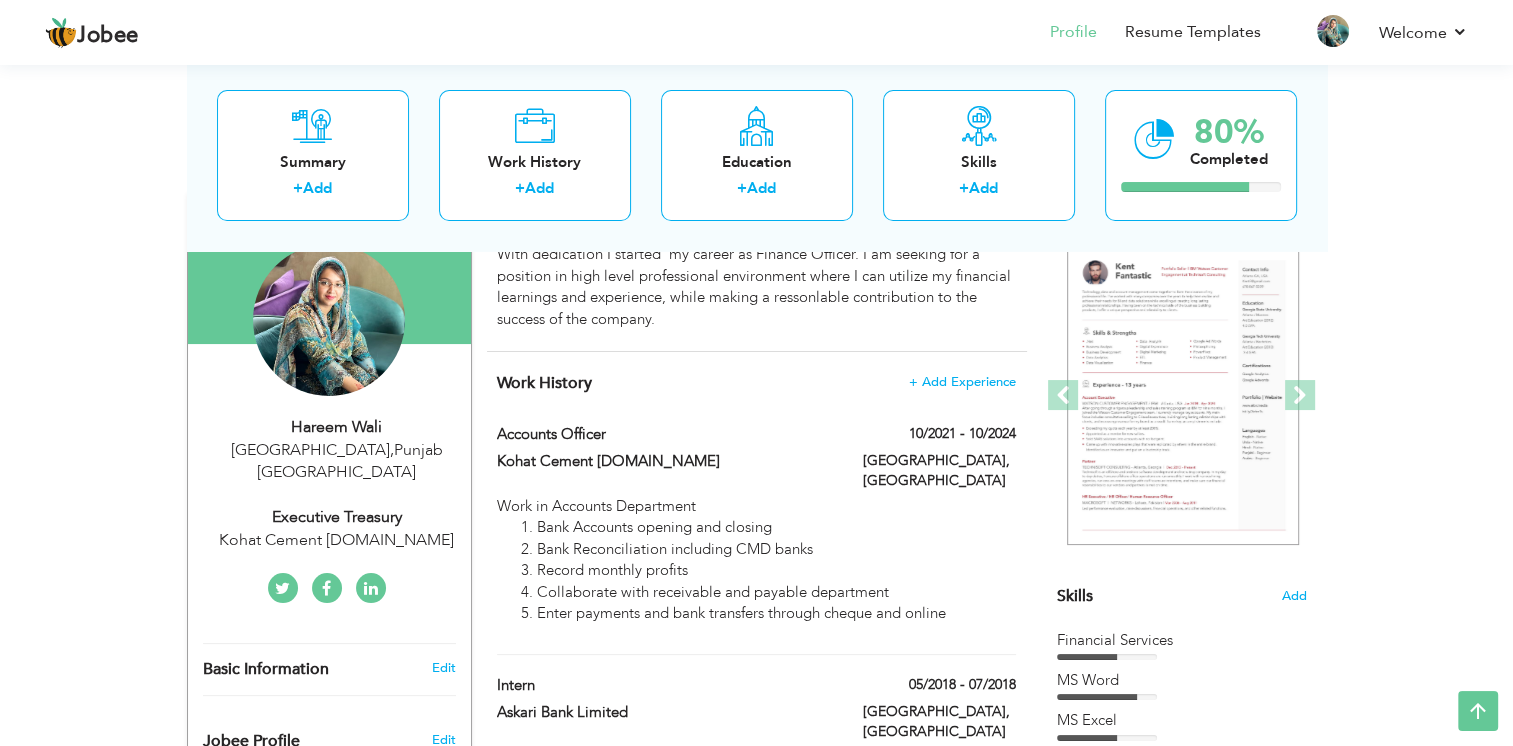 scroll, scrollTop: 95, scrollLeft: 0, axis: vertical 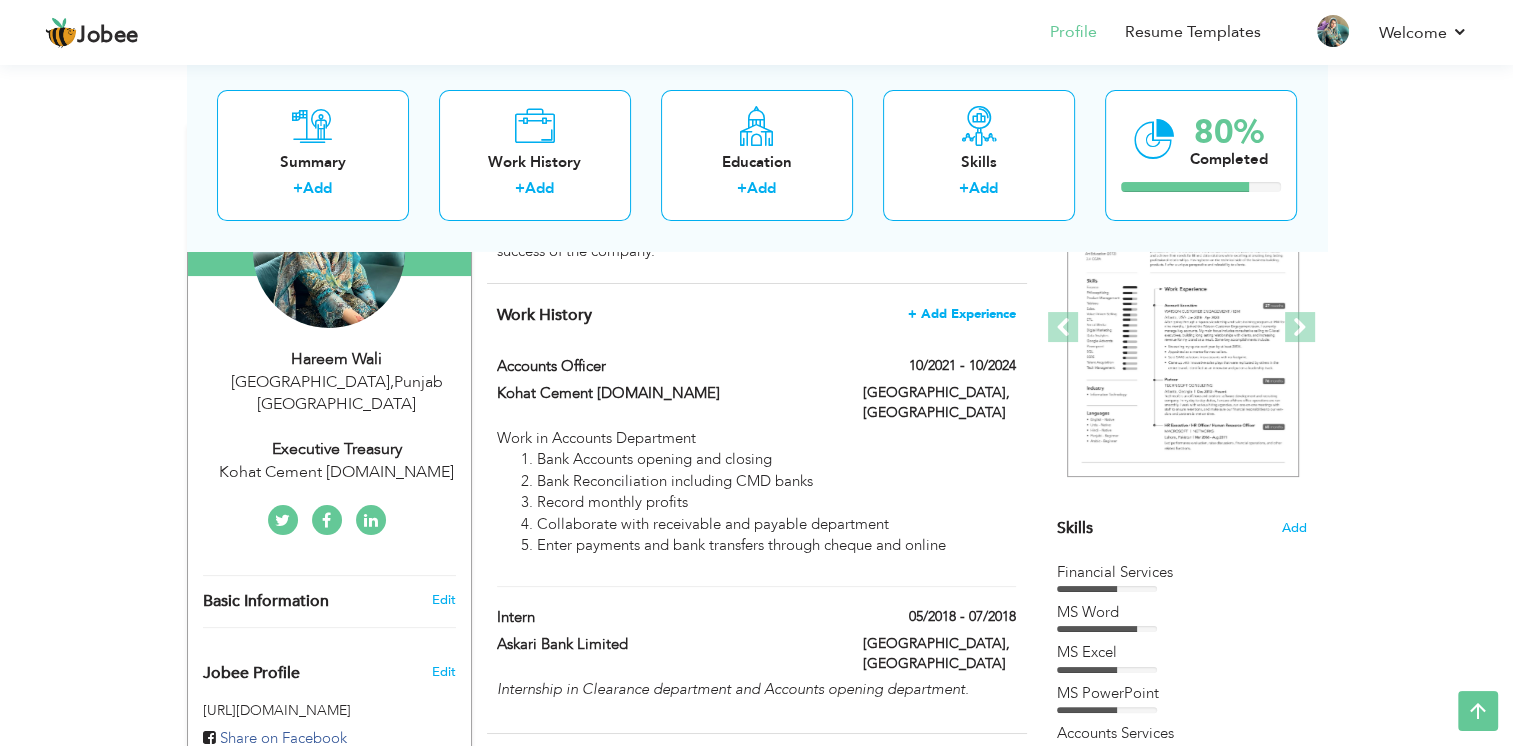 click on "+ Add Experience" at bounding box center [962, 314] 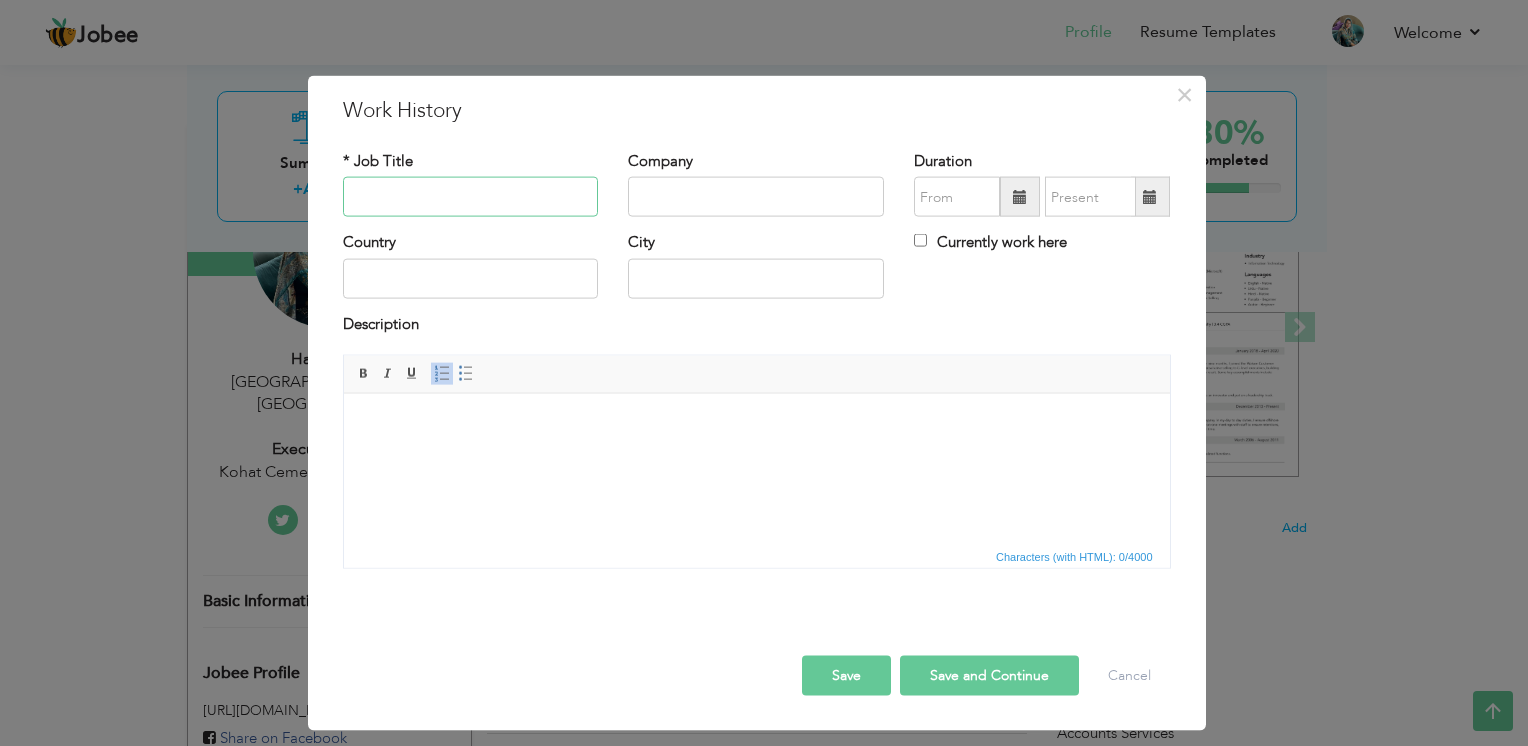 click at bounding box center (471, 197) 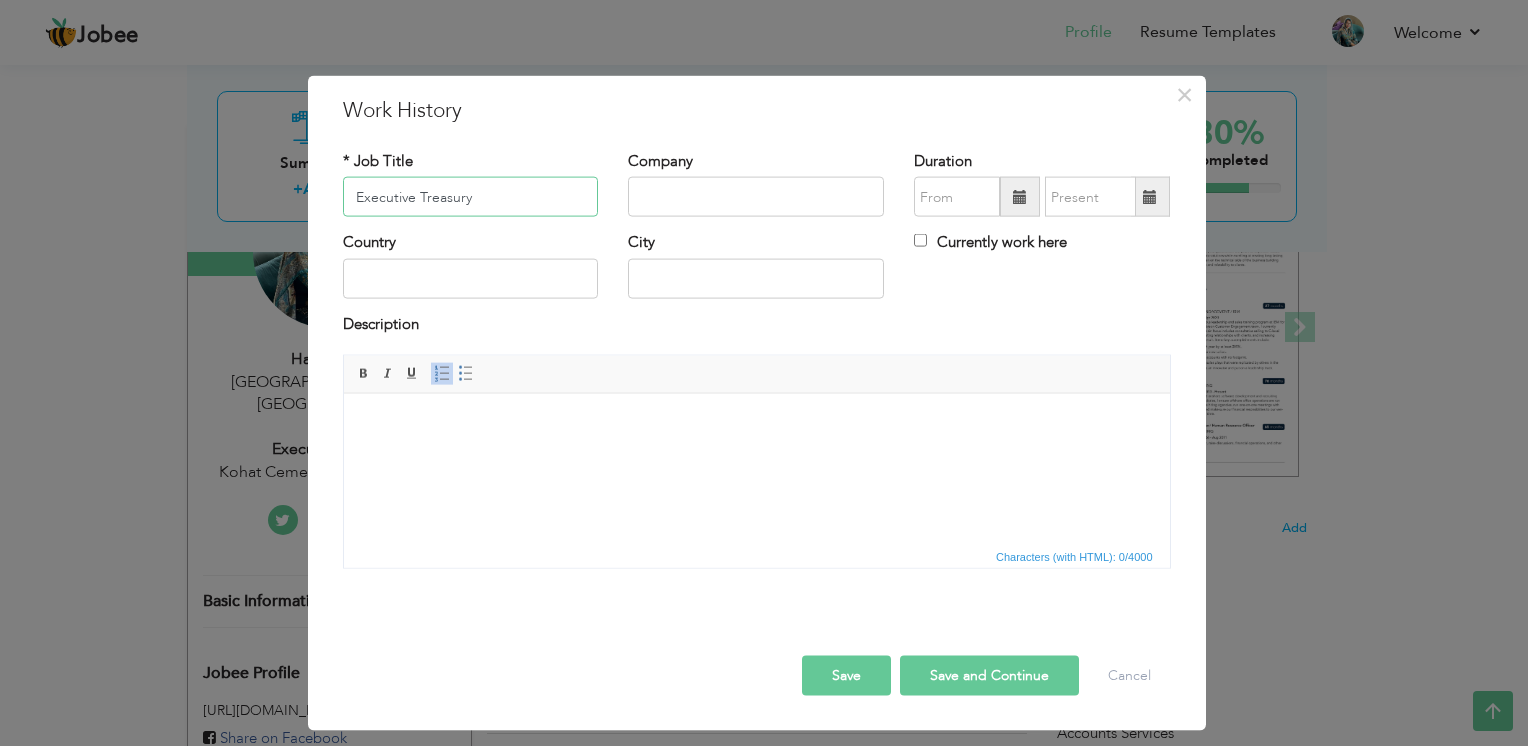 type on "Executive Treasury" 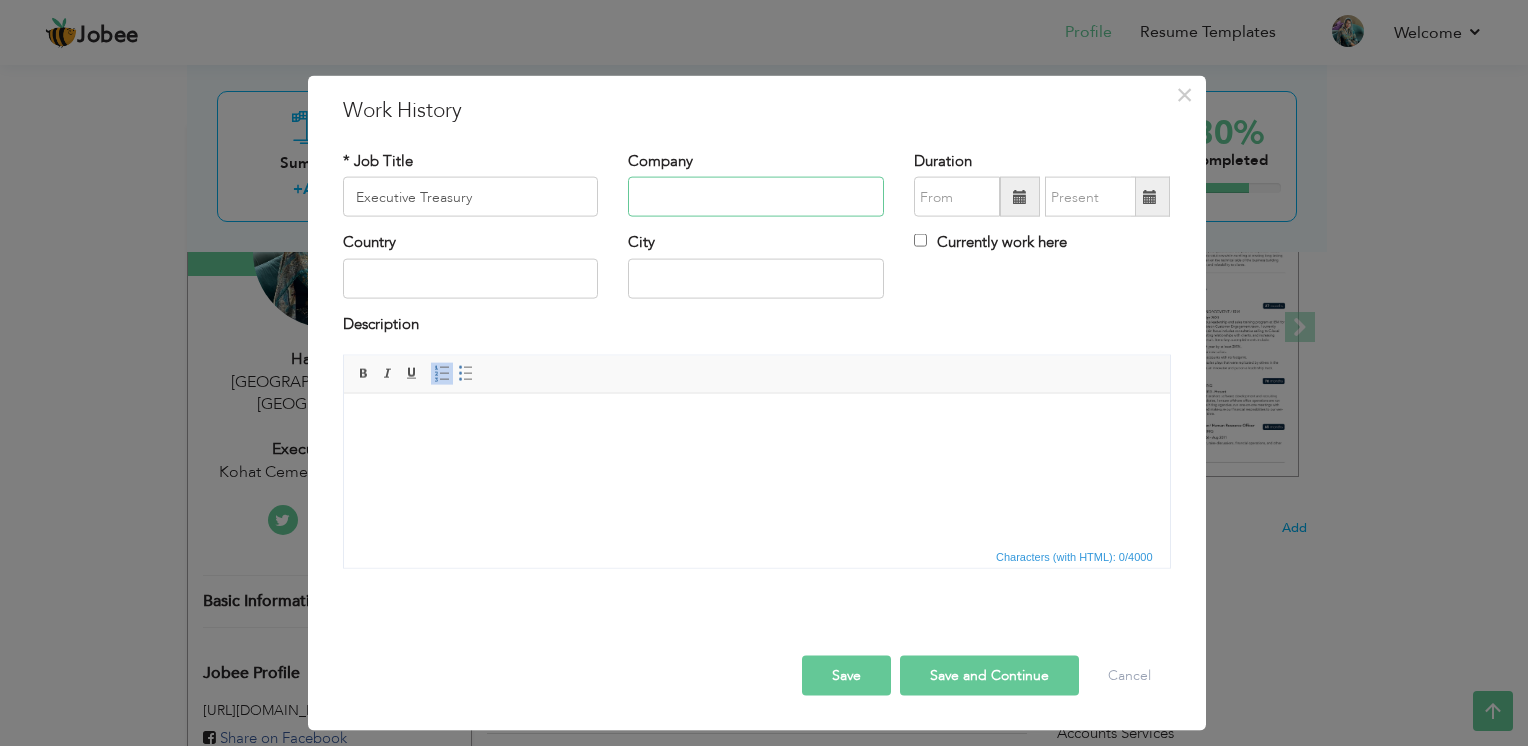 click at bounding box center [756, 197] 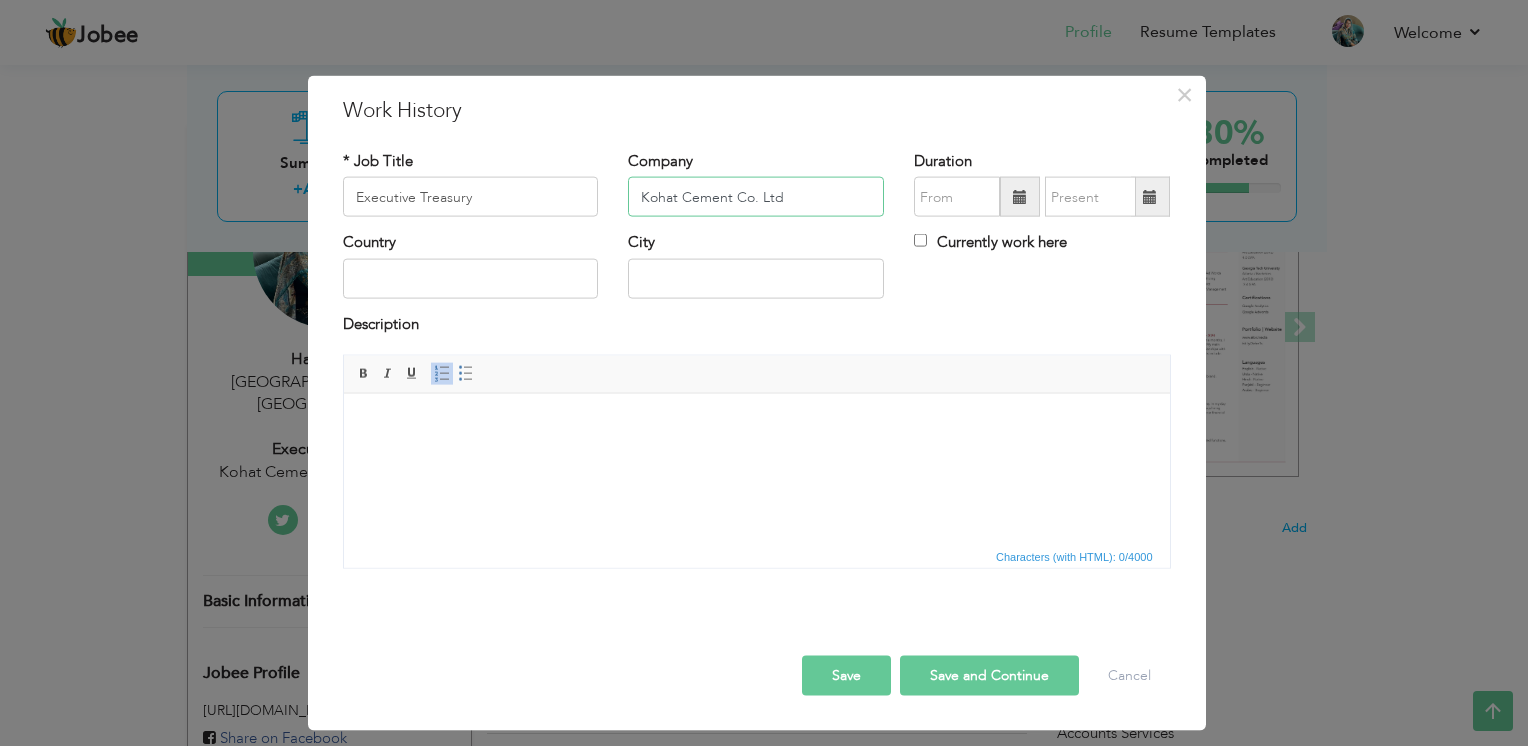 type on "Kohat Cement Co. Ltd" 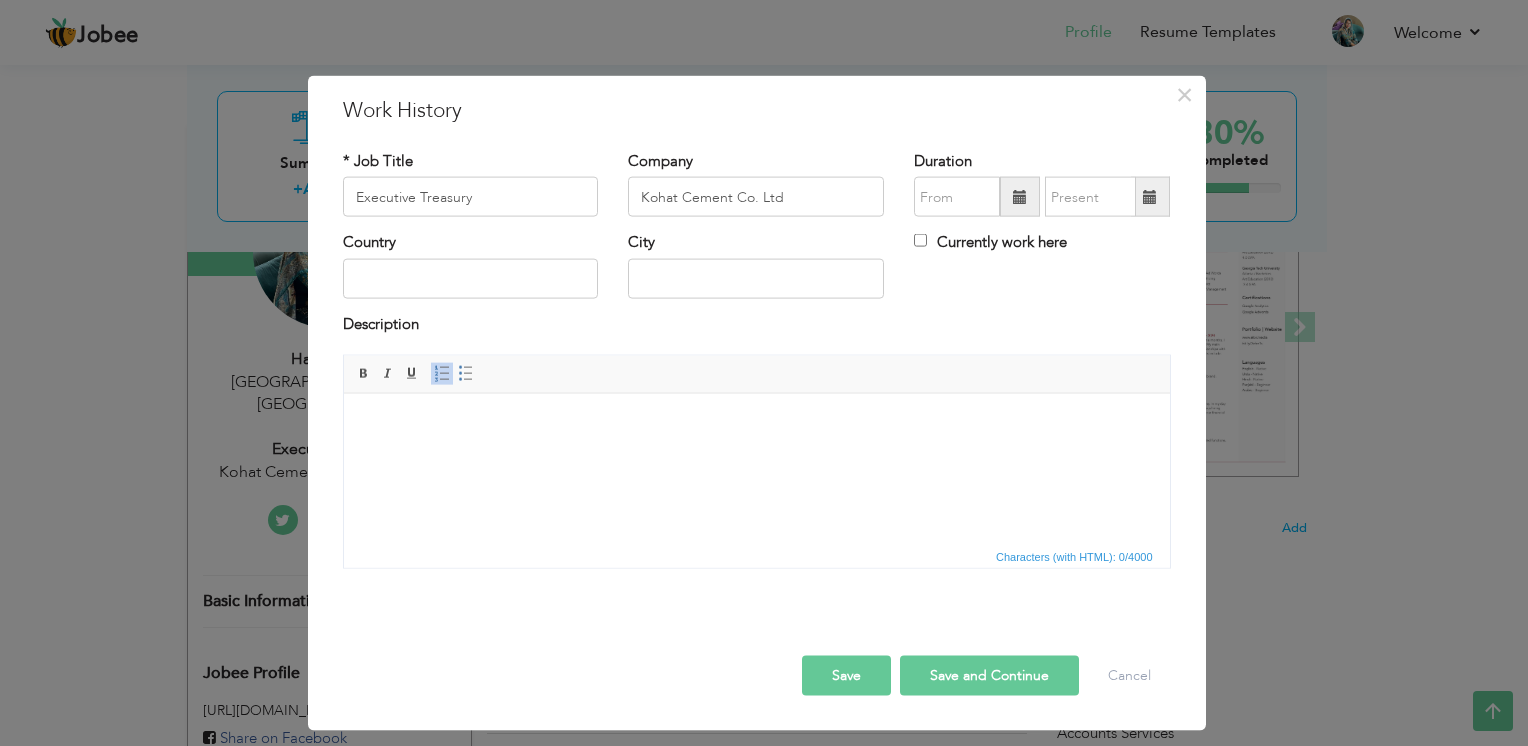 click at bounding box center (1020, 197) 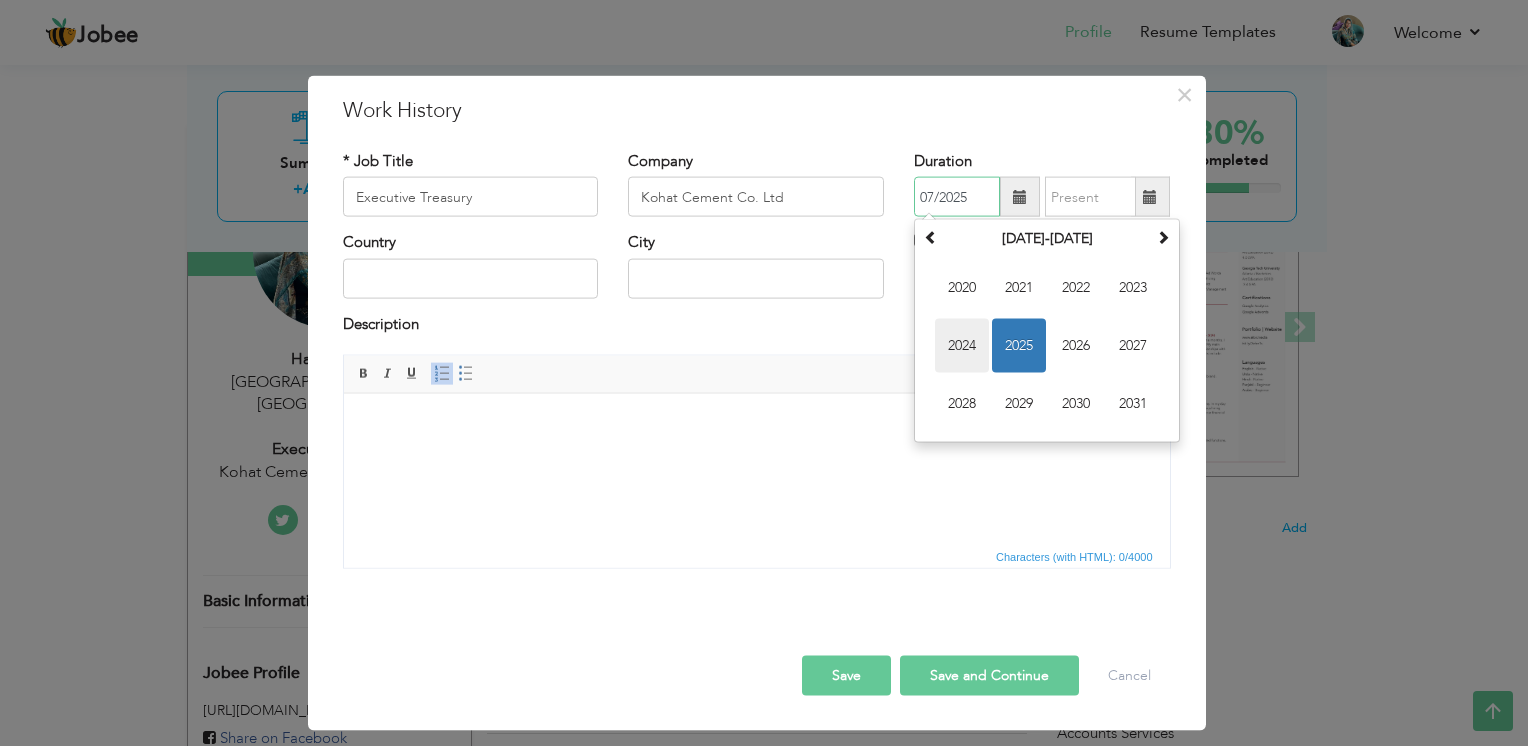 click on "2024" at bounding box center (962, 346) 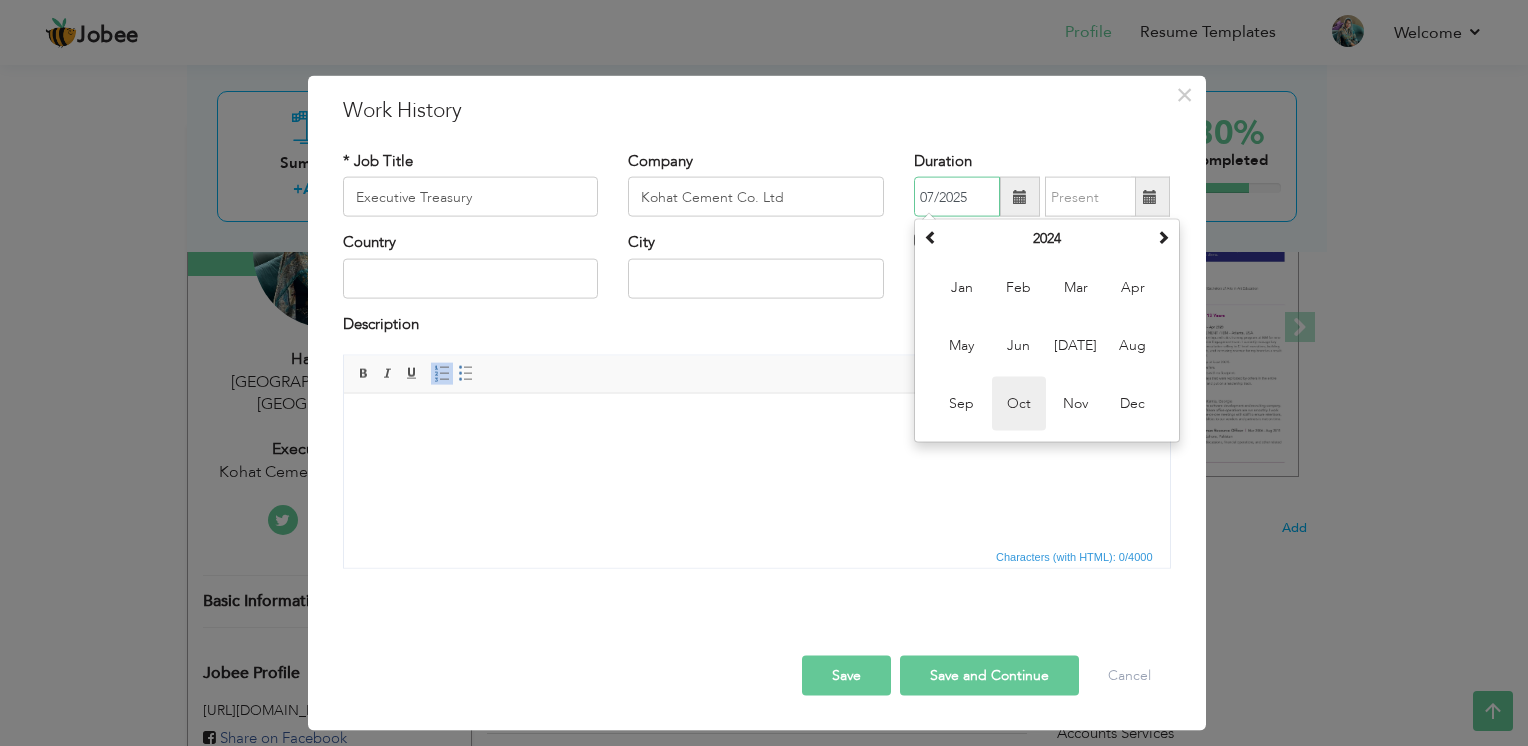 click on "Oct" at bounding box center (1019, 404) 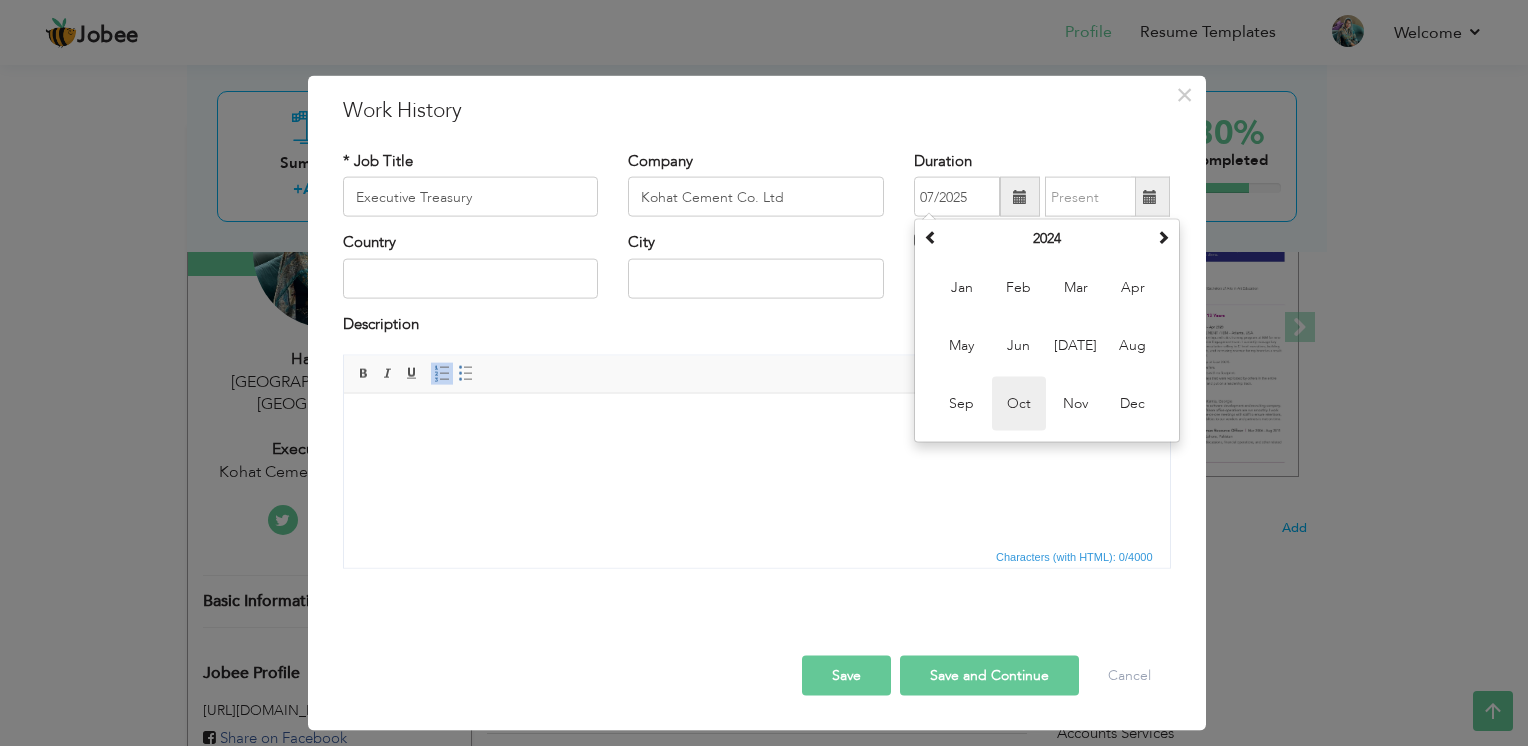 type on "10/2024" 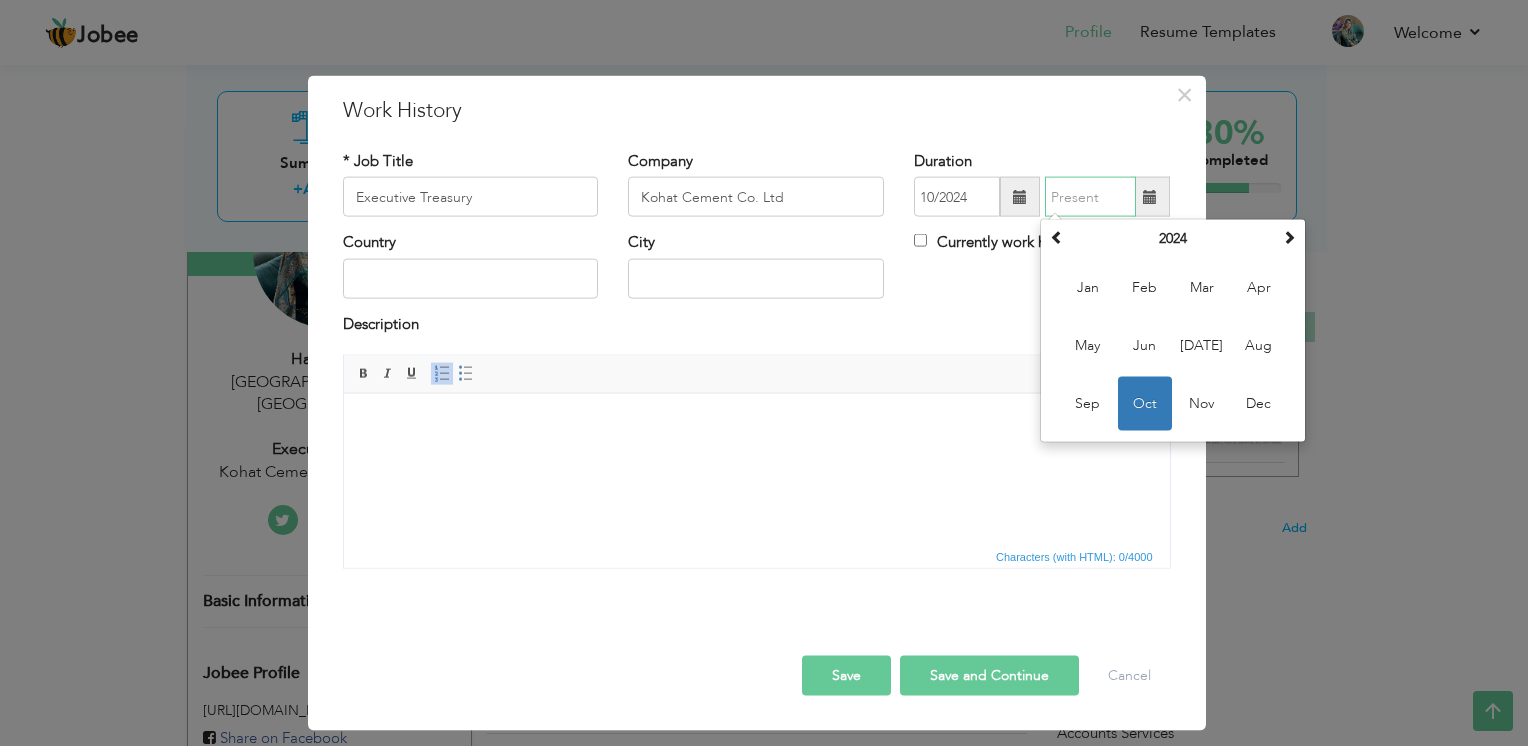 click at bounding box center [1090, 197] 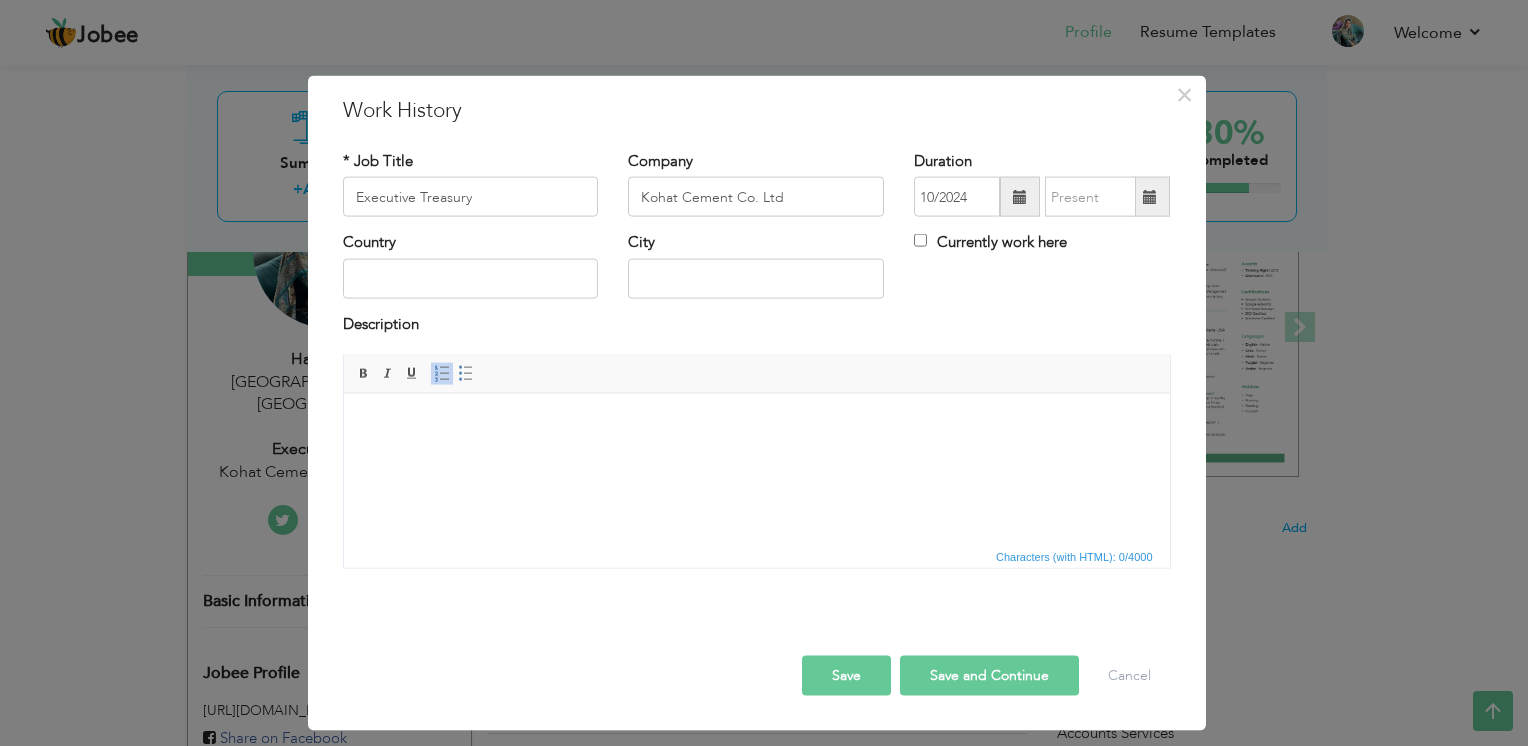click on "Country
City
Currently work here" at bounding box center (757, 272) 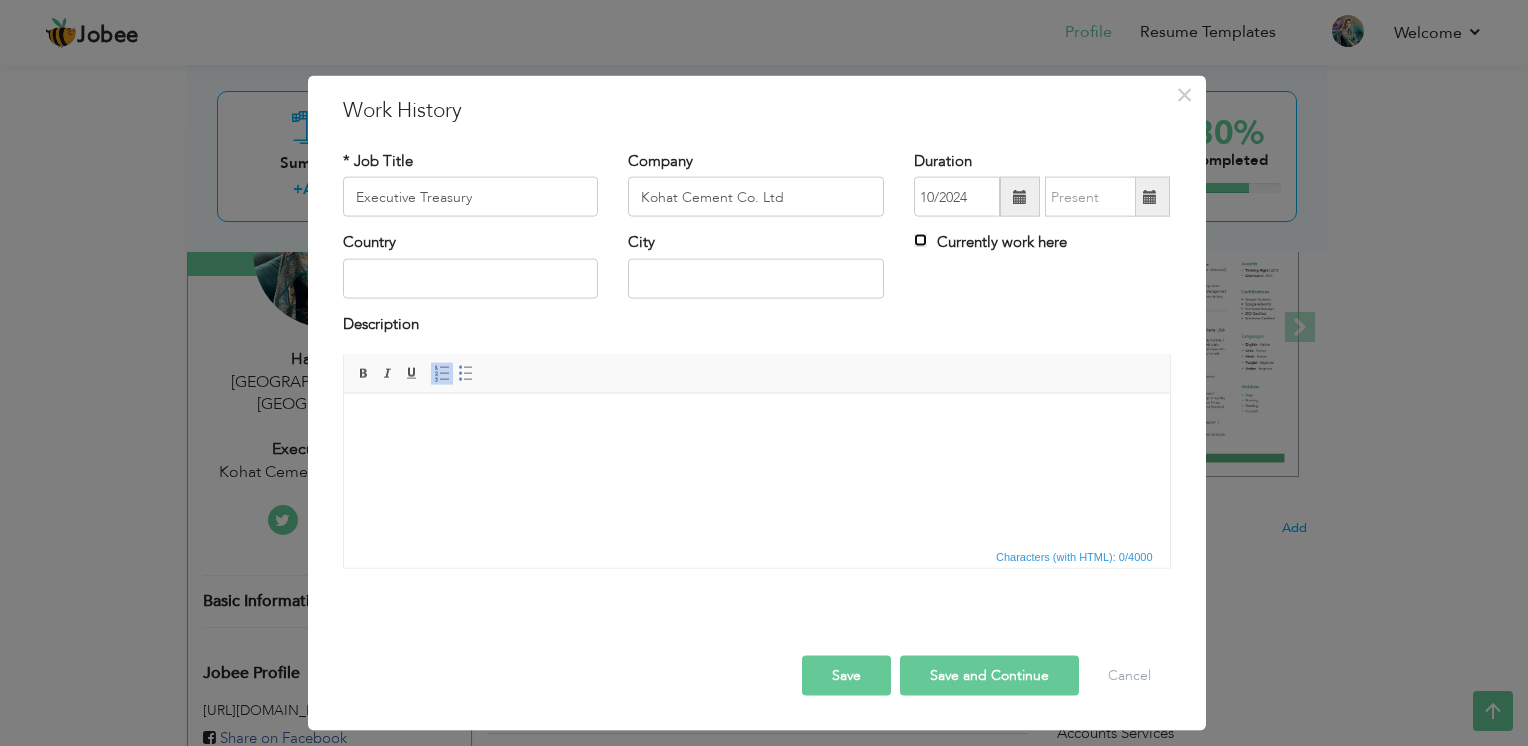 click on "Currently work here" at bounding box center (920, 240) 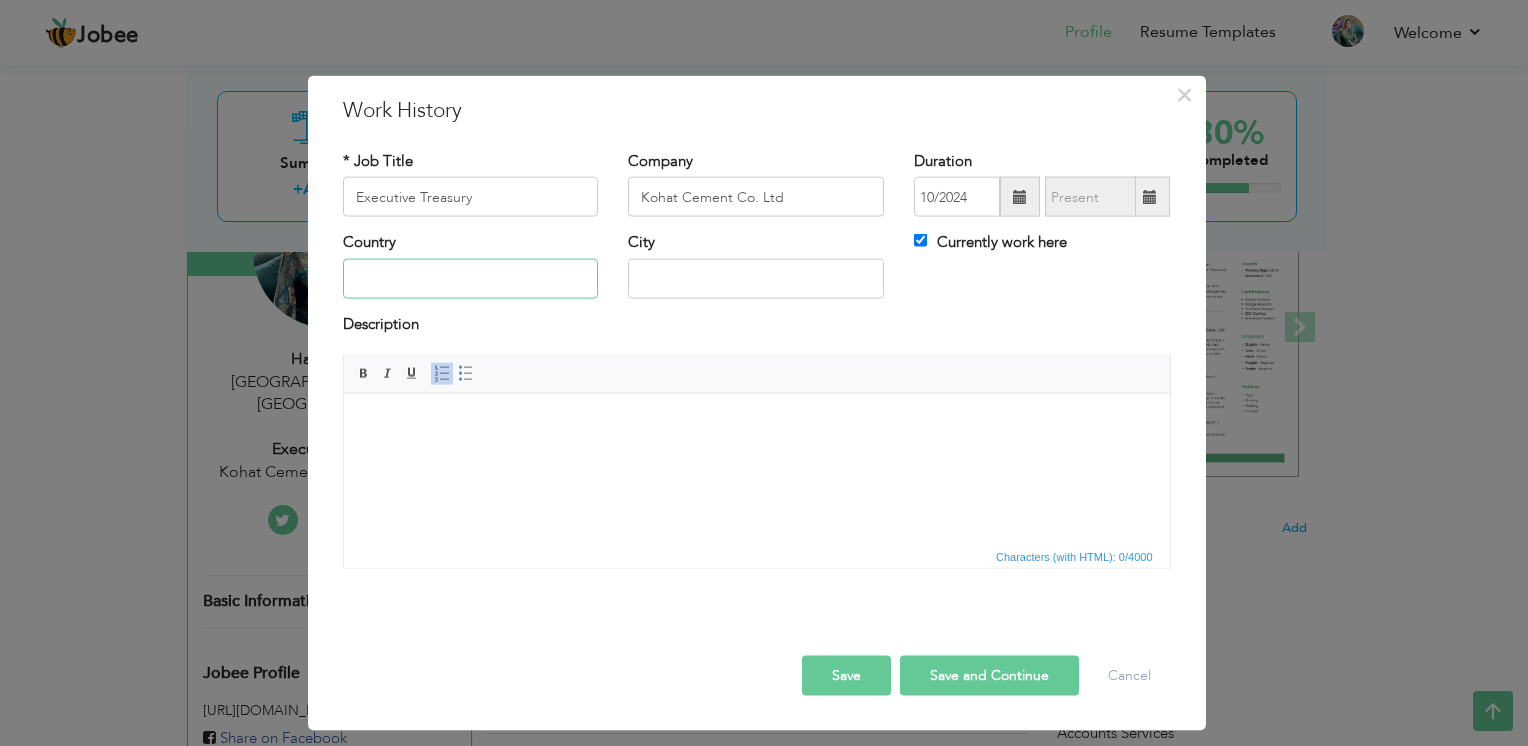 click at bounding box center [471, 278] 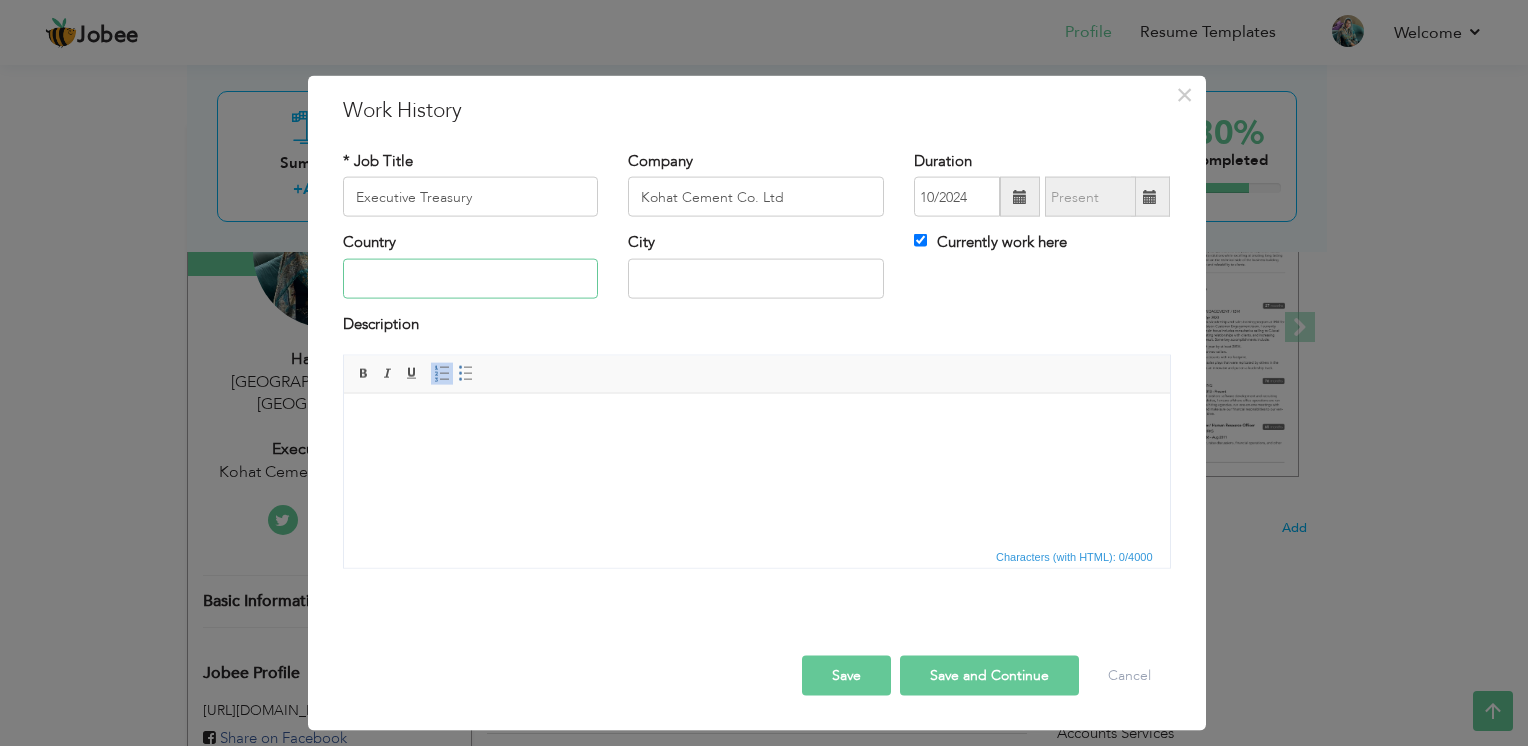 type on "[GEOGRAPHIC_DATA]" 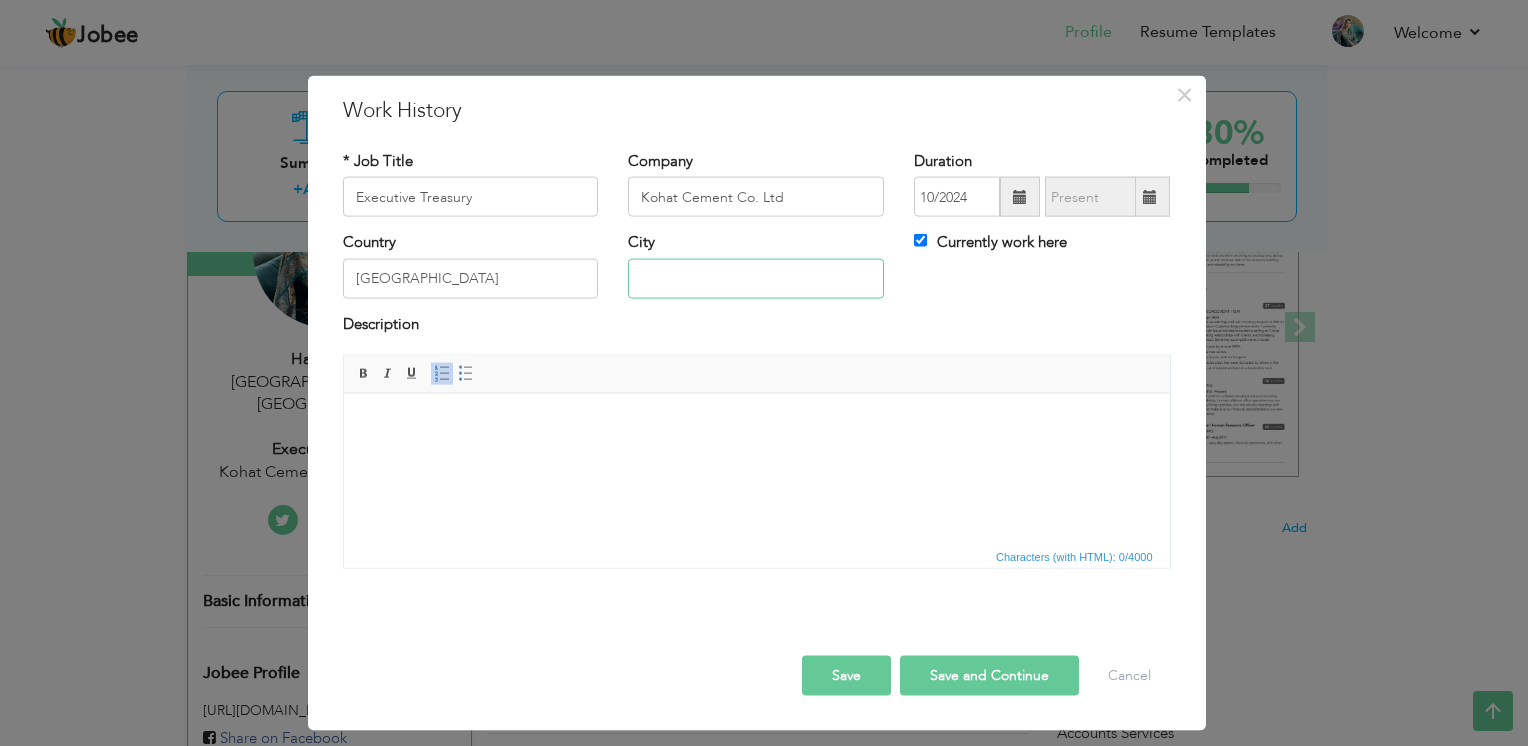 click at bounding box center [756, 278] 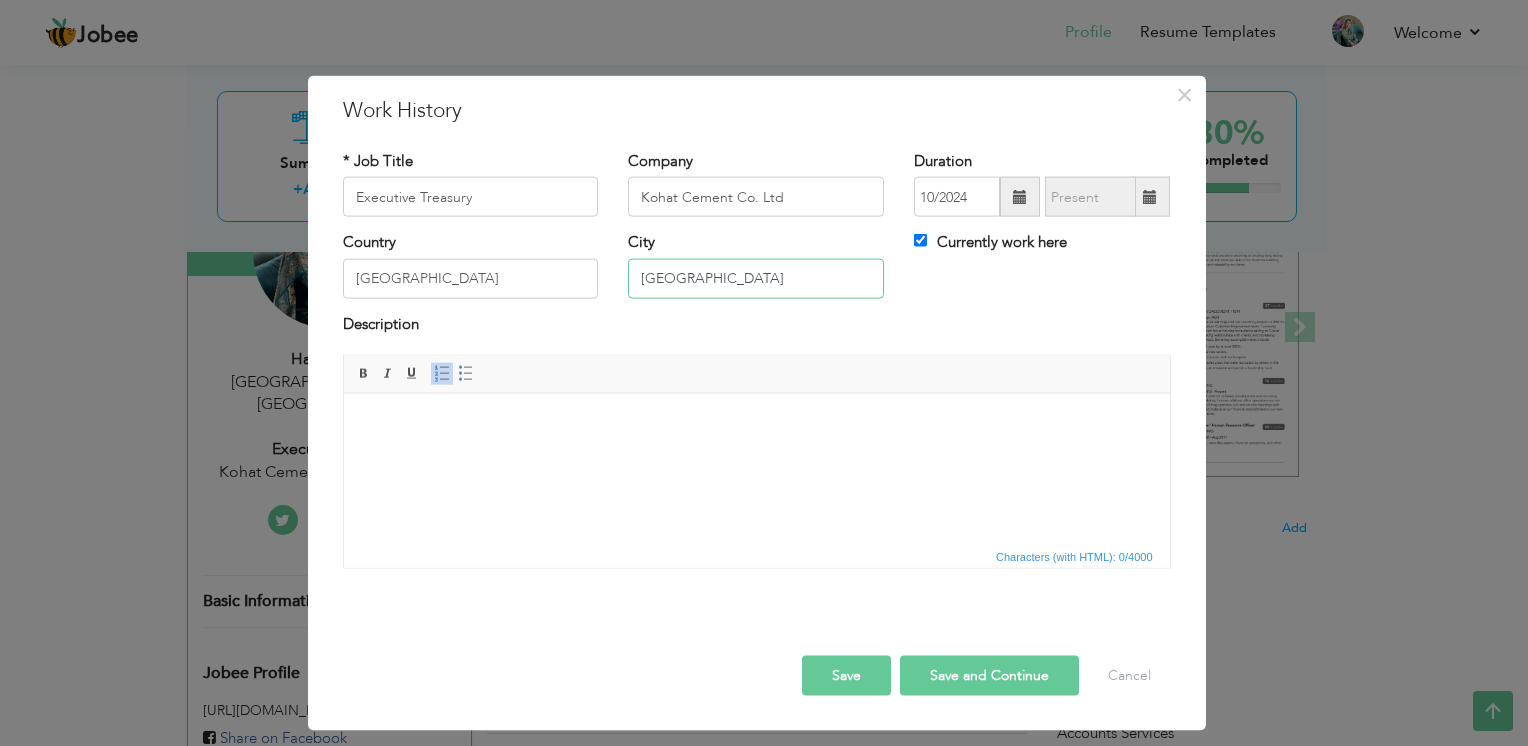 type on "[GEOGRAPHIC_DATA]" 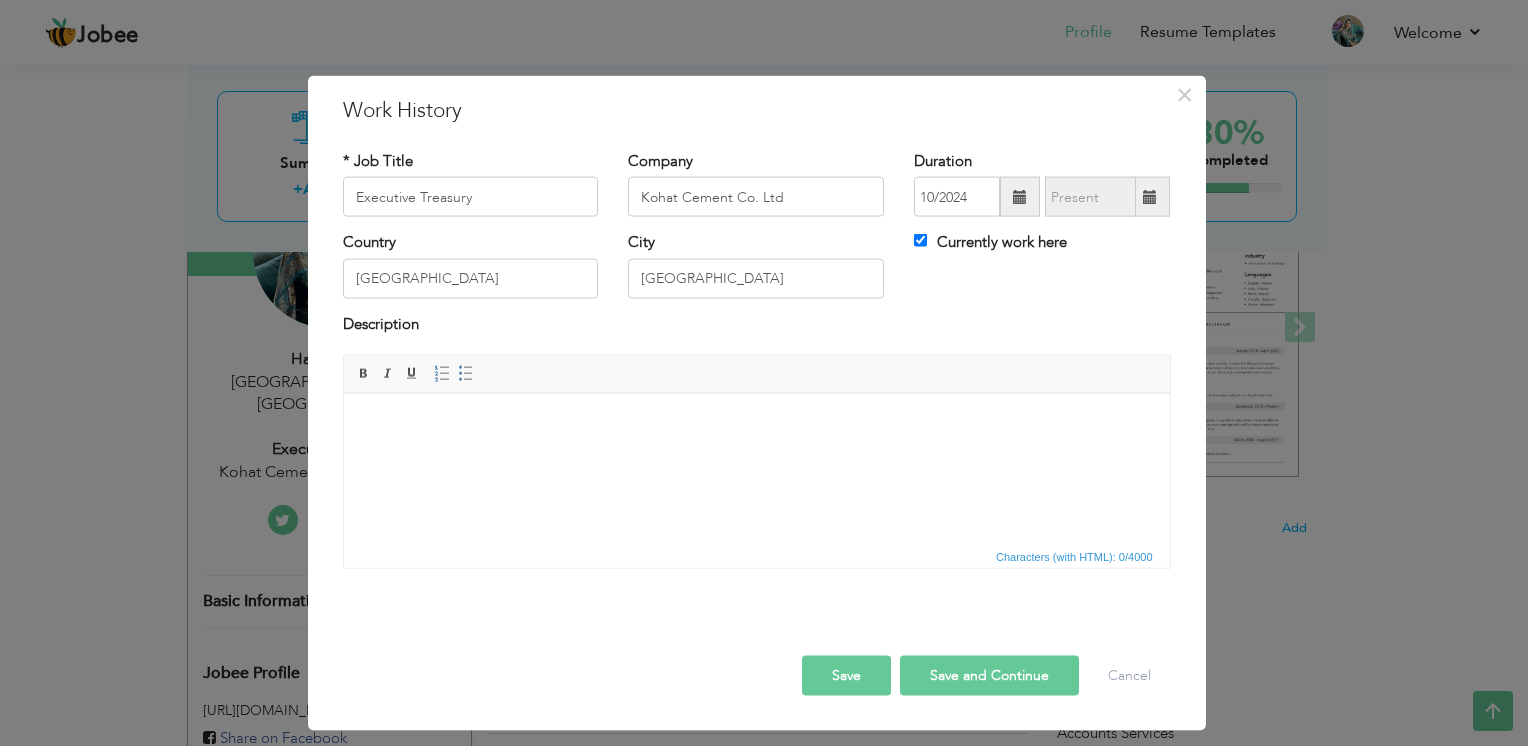click at bounding box center (756, 423) 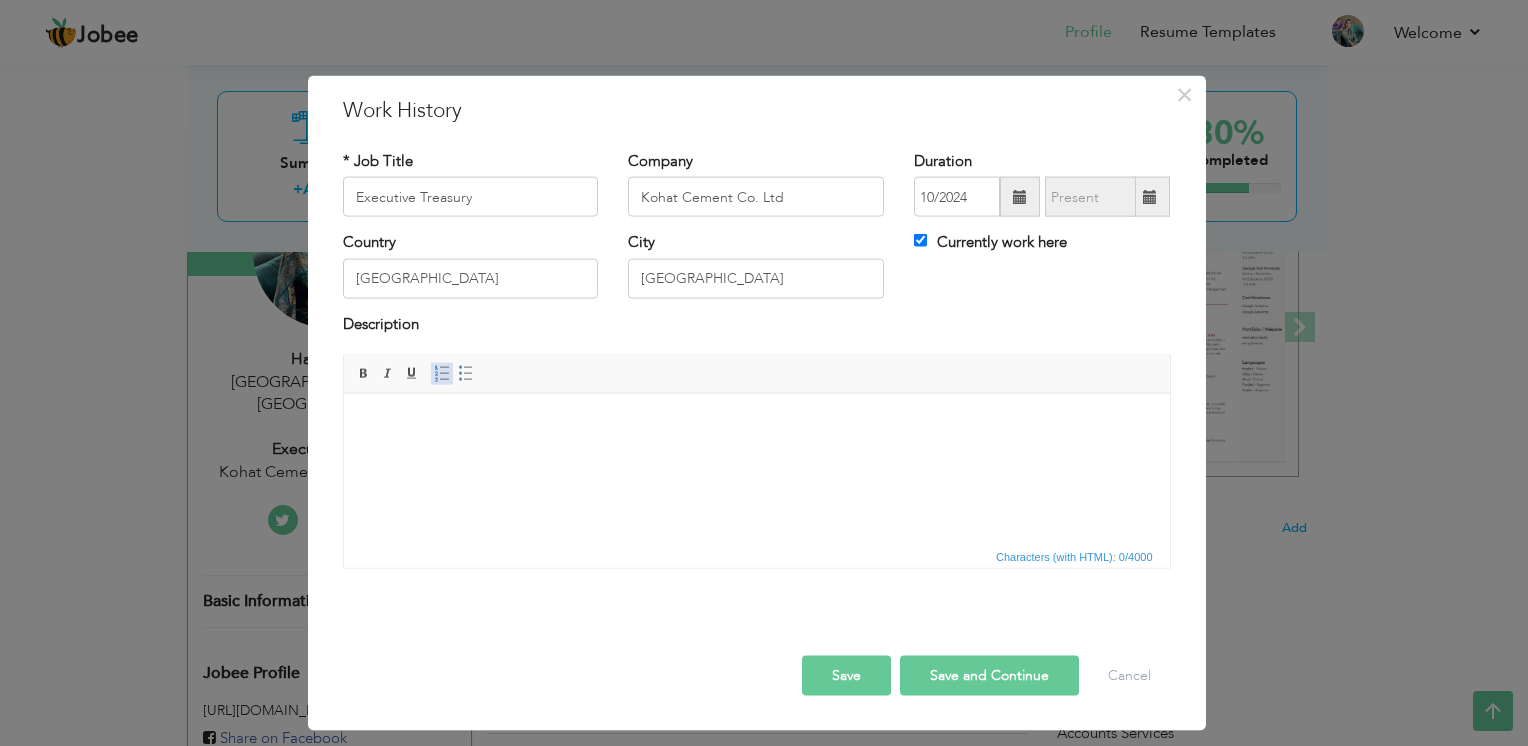 type 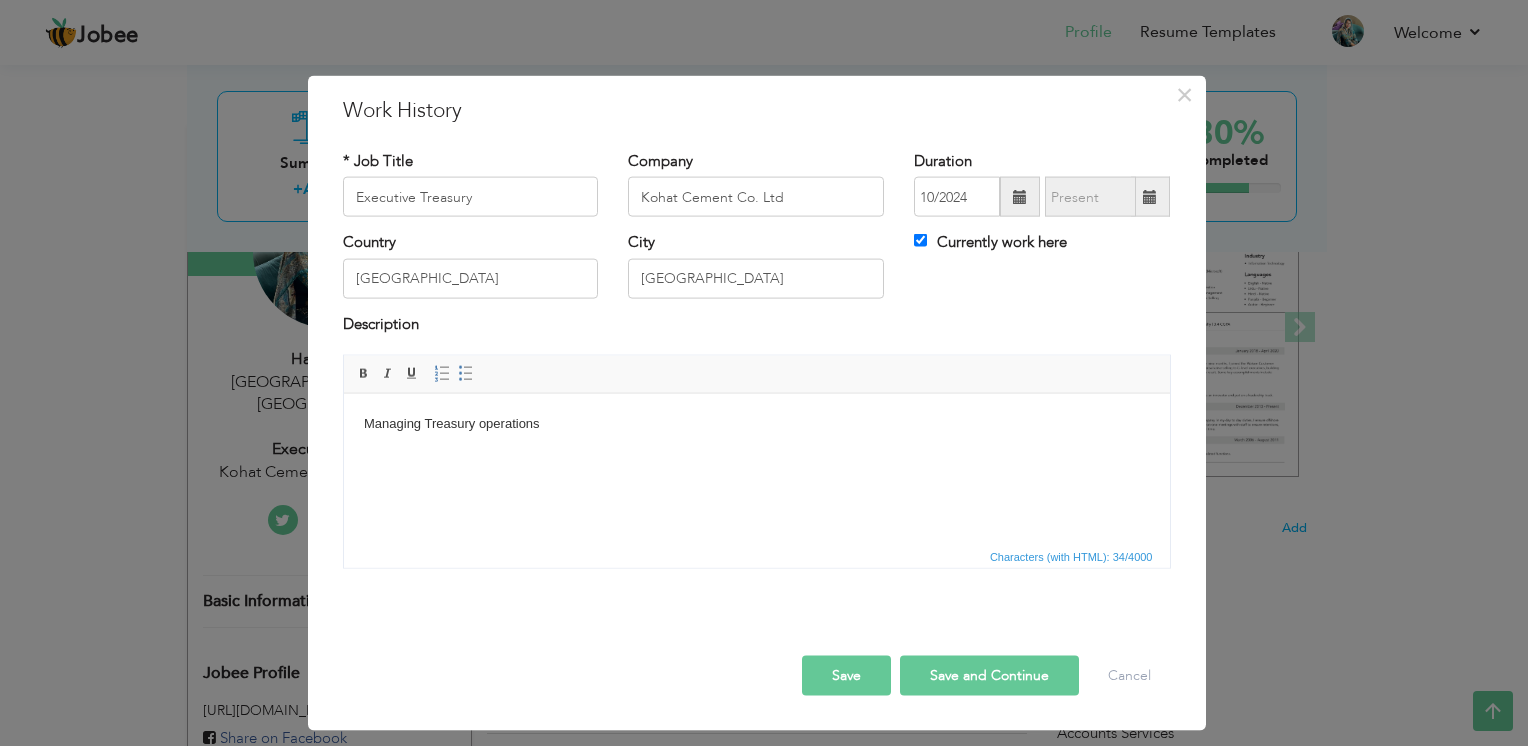 click on "Managing Treasury operations" at bounding box center (756, 423) 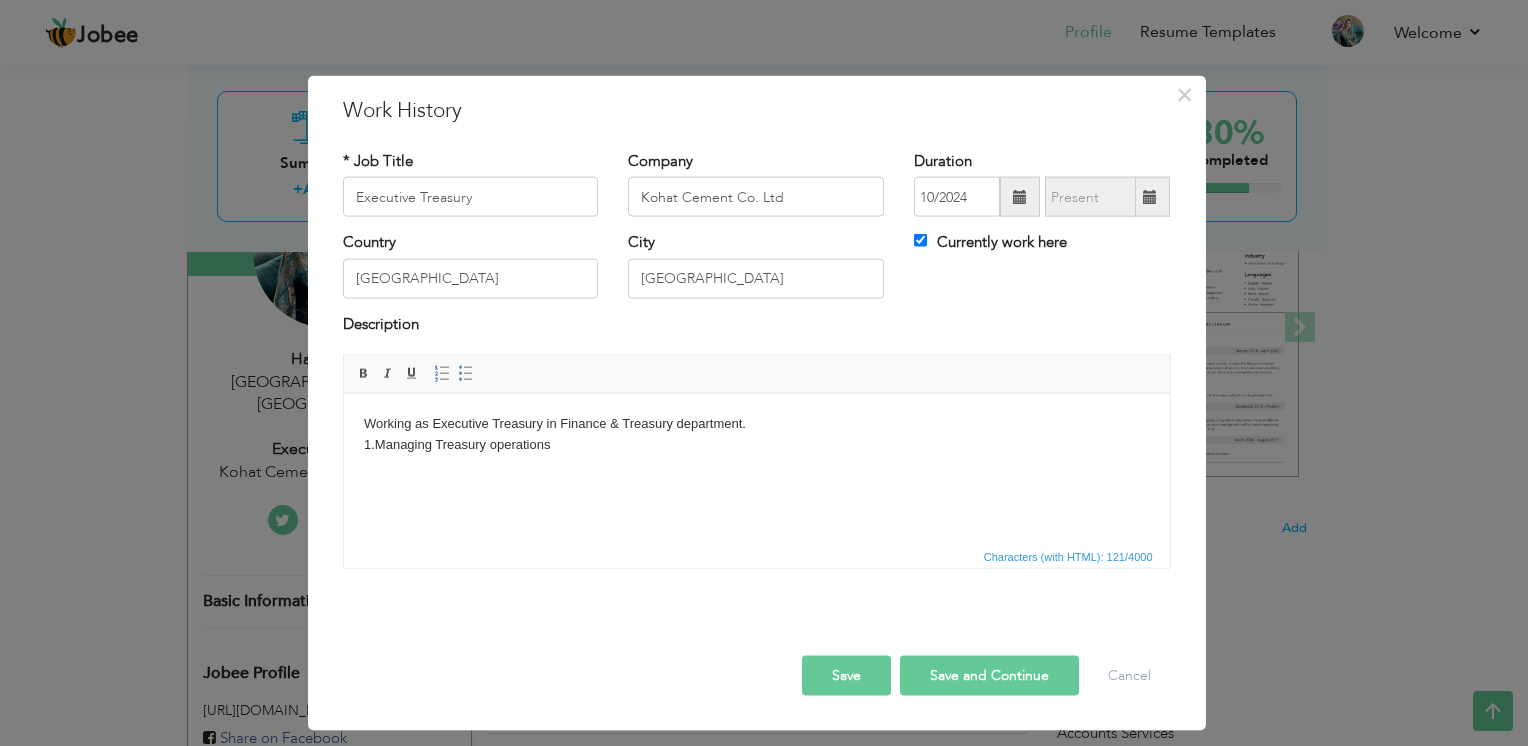click on "Working as Executive Treasury in Finance & Treasury department. 1.  Managing Treasury operations ​​​​​​​" at bounding box center [756, 444] 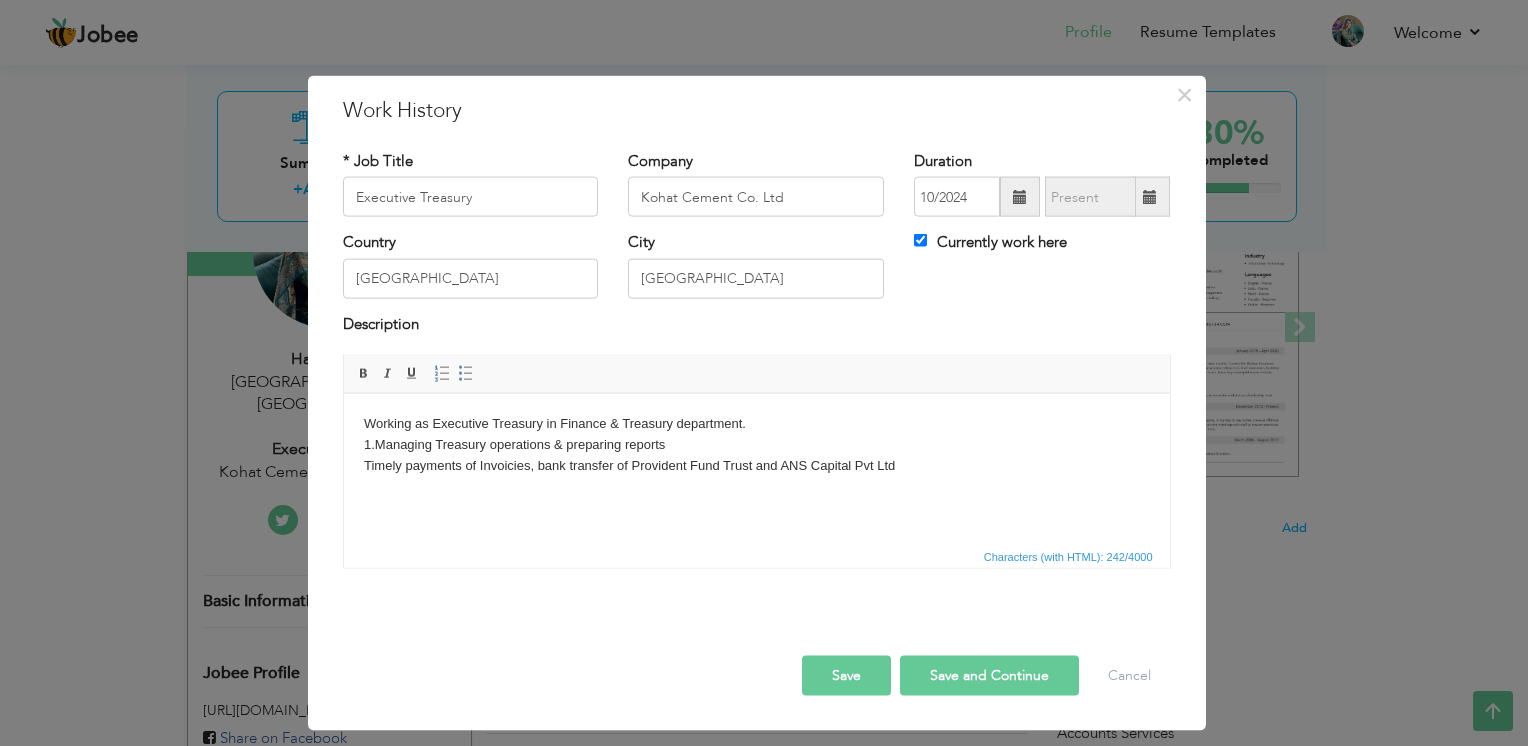 click on "Working as Executive Treasury in Finance & Treasury department. 1.  Managing Treasury operations & preparing reports Timely payments of Invoicies, bank transfer of Provident Fund Trust and ANS Capital Pvt Ltd" at bounding box center [756, 454] 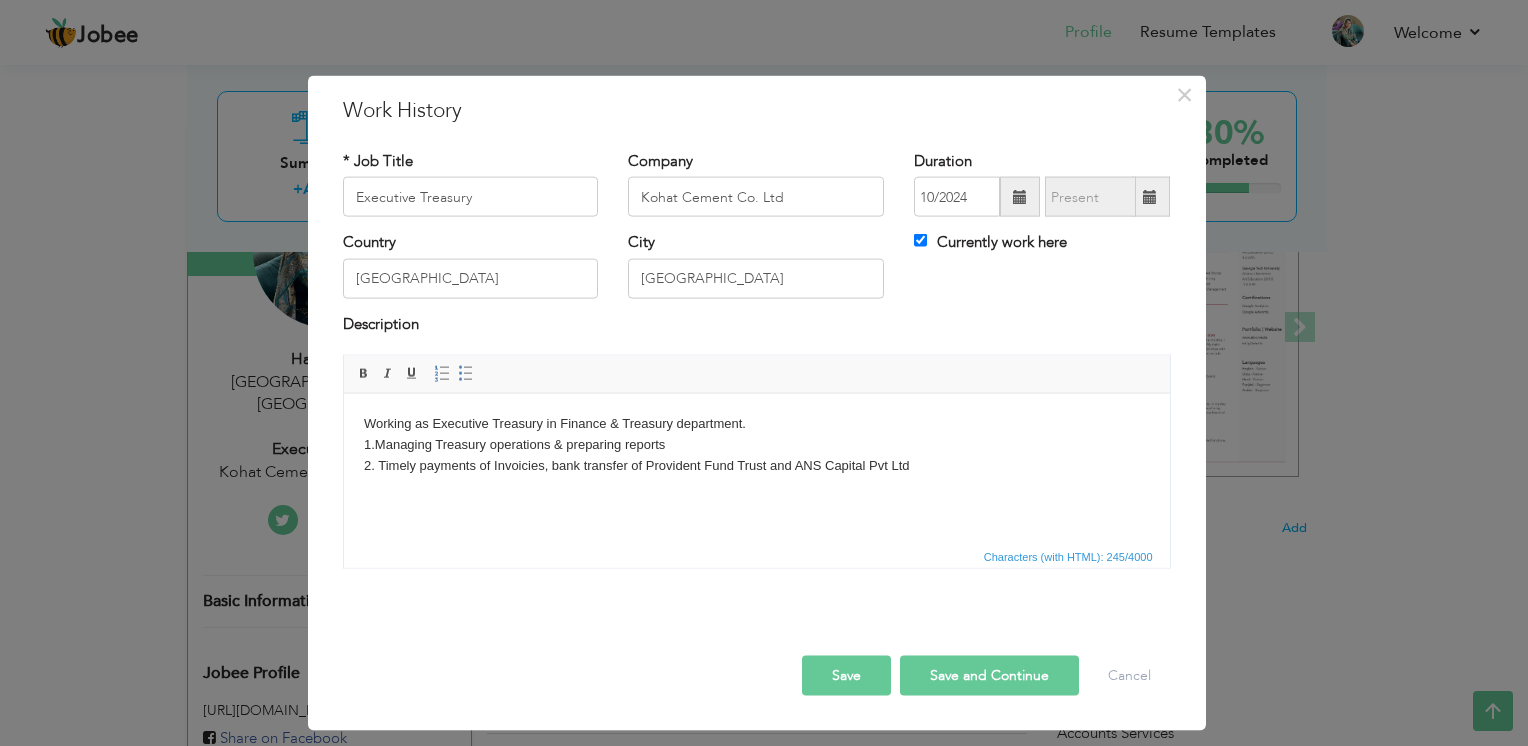 click on "Working as Executive Treasury in Finance & Treasury department. 1.  Managing Treasury operations & preparing reports 2. Timely payments of Invoicies, bank transfer of Provident Fund Trust and ANS Capital Pvt Ltd" at bounding box center [756, 454] 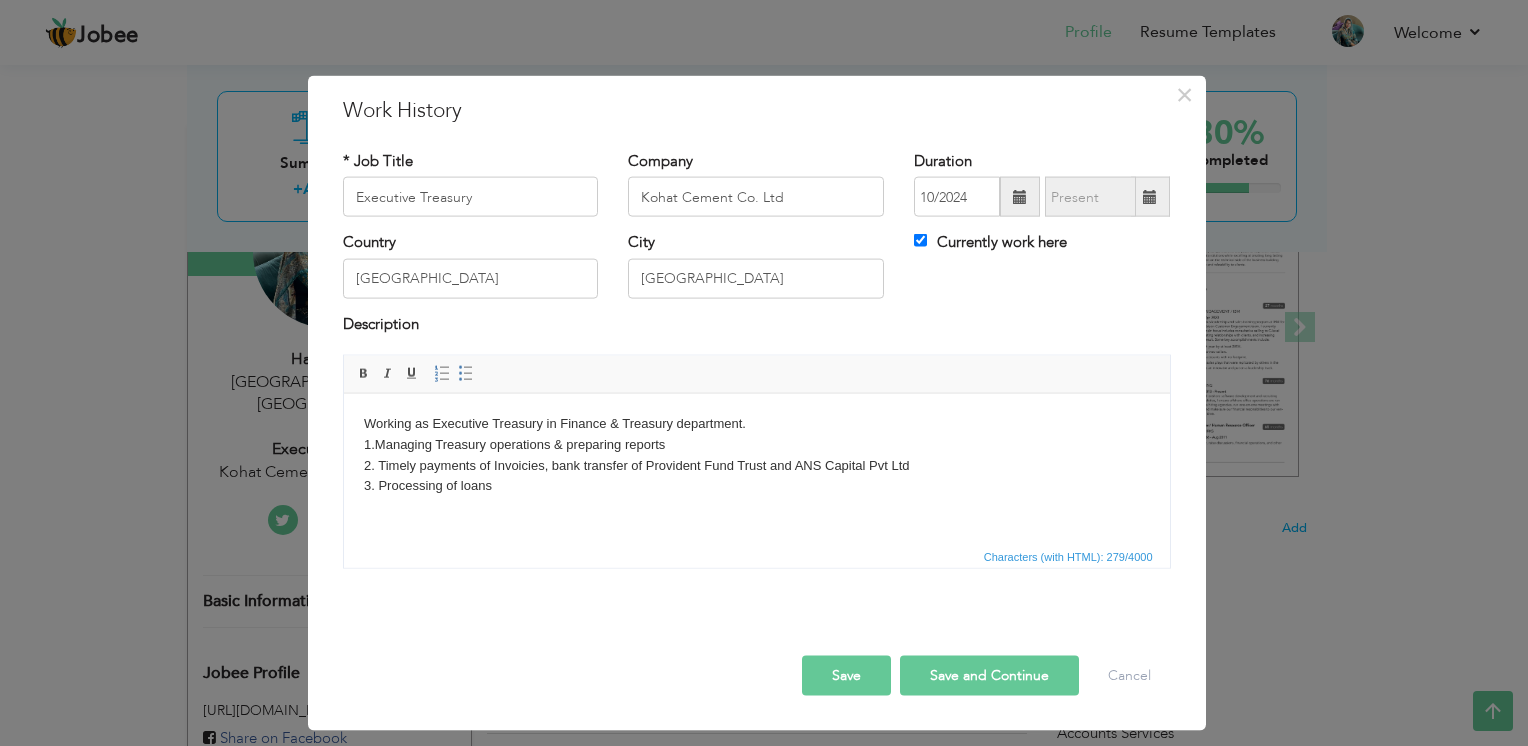 click on "Working as Executive Treasury in Finance & Treasury department. 1.  Managing Treasury operations & preparing reports 2. Timely payments of Invoicies, bank transfer of Provident Fund Trust and ANS Capital Pvt Ltd  ​​​​​​​3. Processing of loans" at bounding box center (756, 465) 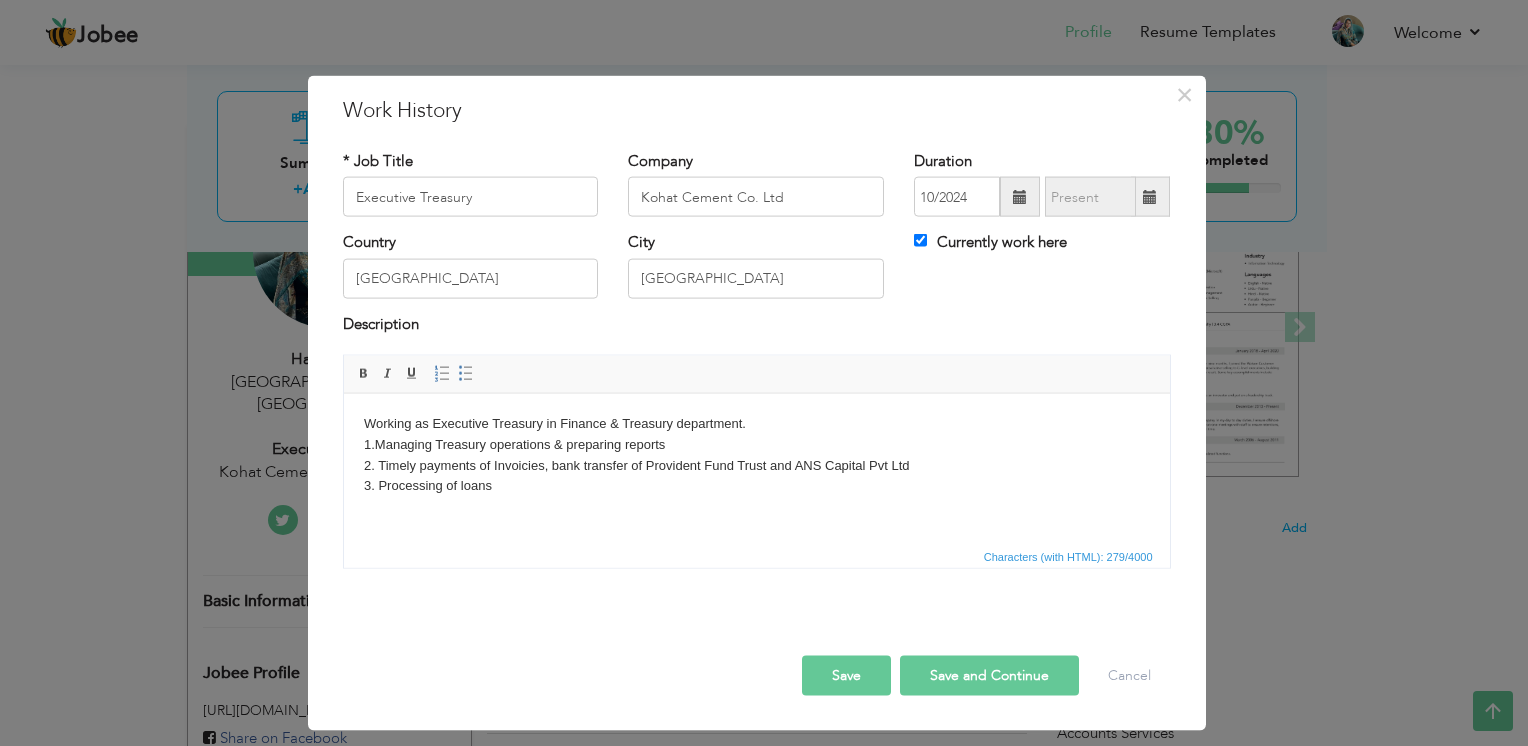 click on "Working as Executive Treasury in Finance & Treasury department. 1.  Managing Treasury operations & preparing reports 2. Timely payments of Invoicies, bank transfer of Provident Fund Trust and ANS Capital Pvt Ltd  3. Processing of loans" at bounding box center (756, 465) 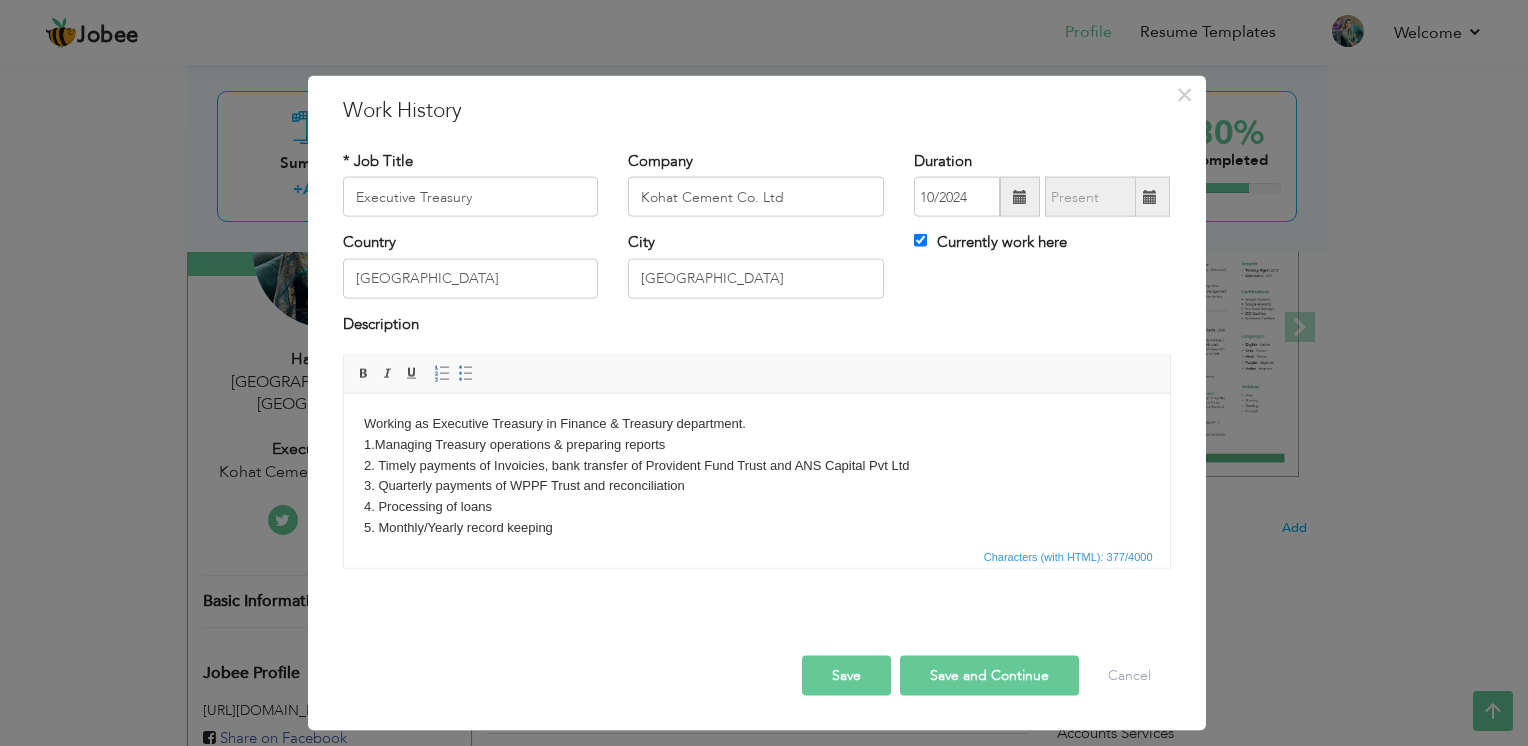 click on "Working as Executive Treasury in Finance & Treasury department. 1.  Managing Treasury operations & preparing reports 2. Timely payments of Invoicies, bank transfer of Provident Fund Trust and ANS Capital Pvt Ltd  3. Quarterly payments of WPPF Trust and reconciliation 4. Processing of loans 5. Monthly/Yearly record keeping" at bounding box center (756, 486) 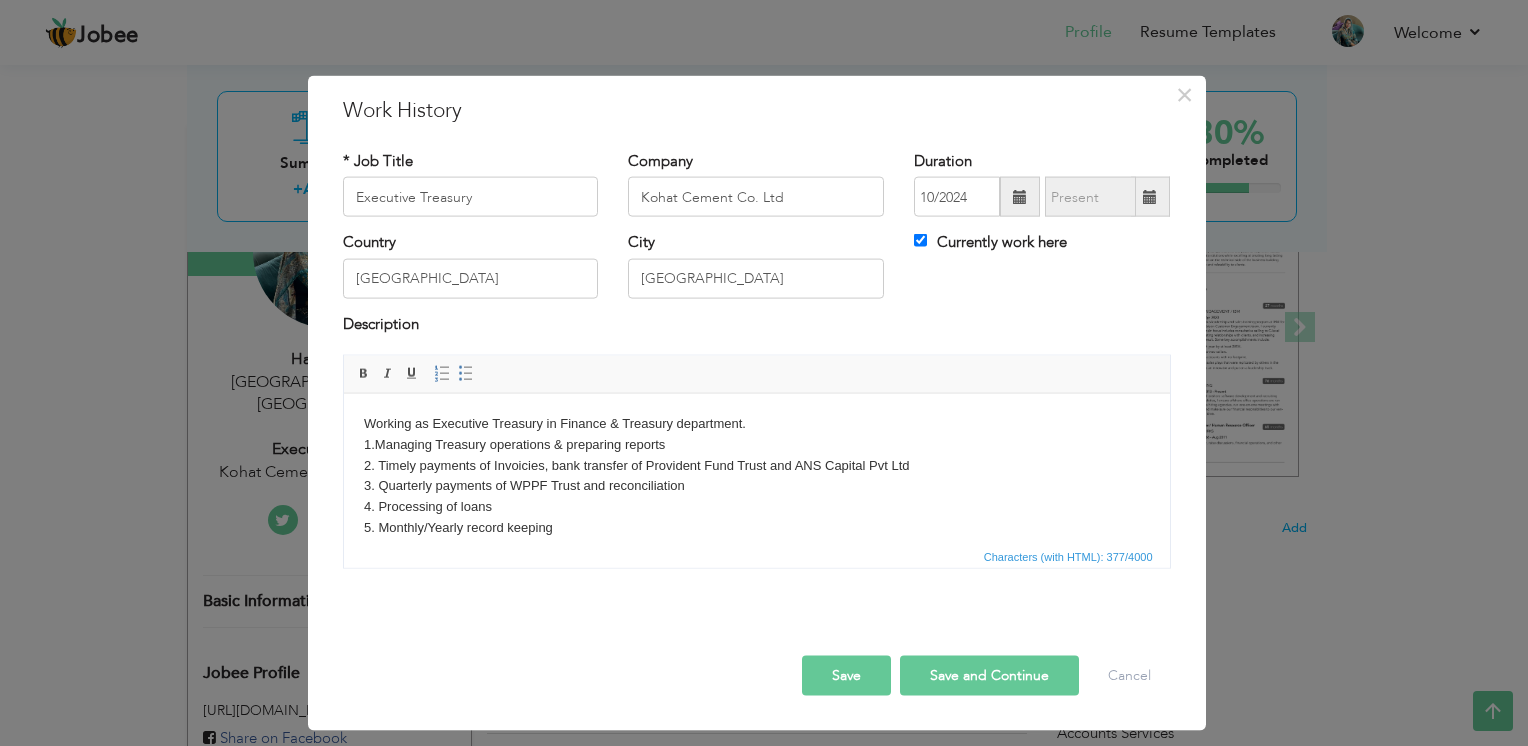 click on "Working as Executive Treasury in Finance & Treasury department. 1.  Managing Treasury operations & preparing reports 2. Timely payments of Invoicies, bank transfer of Provident Fund Trust and ANS Capital Pvt Ltd  3. Quarterly payments of WPPF Trust and reconciliation 4. Processing of loans 5. Monthly/Yearly record keeping" at bounding box center [756, 486] 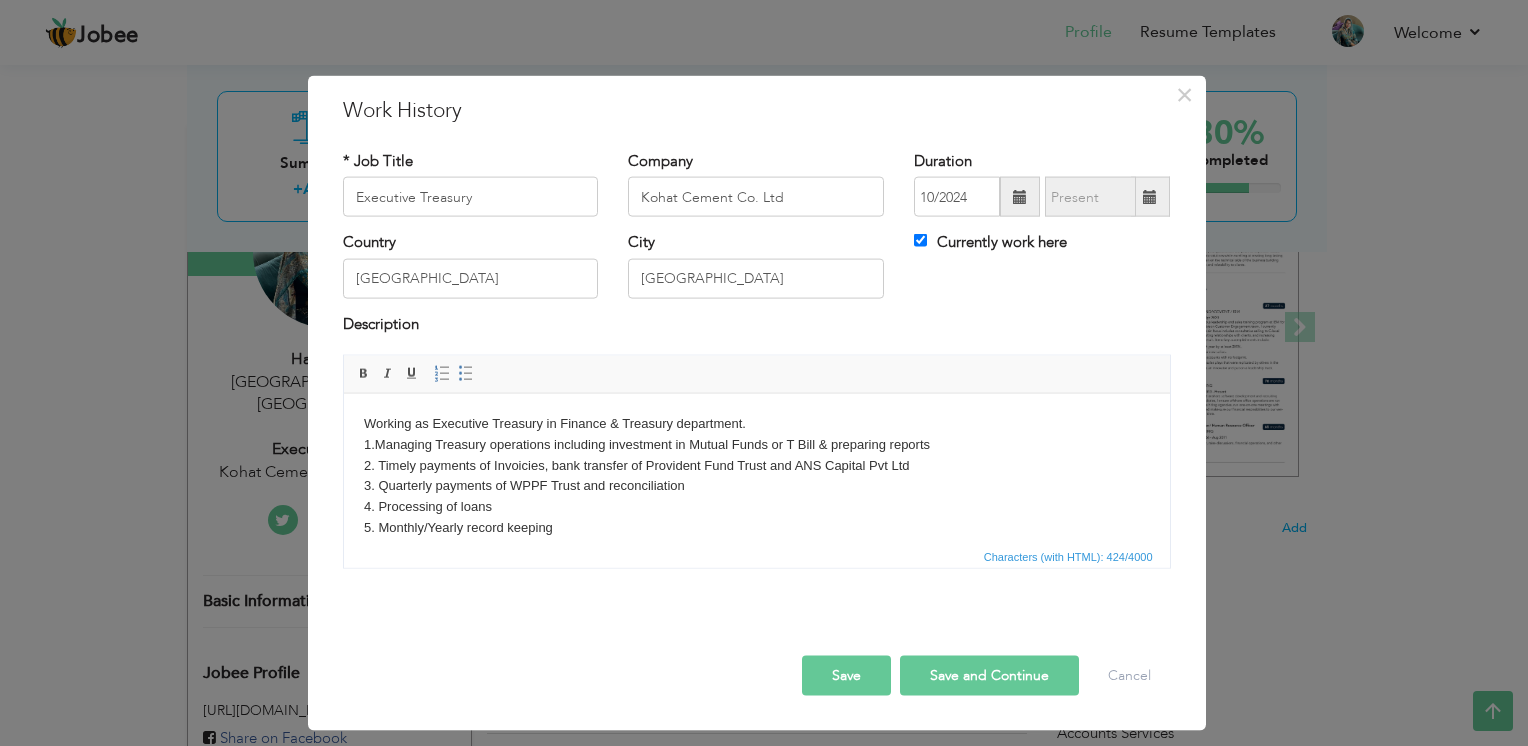 click on "Save" at bounding box center (846, 676) 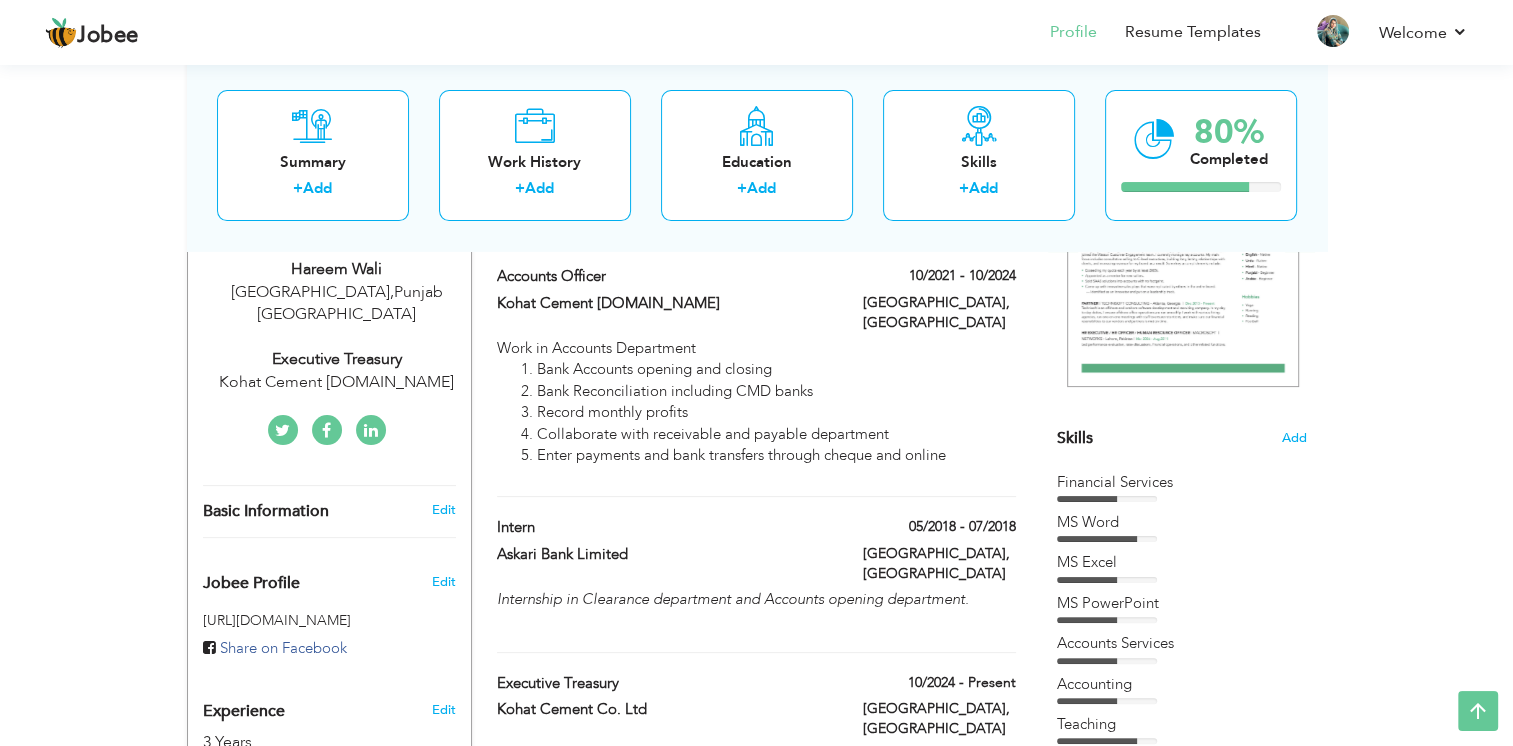 scroll, scrollTop: 340, scrollLeft: 0, axis: vertical 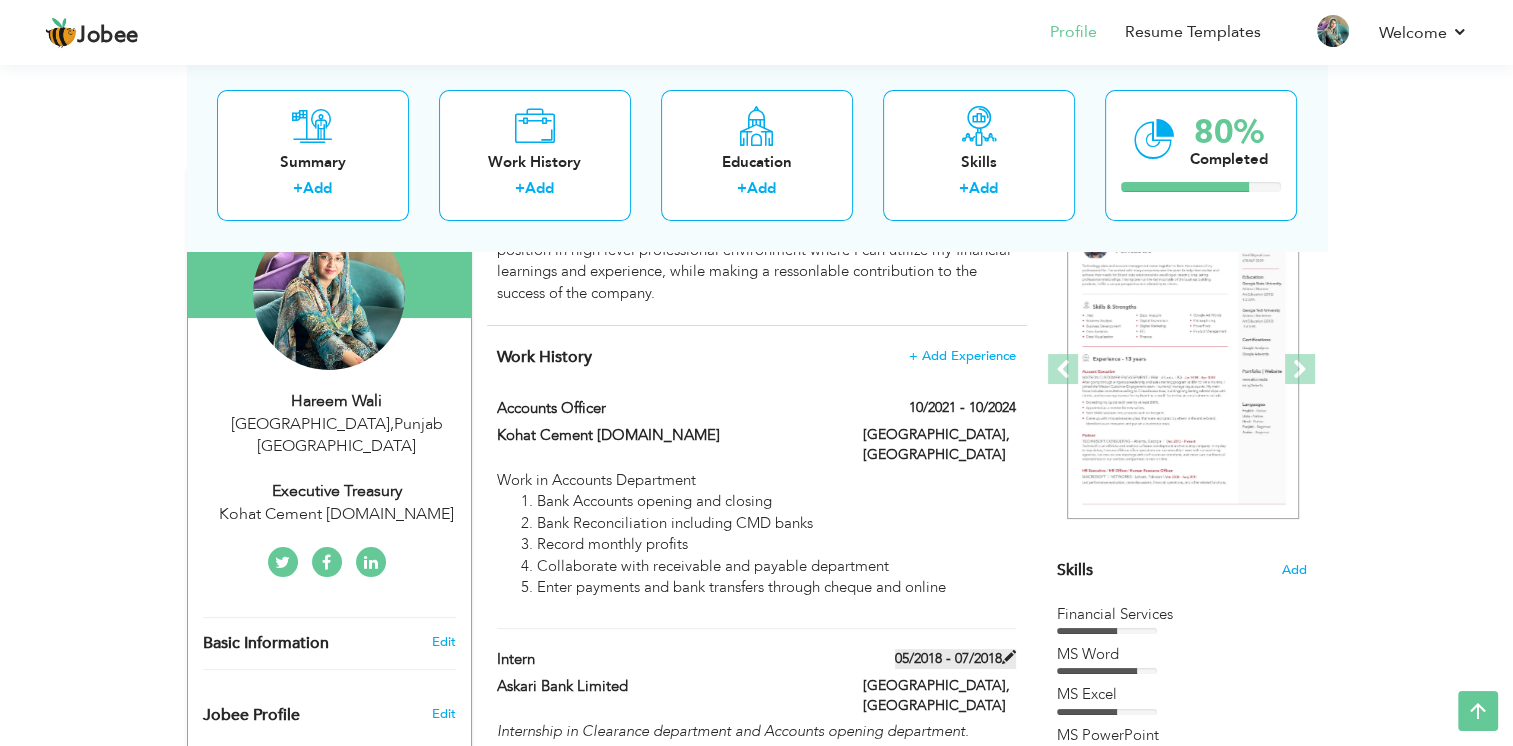click at bounding box center (1009, 657) 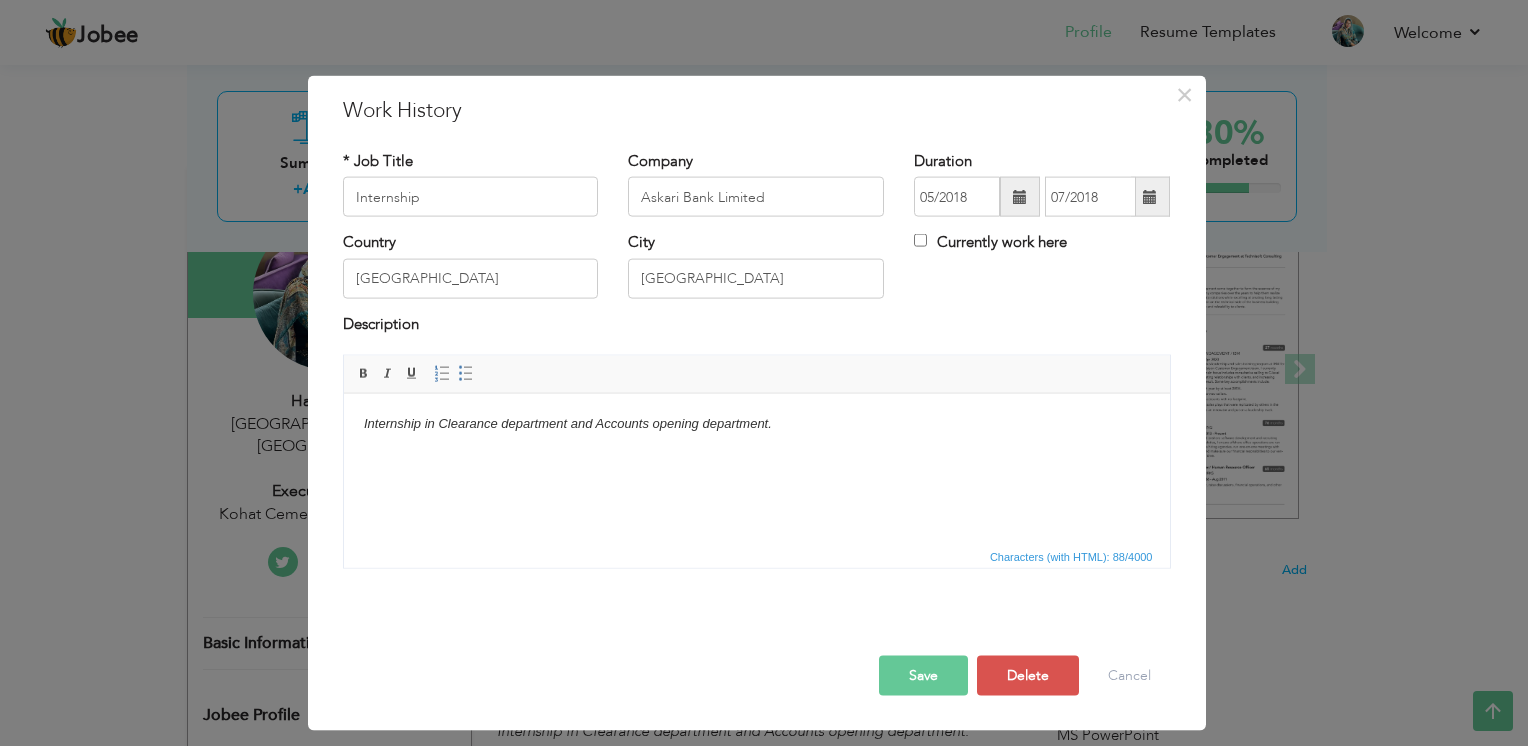 click on "Save" at bounding box center (923, 676) 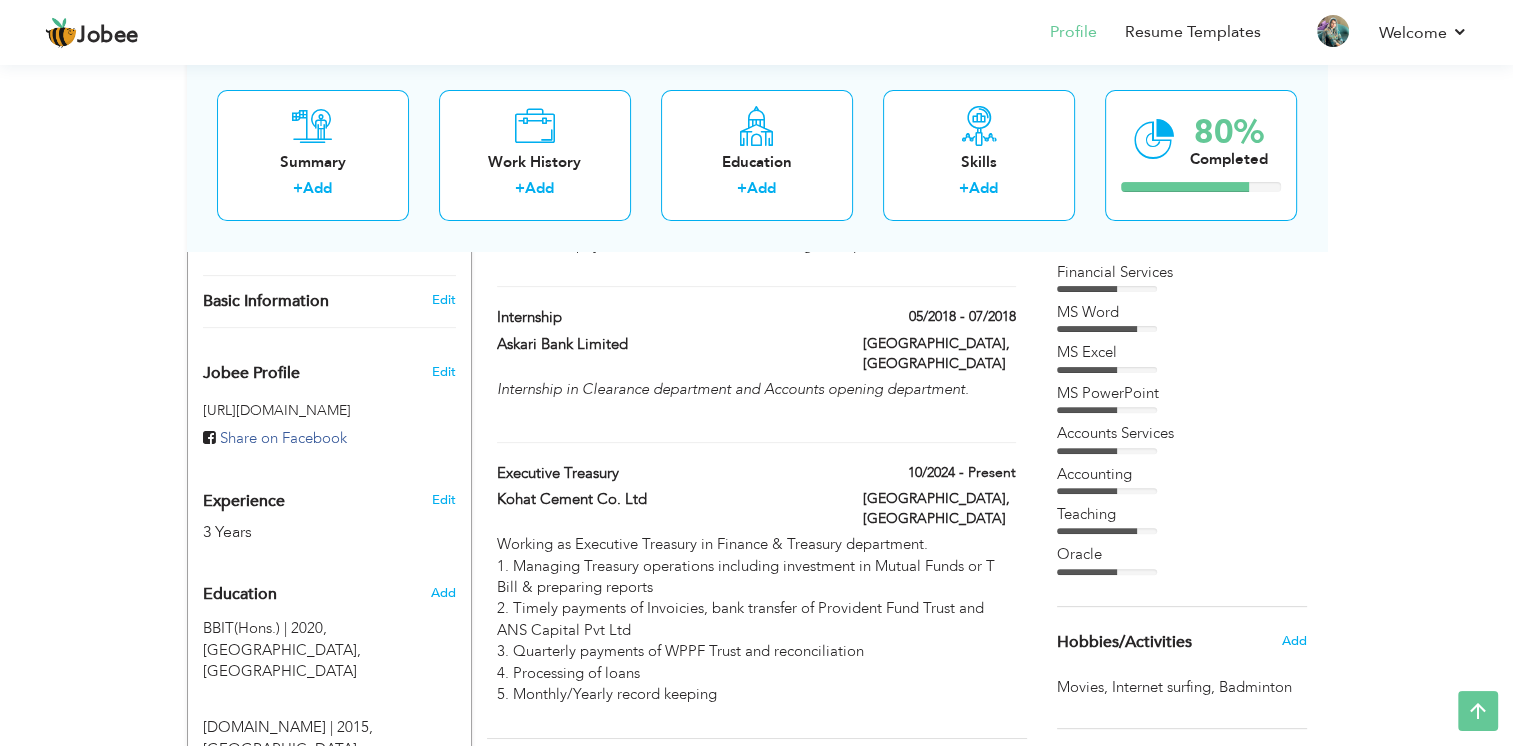 scroll, scrollTop: 559, scrollLeft: 0, axis: vertical 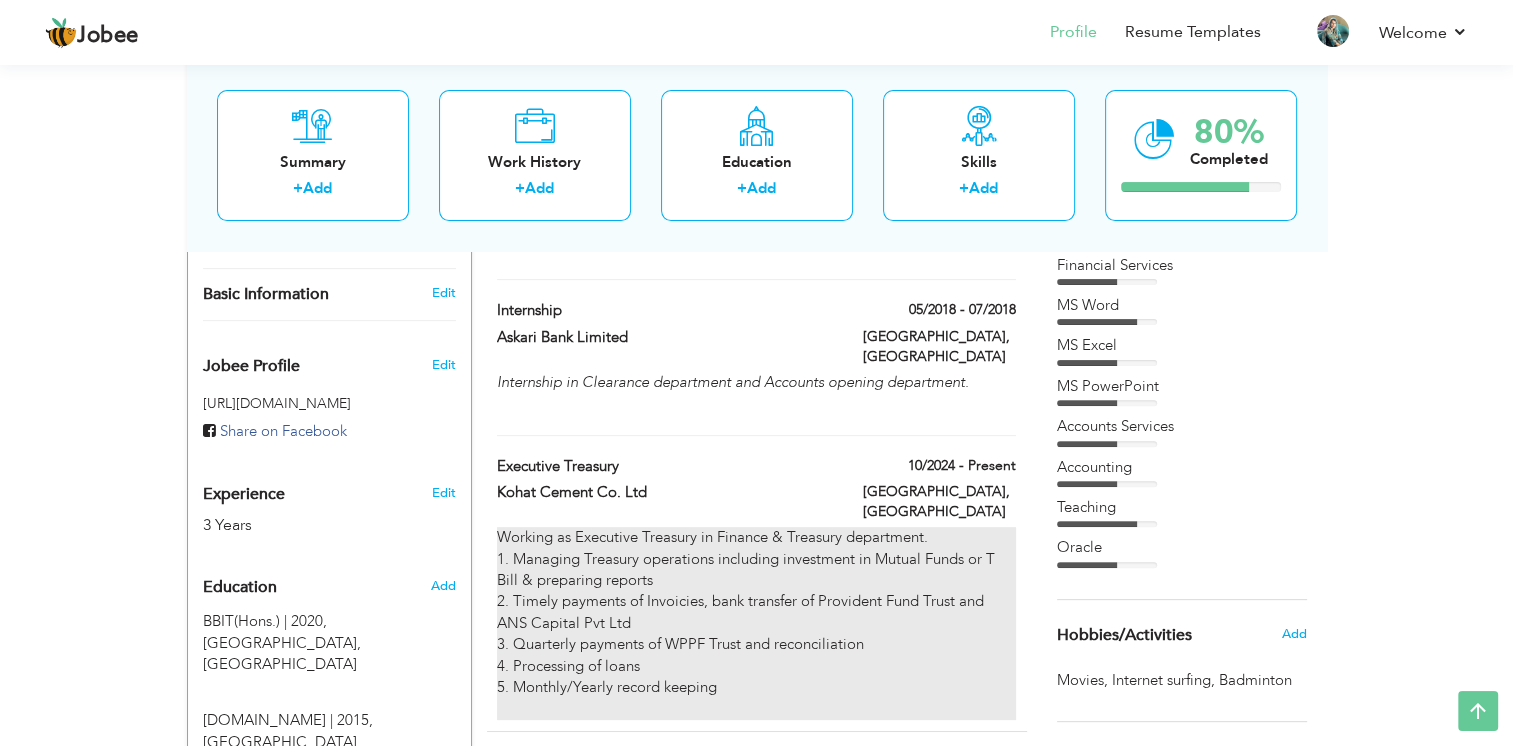 click on "Working as Executive Treasury in Finance & Treasury department.
1. Managing Treasury operations including investment in Mutual Funds or T Bill & preparing reports
2. Timely payments of Invoicies, bank transfer of Provident Fund Trust and ANS Capital Pvt Ltd
3. Quarterly payments of WPPF Trust and reconciliation
4. Processing of loans
5. Monthly/Yearly record keeping" at bounding box center (756, 623) 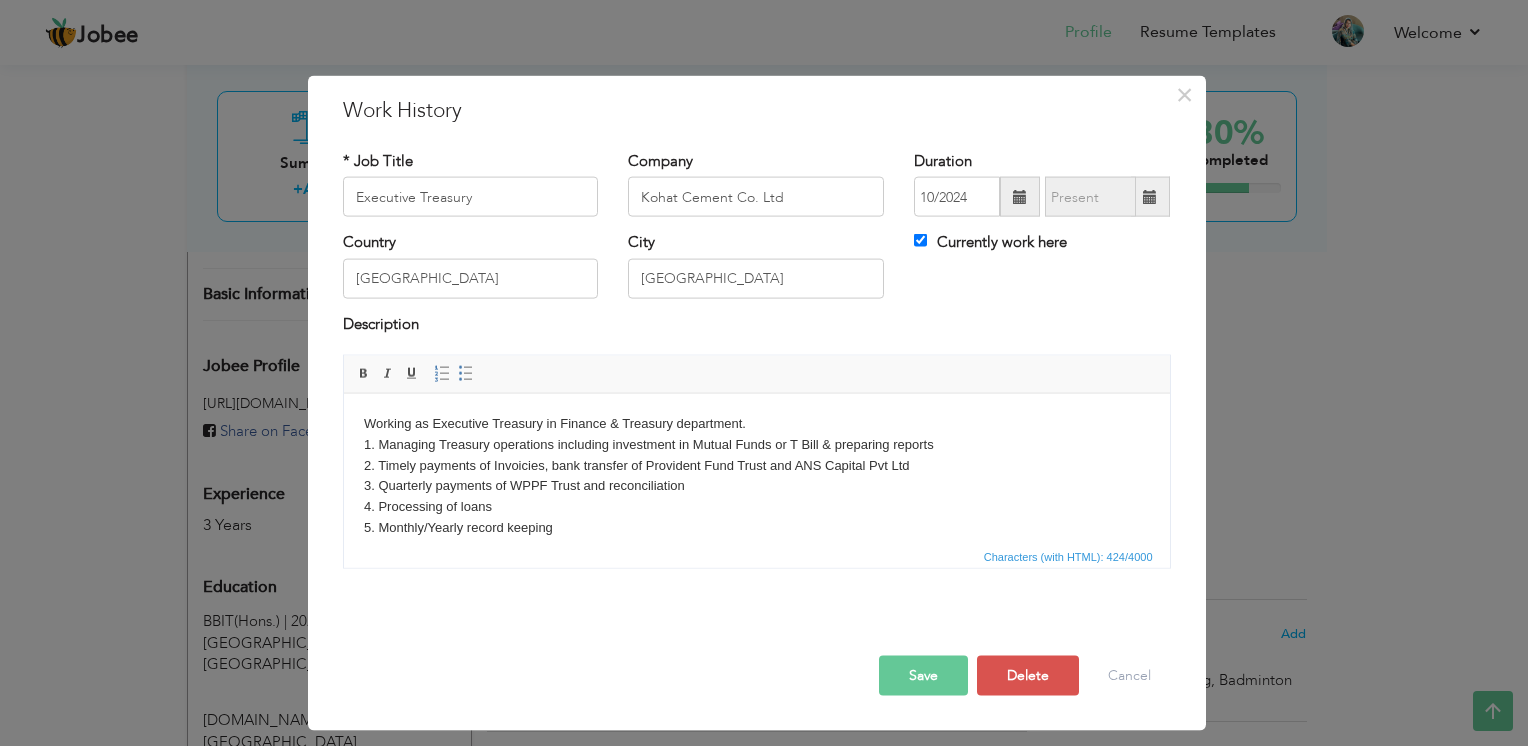 click on "Working as Executive Treasury in Finance & Treasury department. 1. Managing Treasury operations including investment in Mutual Funds or T Bill & preparing reports 2. Timely payments of Invoicies, bank transfer of Provident Fund Trust and ANS Capital Pvt Ltd  3. Quarterly payments of WPPF Trust and reconciliation 4. Processing of loans 5. Monthly/Yearly record keeping" at bounding box center [756, 486] 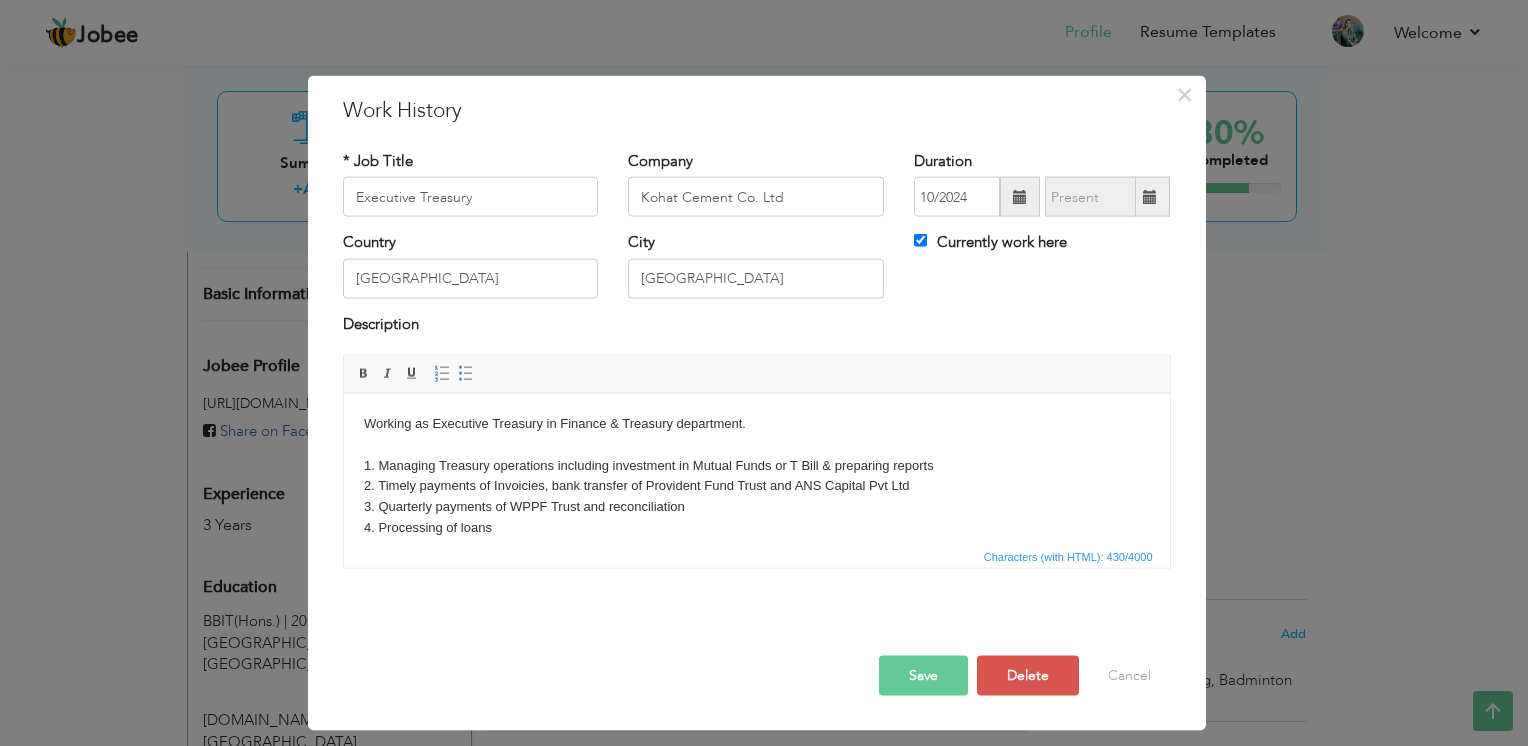 type 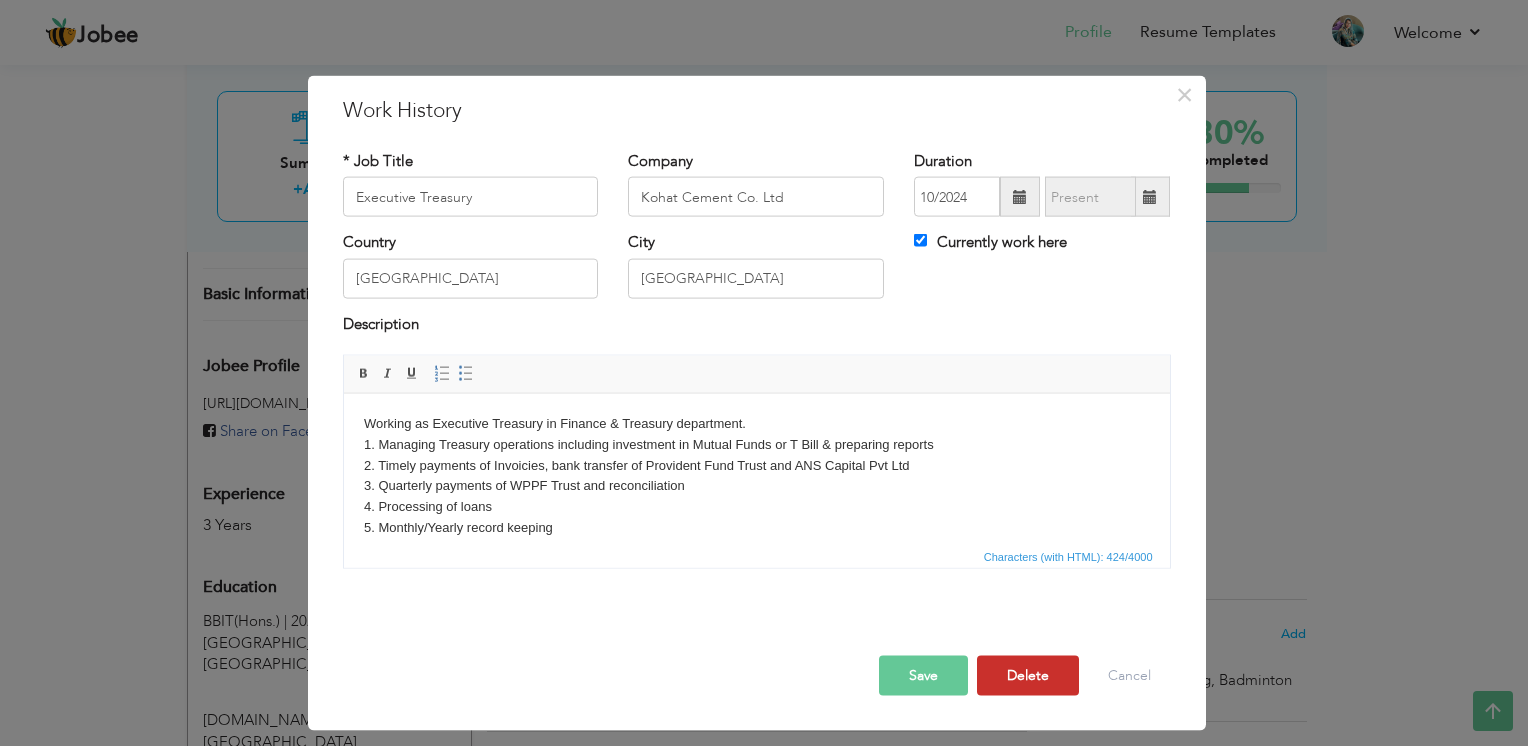 type 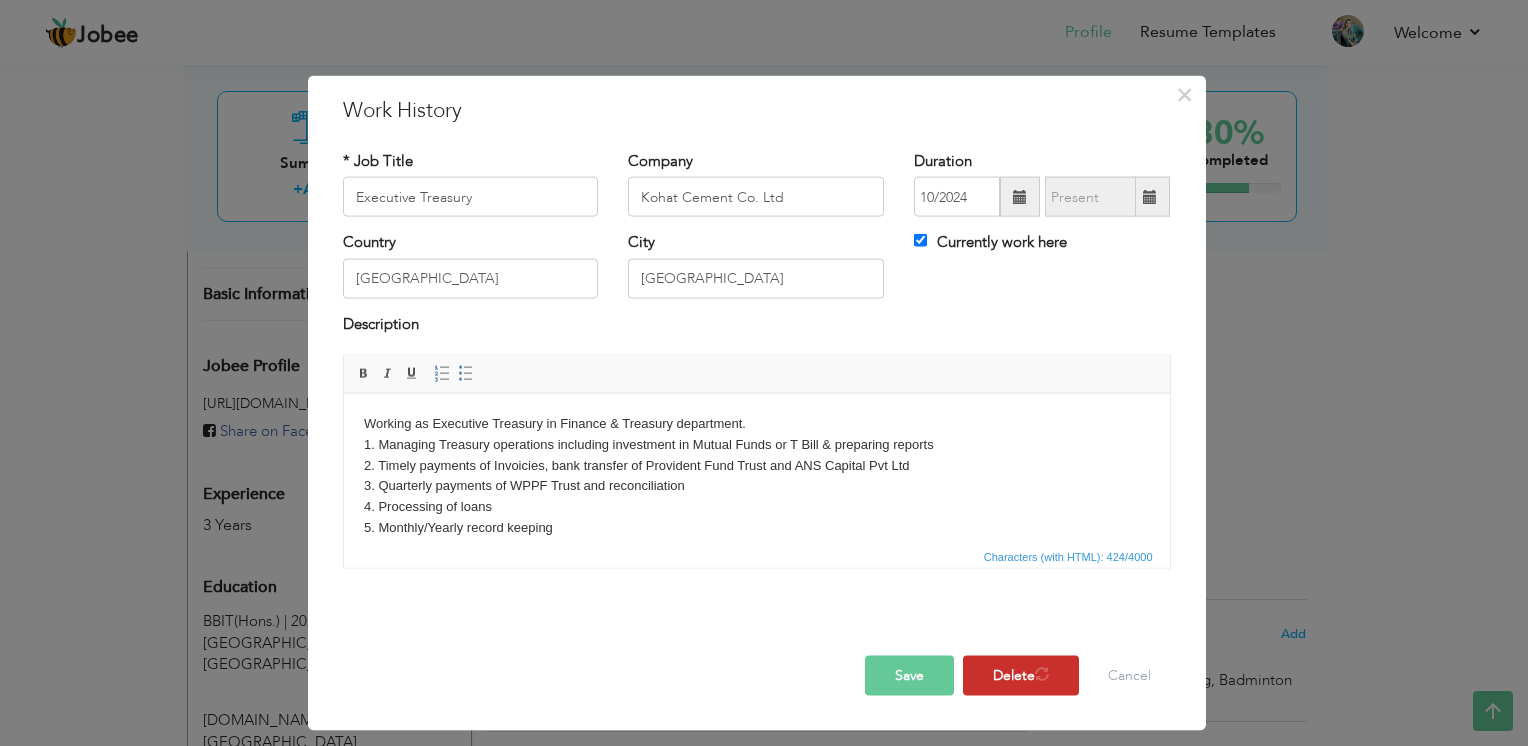 click on "Delete" at bounding box center (1021, 676) 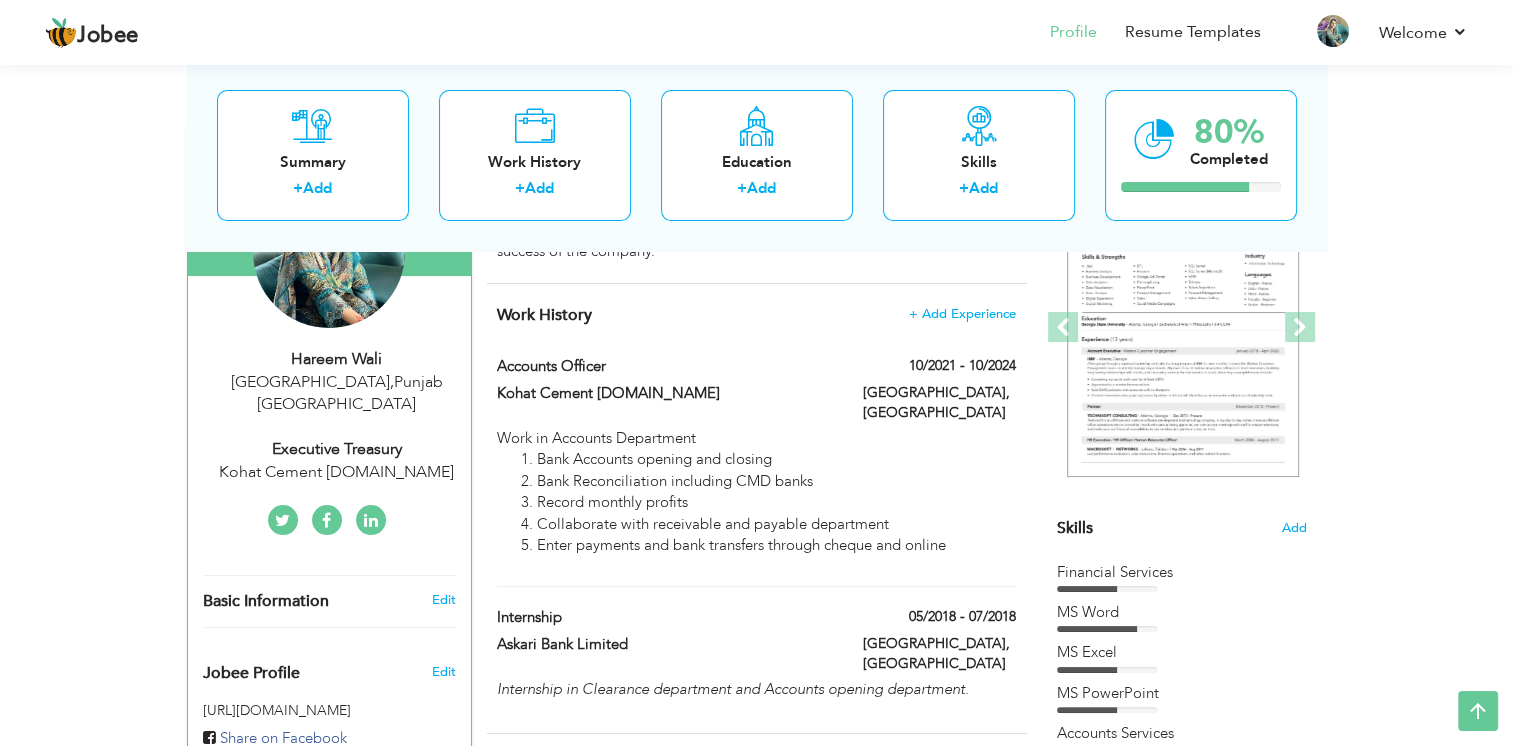 scroll, scrollTop: 250, scrollLeft: 0, axis: vertical 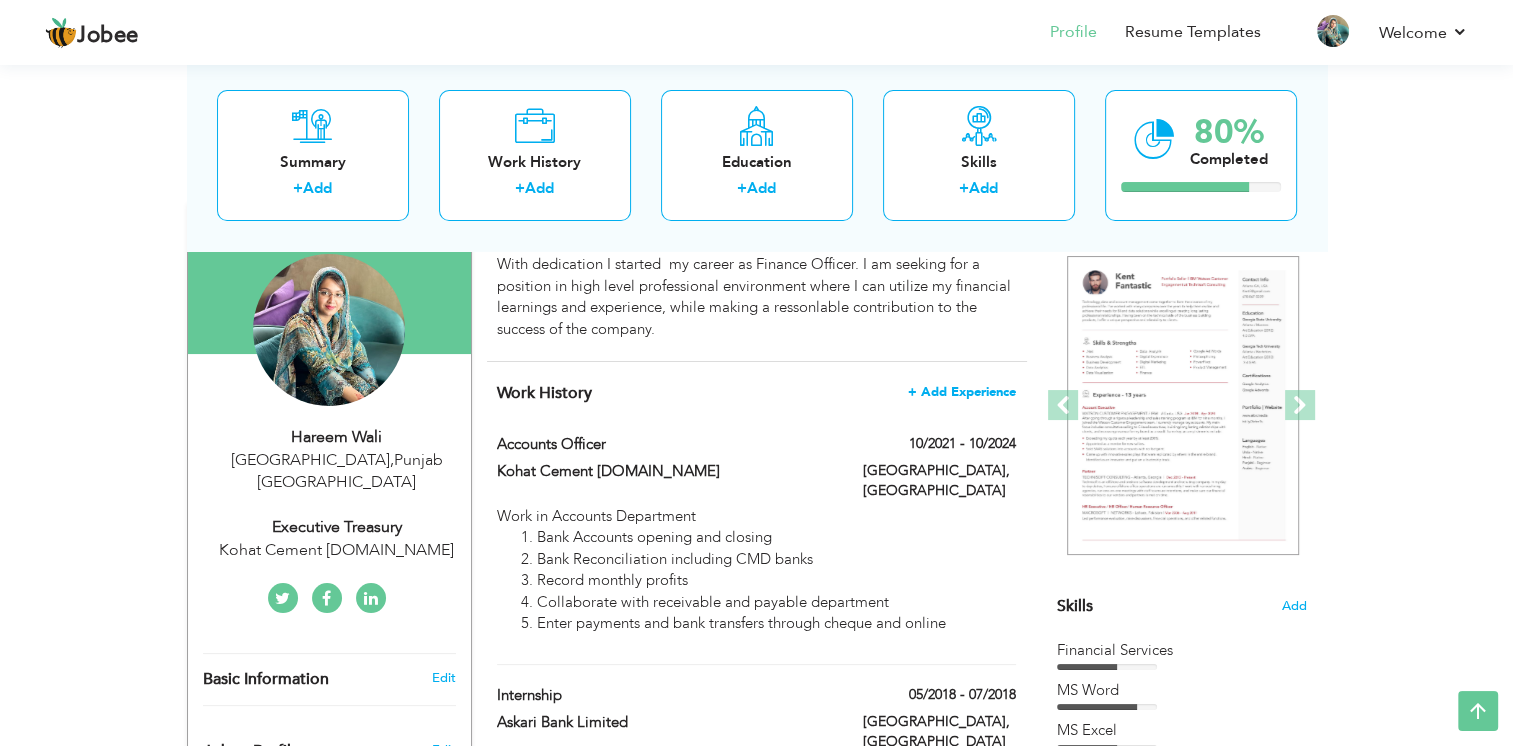 click on "+ Add Experience" at bounding box center [962, 392] 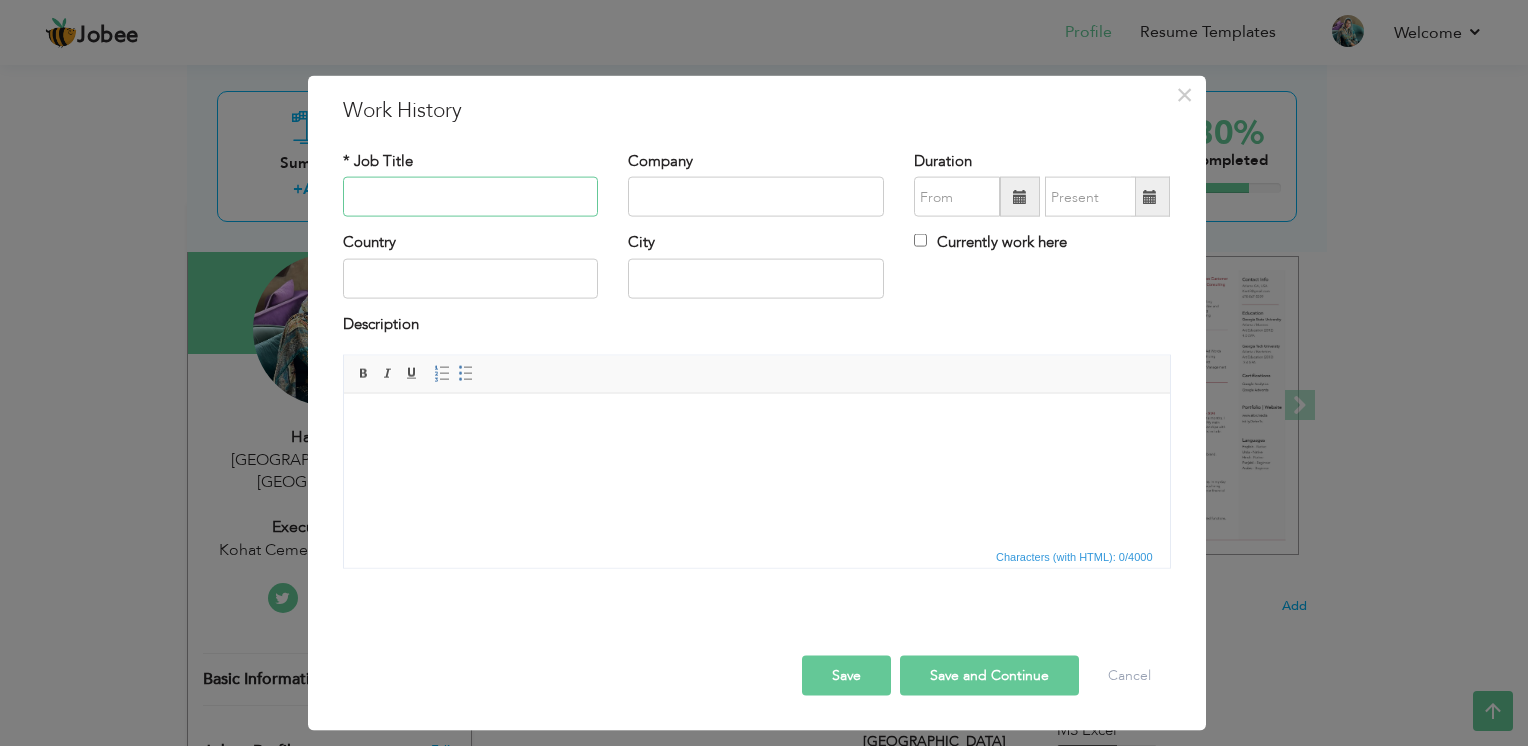 click at bounding box center [471, 197] 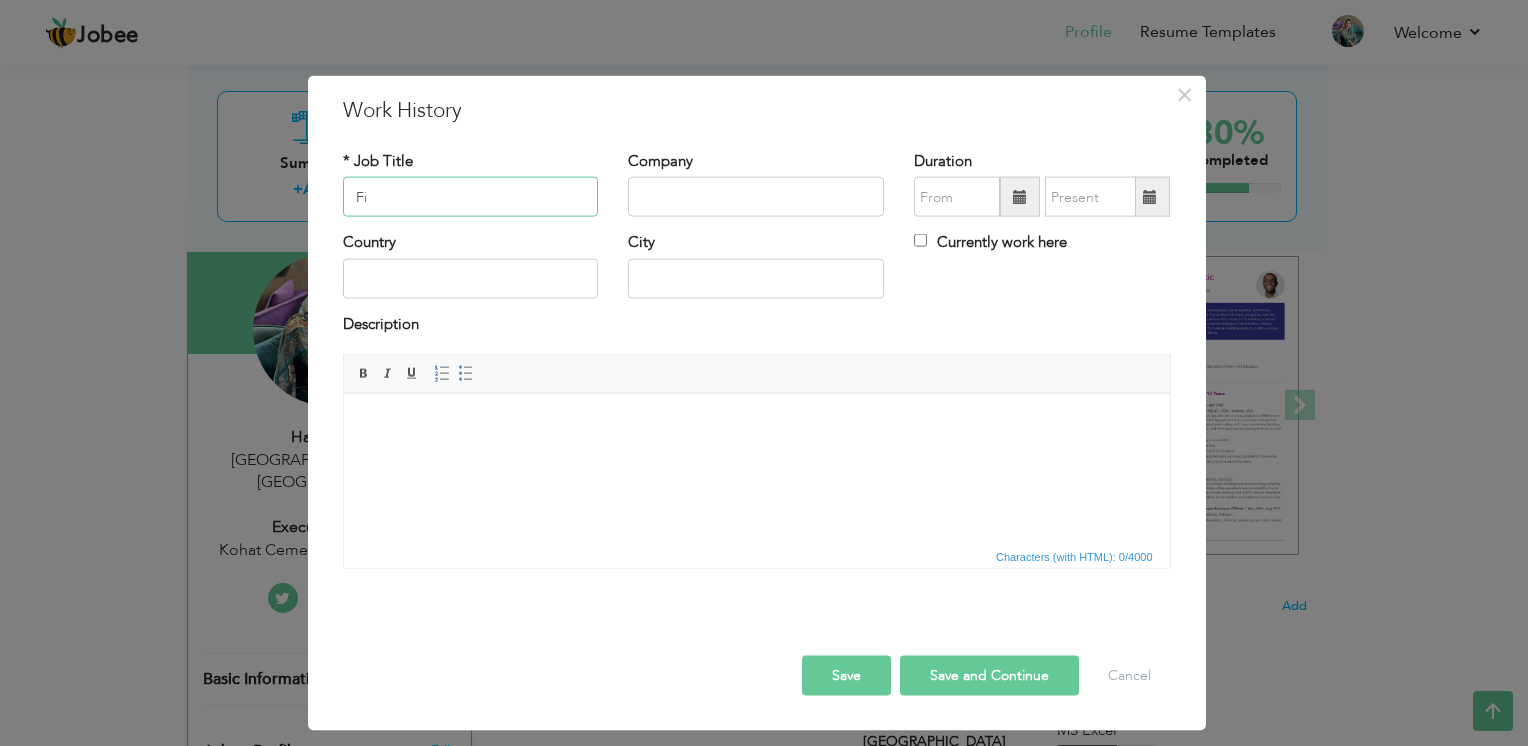 type on "F" 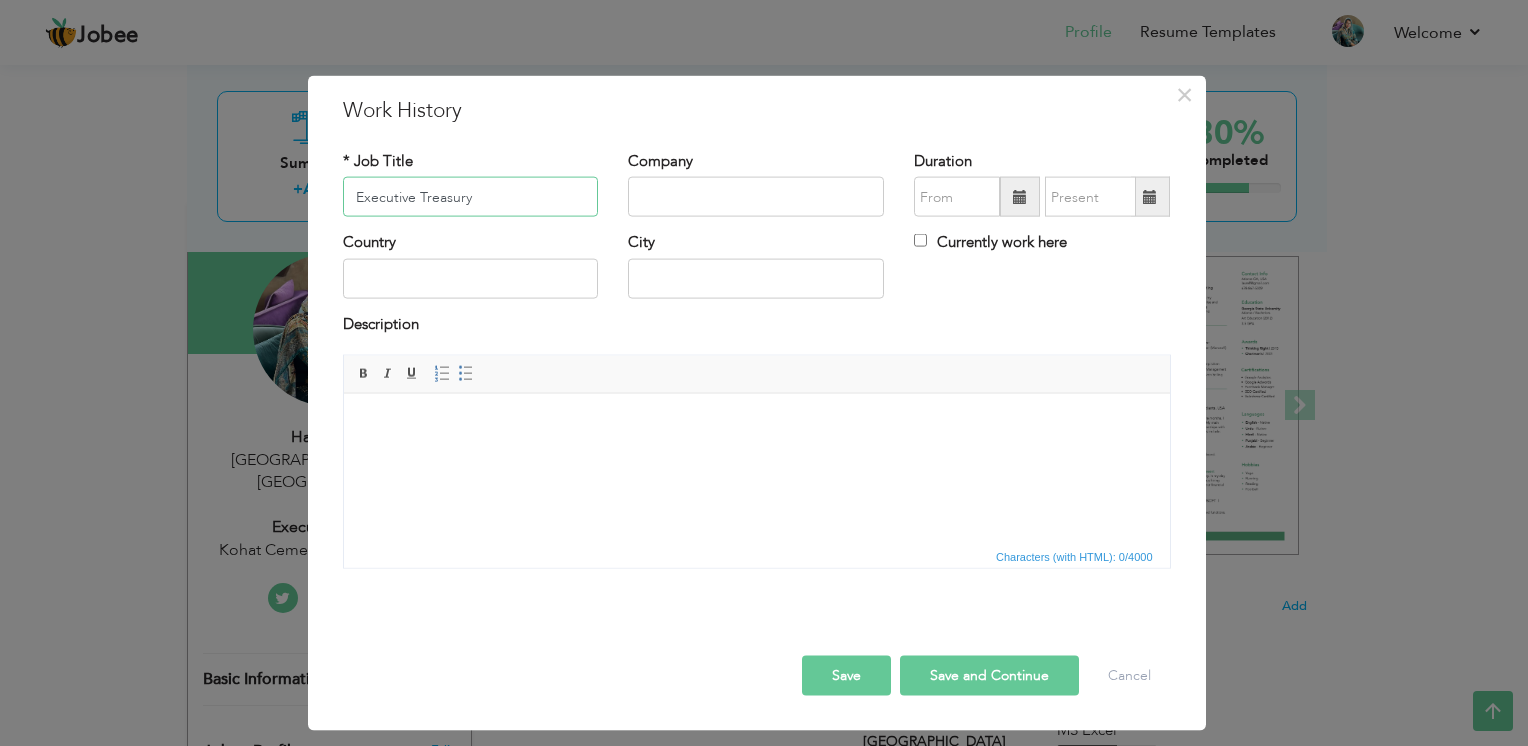 type on "Executive Treasury" 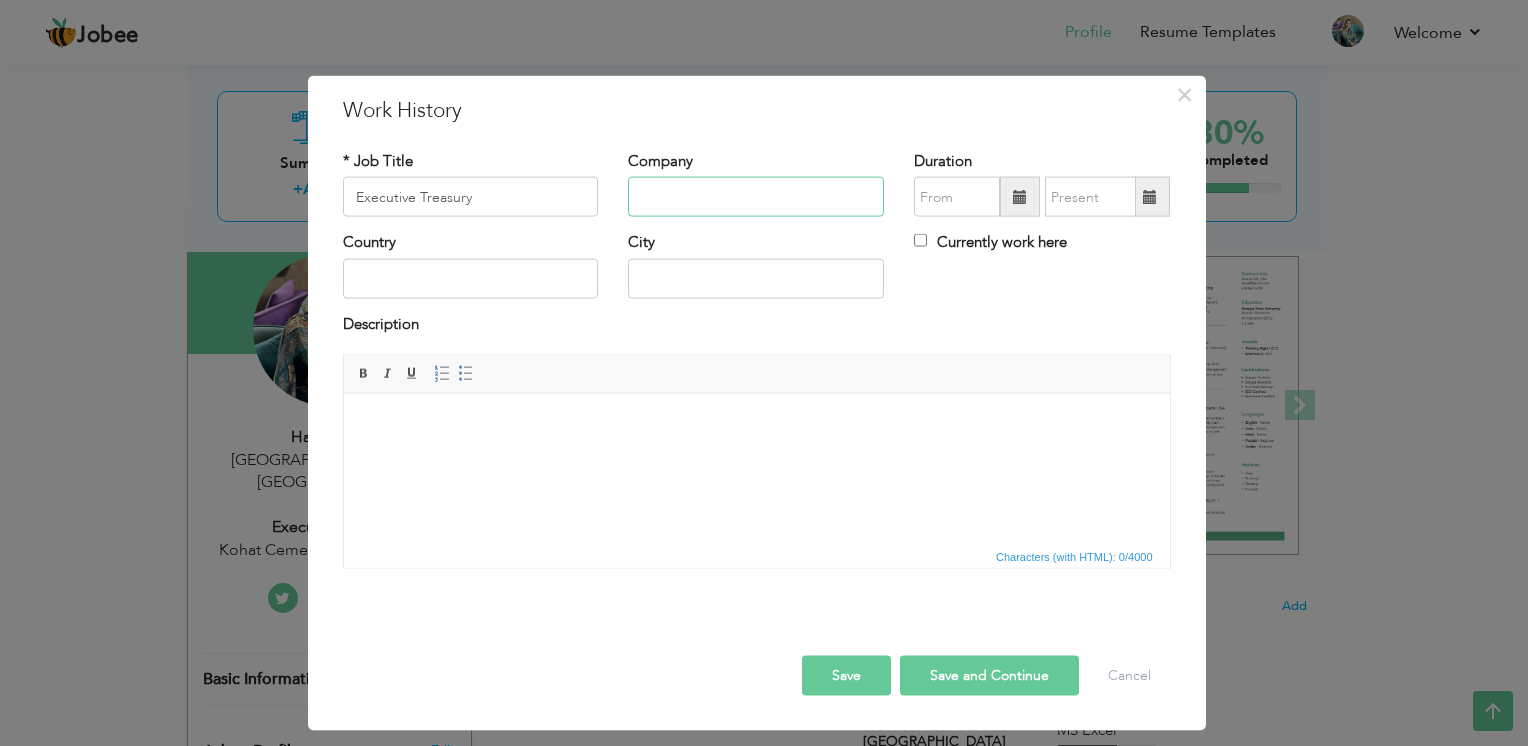 click at bounding box center [756, 197] 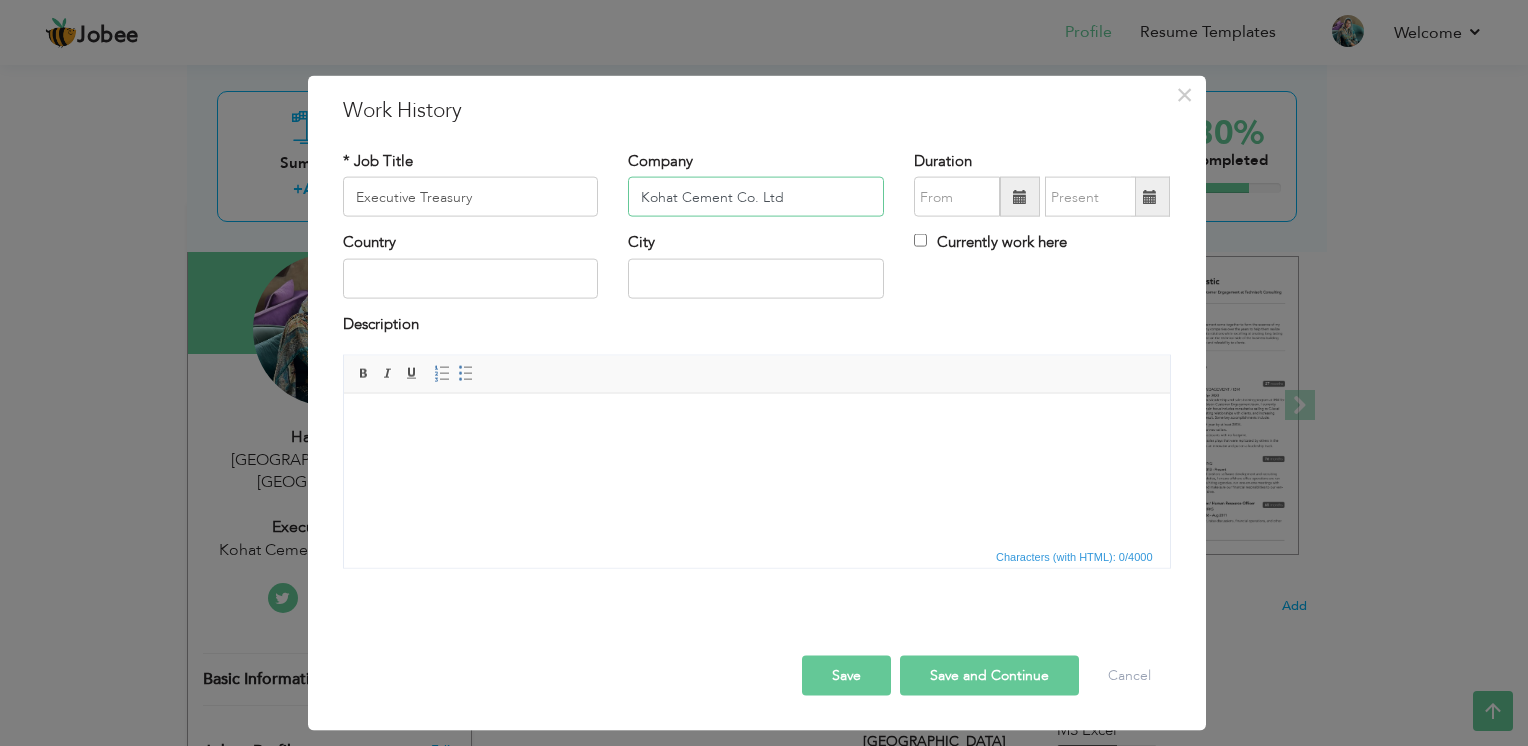 type on "Kohat Cement Co. Ltd" 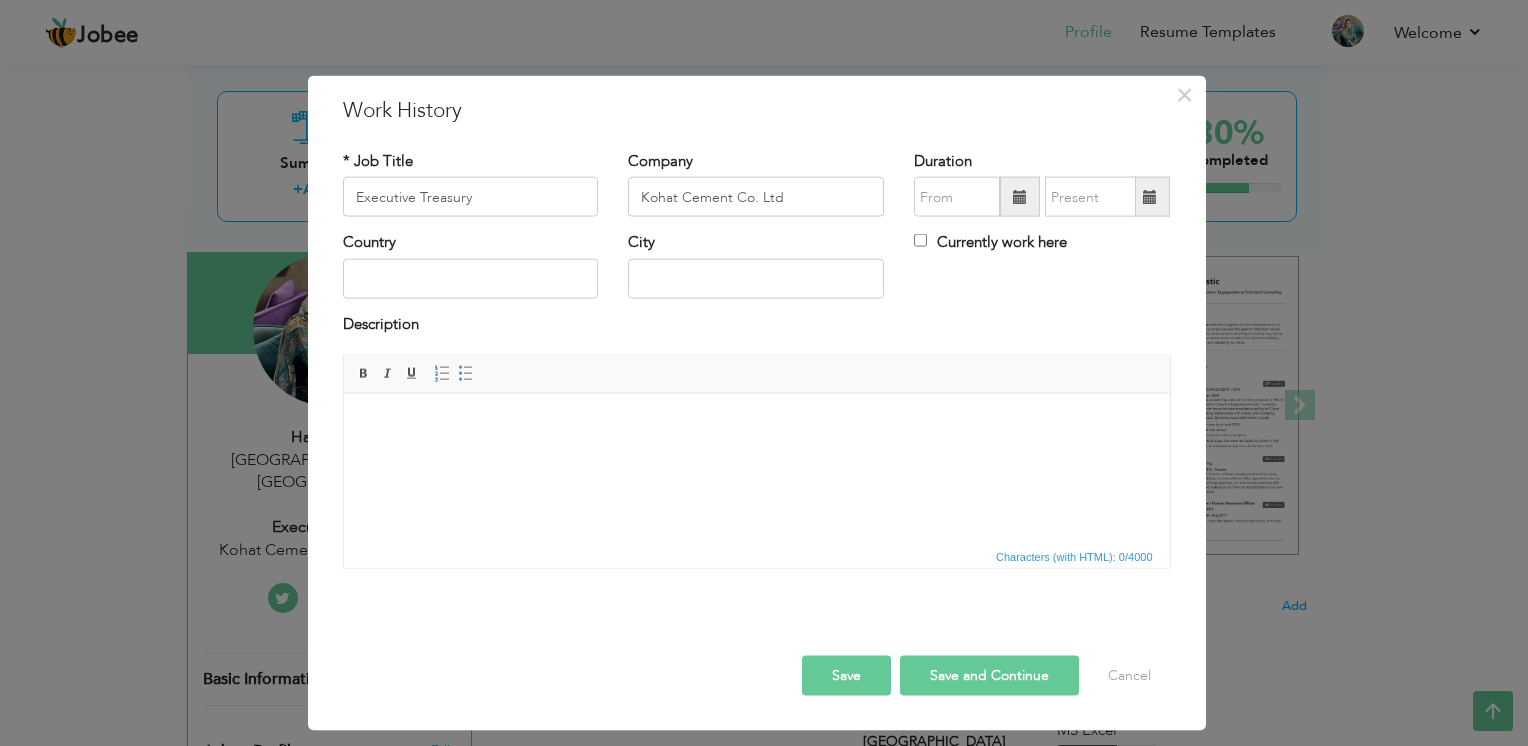 click at bounding box center [1020, 197] 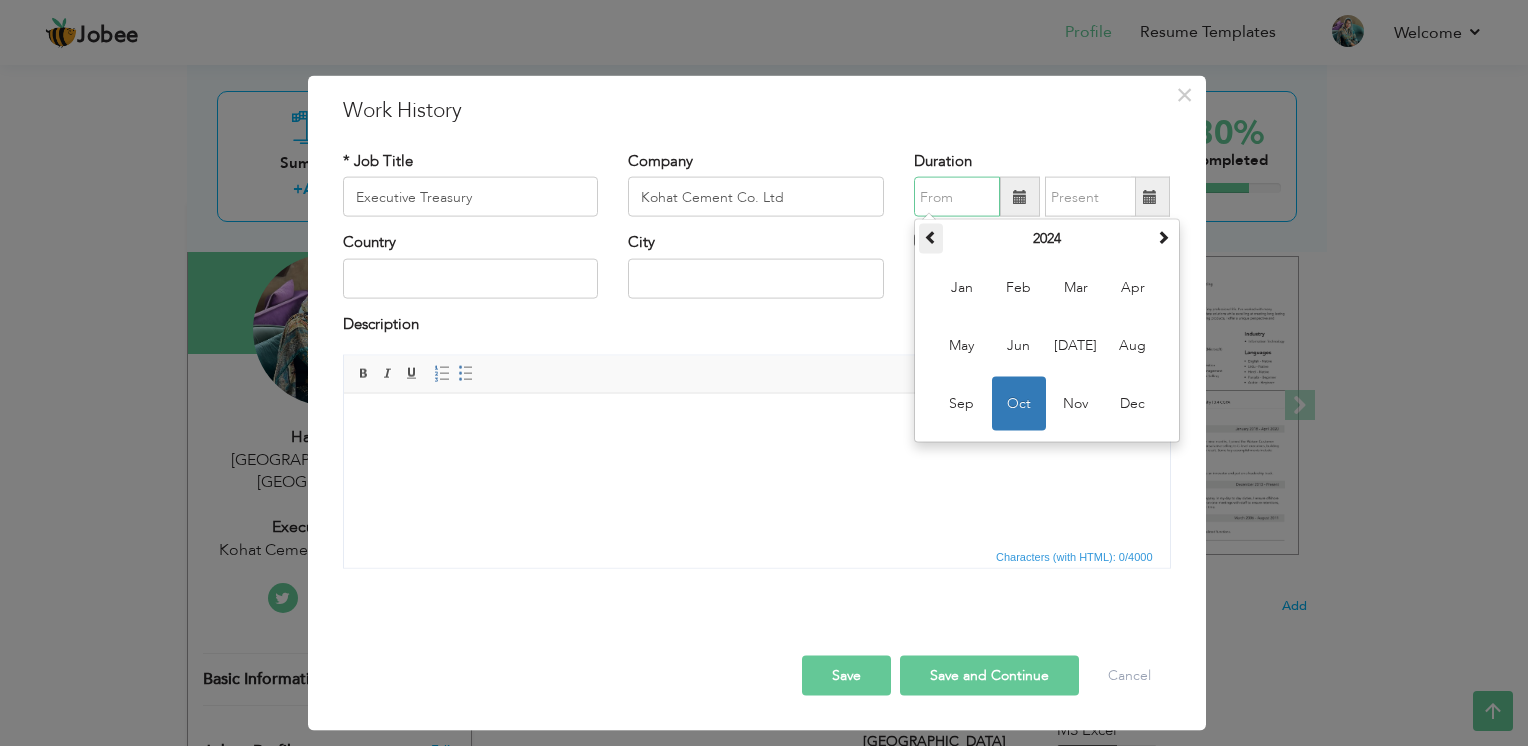 click at bounding box center [931, 237] 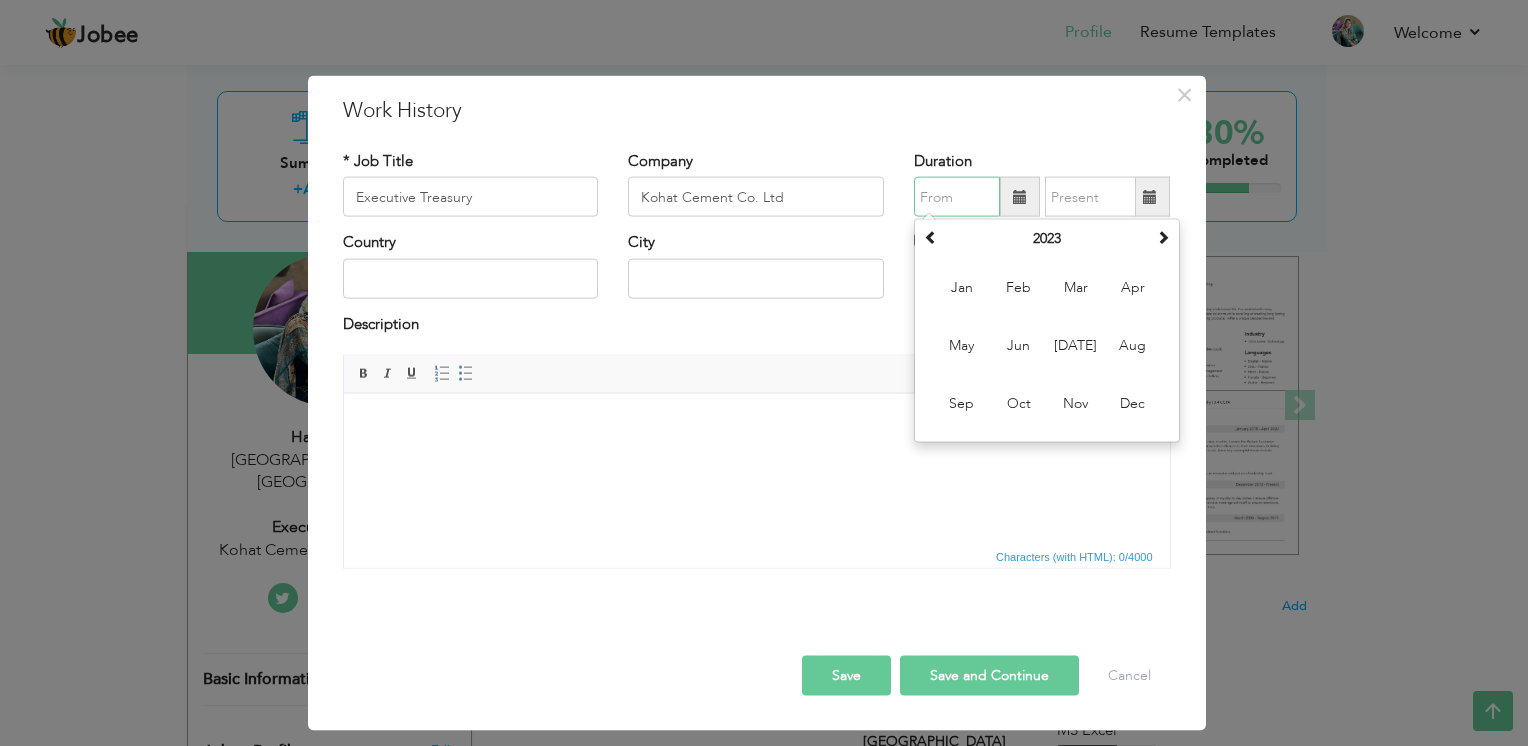 click on "October 2023 Su Mo Tu We Th Fr Sa 1 2 3 4 5 6 7 8 9 10 11 12 13 14 15 16 17 18 19 20 21 22 23 24 25 26 27 28 29 30 31 1 2 3 4 5 6 7 8 9 10 11 2023 Jan Feb Mar Apr May Jun Jul Aug Sep Oct Nov Dec 2018-2029 2018 2019 2020 2021 2022 2023 2024 2025 2026 2027 2028 2029 2000-2107 2000 - 2011 2012 - 2023 2024 - 2035 2036 - 2047 2048 - 2059 2060 - 2071 2072 - 2083 2084 - 2095 2096 - 2107" at bounding box center (1047, 331) 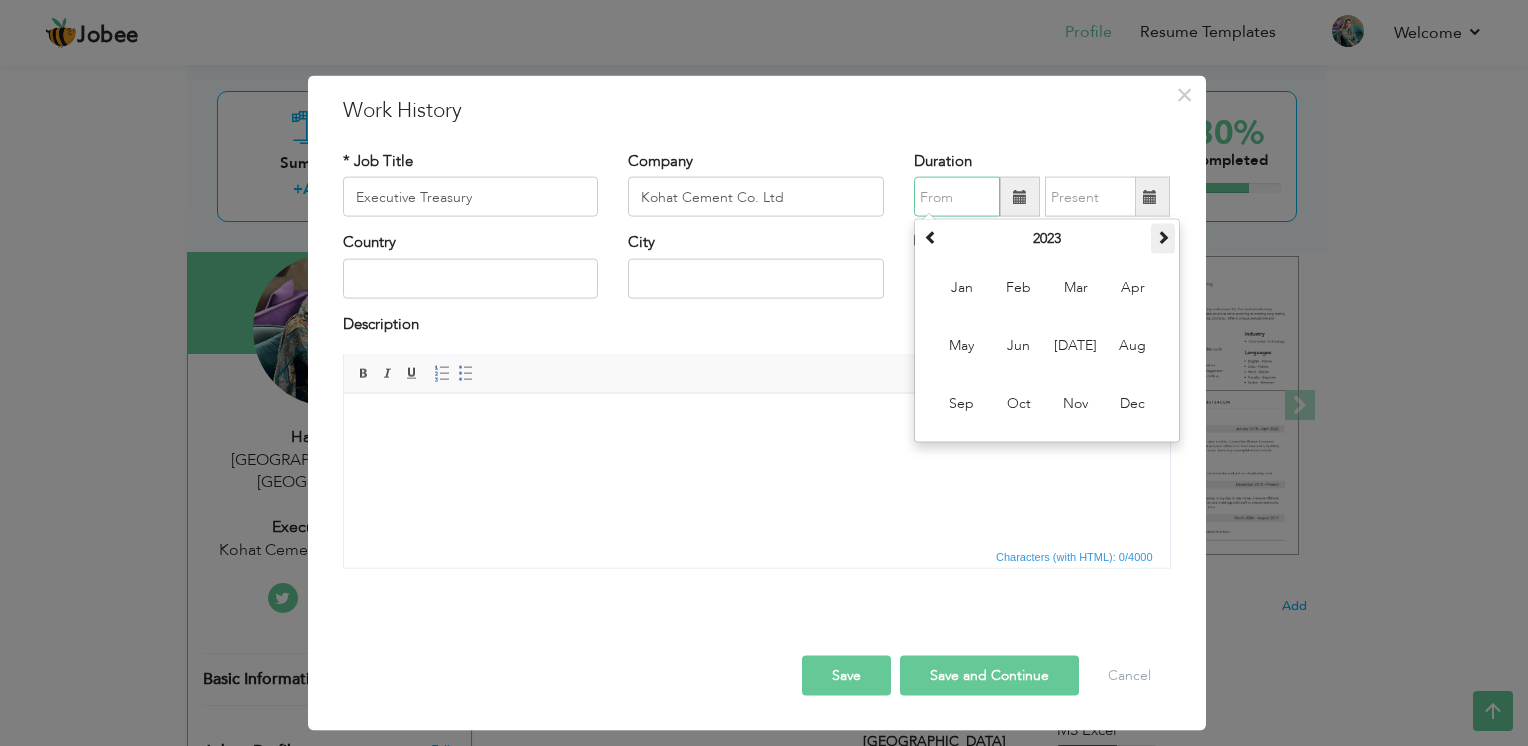 click at bounding box center (1163, 237) 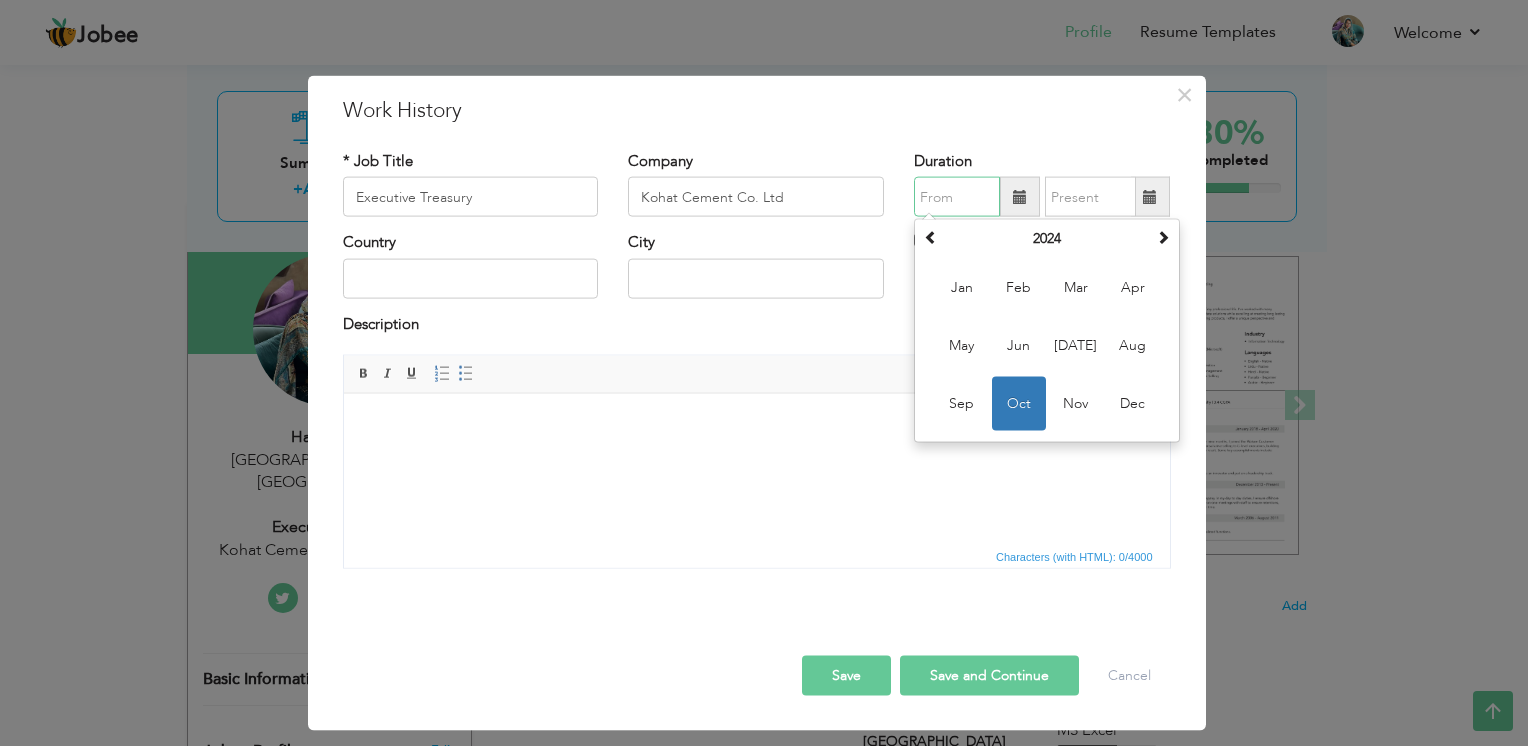 click on "Oct" at bounding box center (1019, 404) 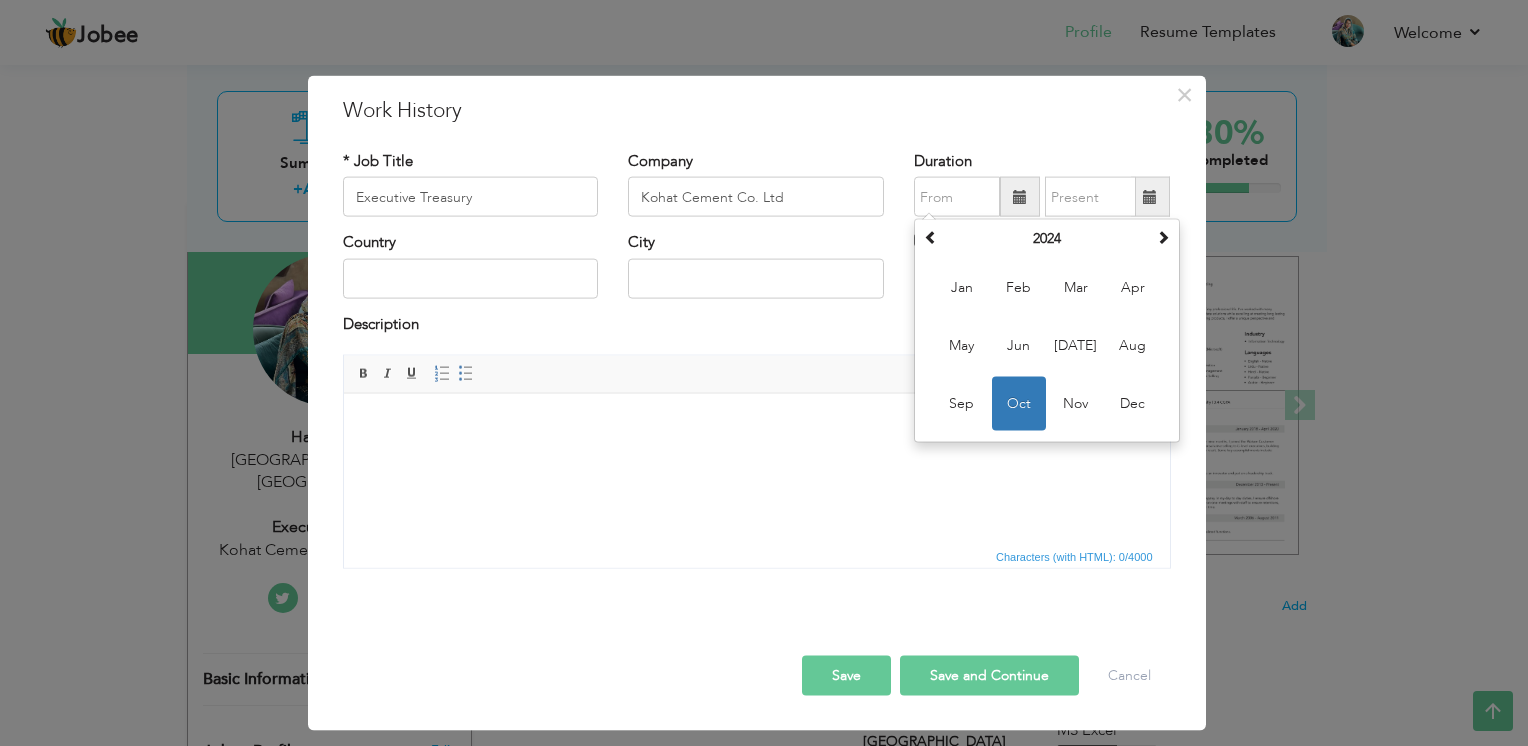 type on "10/2024" 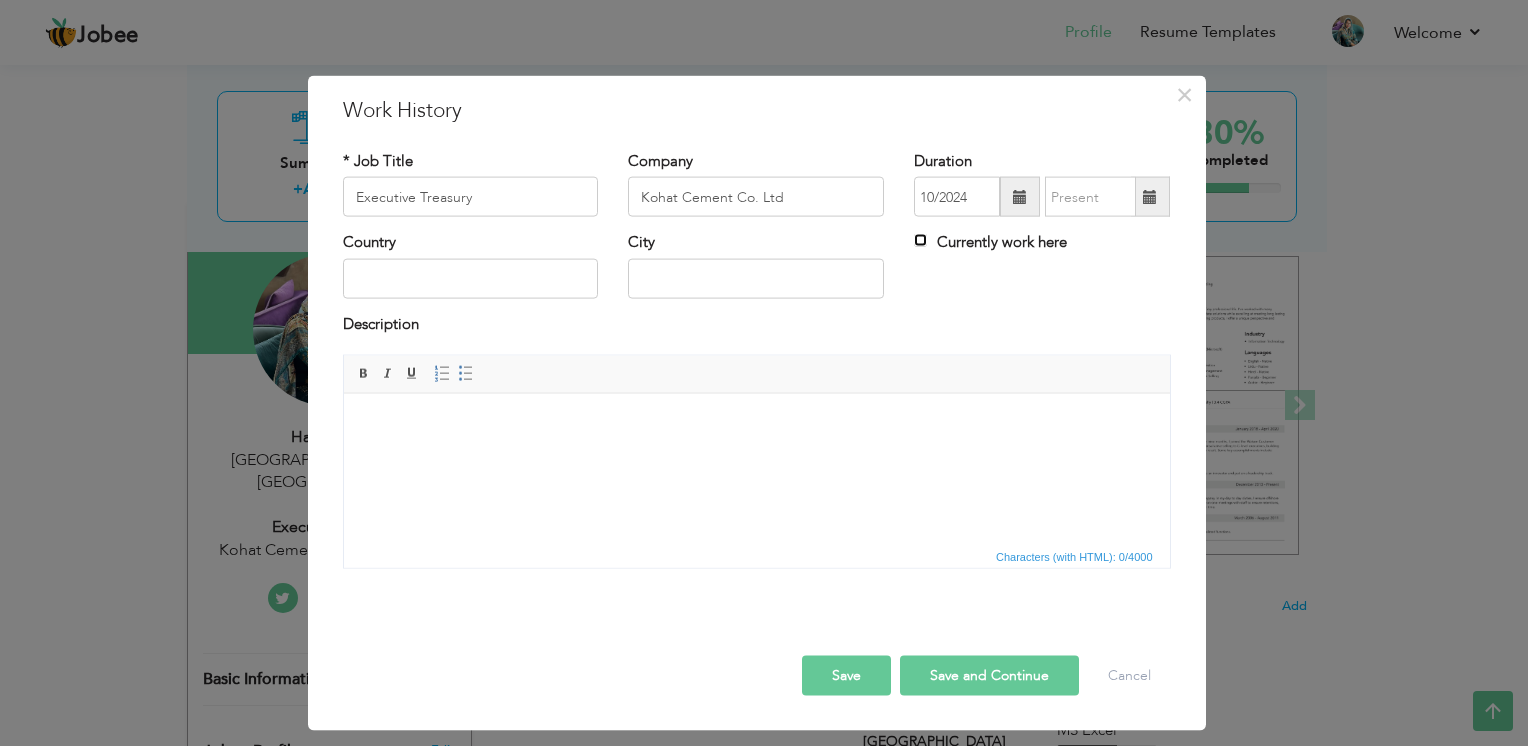 click on "Currently work here" at bounding box center [920, 240] 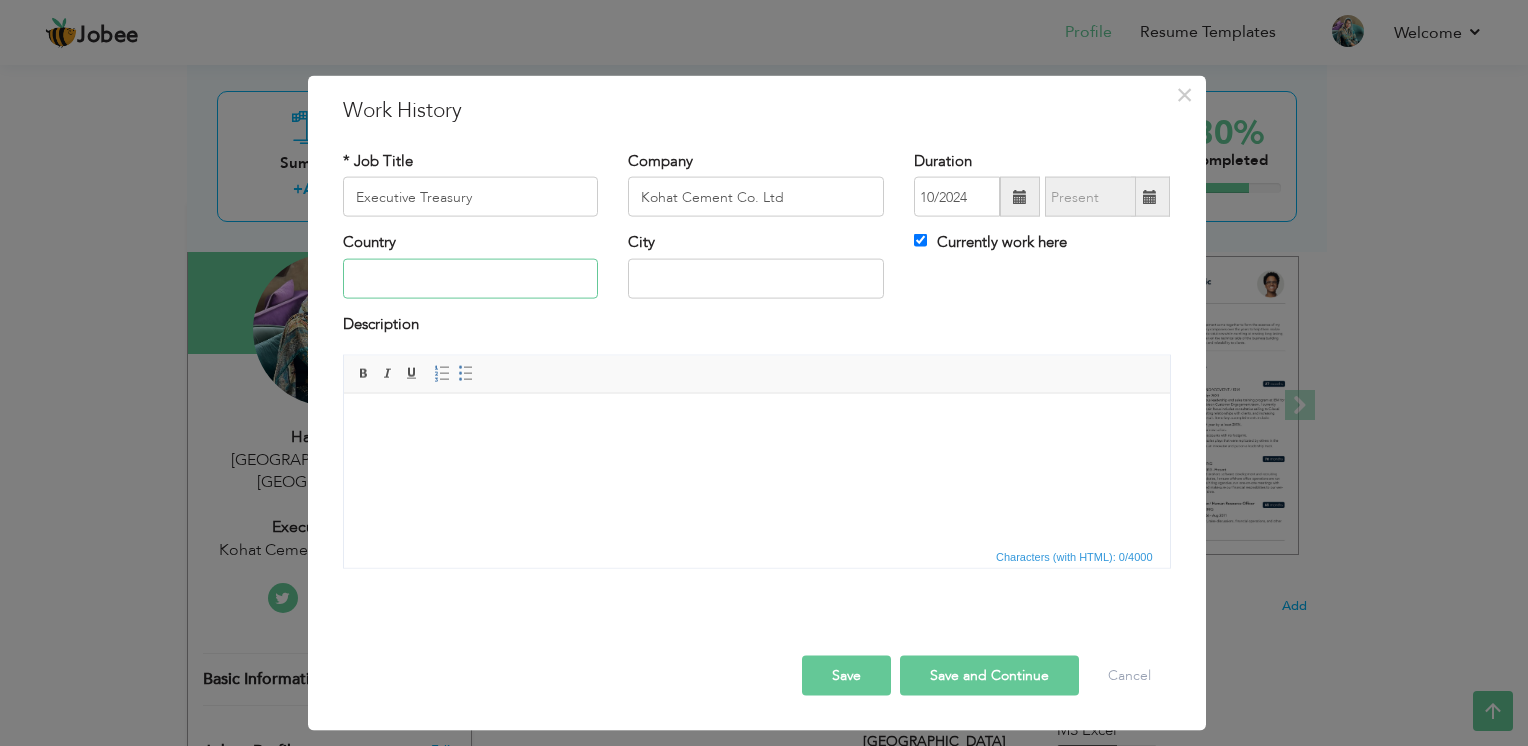 click at bounding box center (471, 278) 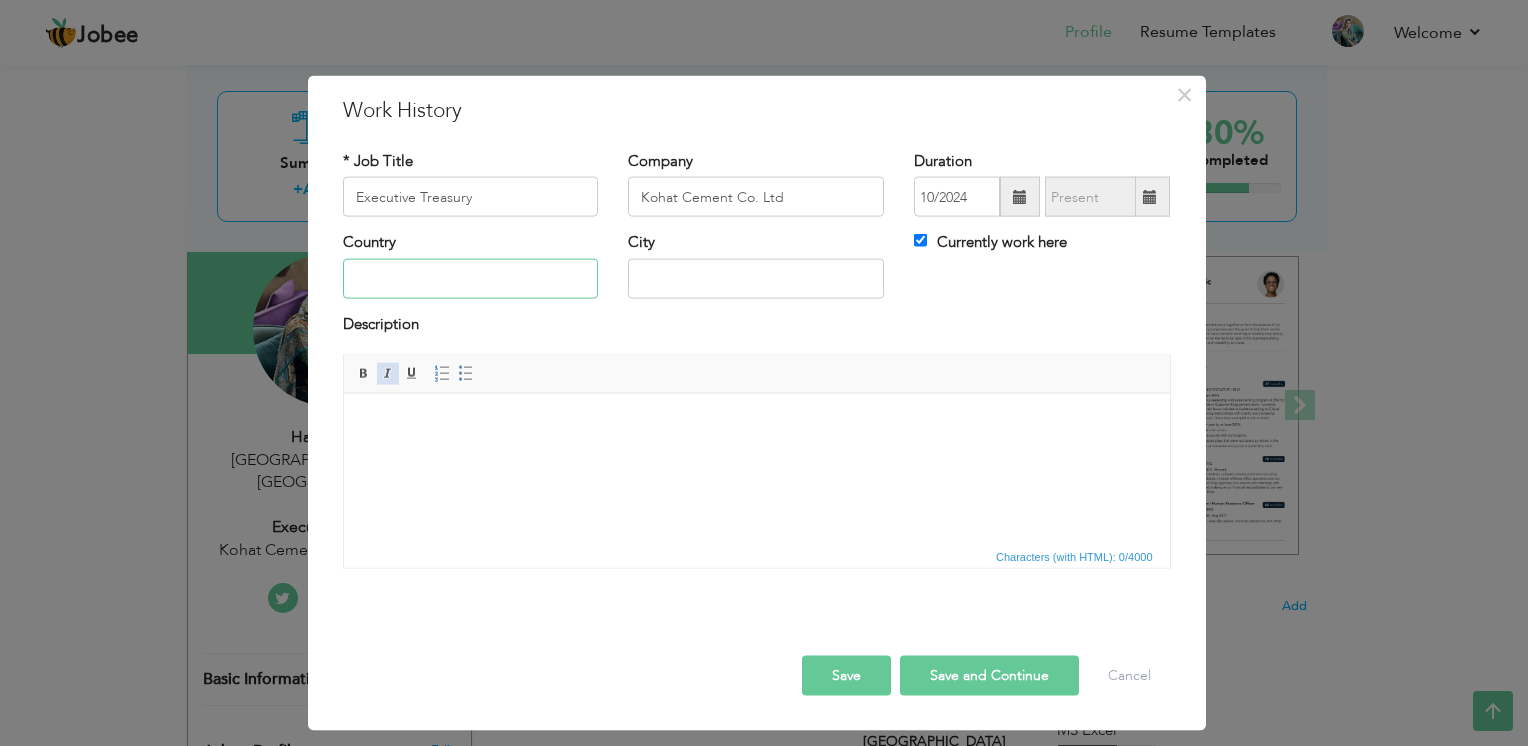 type on "[GEOGRAPHIC_DATA]" 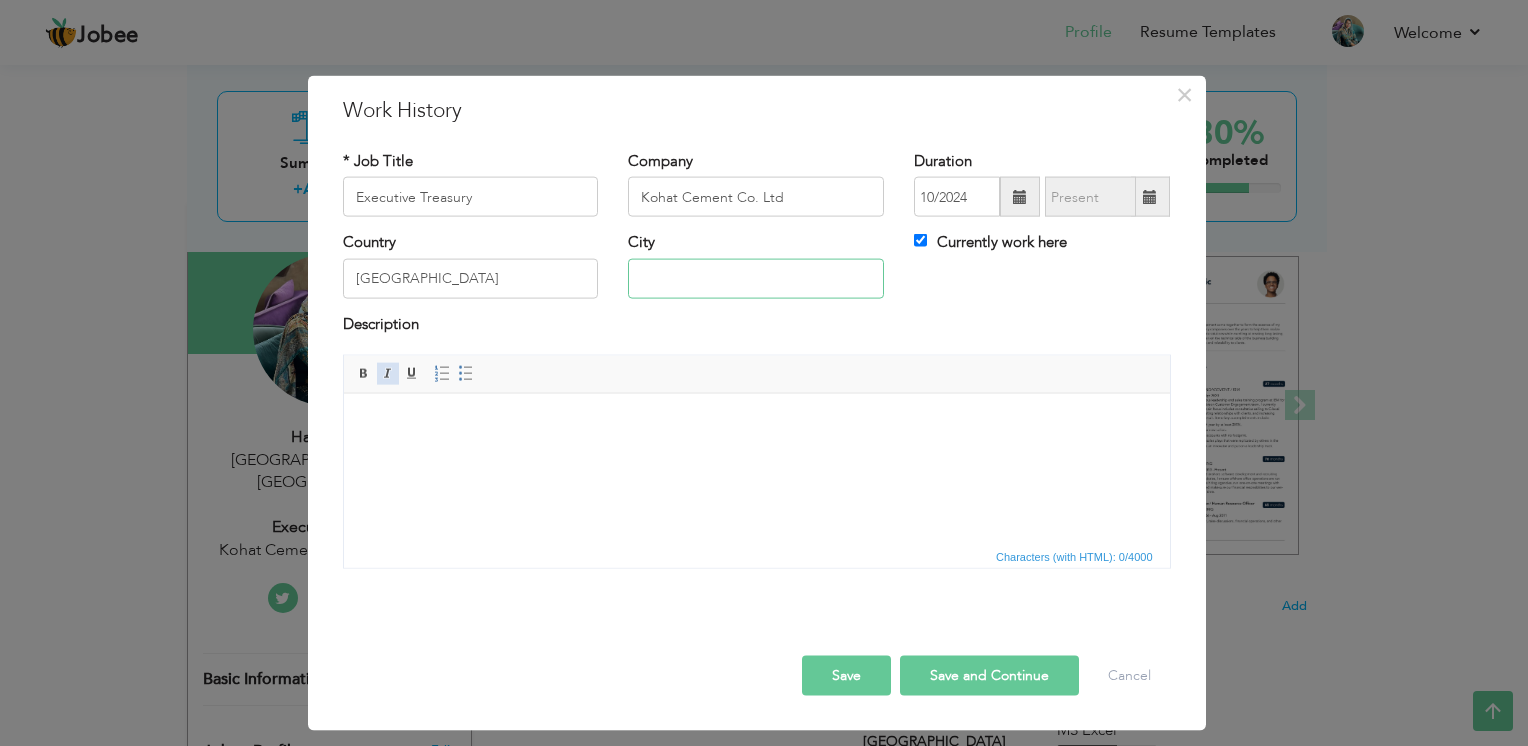 type on "[GEOGRAPHIC_DATA]" 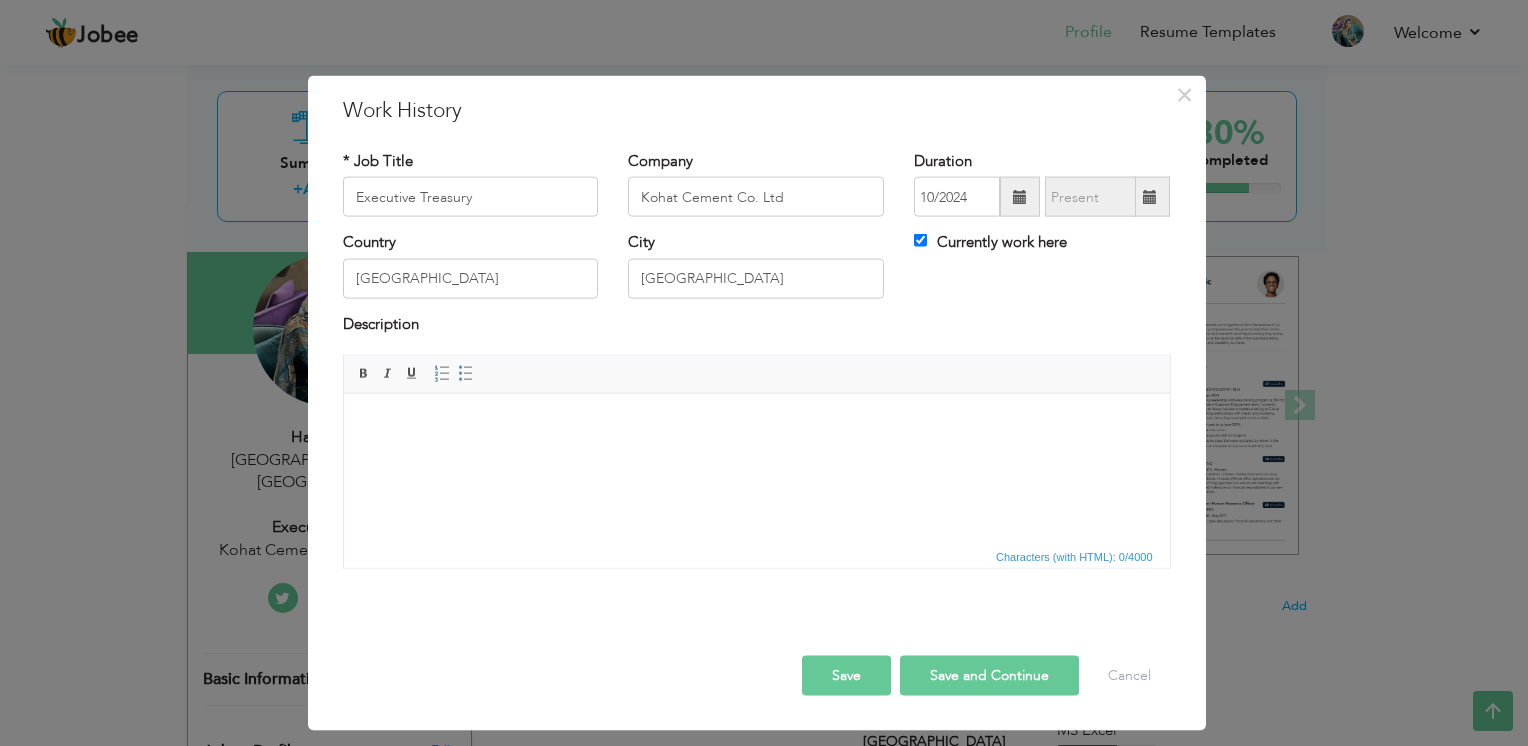 click at bounding box center (756, 423) 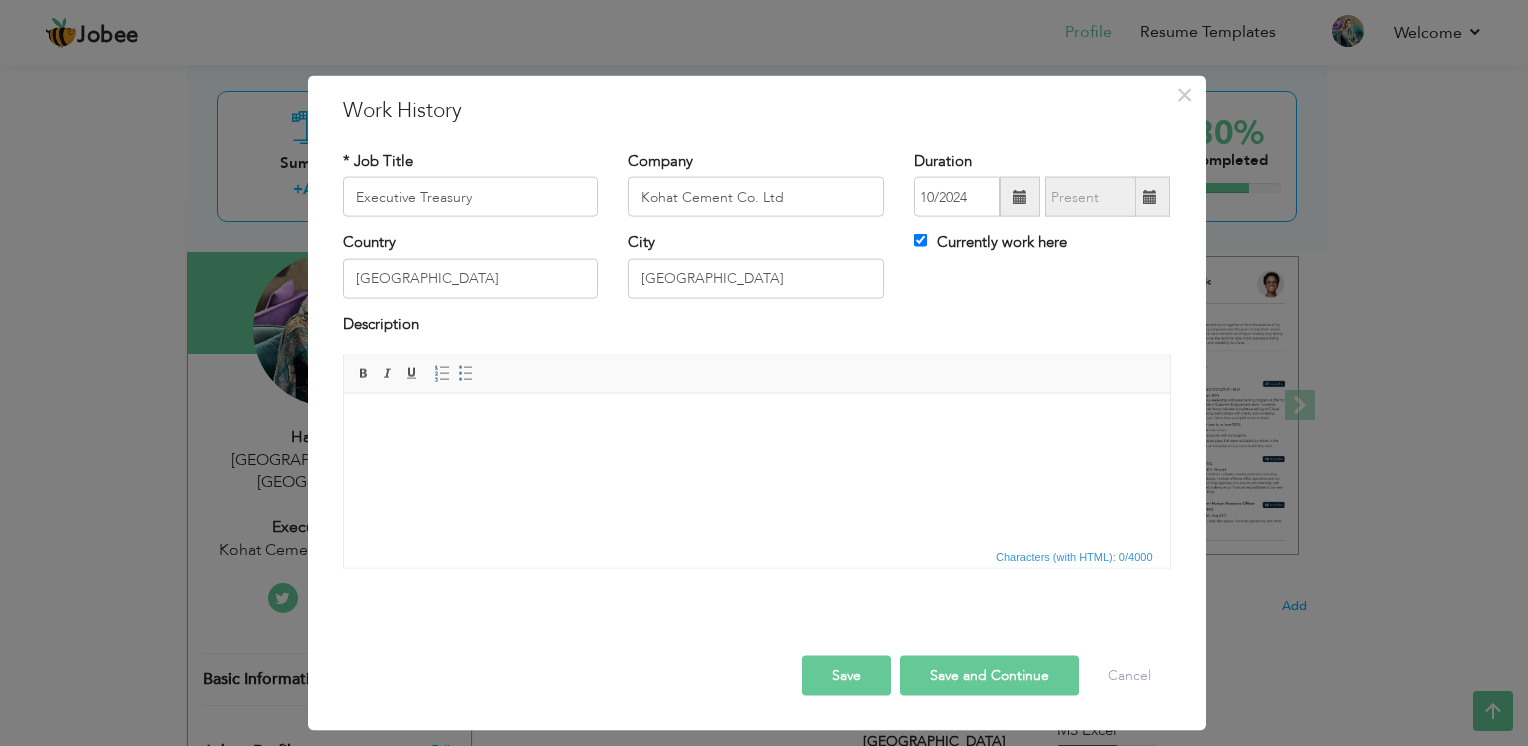 type 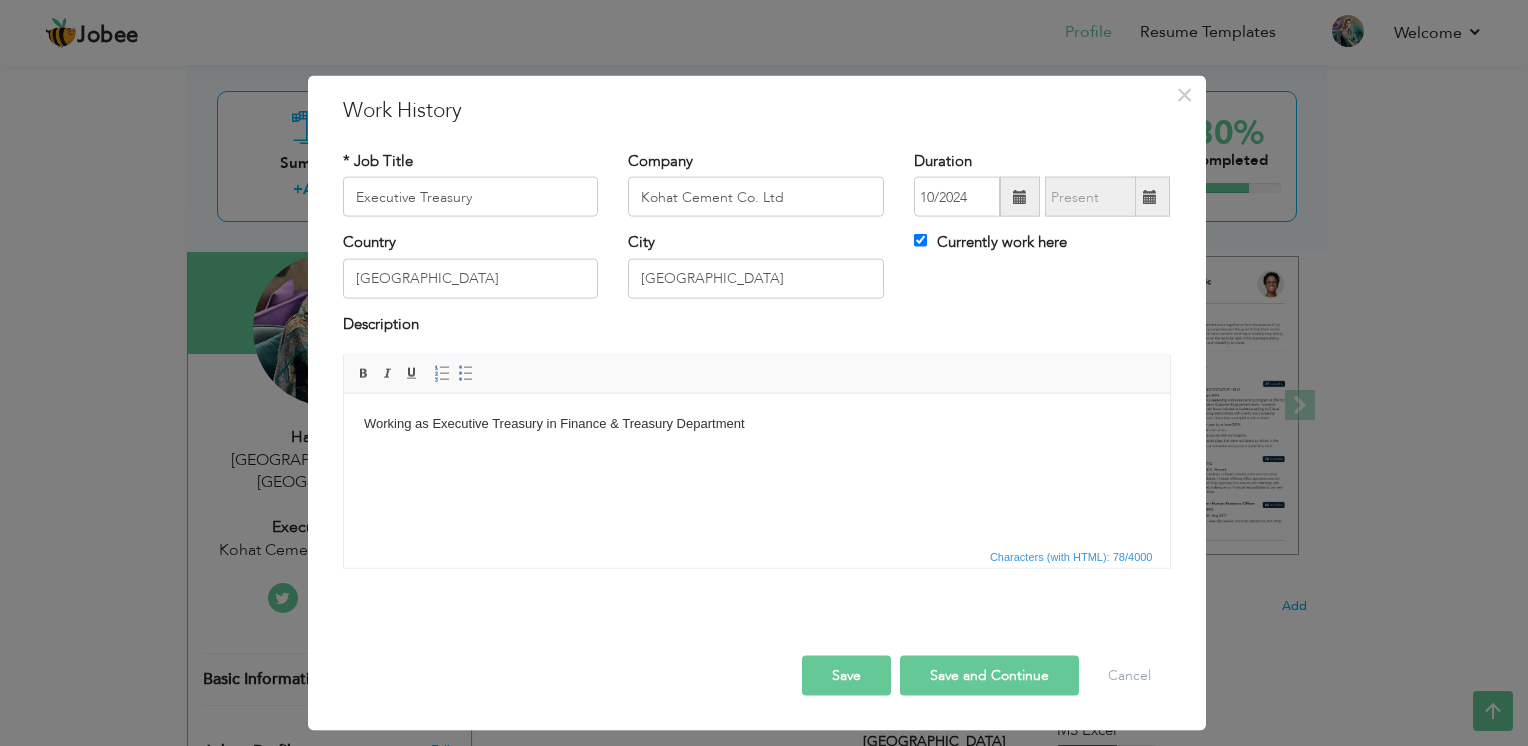 click on "Working as Executive Treasury in Finance & Treasury Department ​​​​​​​" at bounding box center (756, 434) 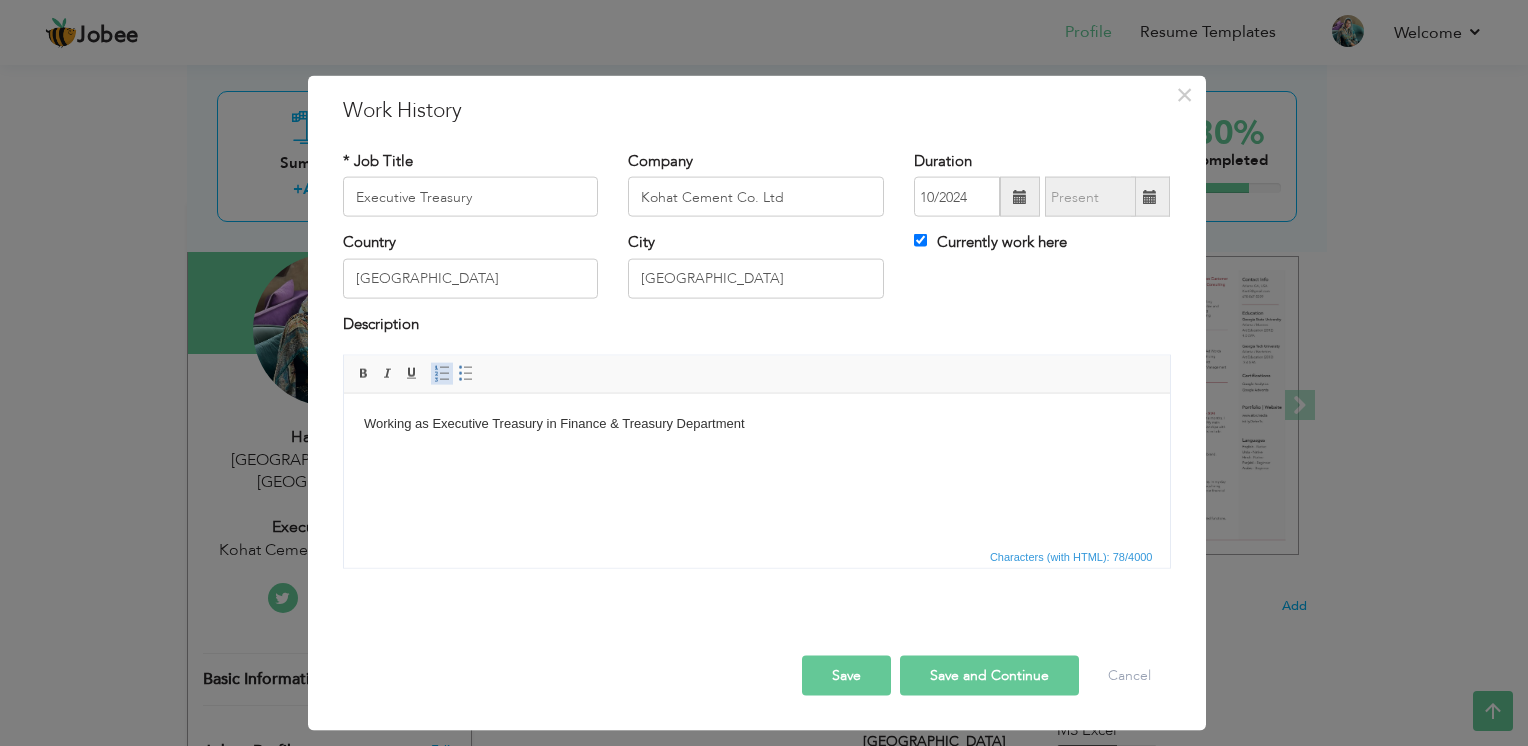 click at bounding box center (442, 374) 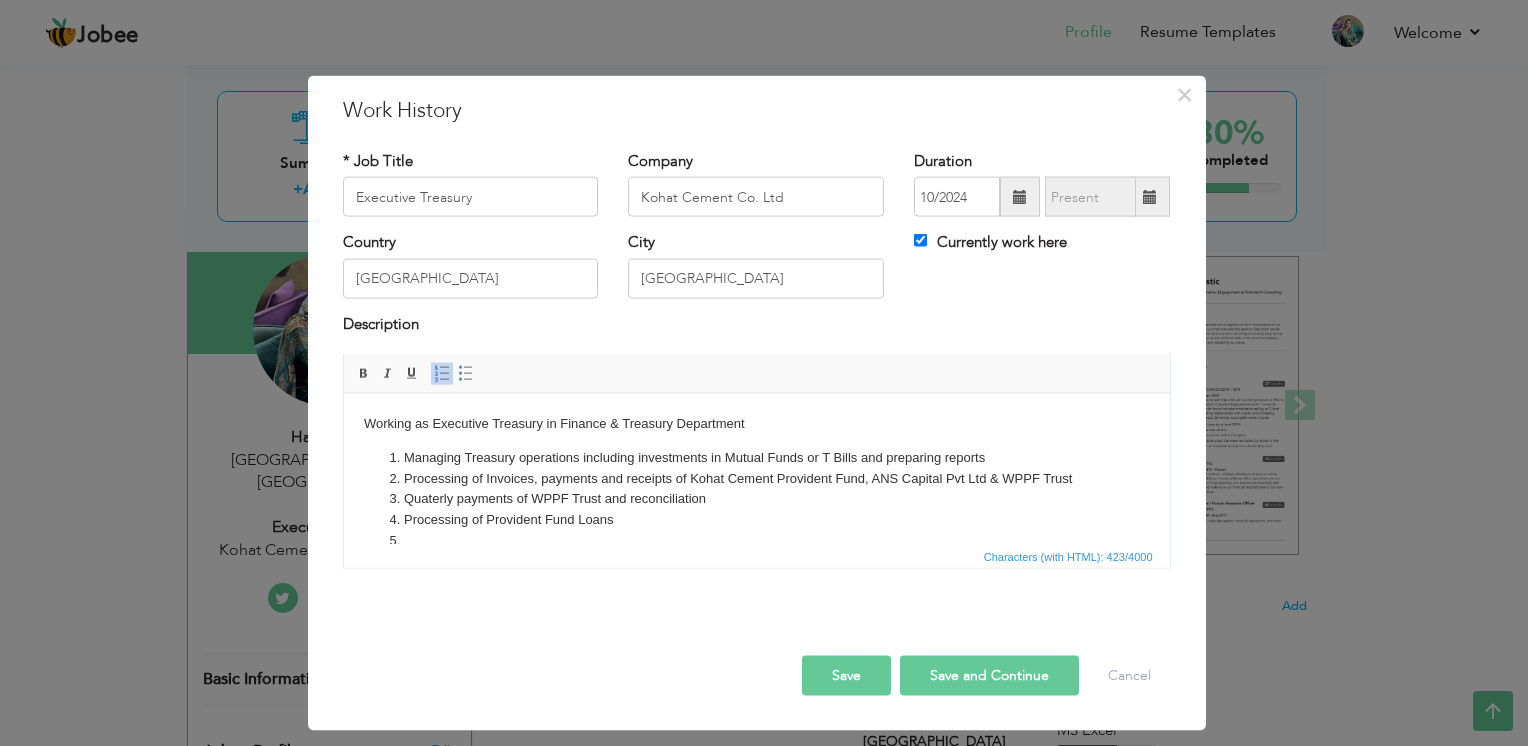 scroll, scrollTop: 4, scrollLeft: 0, axis: vertical 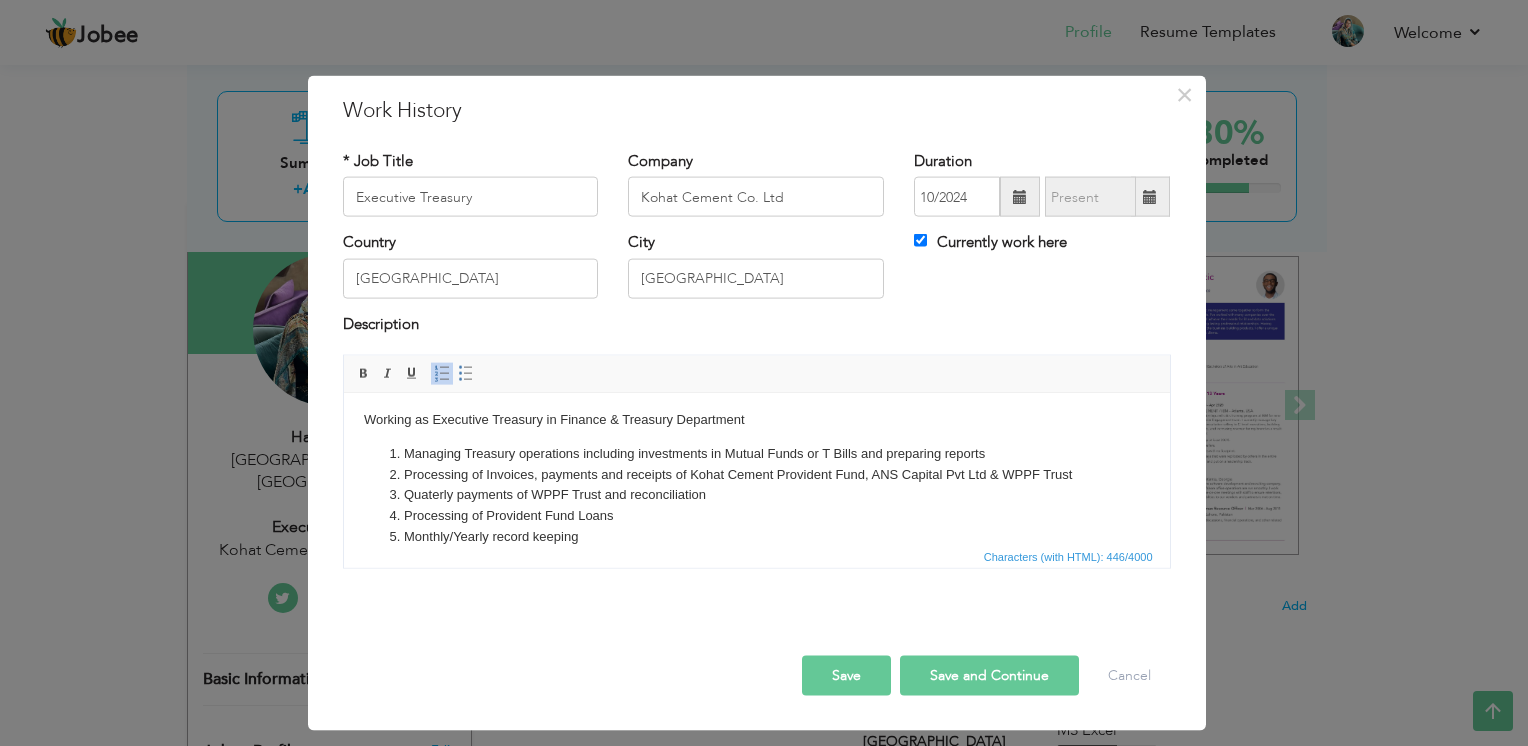click on "Managing Treasury operations including investments in Mutual Funds or T Bills and preparing reports" at bounding box center (756, 453) 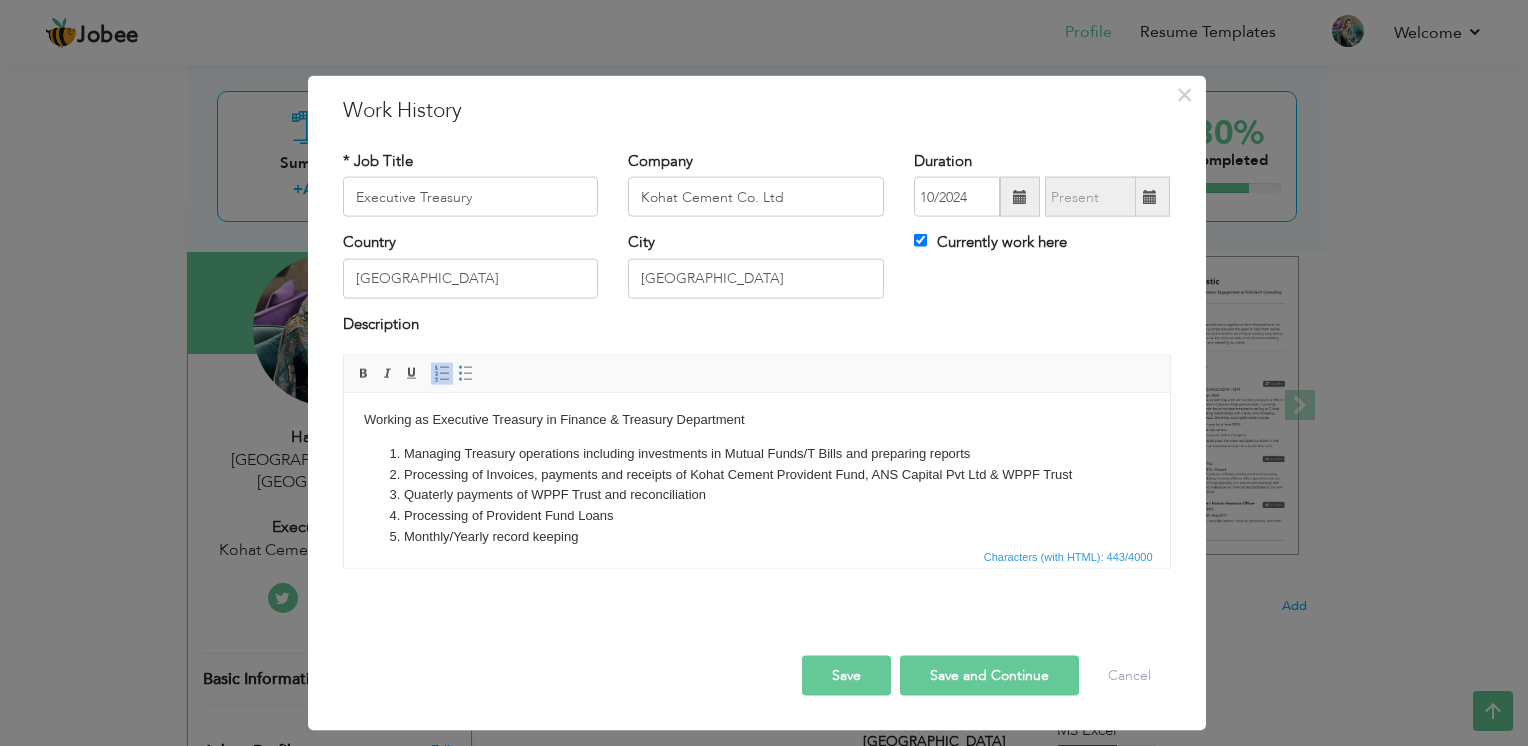 click on "Processing of Invoices, payments and receipts of Kohat Cement Provident Fund, ANS Capital Pvt Ltd & WPPF Trust" at bounding box center (756, 474) 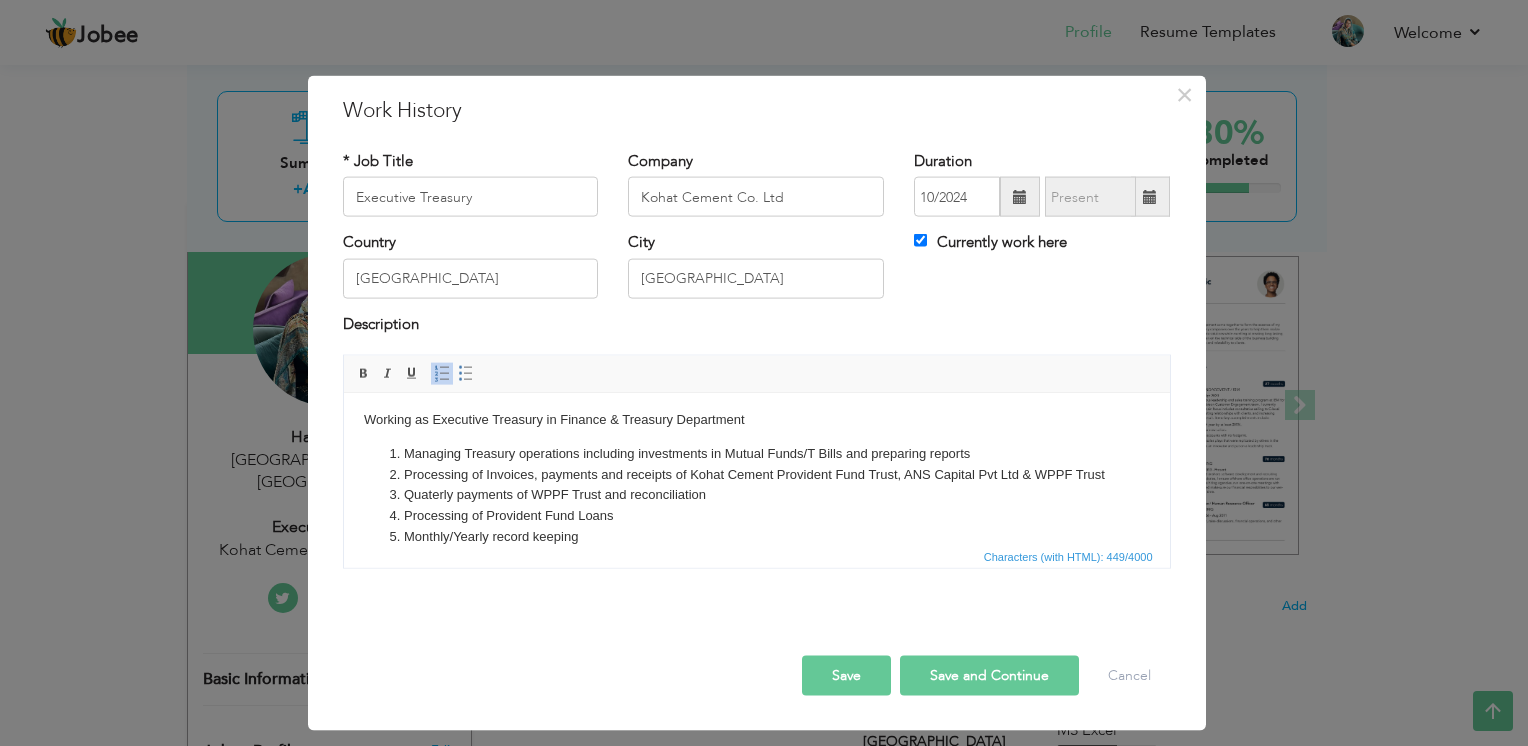 click on "Processing of Provident Fund Loans" at bounding box center (756, 515) 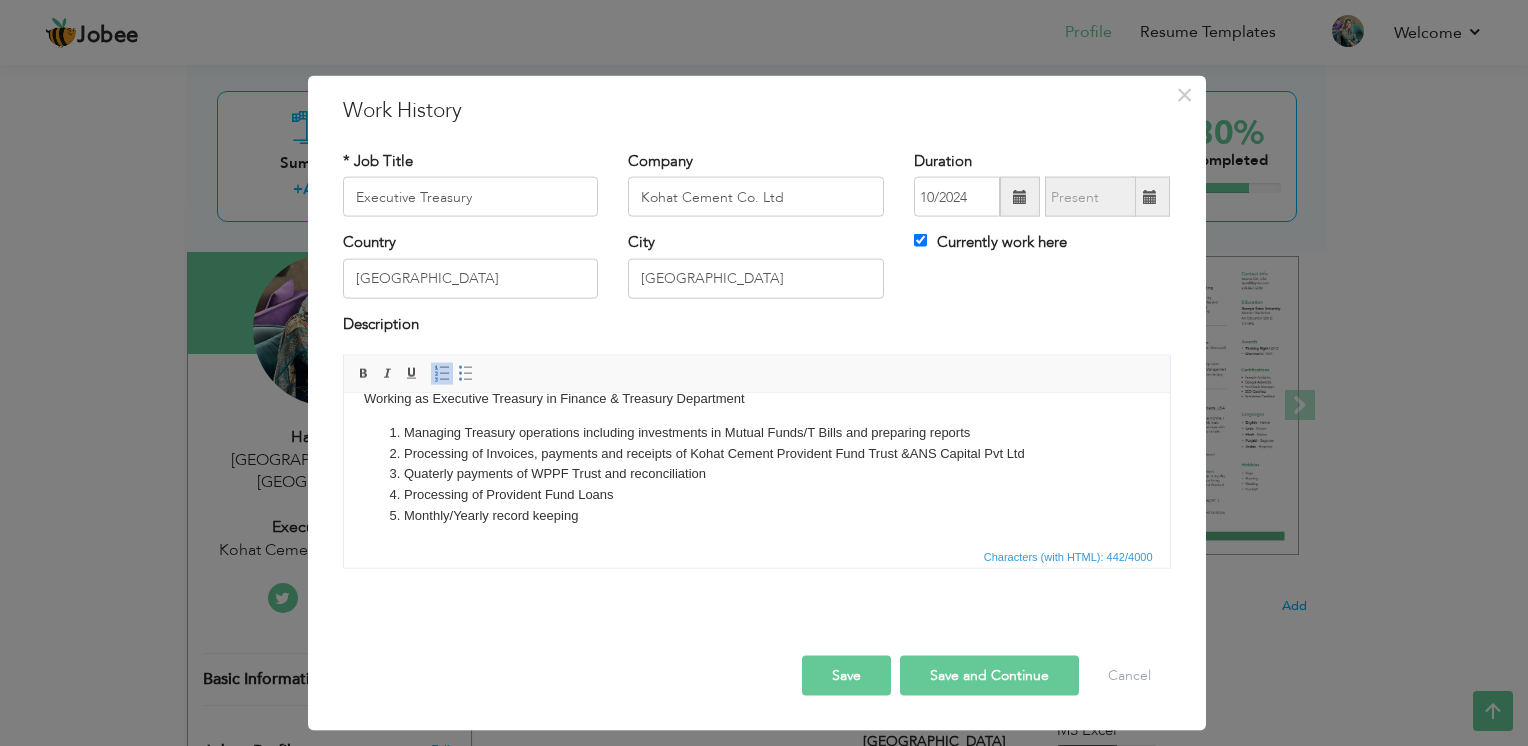 click on "Monthly/Yearly record keeping" at bounding box center (756, 515) 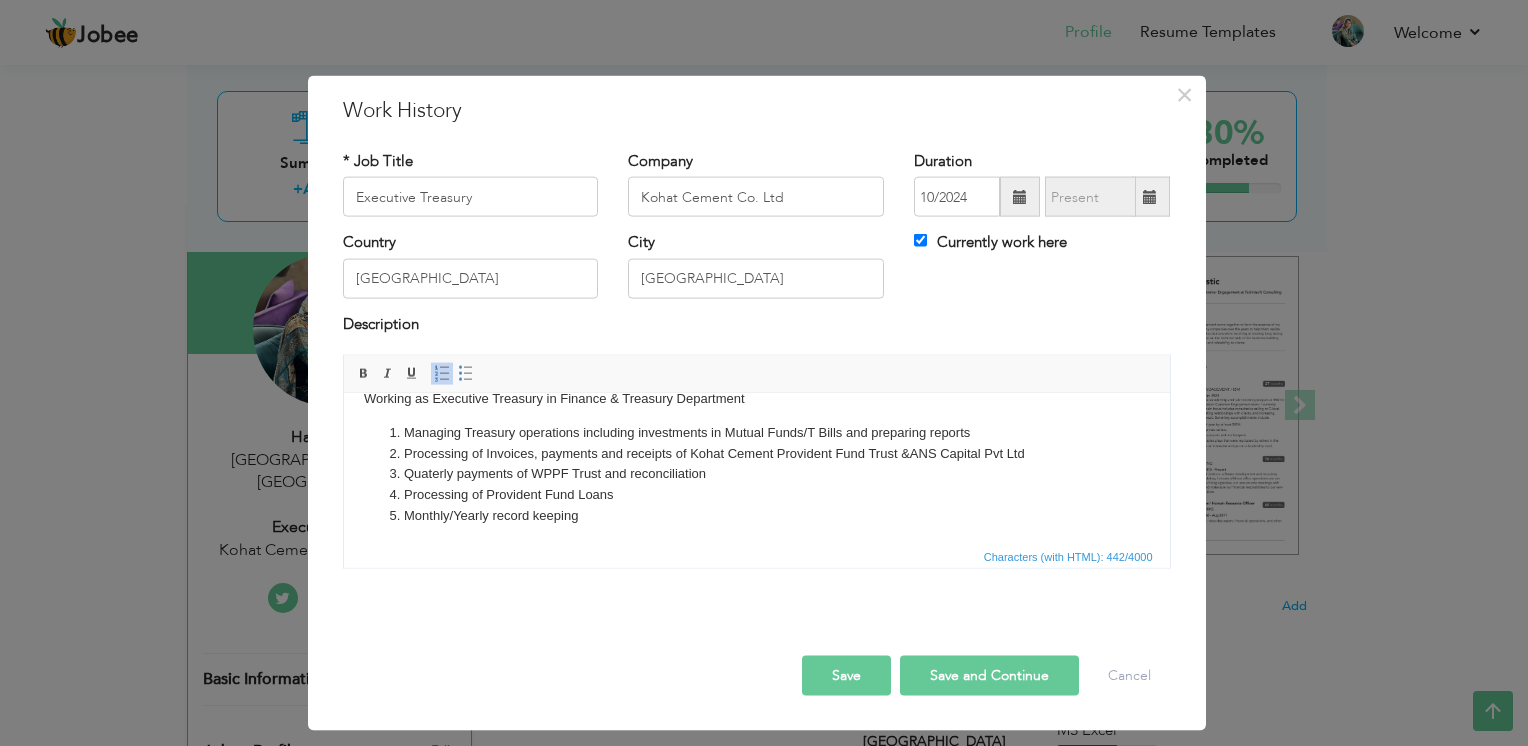 click on "Quaterly payments of WPPF Trust and reconciliation" at bounding box center [756, 473] 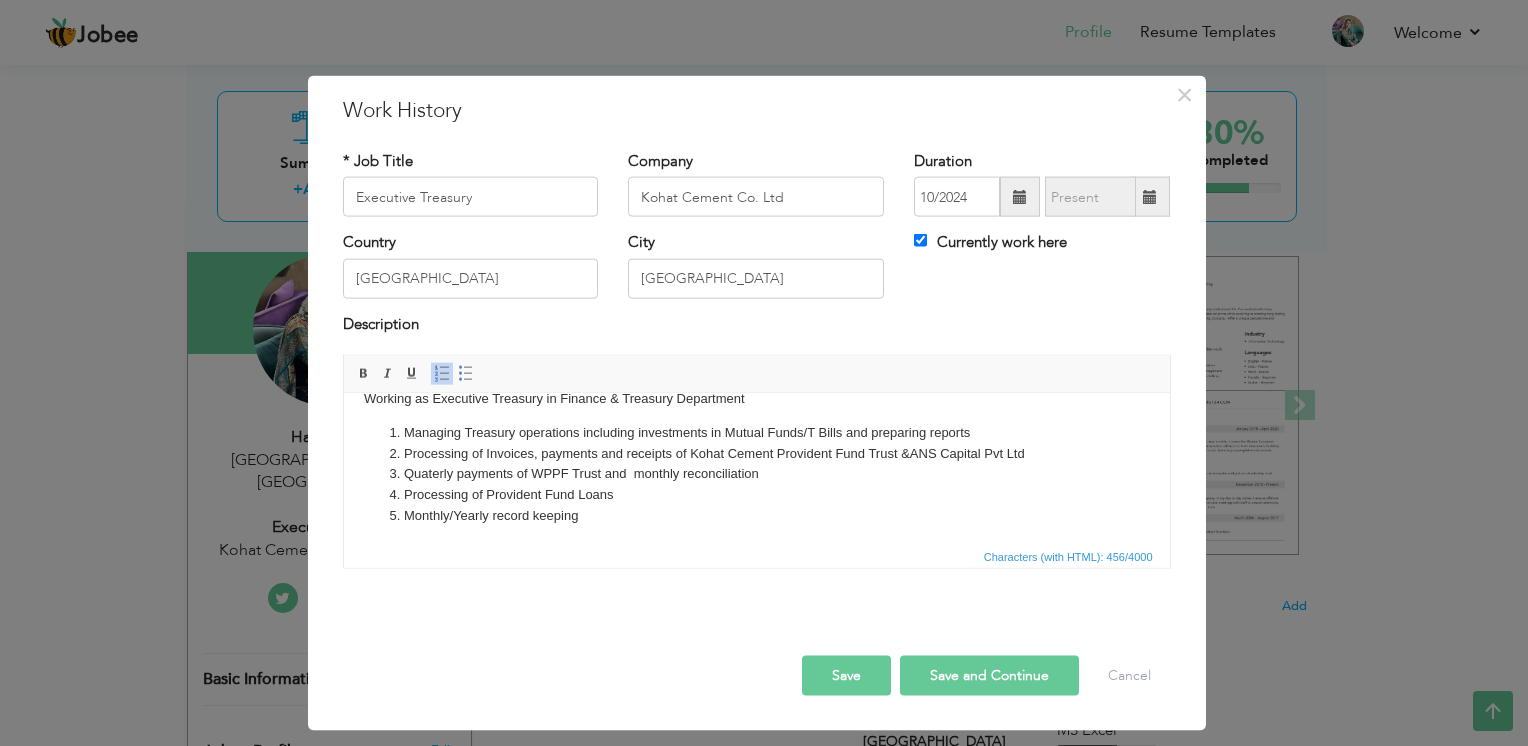 click on "Monthly/Yearly record keeping" at bounding box center [756, 515] 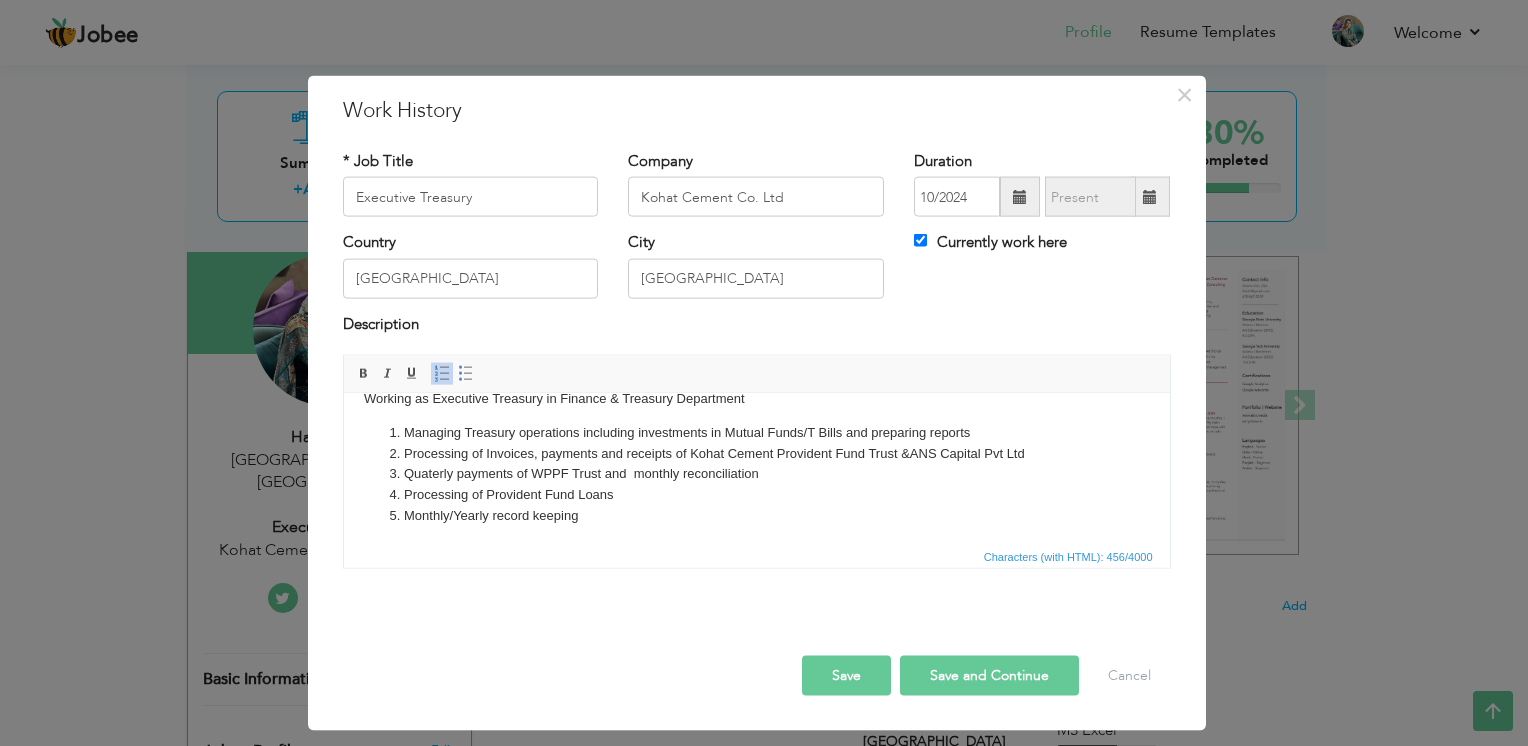 click on "Save" at bounding box center [846, 676] 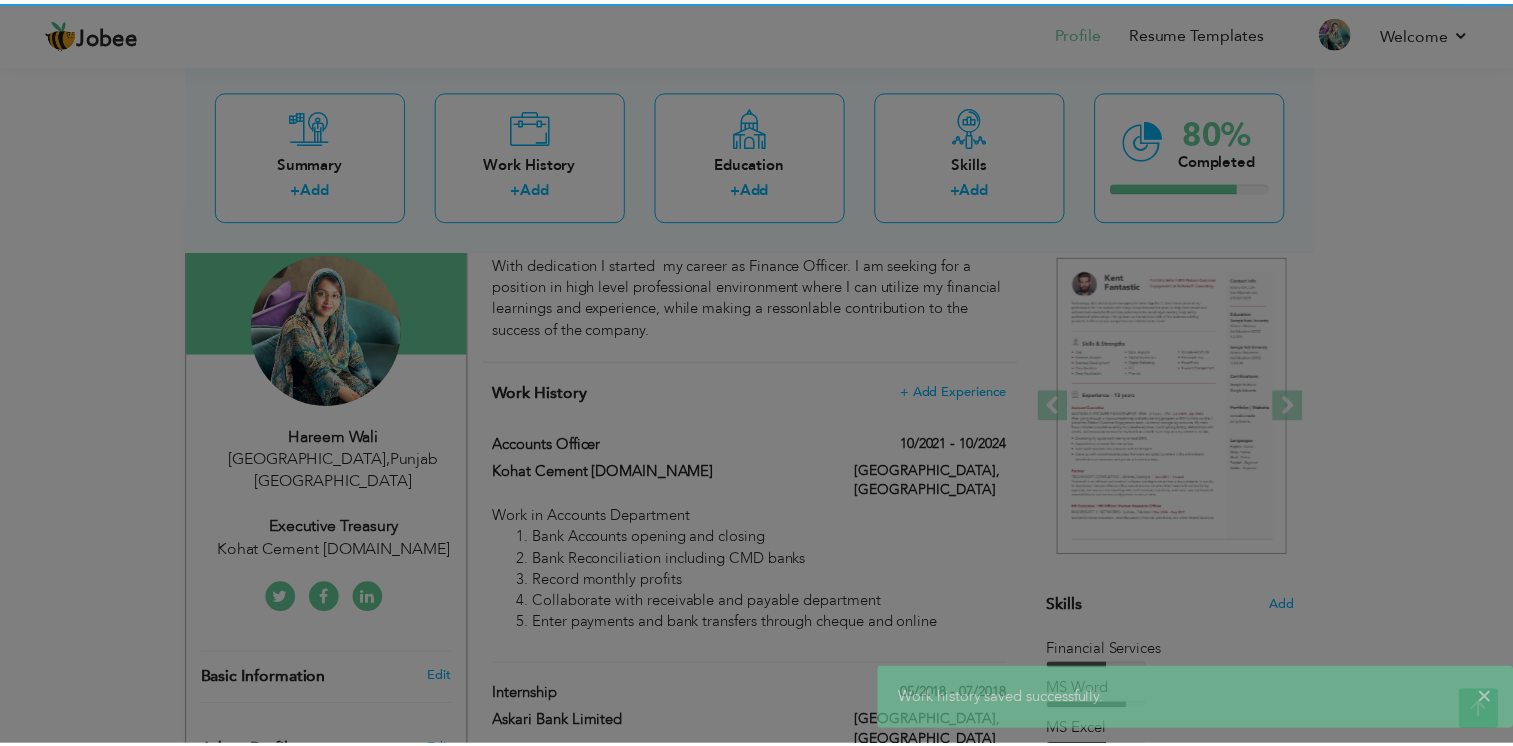 scroll, scrollTop: 0, scrollLeft: 0, axis: both 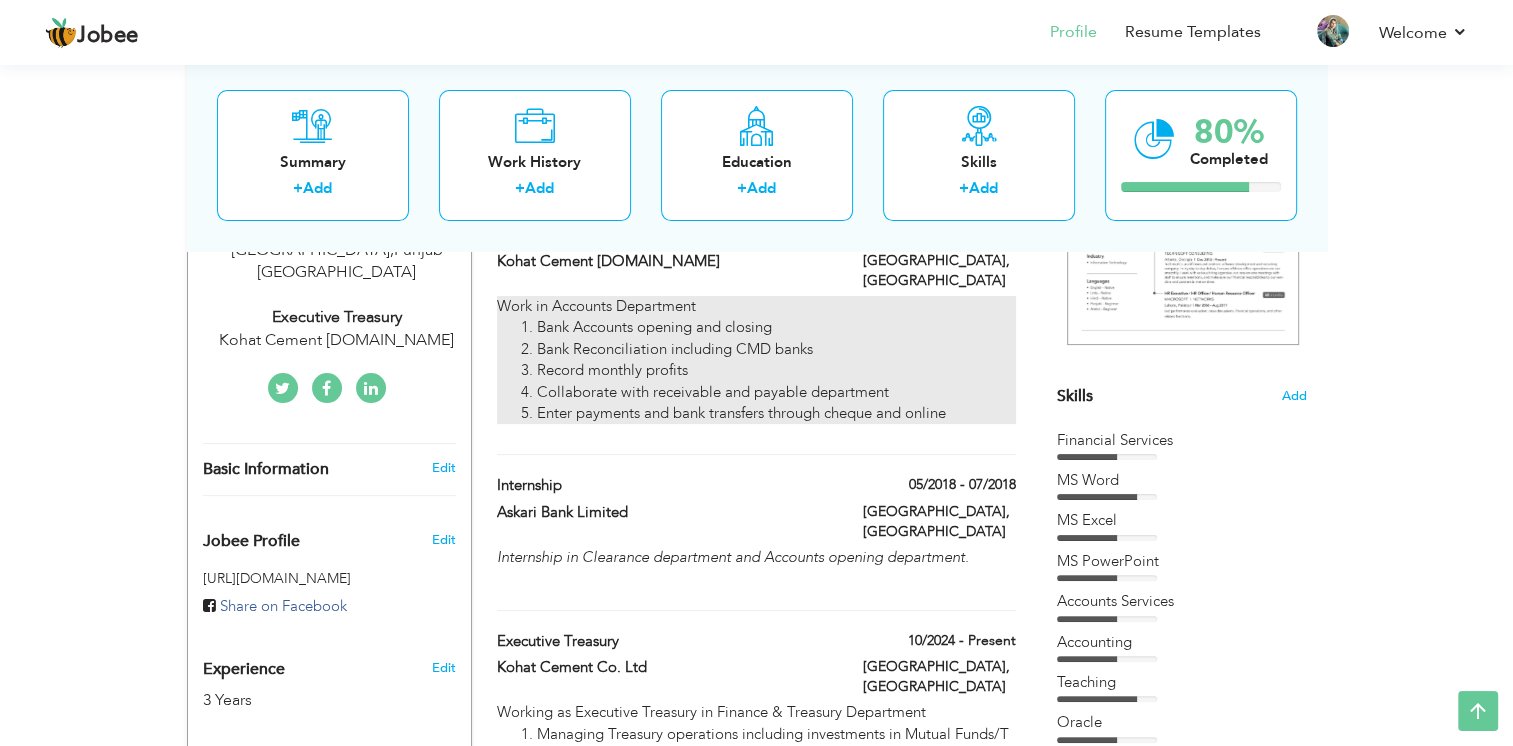 click on "Bank Reconciliation including CMD banks" at bounding box center (776, 349) 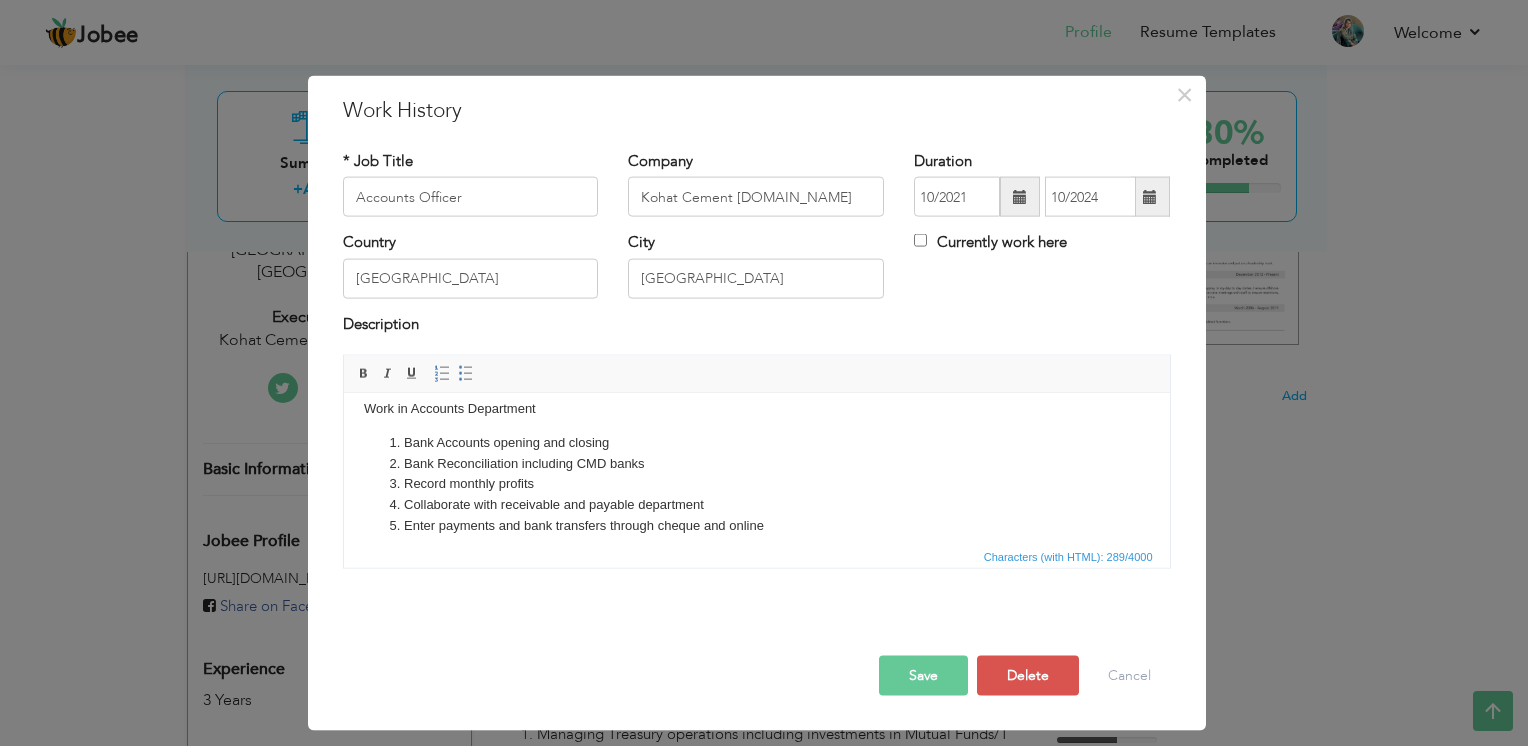 scroll, scrollTop: 27, scrollLeft: 0, axis: vertical 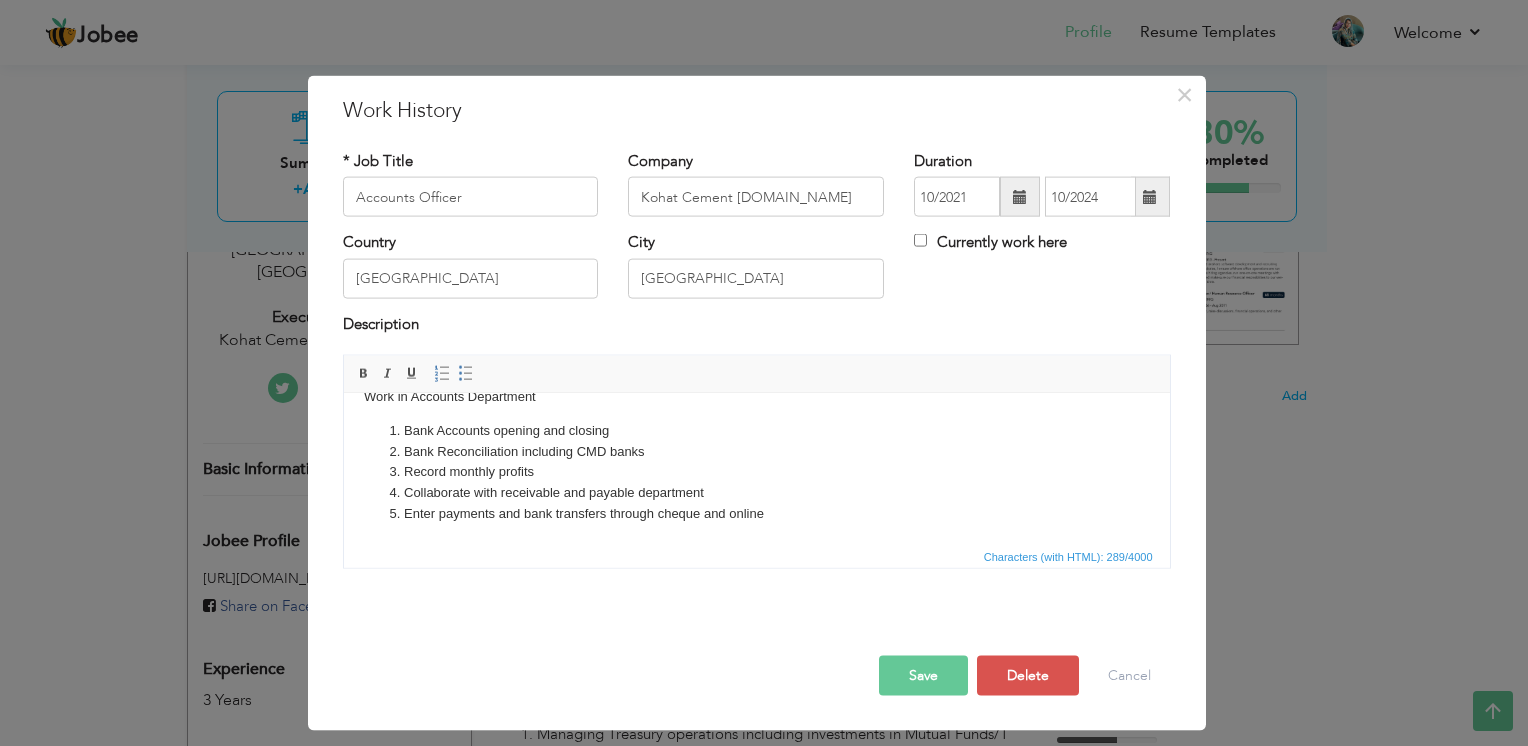 click on "Bank Accounts opening and closing" at bounding box center [756, 430] 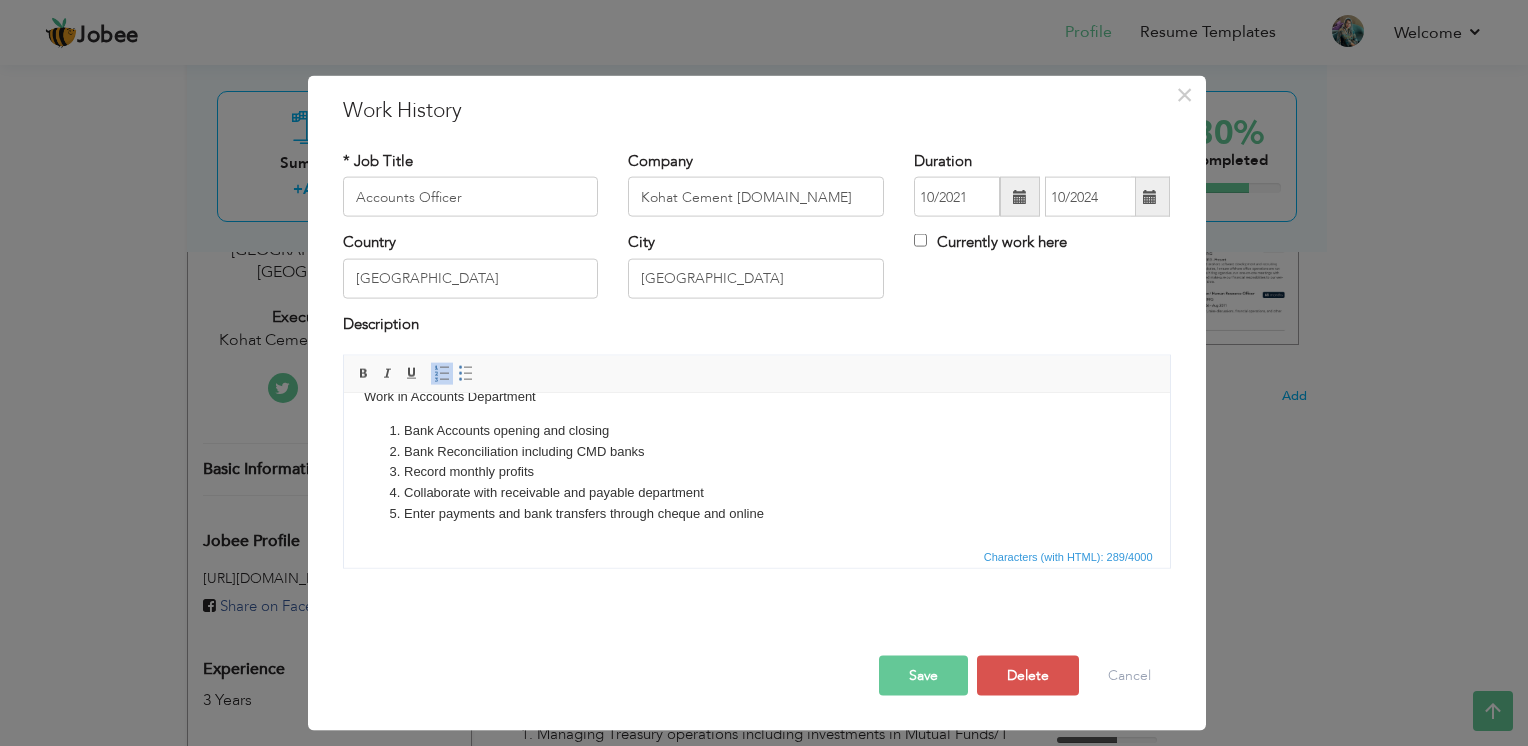 click on "Bank Accounts opening and closing" at bounding box center (756, 430) 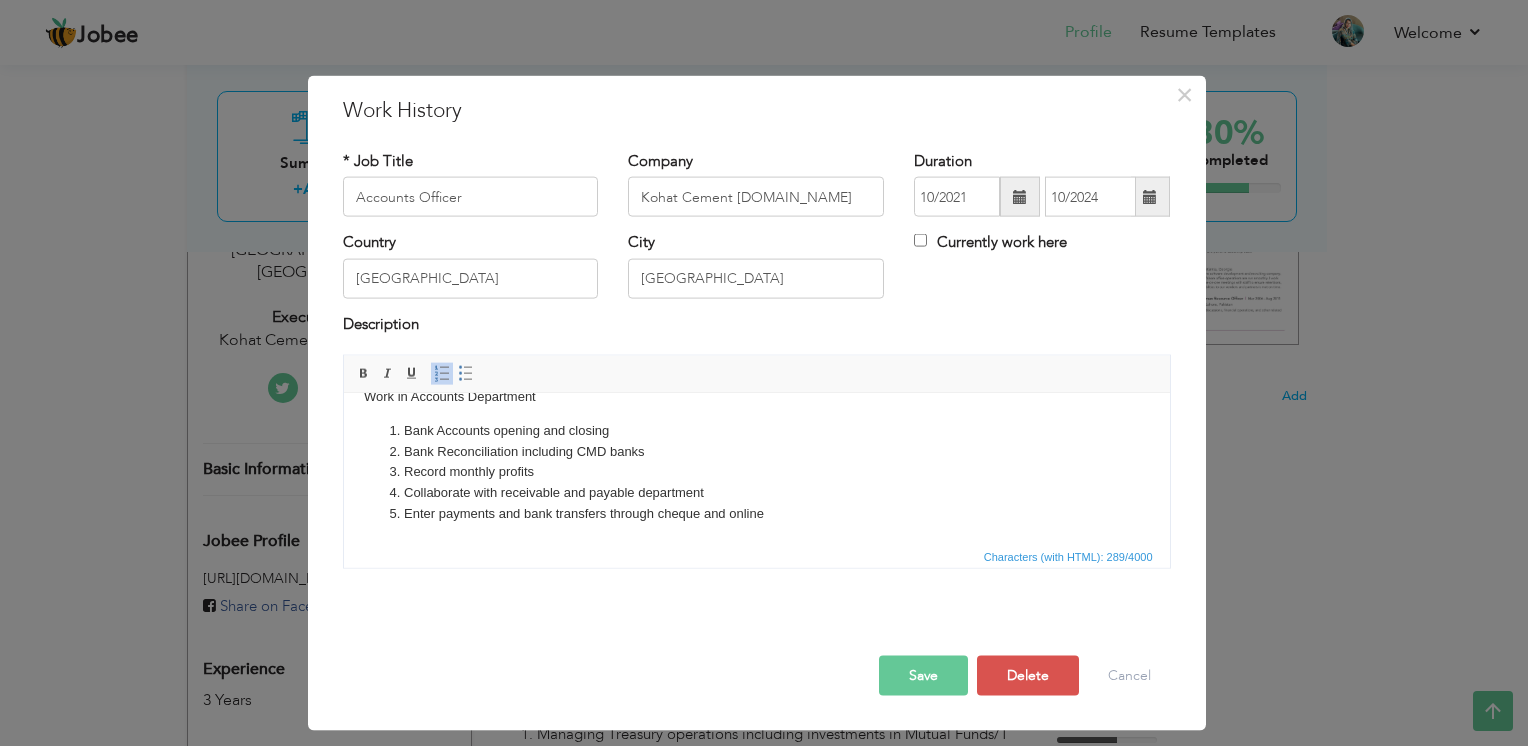 click on "Bank Accounts opening and closing" at bounding box center (756, 430) 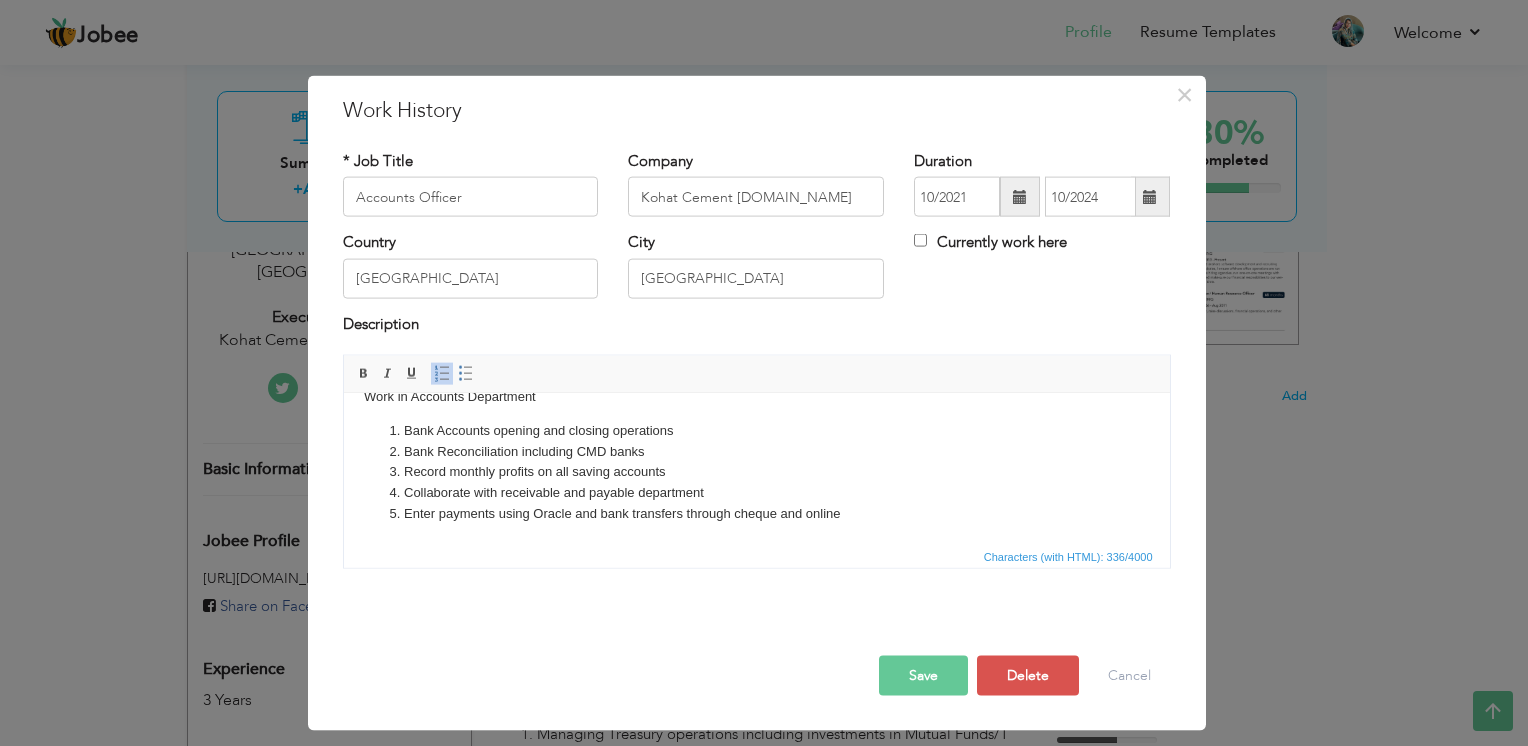 click on "Enter payments using Oracle and bank transfers through cheque and online" at bounding box center [756, 513] 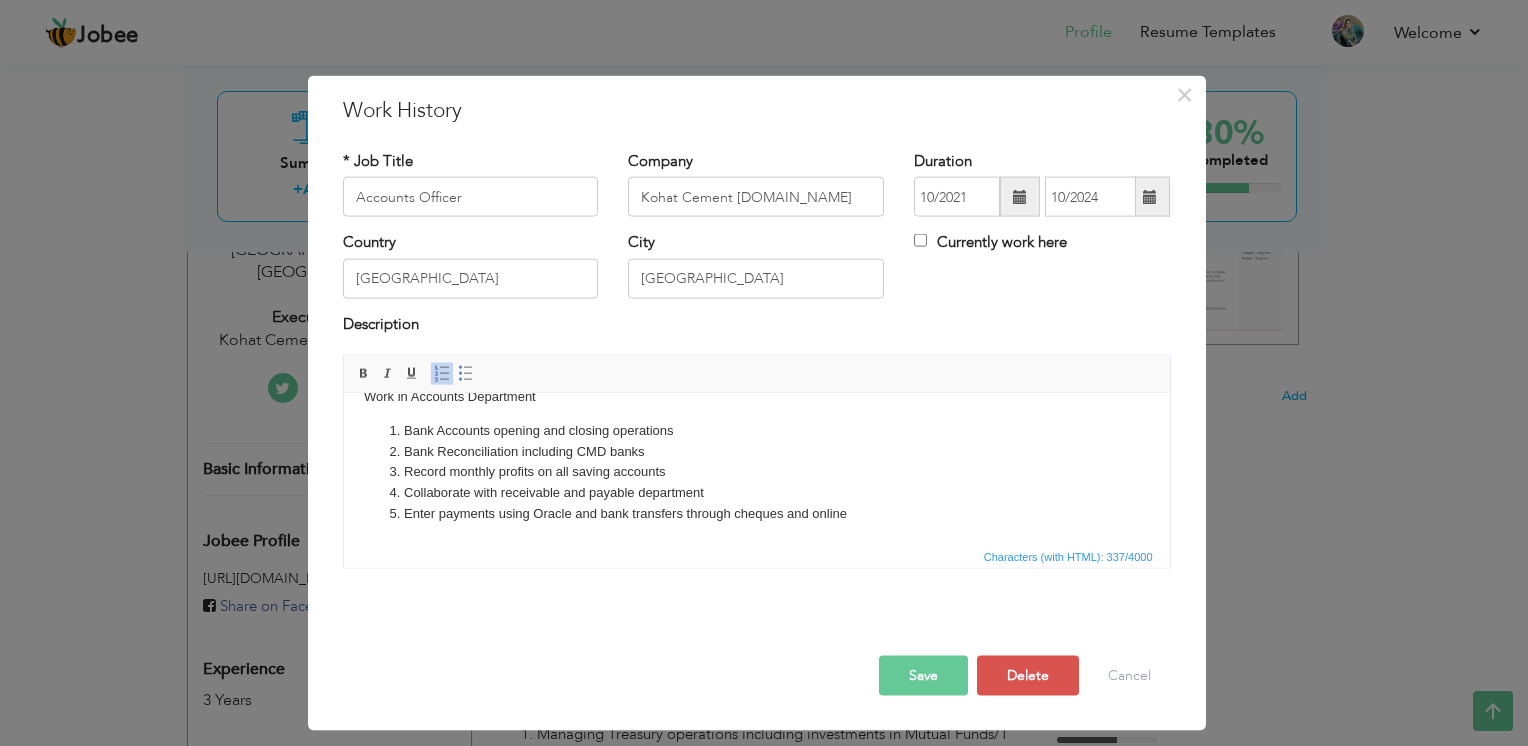 click on "Save" at bounding box center (923, 676) 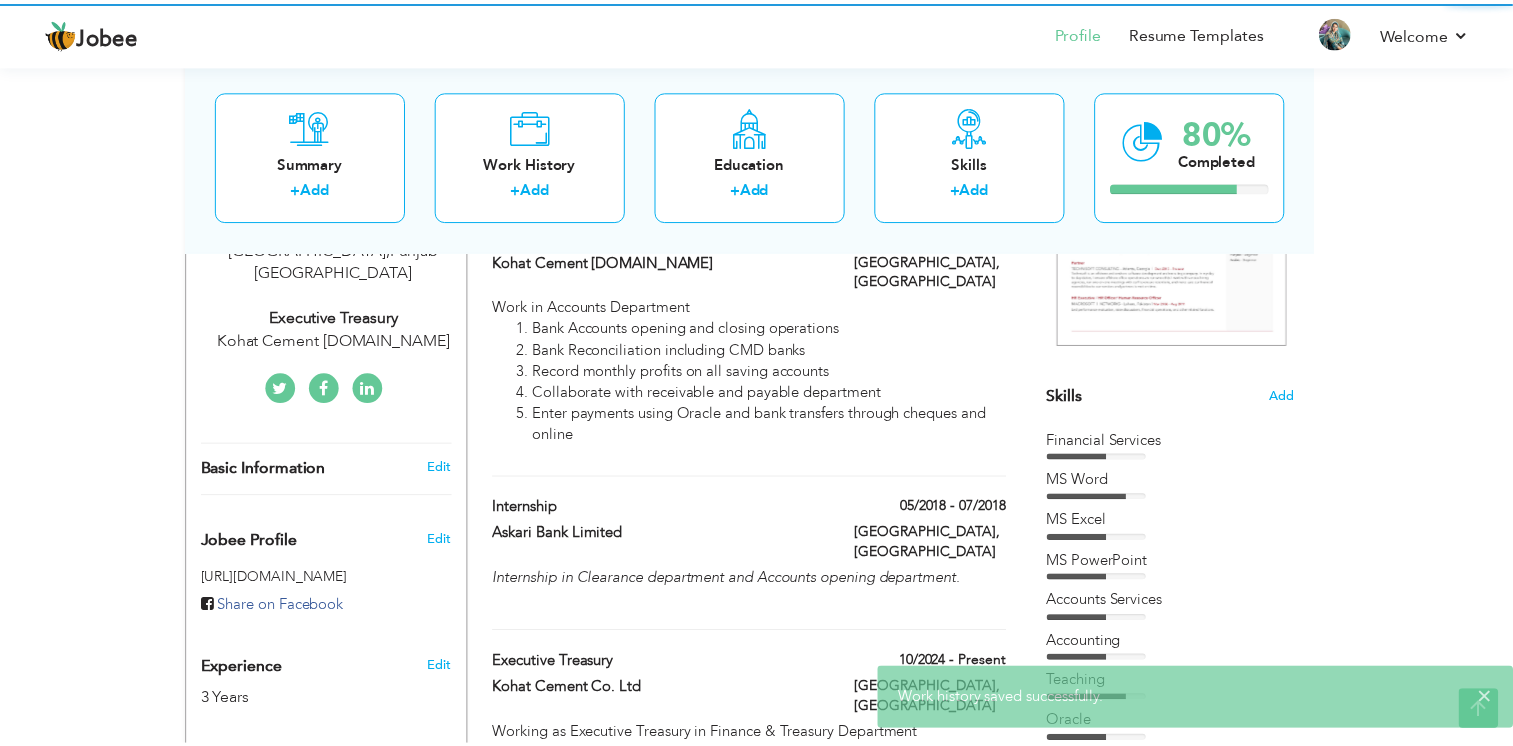 scroll, scrollTop: 0, scrollLeft: 0, axis: both 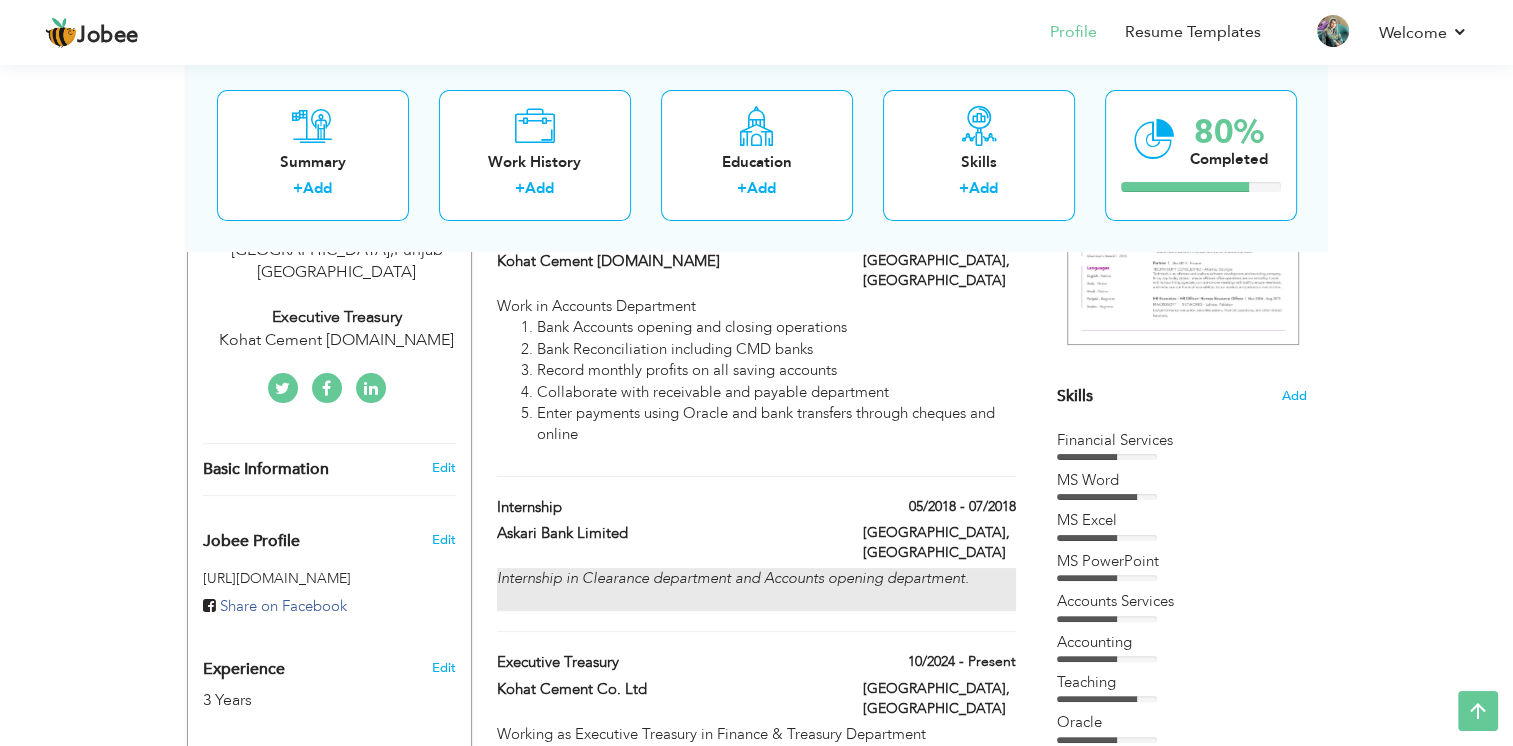 click on "Internship in Clearance department and Accounts opening department." at bounding box center [733, 578] 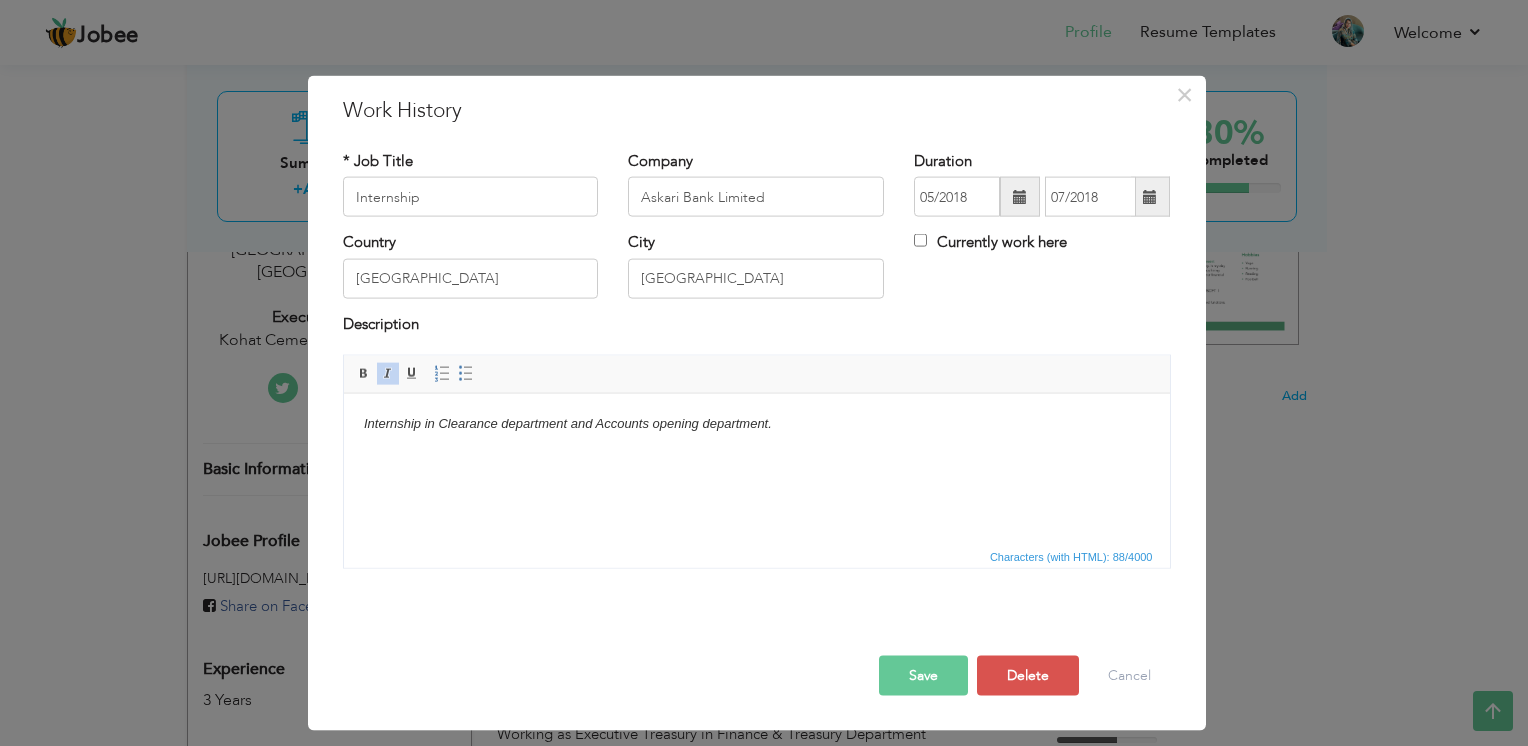 click on "Internship in Clearance department and Accounts opening department." at bounding box center [756, 434] 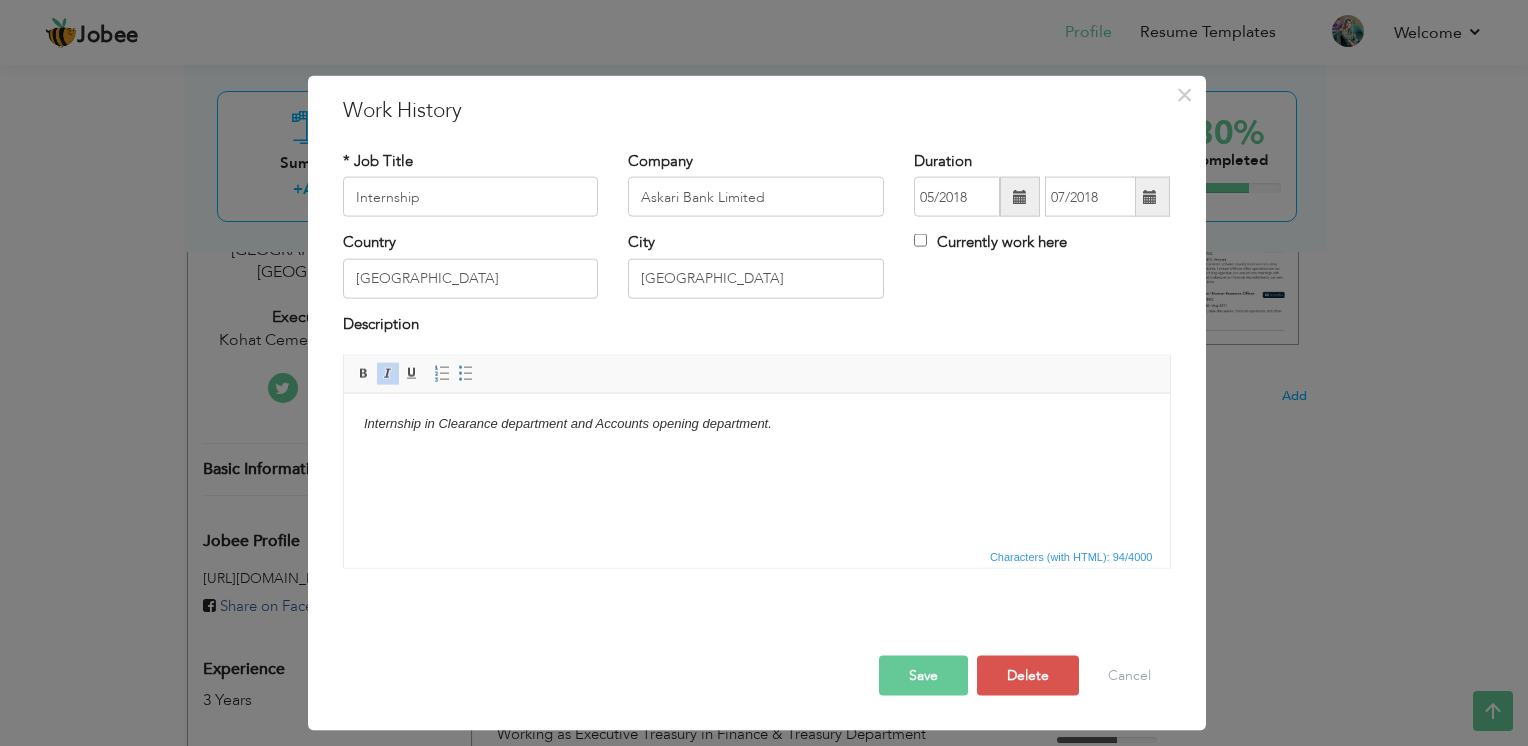 click on "Internship in Clearance department and Accounts opening department. ​​​​​​​" at bounding box center [756, 444] 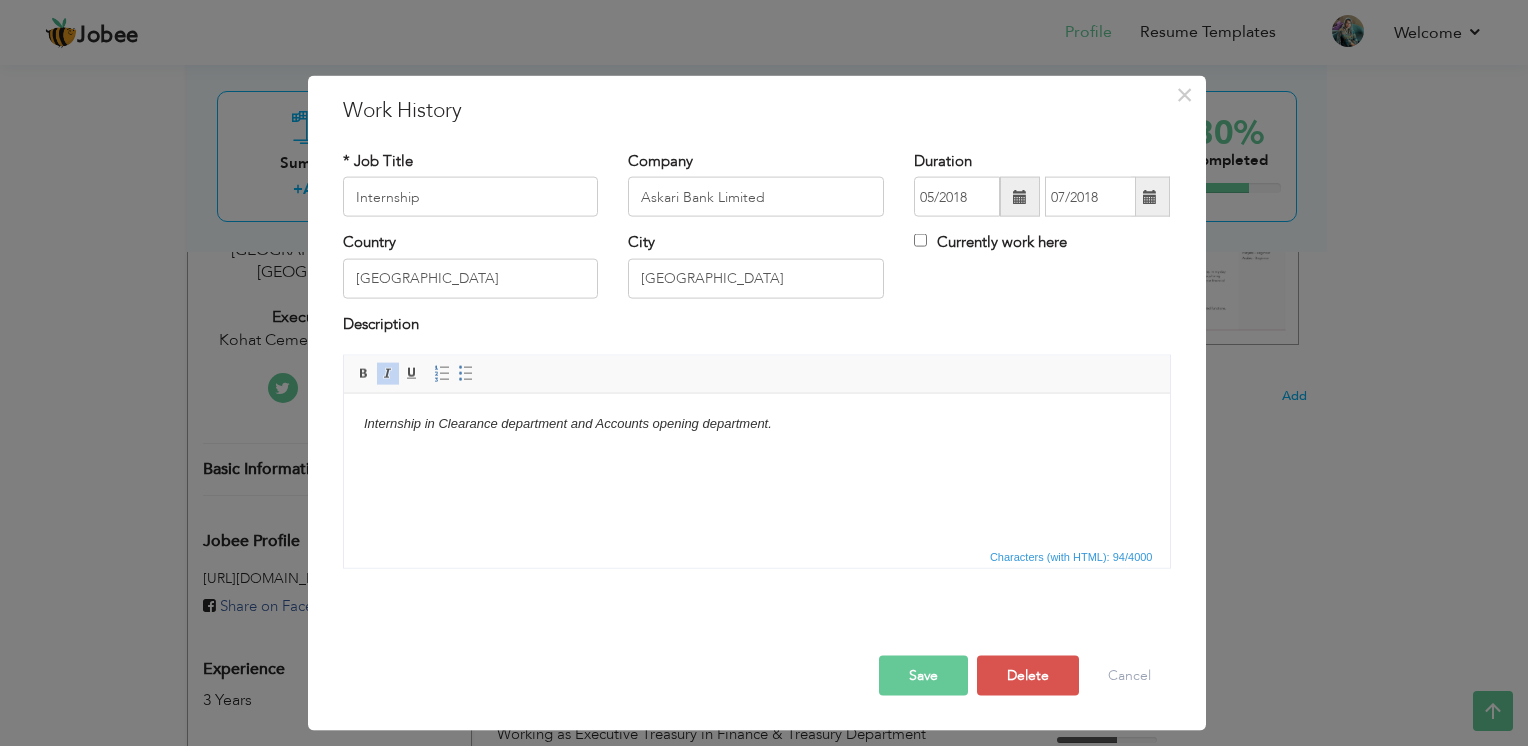 type 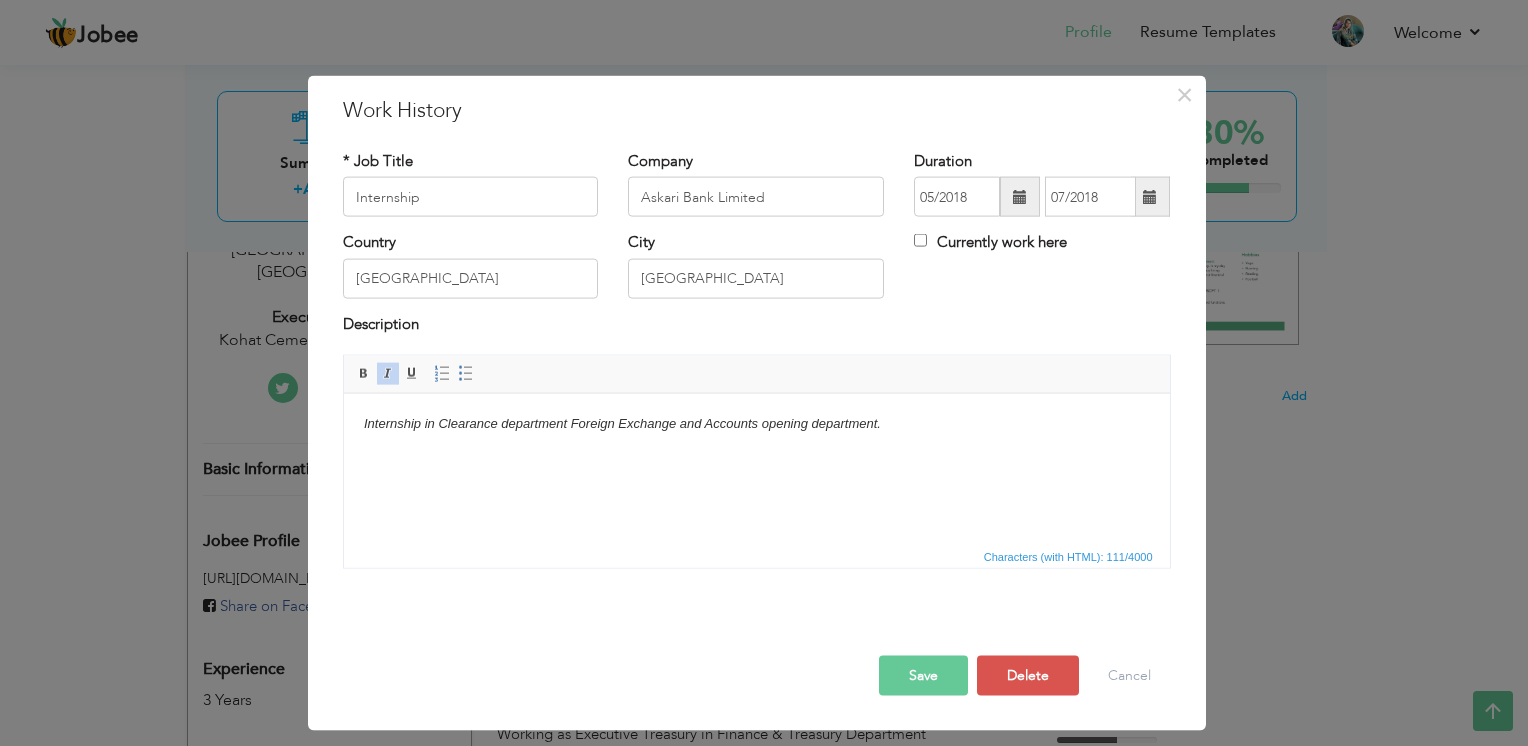 click on "Internship in Clearance department Foreign Exchange and Accounts opening department." at bounding box center (621, 422) 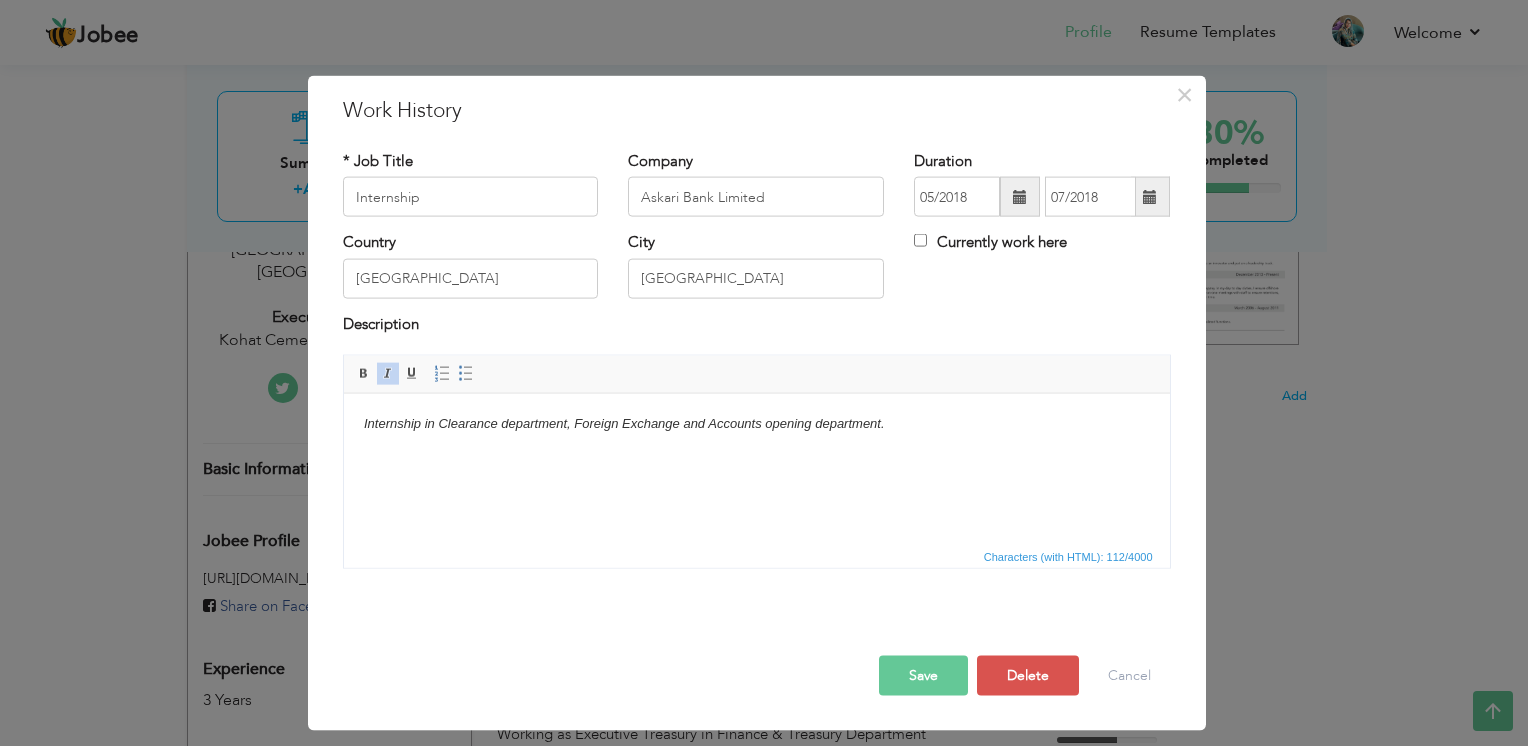 click on "Save" at bounding box center [923, 676] 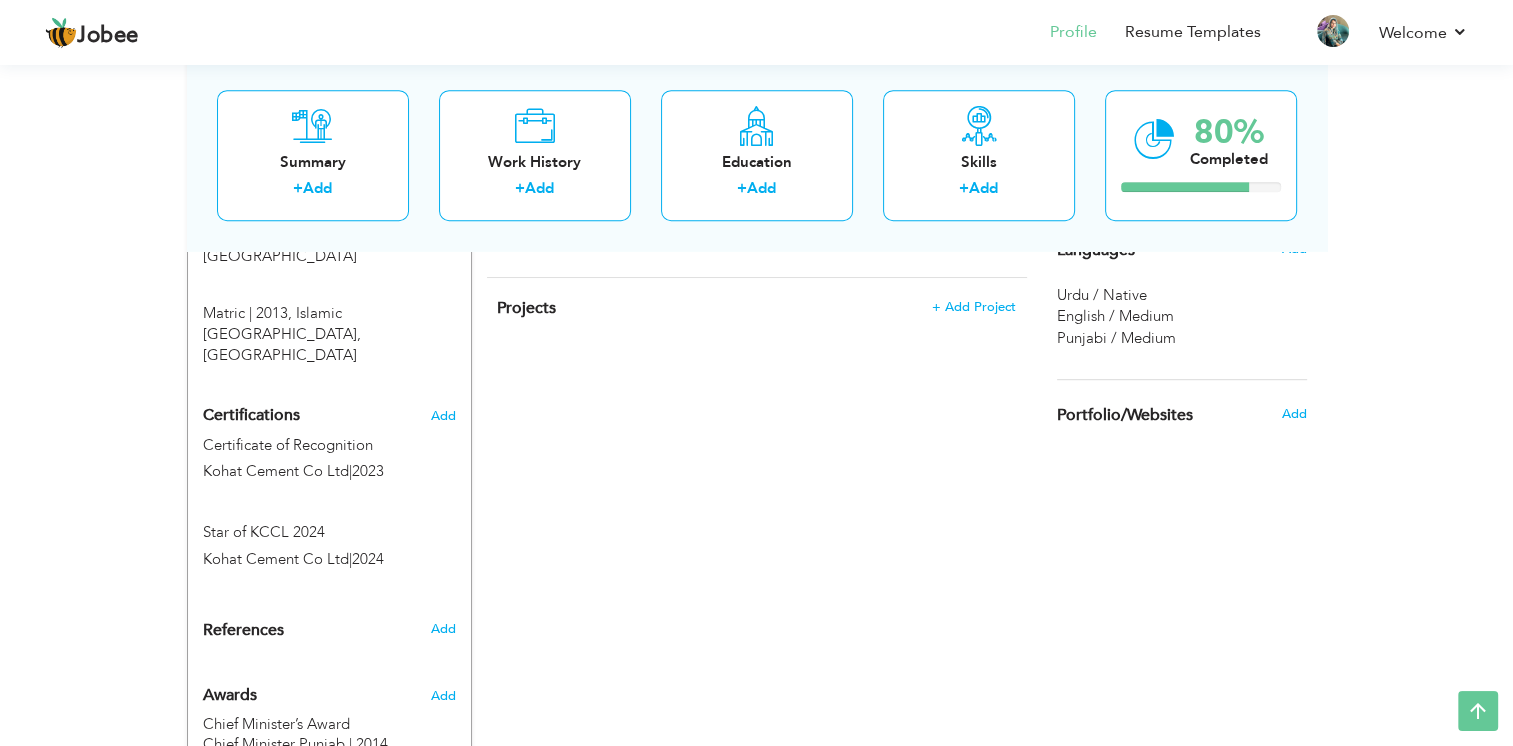 scroll, scrollTop: 1060, scrollLeft: 0, axis: vertical 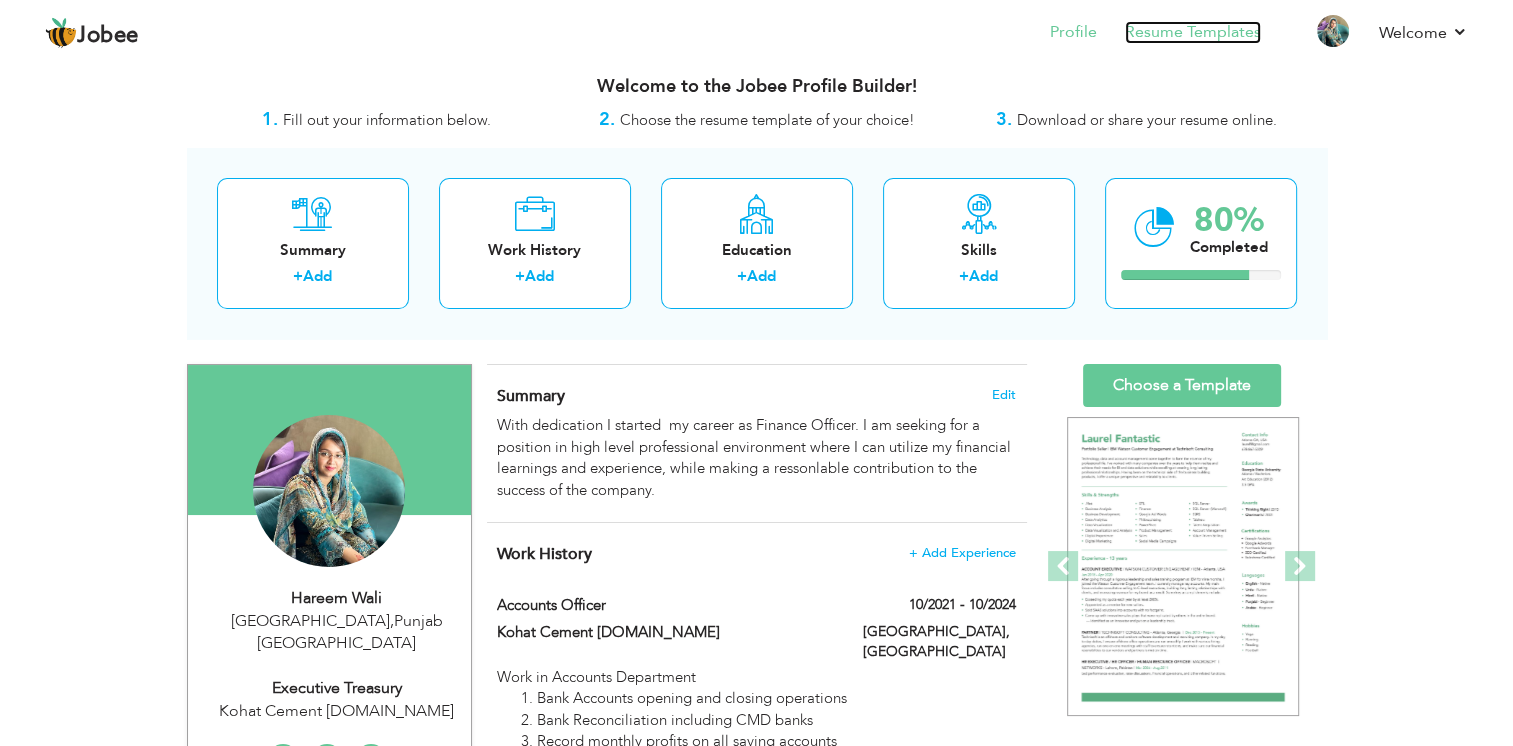 click on "Resume Templates" at bounding box center [1193, 32] 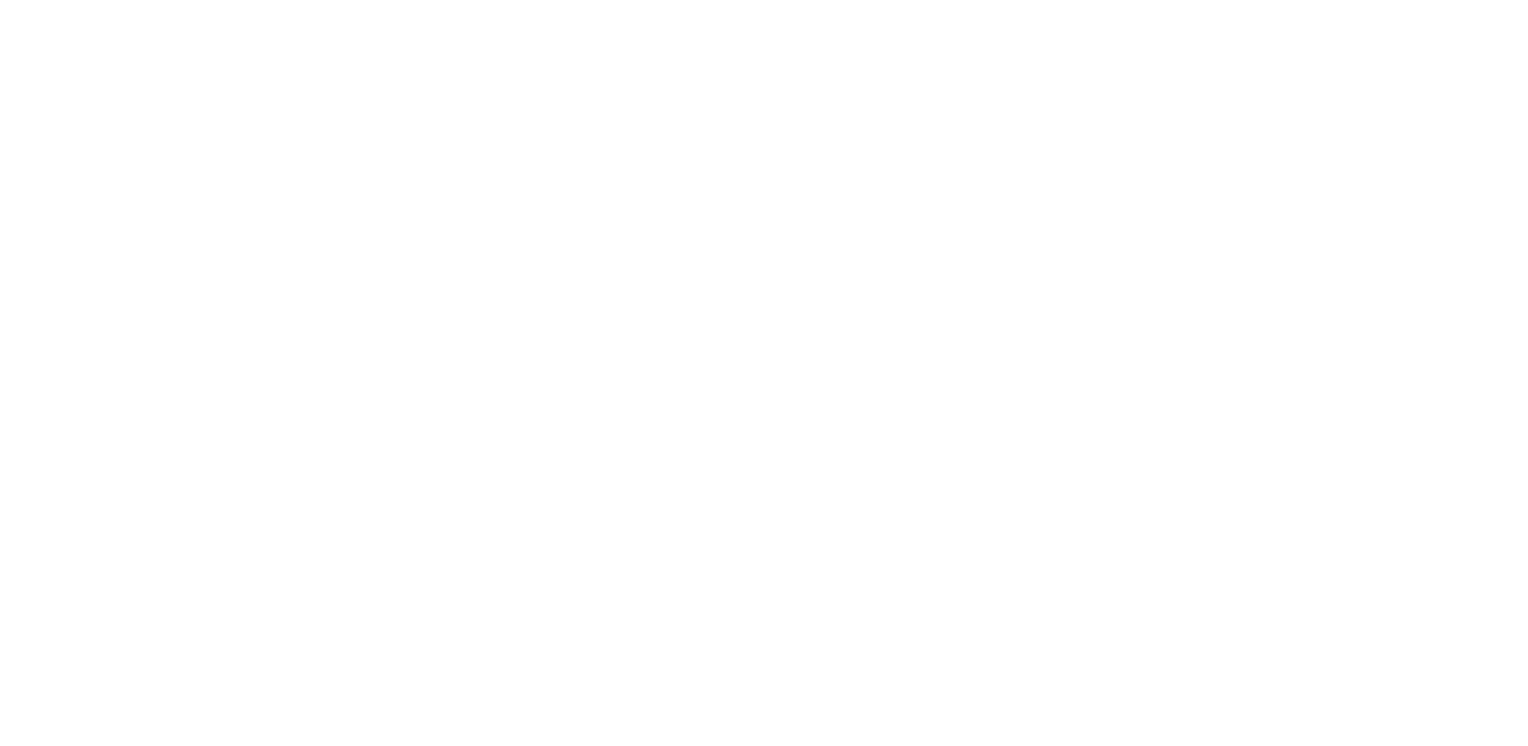 scroll, scrollTop: 0, scrollLeft: 0, axis: both 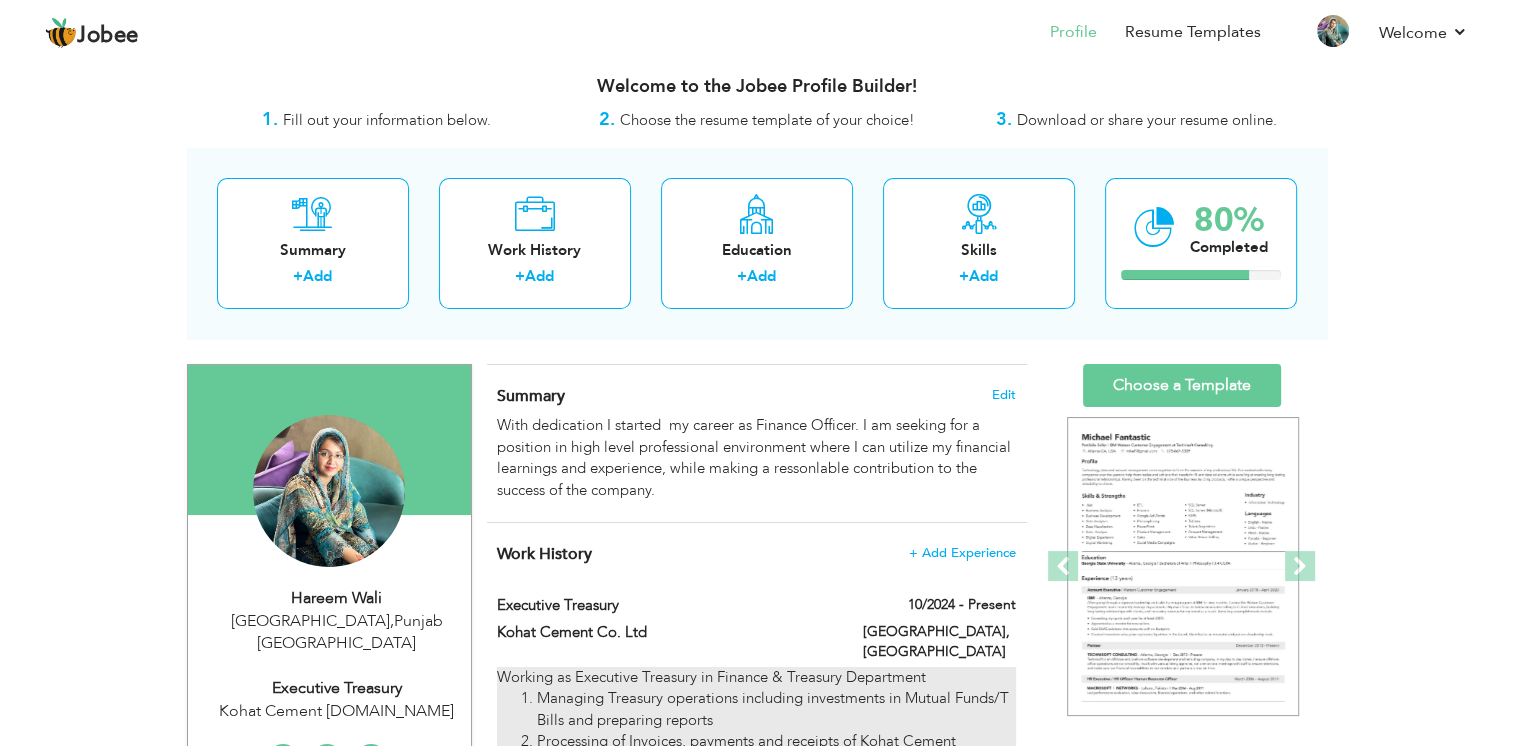 click on "Managing Treasury operations including investments in Mutual Funds/T Bills and preparing reports" at bounding box center (776, 709) 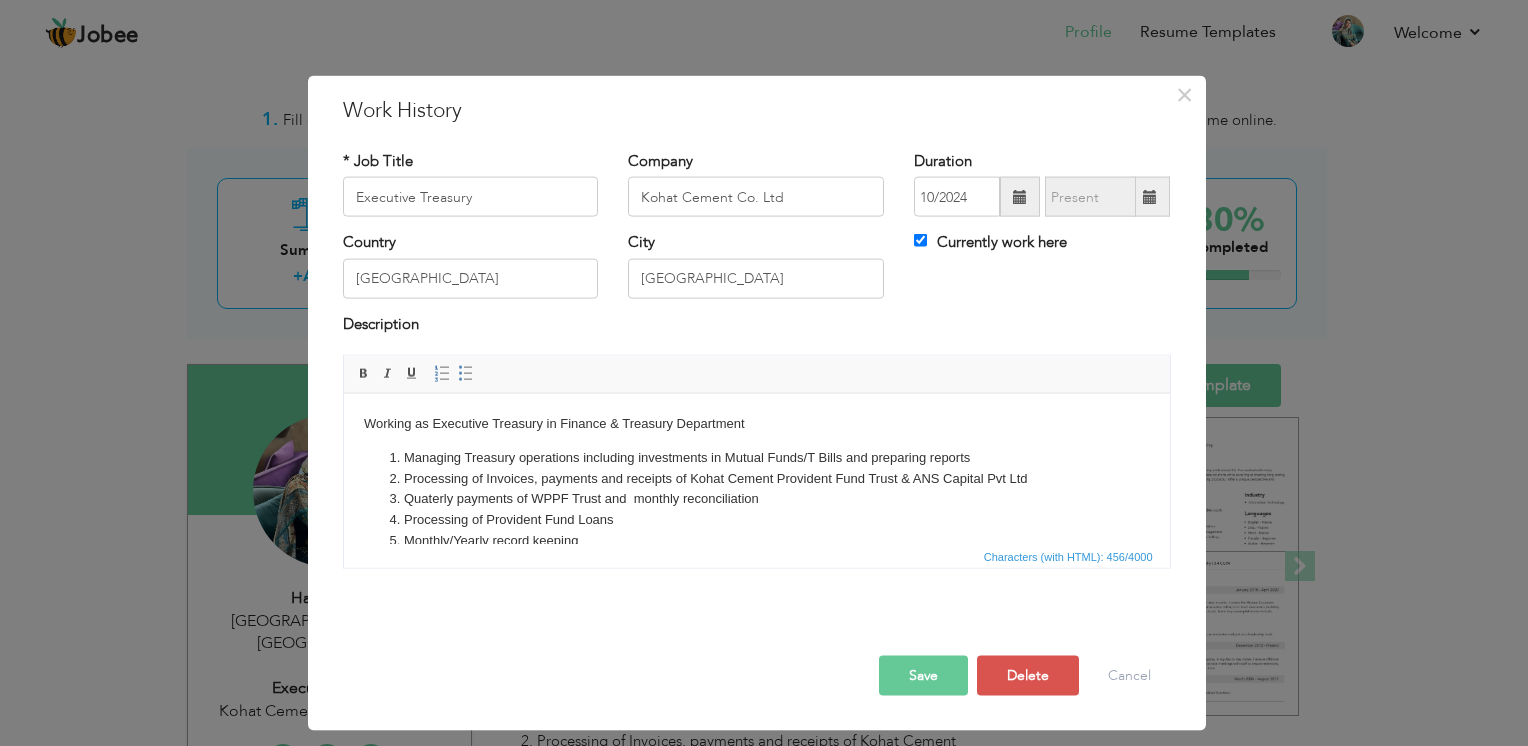 click on "Processing of Invoices, payments and receipts of Kohat Cement Provident Fund Trust & ANS Capital Pvt Ltd" at bounding box center [756, 478] 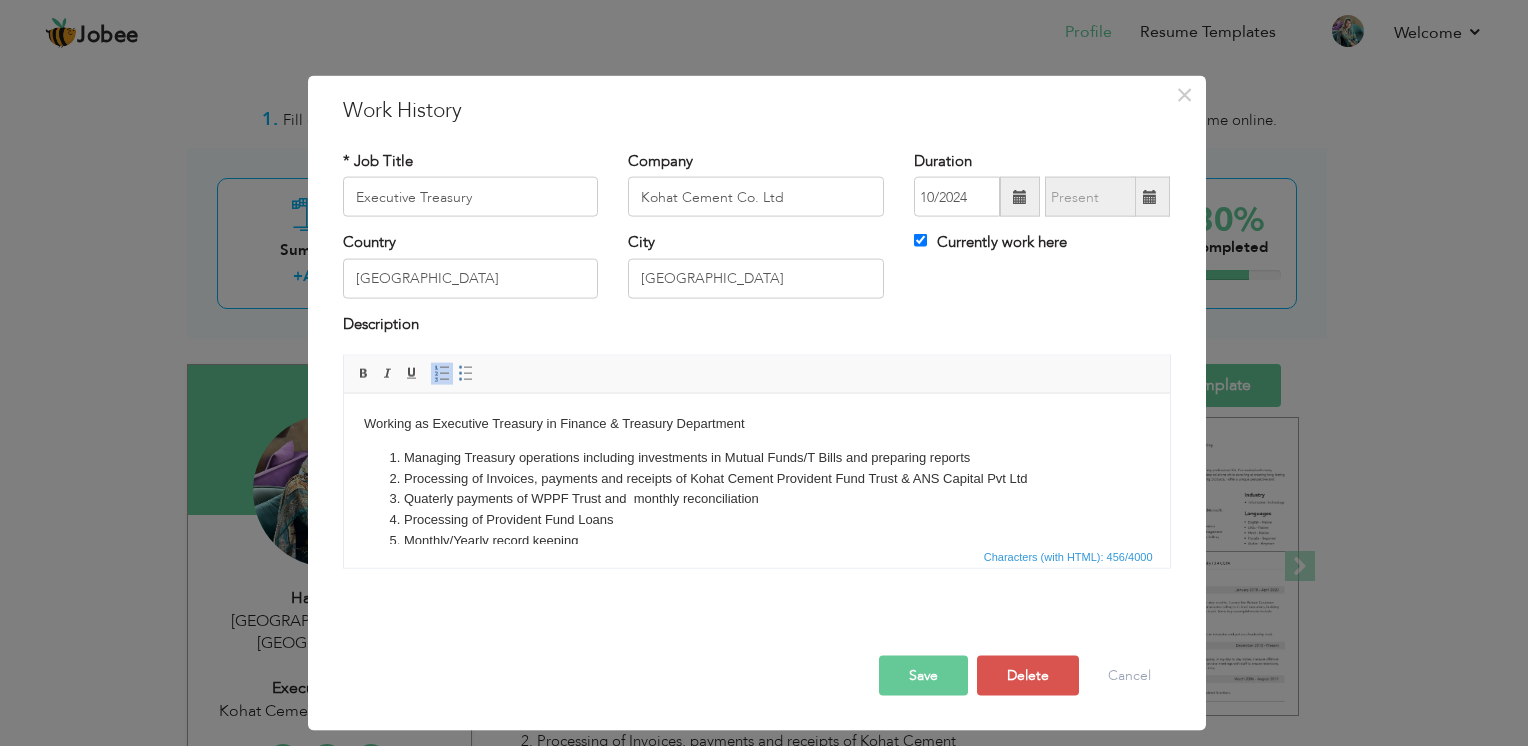 type 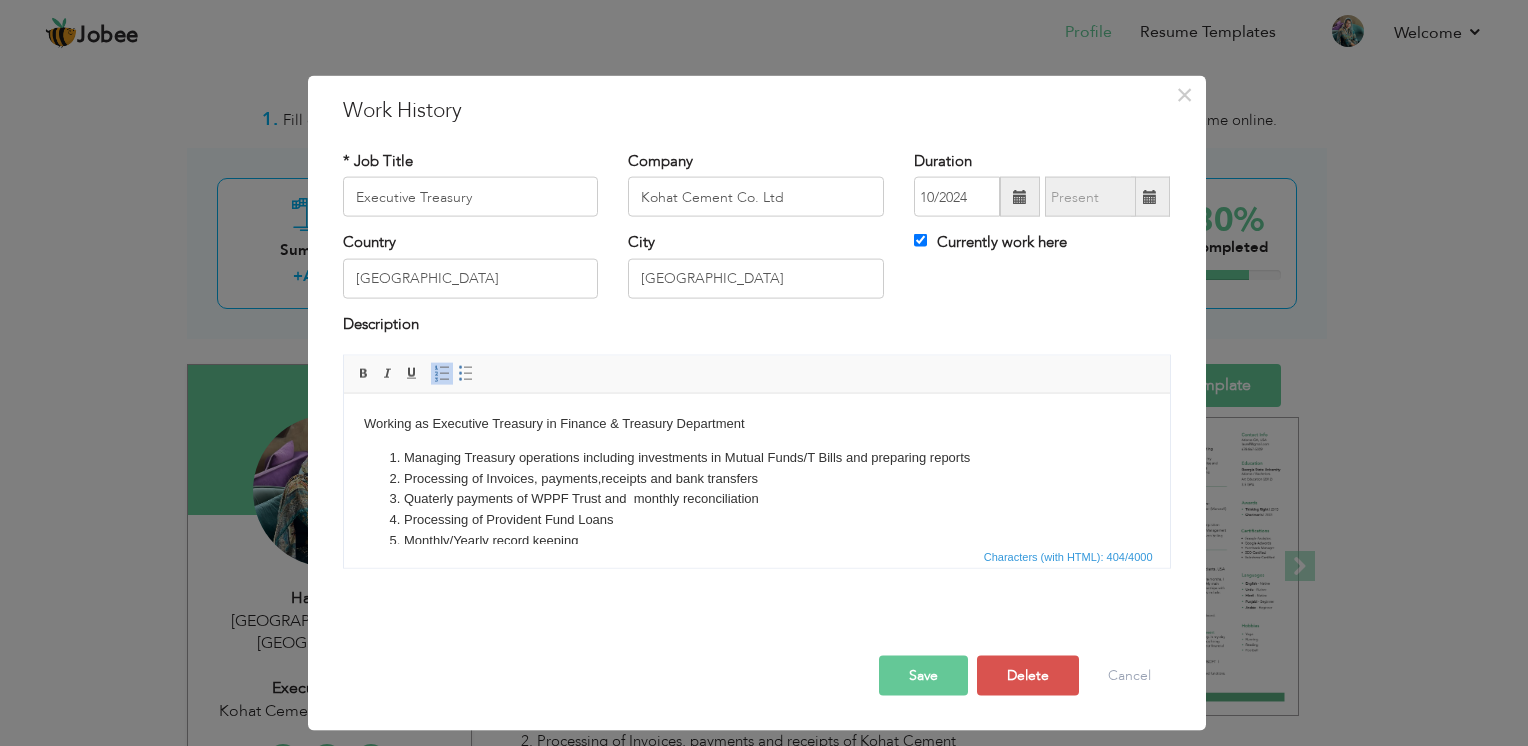click on "Save" at bounding box center (923, 676) 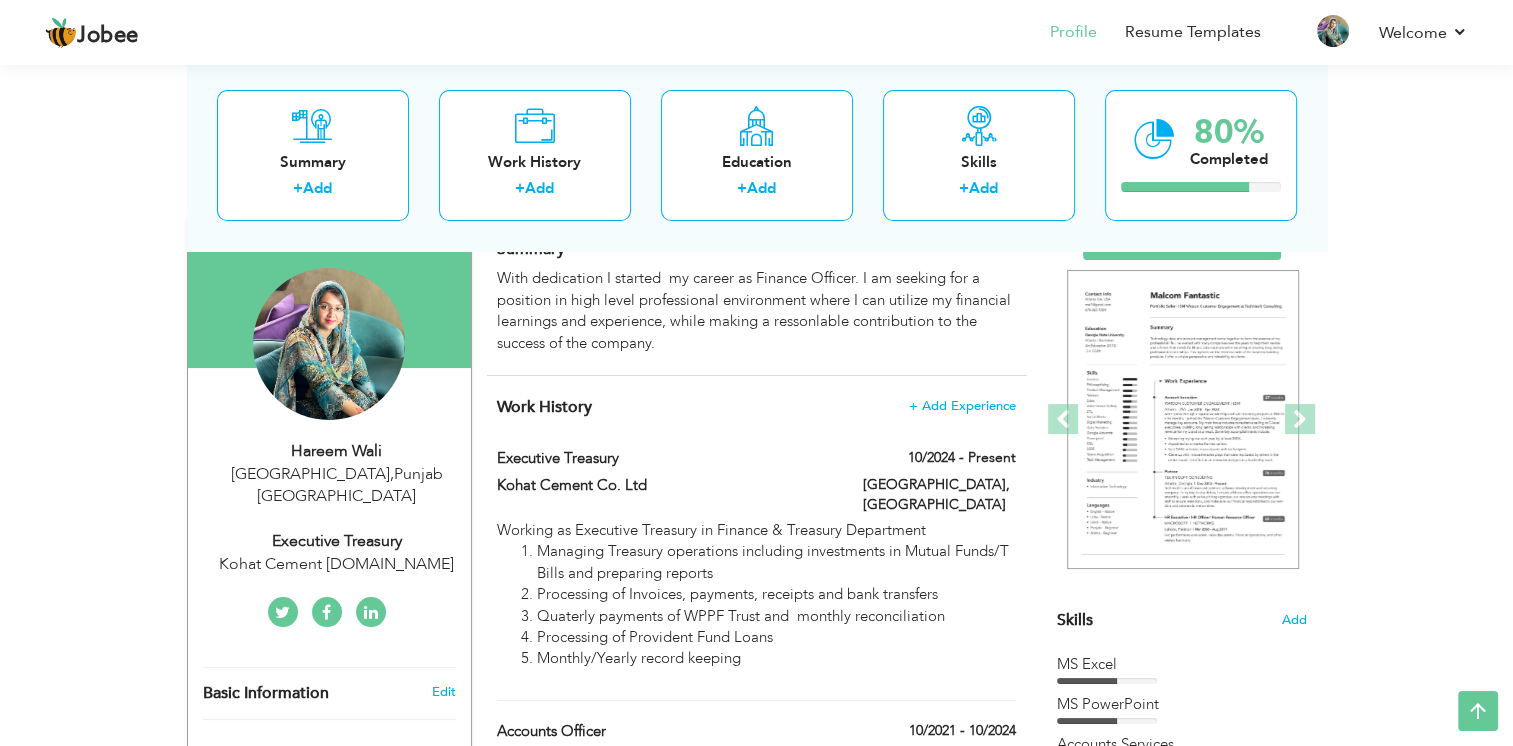 scroll, scrollTop: 162, scrollLeft: 0, axis: vertical 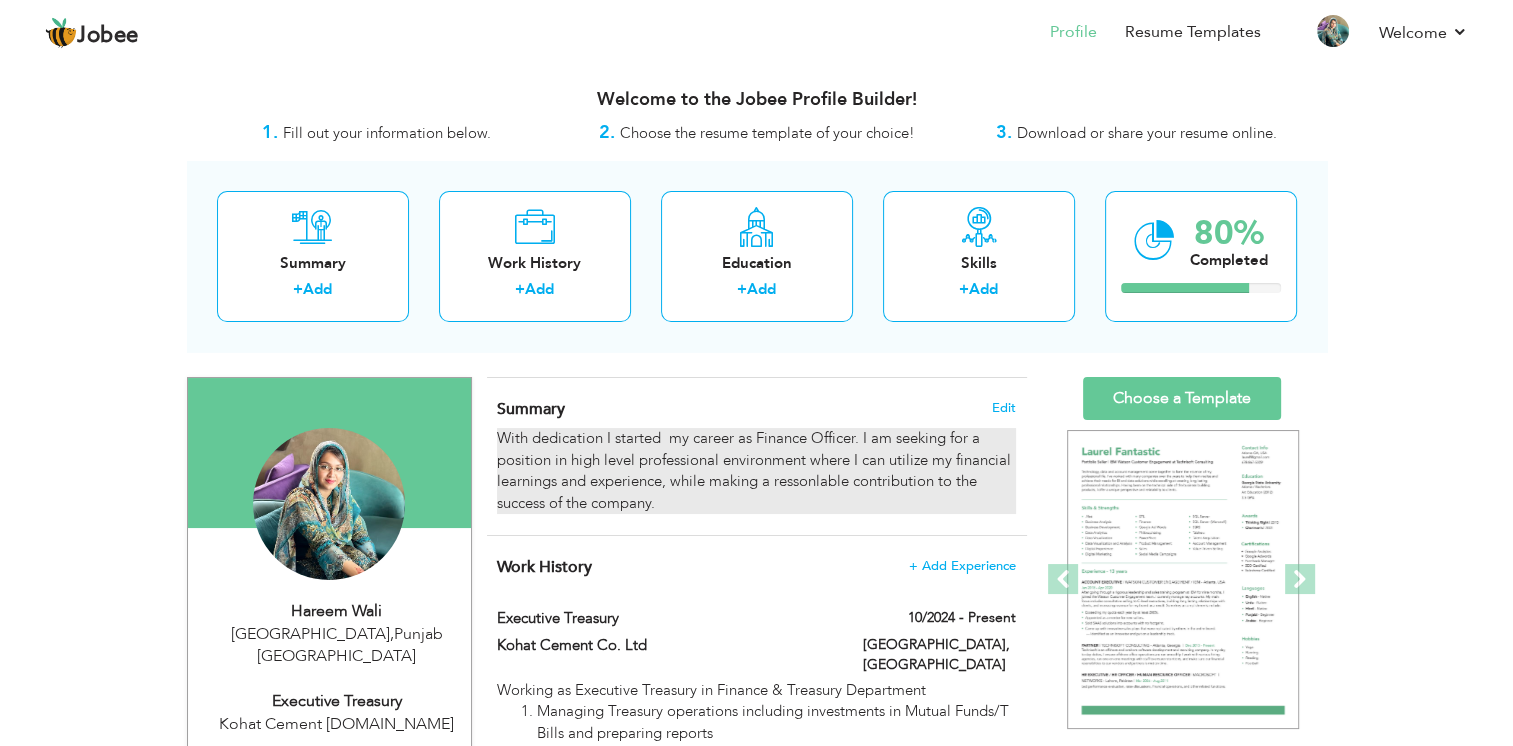 click on "With dedication I started  my career as Finance Officer. I am seeking for a position in high level professional environment where I can utilize my financial learnings and experience, while making a ressonlable contribution to the success of the company." at bounding box center [756, 471] 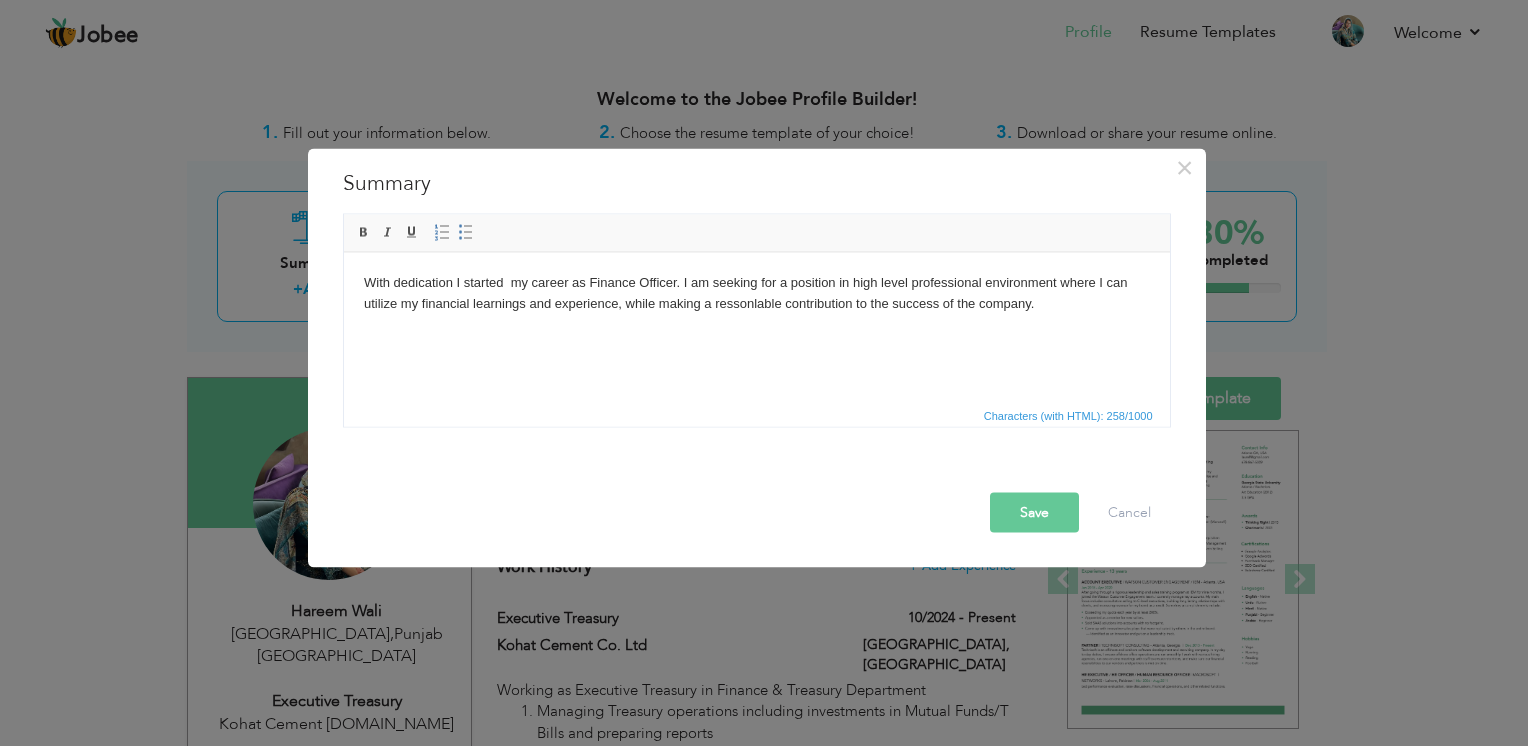 click on "With dedication I started  my career as Finance Officer. I am seeking for a position in high level professional environment where I can utilize my financial learnings and experience, while making a ressonlable contribution to the success of the company." at bounding box center [756, 293] 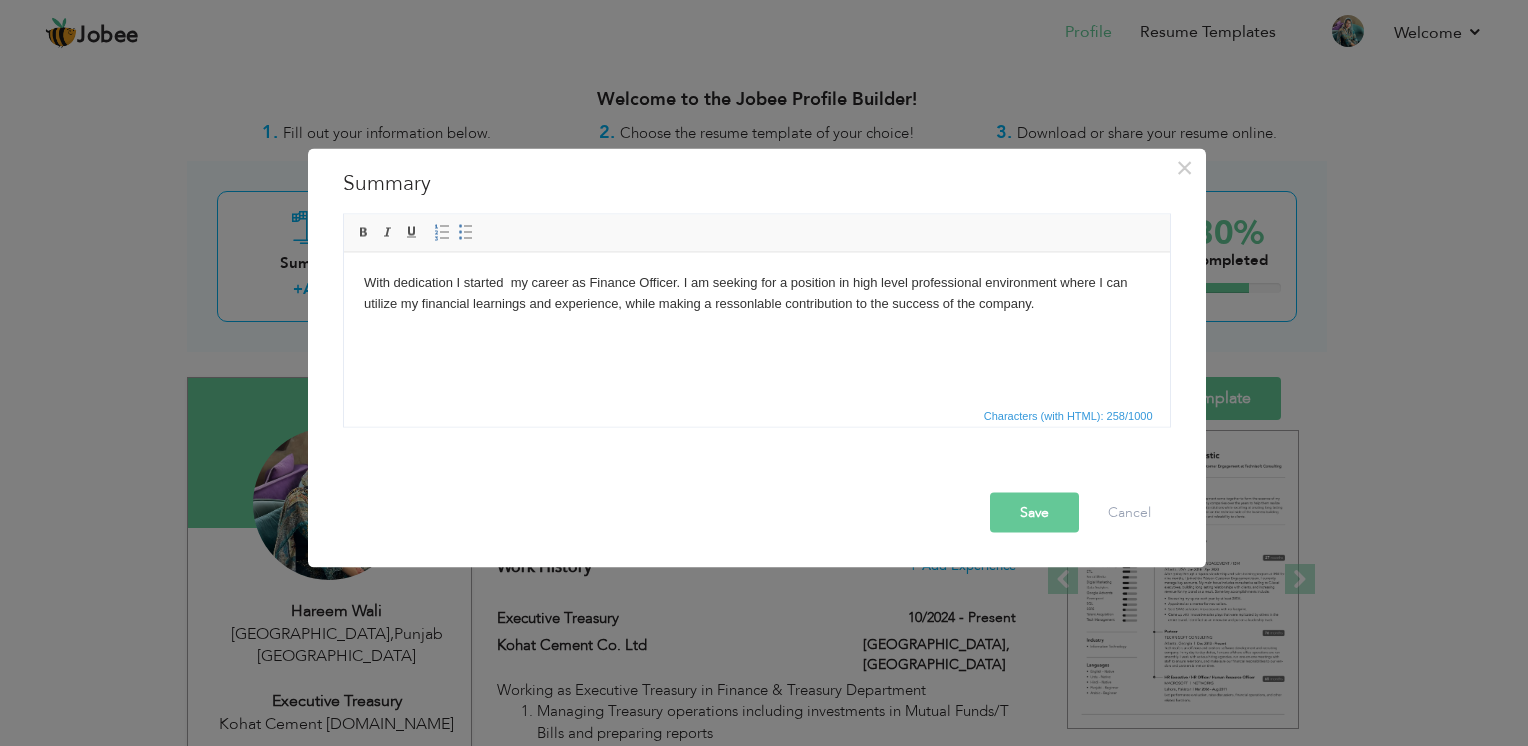 type 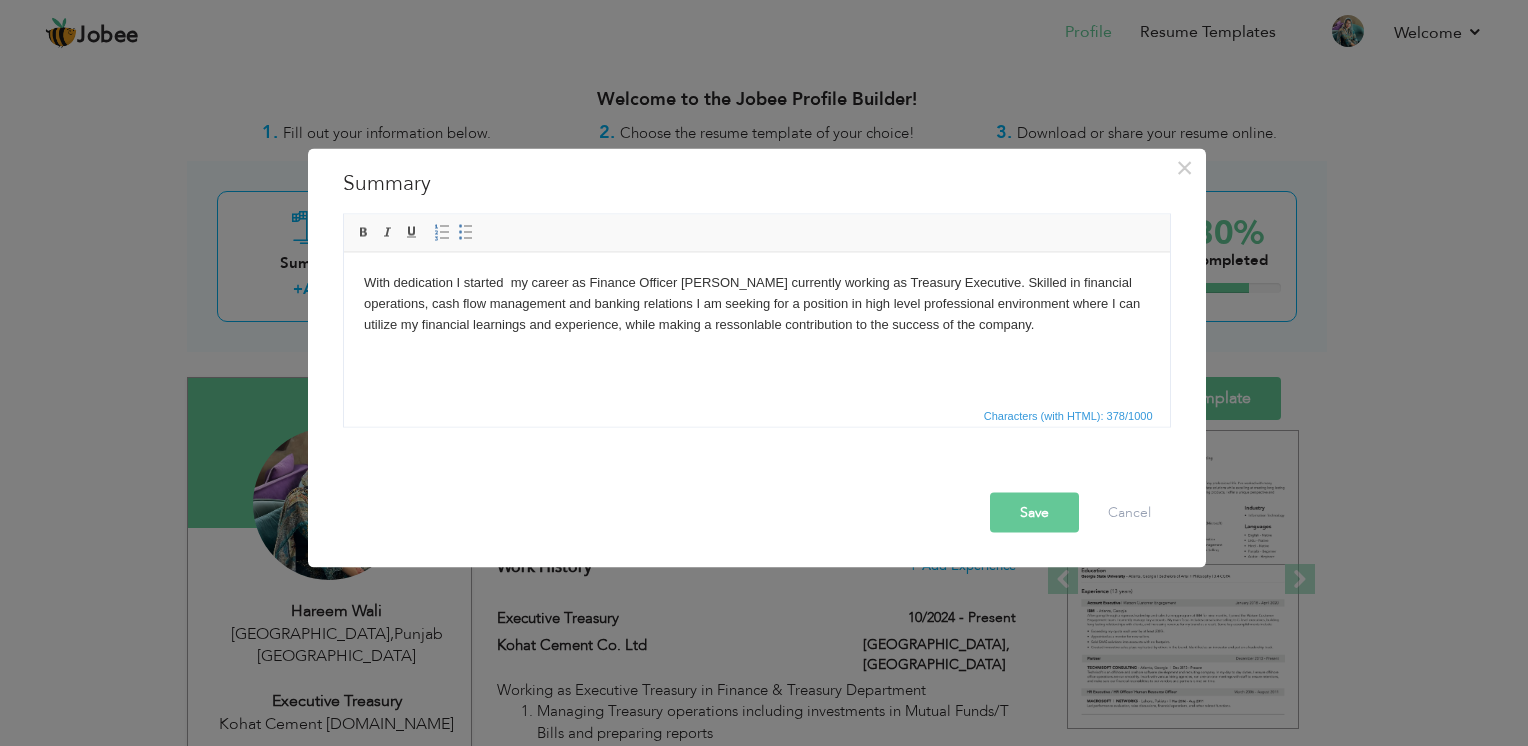 click on "With dedication I started  my career as Finance Officer ans currently working as Treasury Executive. Skilled in financial operations, cash flow management and banking relations I am seeking for a position in high level professional environment where I can utilize my financial learnings and experience, while making a ressonlable contribution to the success of the company." at bounding box center [756, 303] 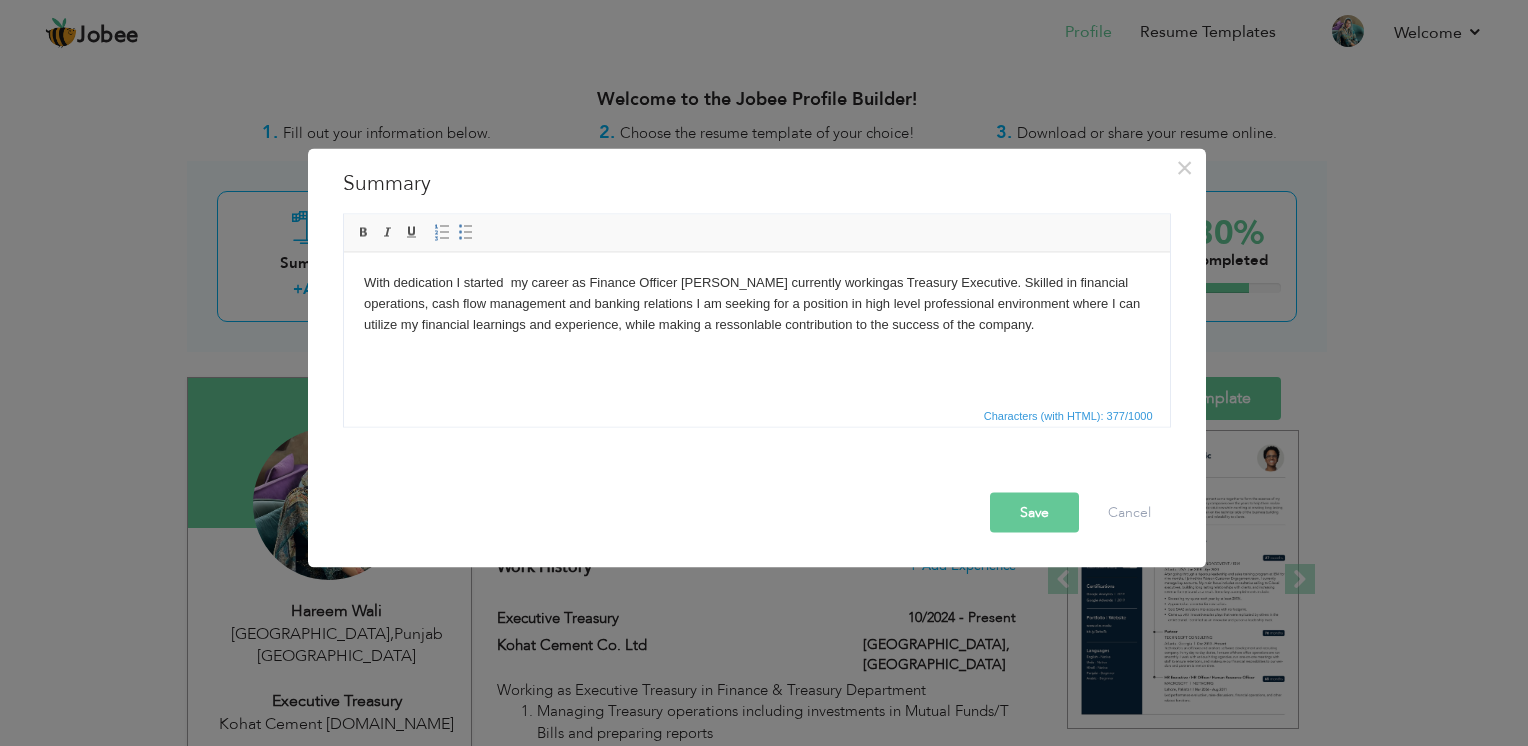 click on "With dedication I started  my career as Finance Officer ans currently workingas Treasury Executive. Skilled in financial operations, cash flow management and banking relations I am seeking for a position in high level professional environment where I can utilize my financial learnings and experience, while making a ressonlable contribution to the success of the company." at bounding box center [756, 303] 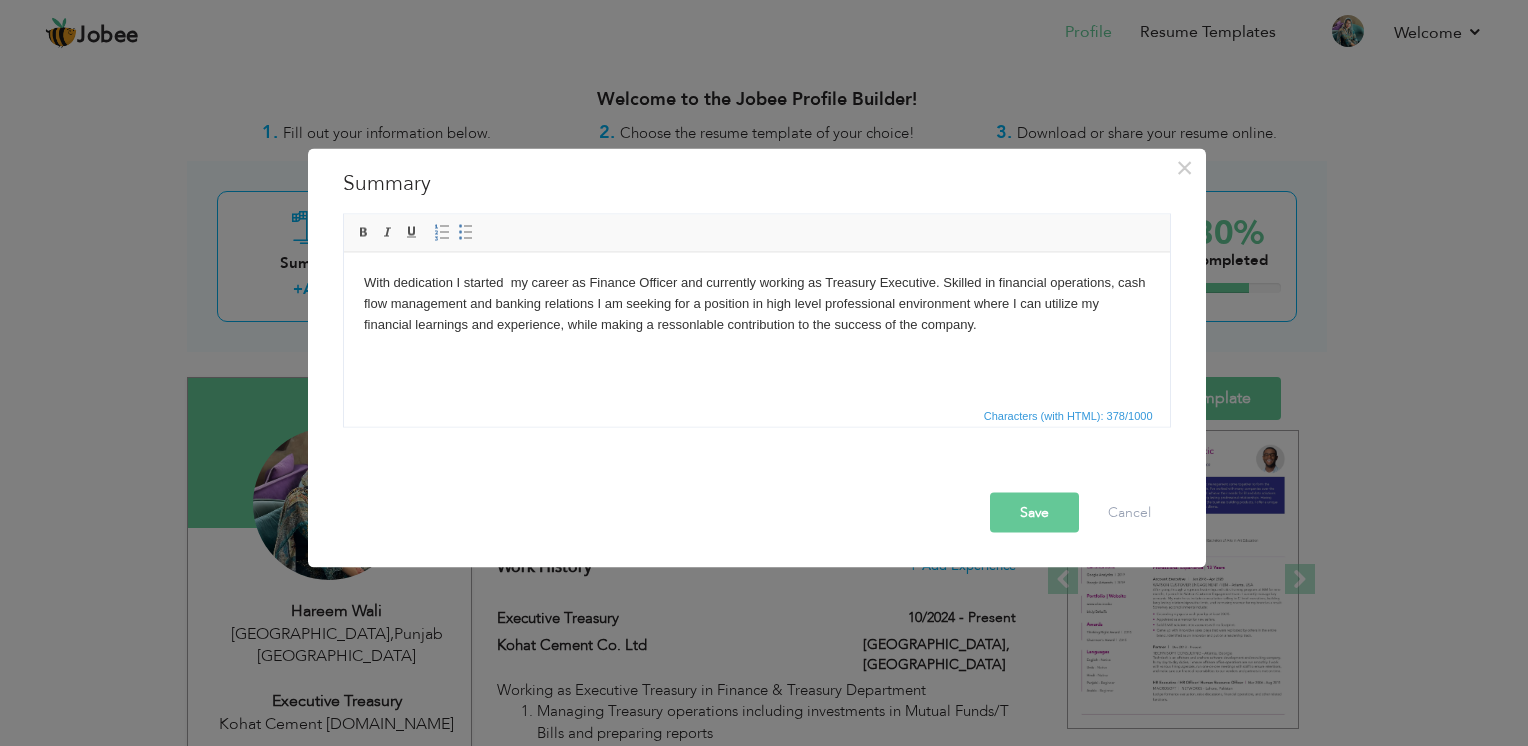 click on "With dedication I started  my career as Finance Officer and currently working as Treasury Executive. Skilled in financial operations, cash flow management and banking relations I am seeking for a position in high level professional environment where I can utilize my financial learnings and experience, while making a ressonlable contribution to the success of the company." at bounding box center (756, 303) 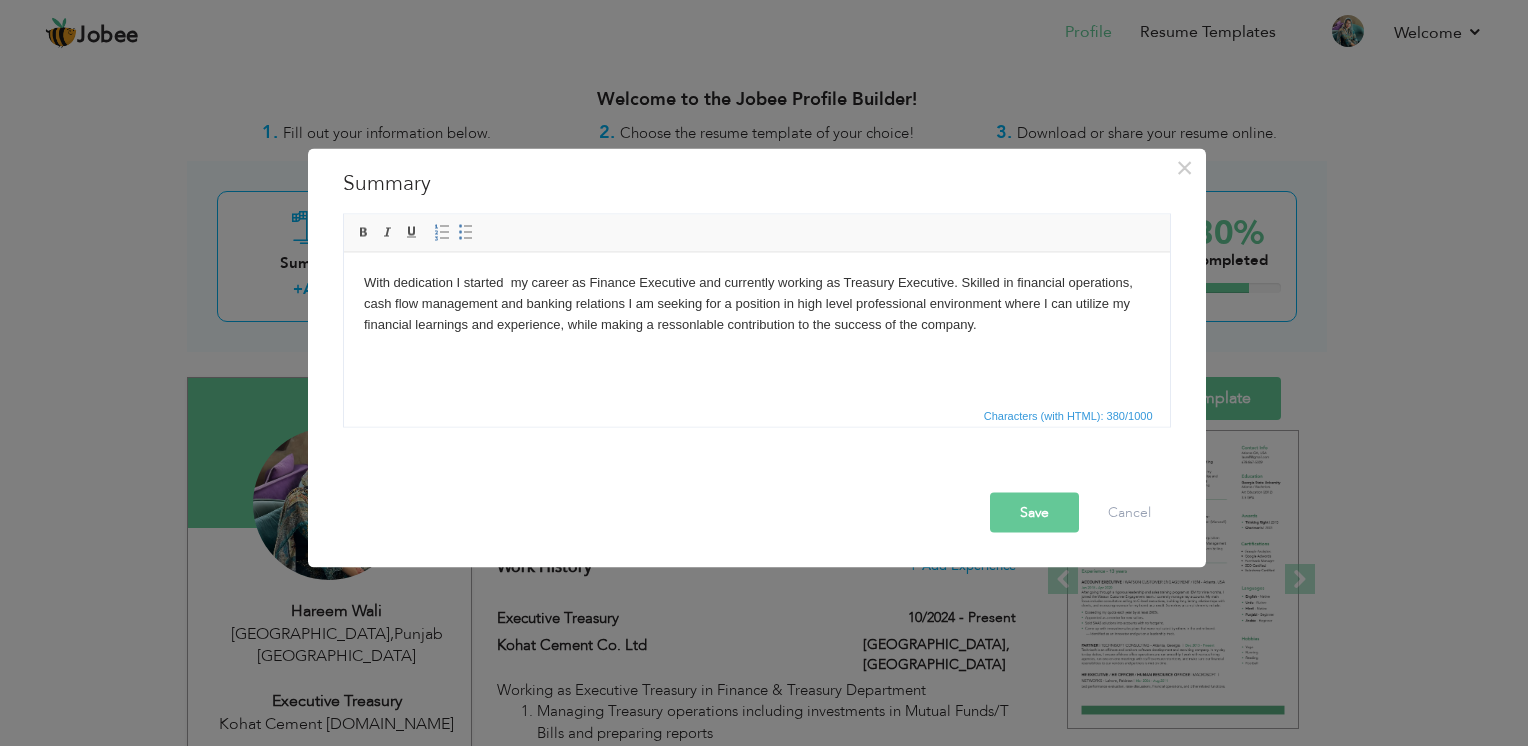 click on "With dedication I started  my career as Finance Executive and currently working as Treasury Executive. Skilled in financial operations, cash flow management and banking relations I am seeking for a position in high level professional environment where I can utilize my financial learnings and experience, while making a ressonlable contribution to the success of the company." at bounding box center [756, 303] 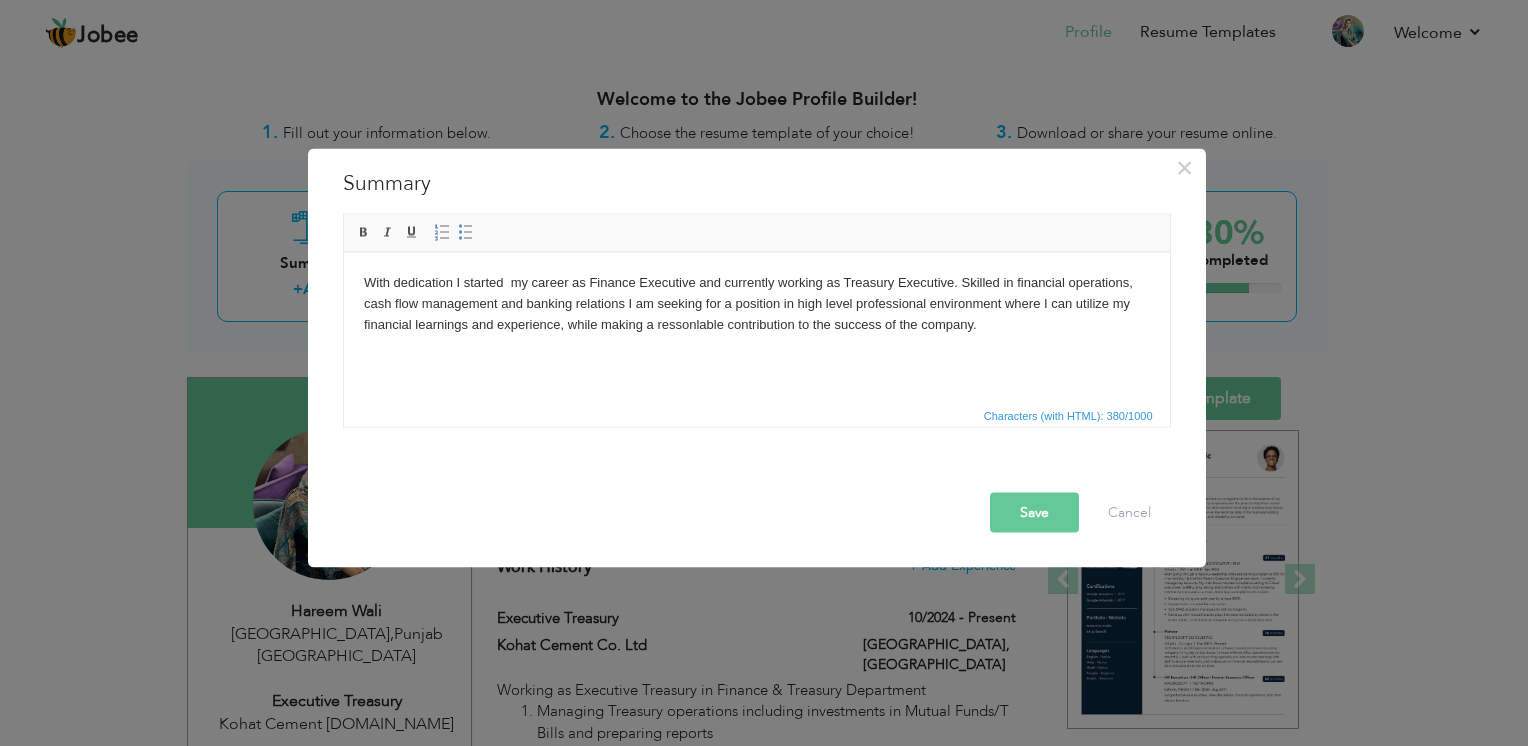 click on "With dedication I started  my career as Finance Executive and currently working as Treasury Executive. Skilled in financial operations, cash flow management and banking relations I am seeking for a position in high level professional environment where I can utilize my financial learnings and experience, while making a ressonlable contribution to the success of the company." at bounding box center [756, 303] 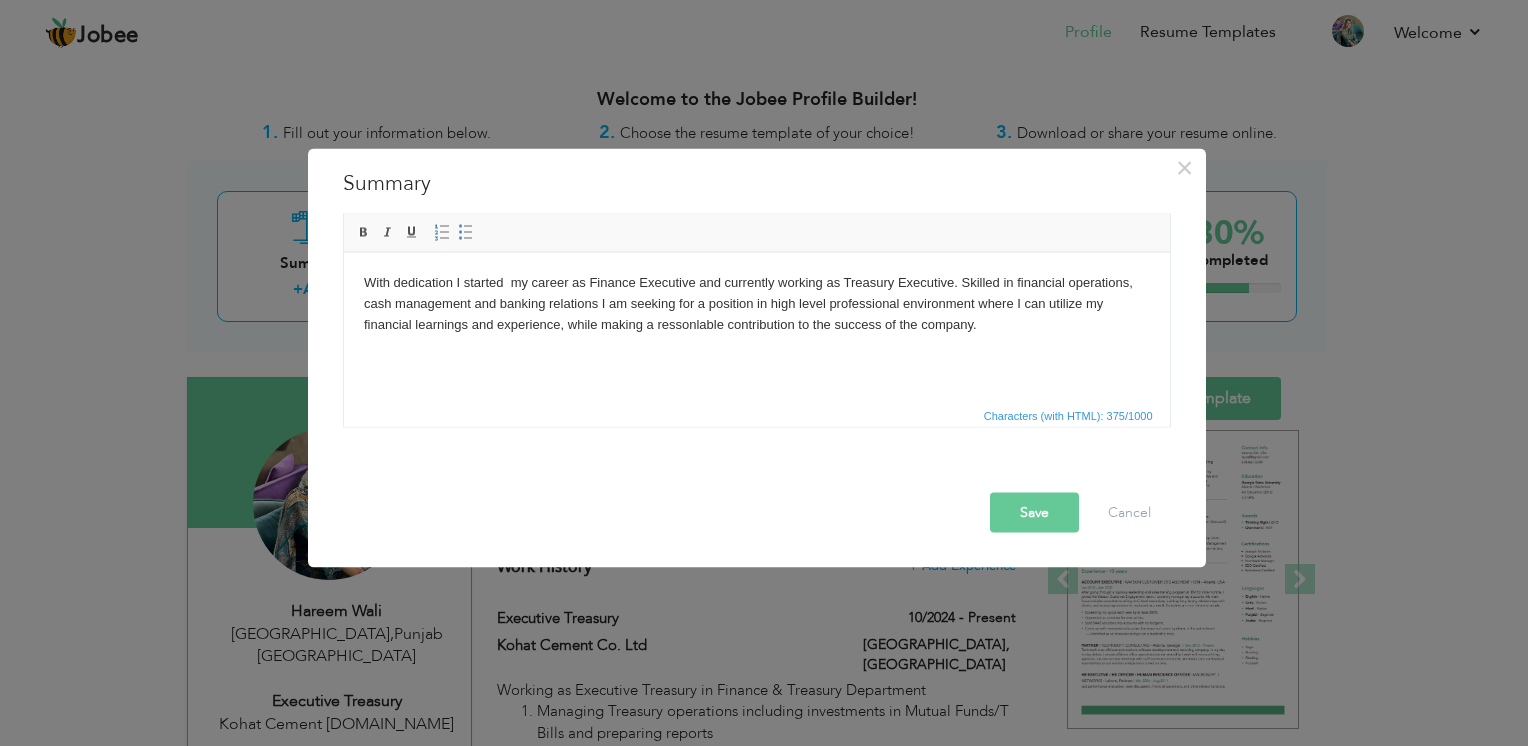 click on "With dedication I started  my career as Finance Executive and currently working as Treasury Executive. Skilled in financial operations, cash management and banking relations I am seeking for a position in high level professional environment where I can utilize my financial learnings and experience, while making a ressonlable contribution to the success of the company." at bounding box center [756, 303] 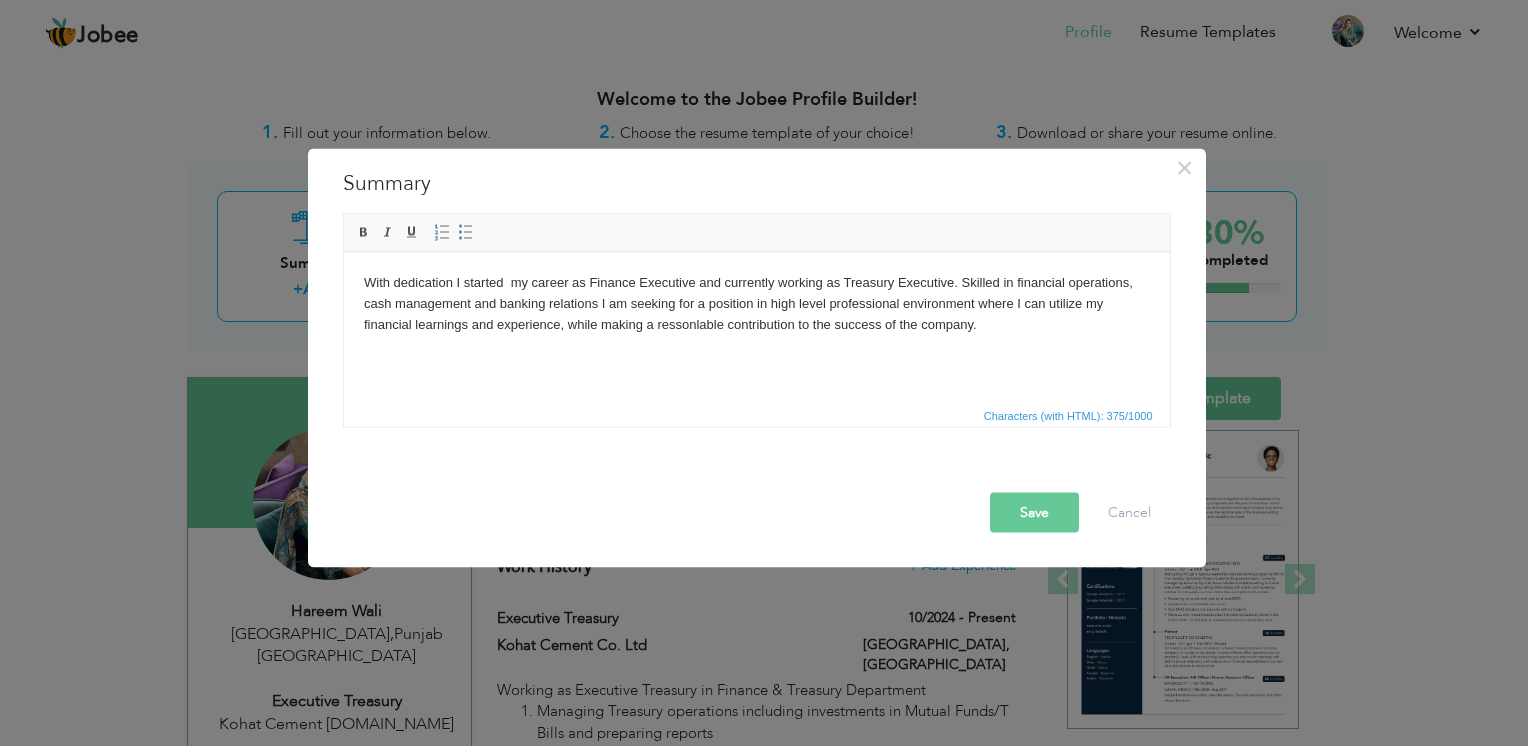 click on "With dedication I started  my career as Finance Executive and currently working as Treasury Executive. Skilled in financial operations, cash management and banking relations I am seeking for a position in high level professional environment where I can utilize my financial learnings and experience, while making a ressonlable contribution to the success of the company." at bounding box center (756, 303) 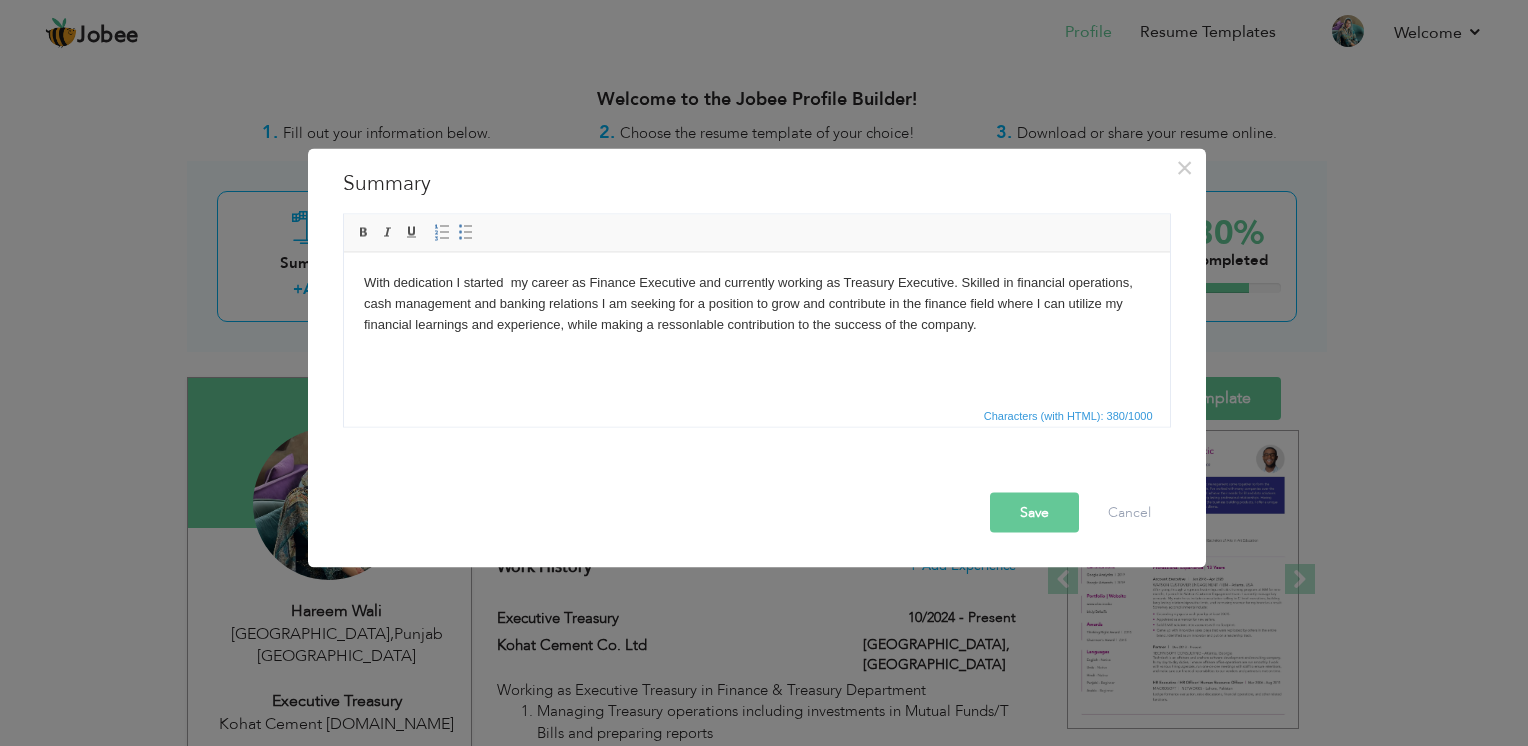 click on "With dedication I started  my career as Finance Executive and currently working as Treasury Executive. Skilled in financial operations, cash management and banking relations I am seeking for a position to grow and contribute in the finance field where I can utilize my financial learnings and experience, while making a ressonlable contribution to the success of the company." at bounding box center [756, 303] 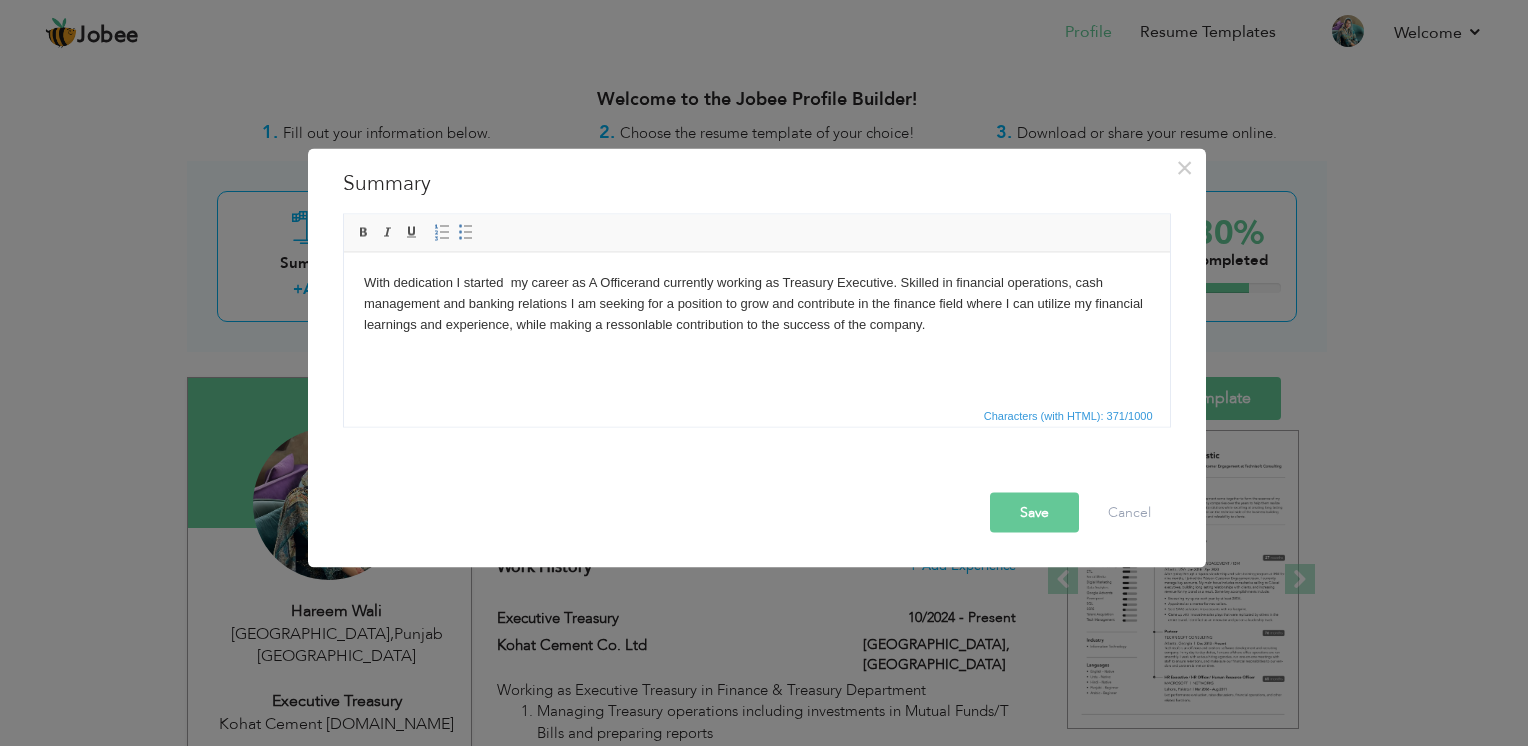 click on "Save" at bounding box center [1034, 513] 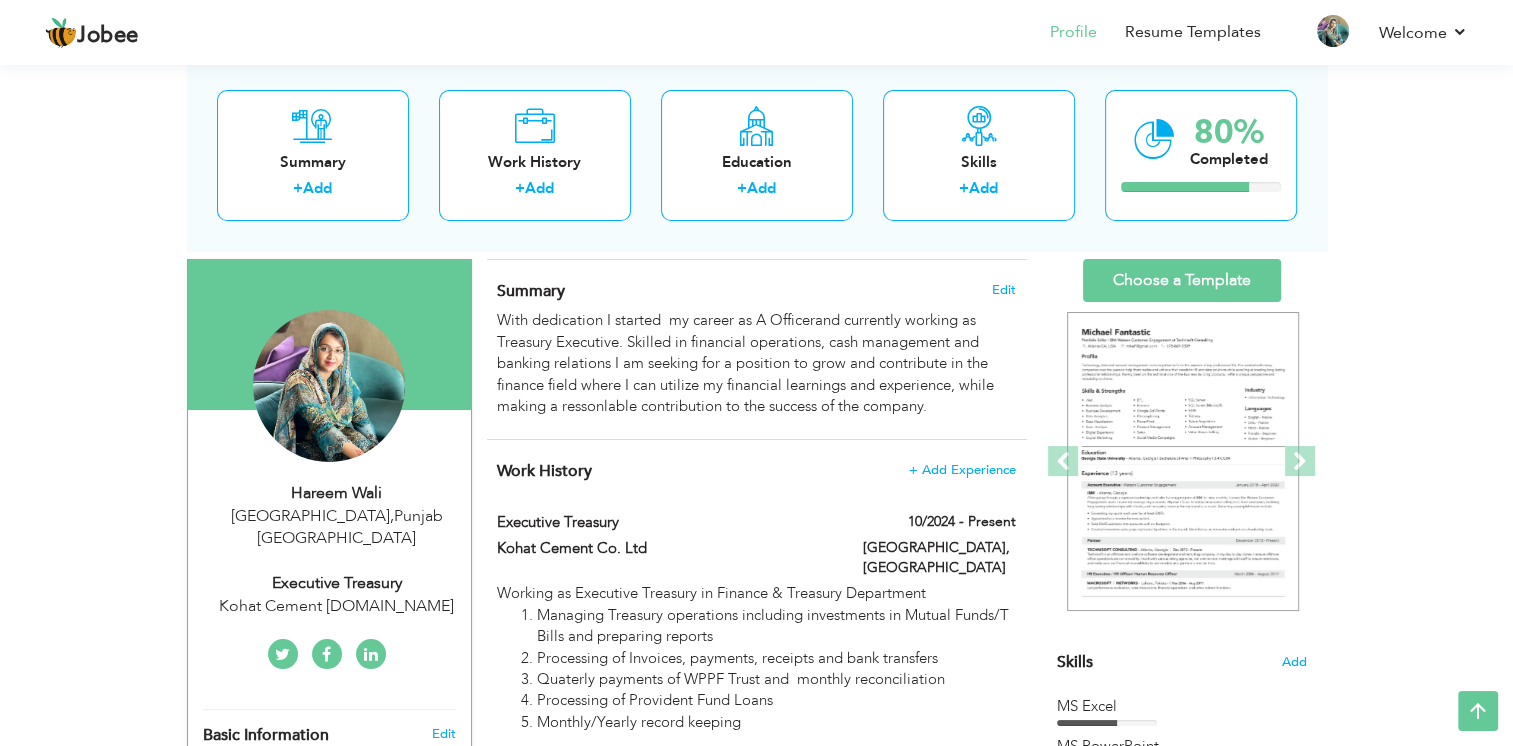 scroll, scrollTop: 103, scrollLeft: 0, axis: vertical 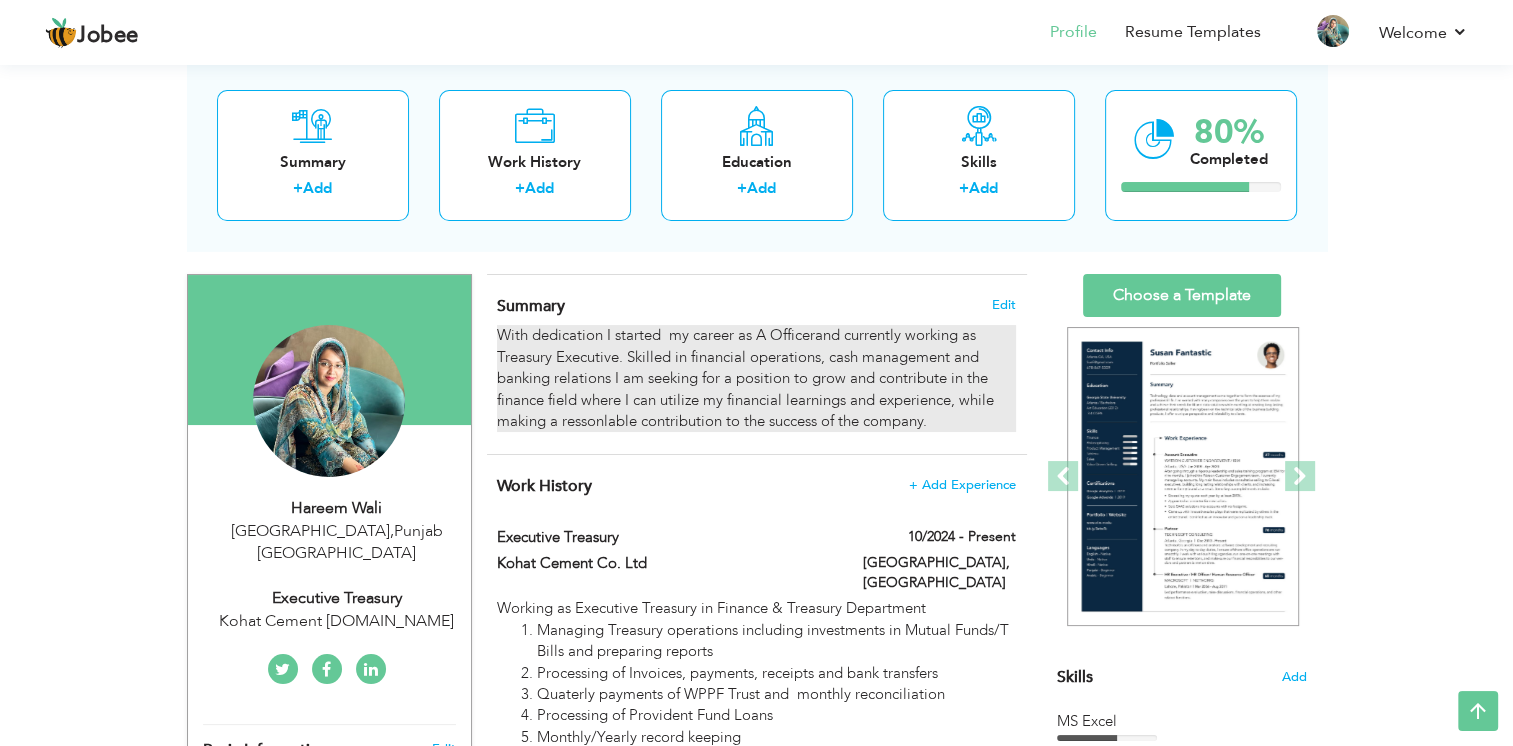 click on "With dedication I started  my career as A Officerand currently working as Treasury Executive. Skilled in financial operations, cash management and banking relations I am seeking for a position to grow and contribute in the finance field where I can utilize my financial learnings and experience, while making a ressonlable contribution to the success of the company." at bounding box center [756, 378] 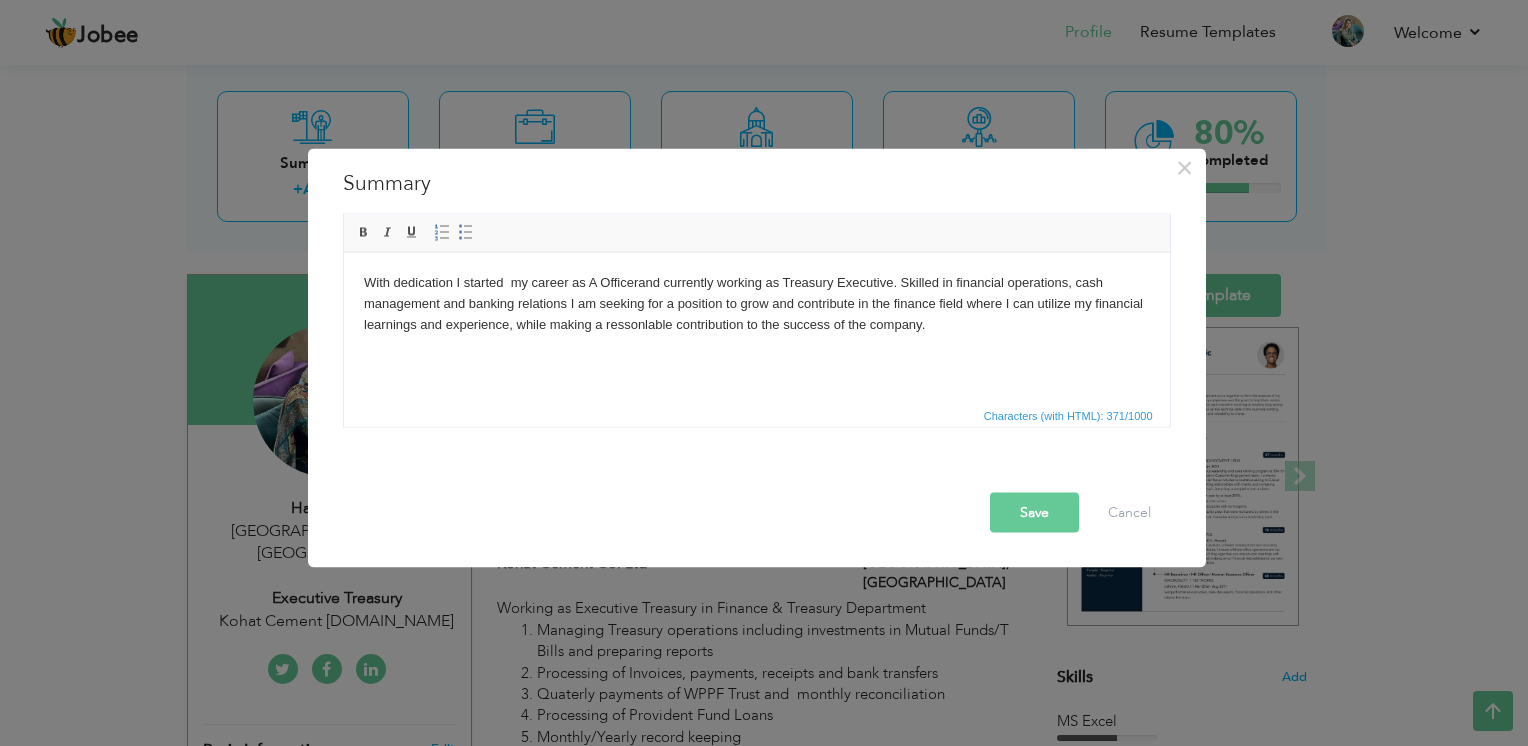 click on "With dedication I started  my career as A Officerand currently working as Treasury Executive. Skilled in financial operations, cash management and banking relations I am seeking for a position to grow and contribute in the finance field where I can utilize my financial learnings and experience, while making a ressonlable contribution to the success of the company." at bounding box center (756, 303) 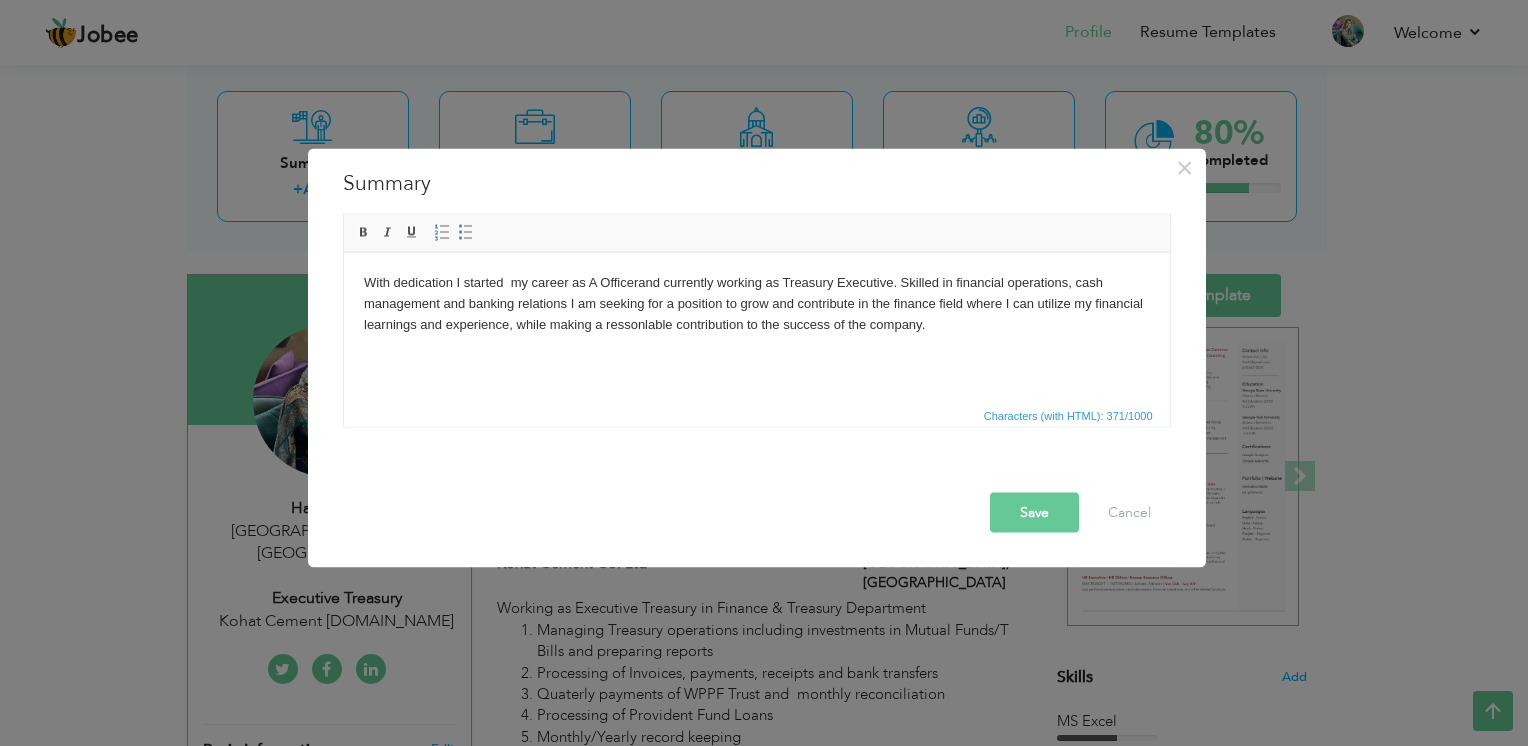 type 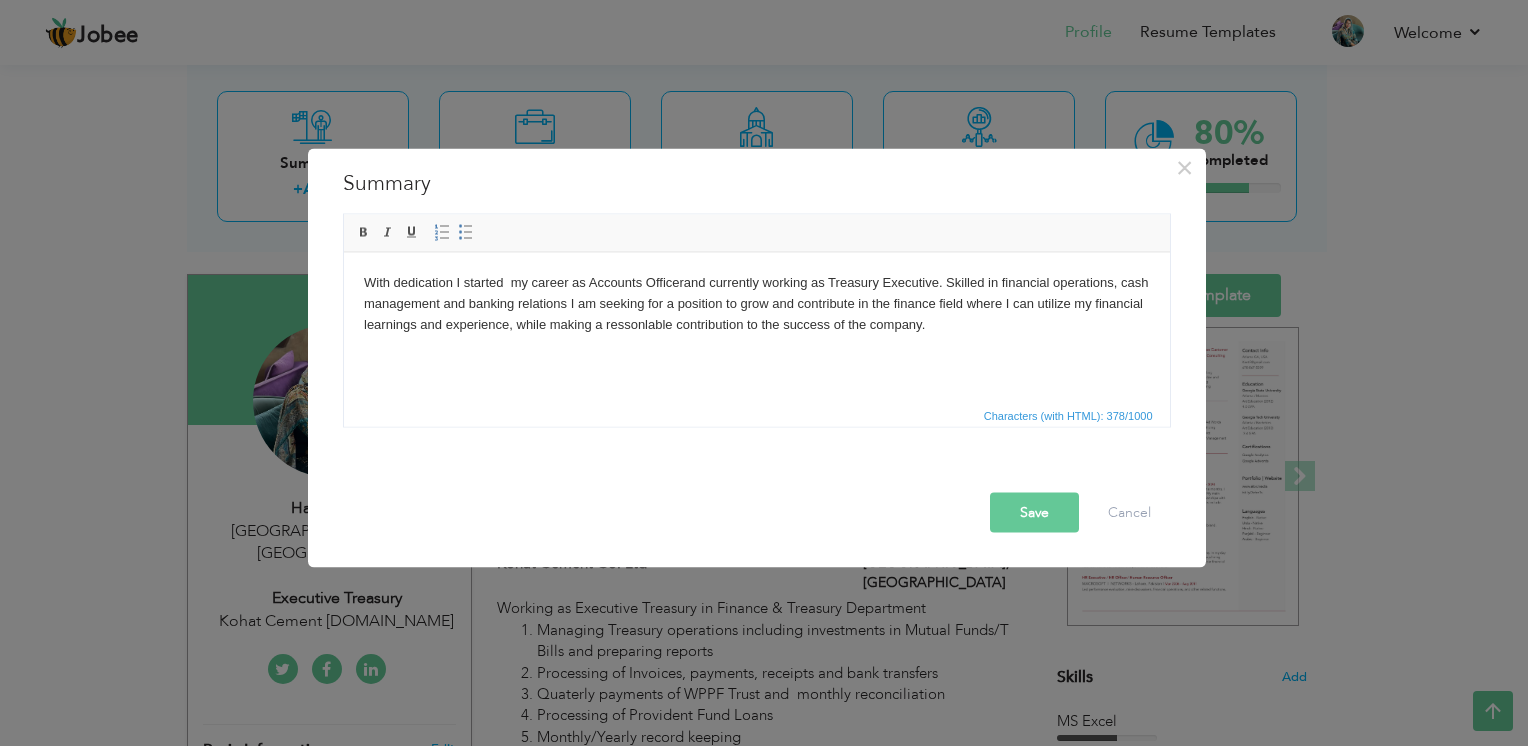 click on "With dedication I started  my career as Accounts Officerand currently working as Treasury Executive. Skilled in financial operations, cash management and banking relations I am seeking for a position to grow and contribute in the finance field where I can utilize my financial learnings and experience, while making a ressonlable contribution to the success of the company." at bounding box center [756, 303] 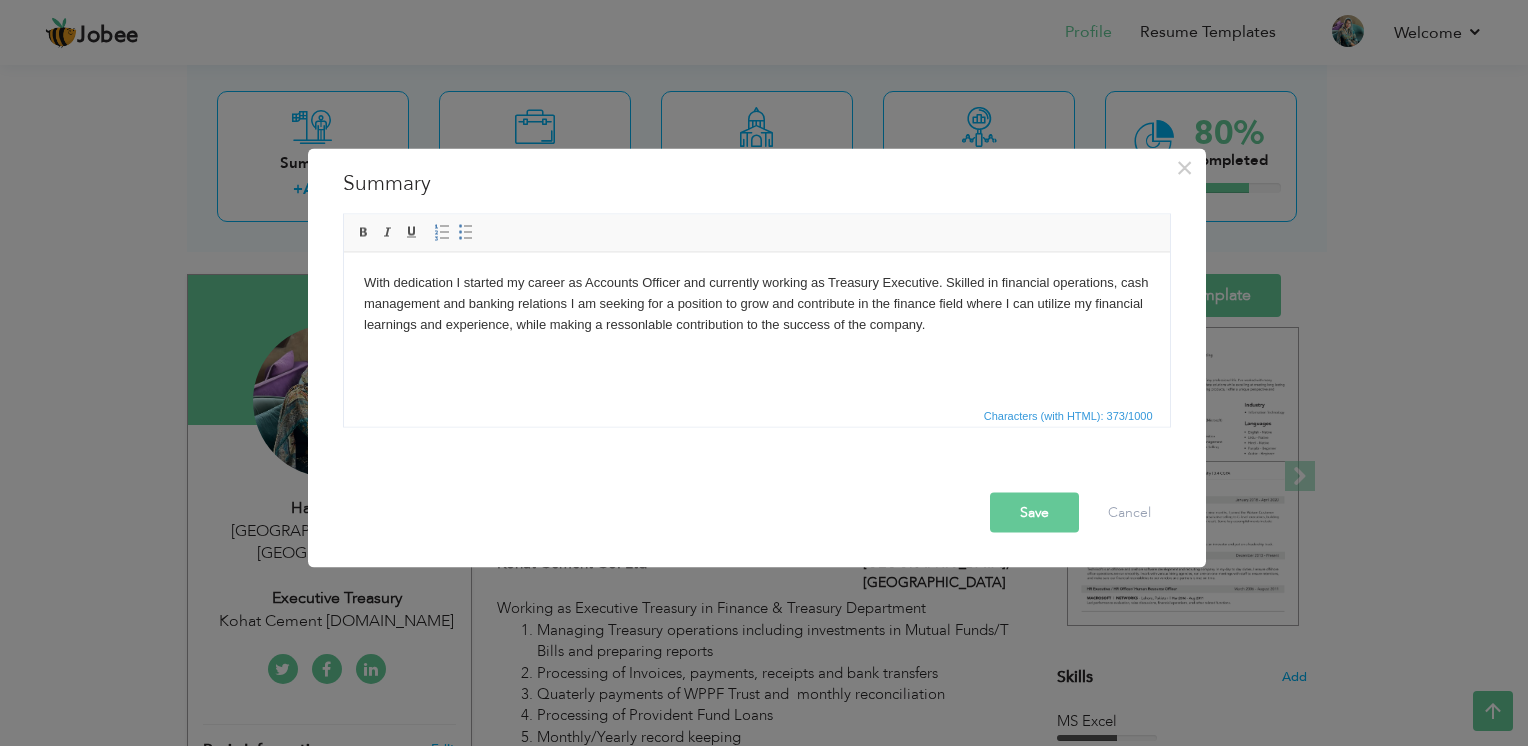 click on "Save" at bounding box center (1034, 513) 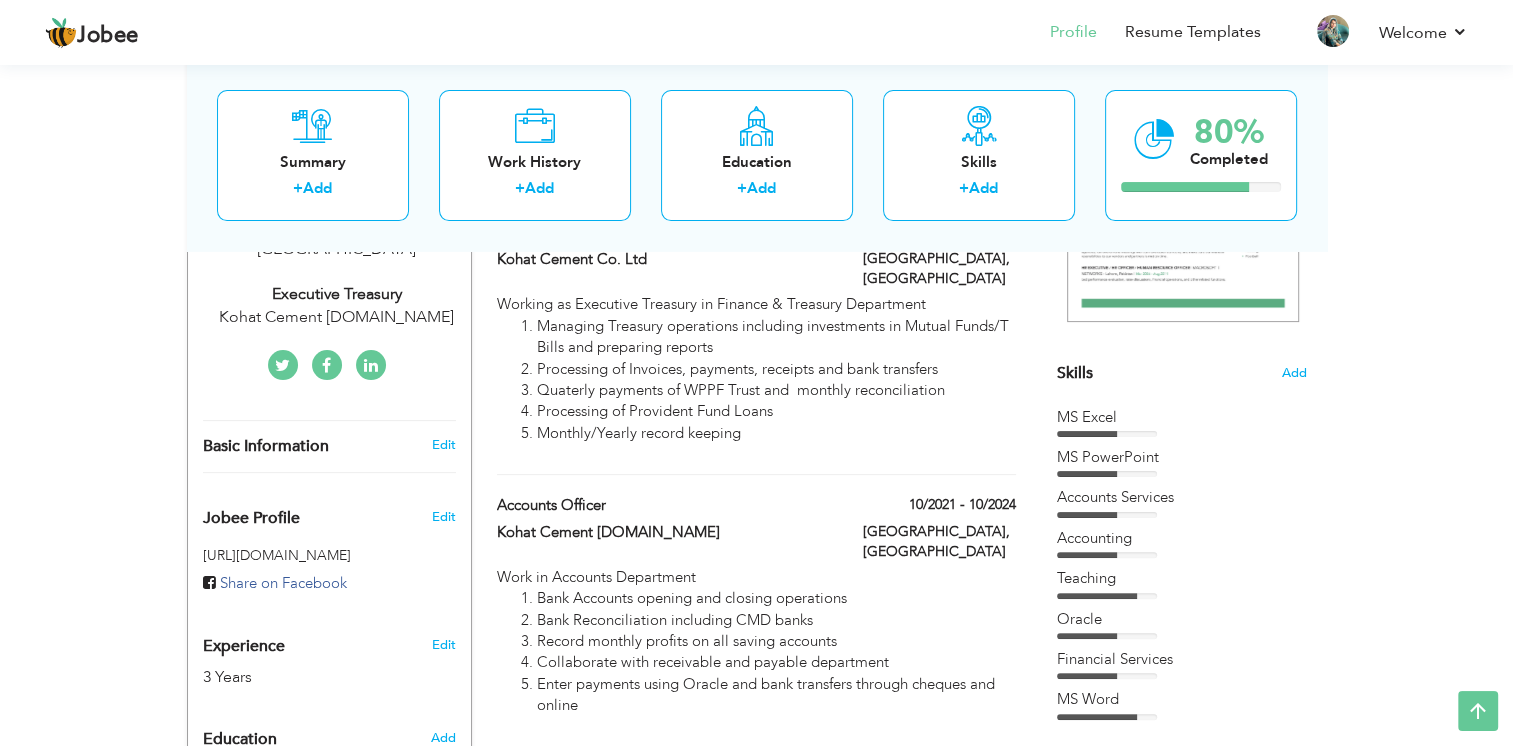 scroll, scrollTop: 396, scrollLeft: 0, axis: vertical 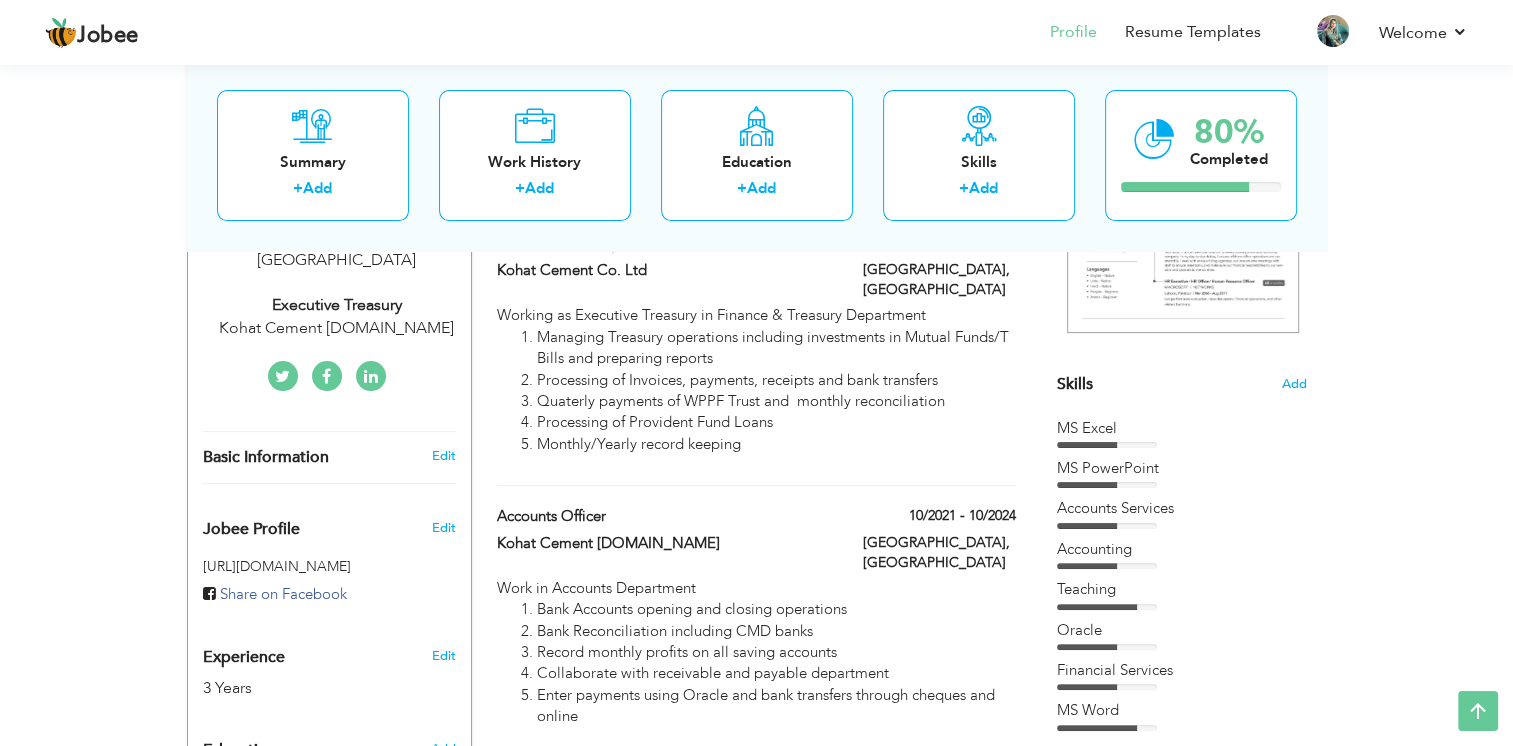 click on "Skills
Add" at bounding box center (1182, 188) 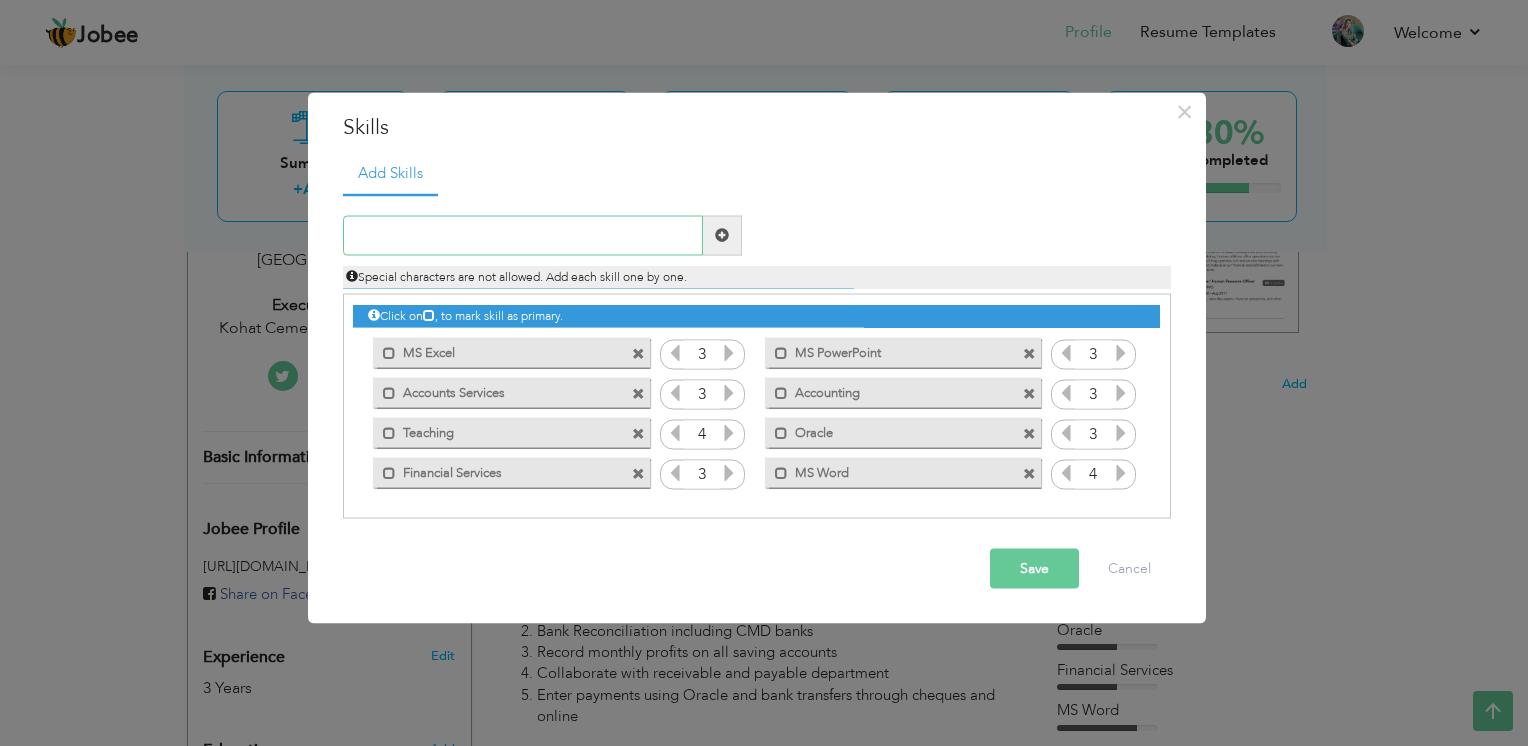 click at bounding box center [523, 235] 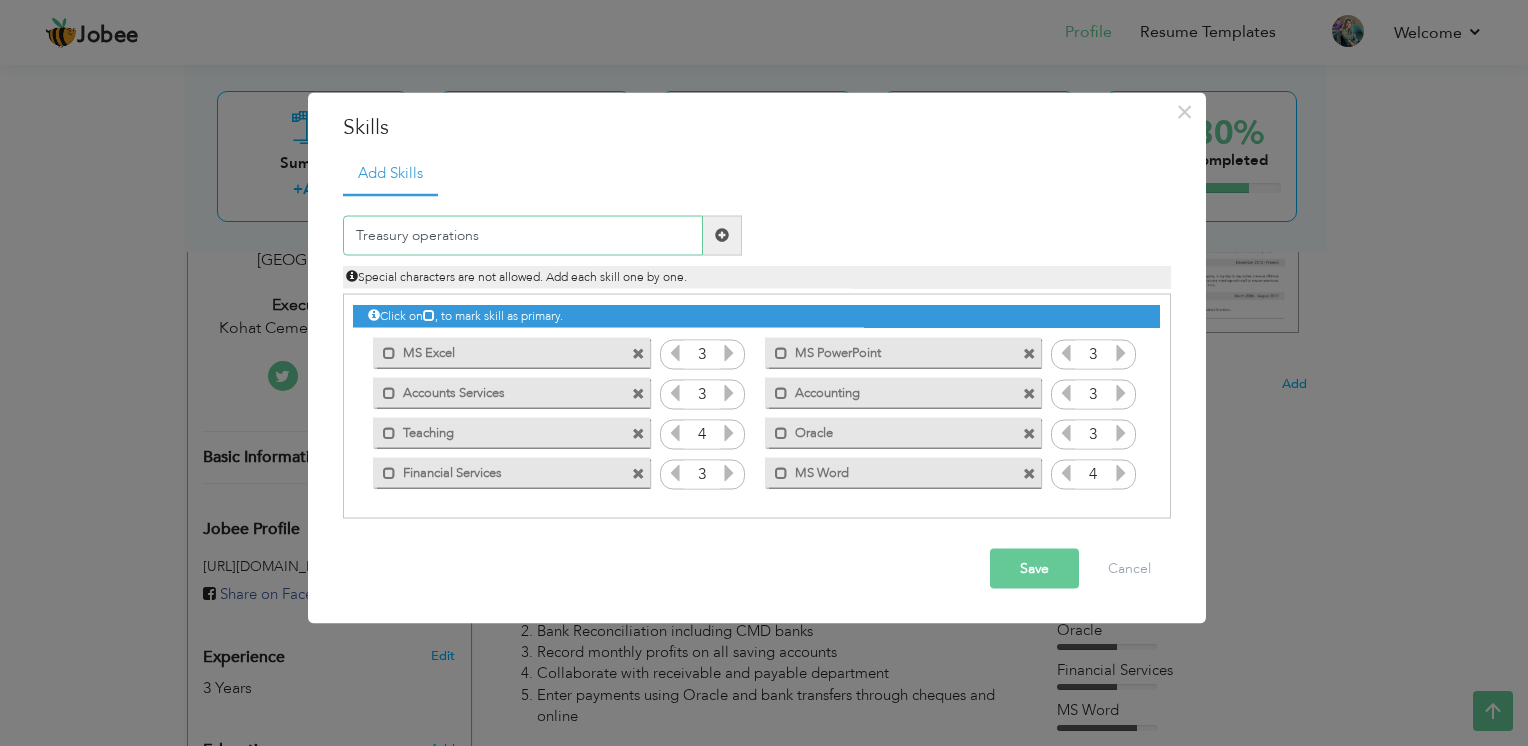 type on "Treasury operations" 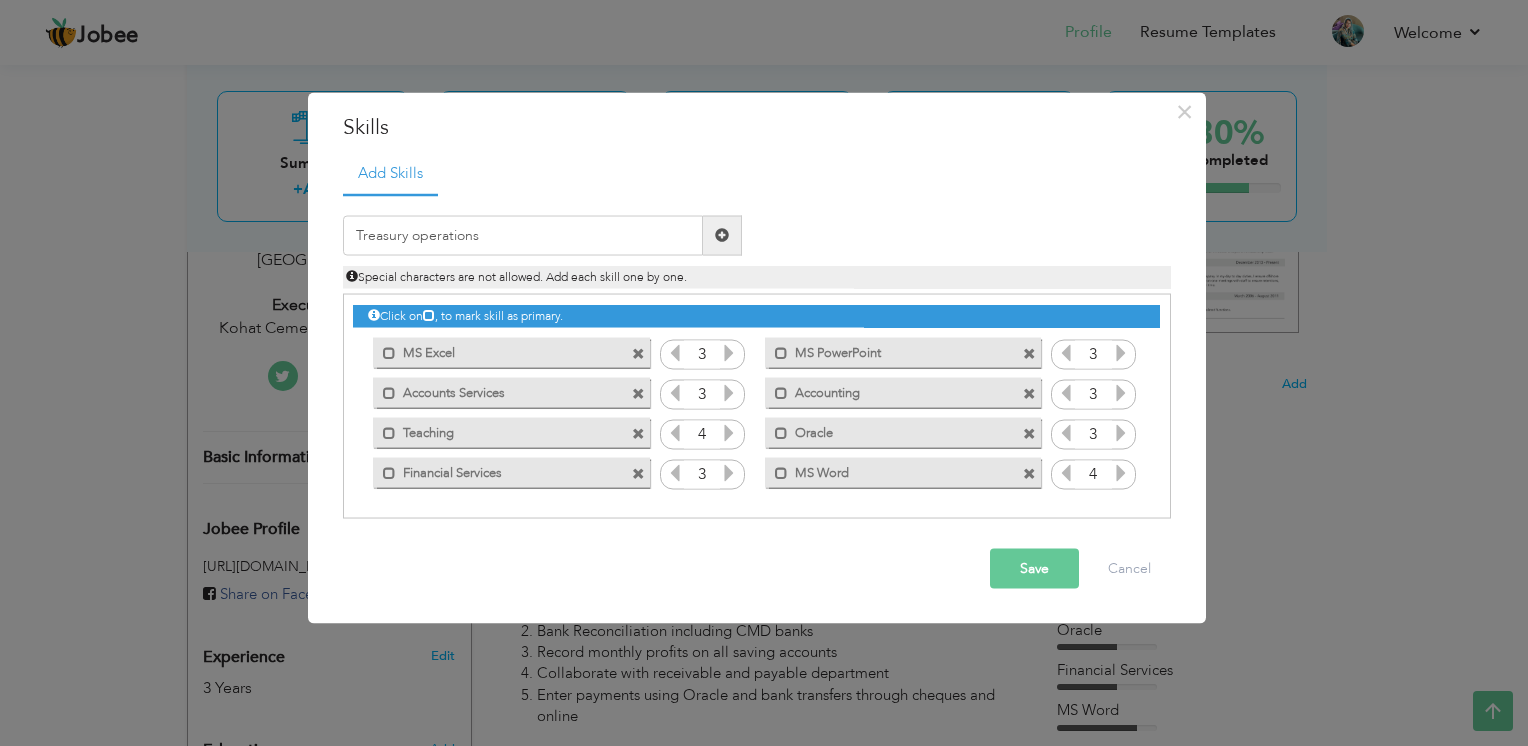 click at bounding box center (722, 235) 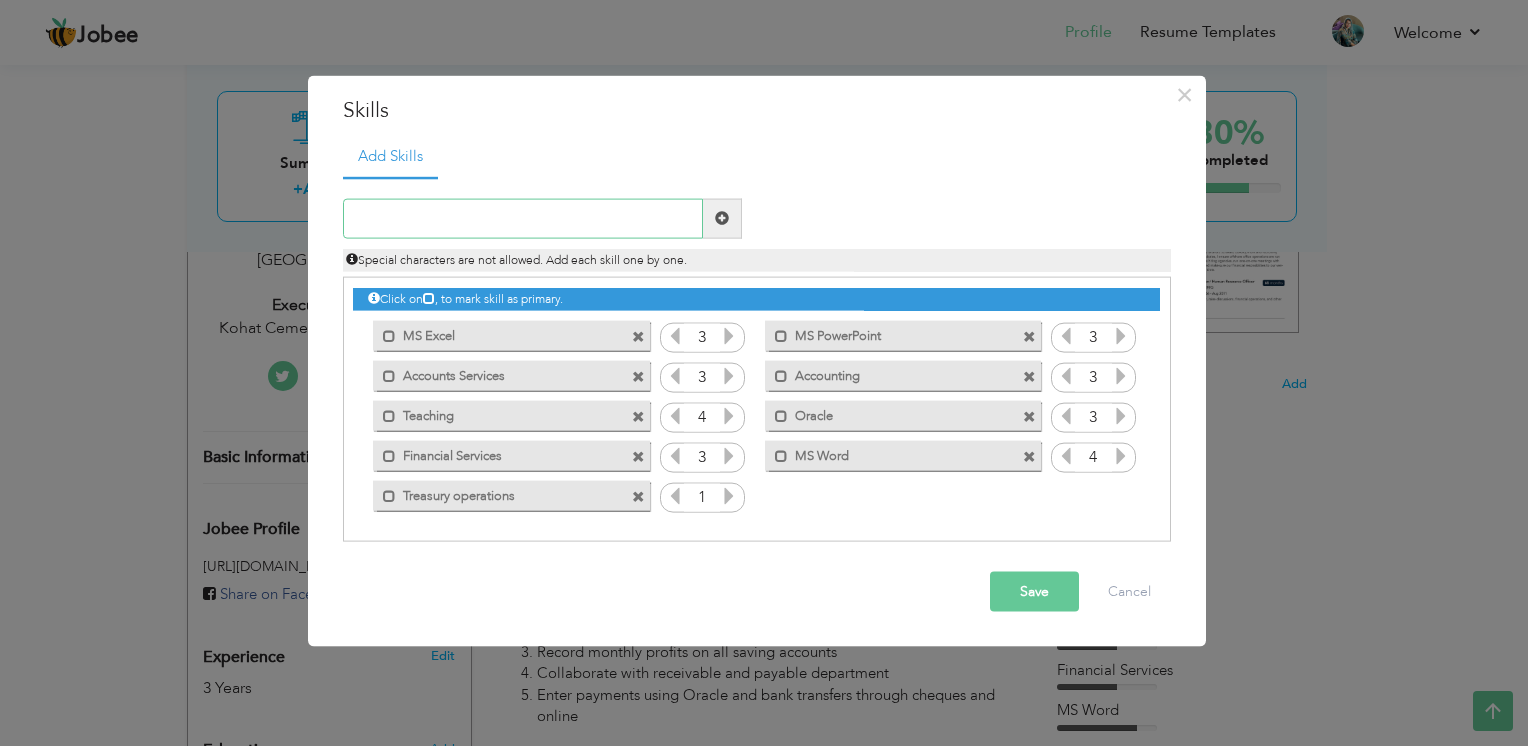 click at bounding box center (523, 218) 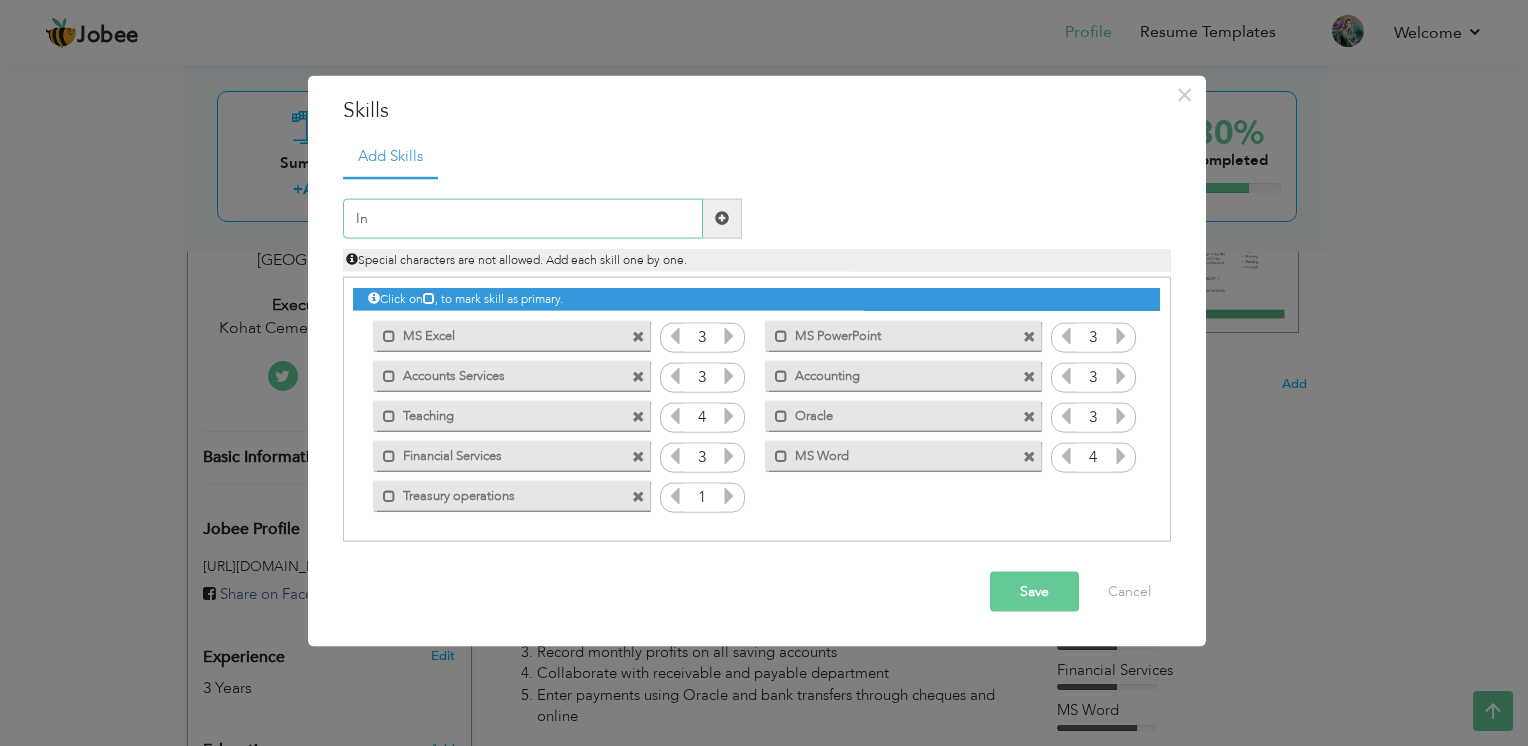 type on "I" 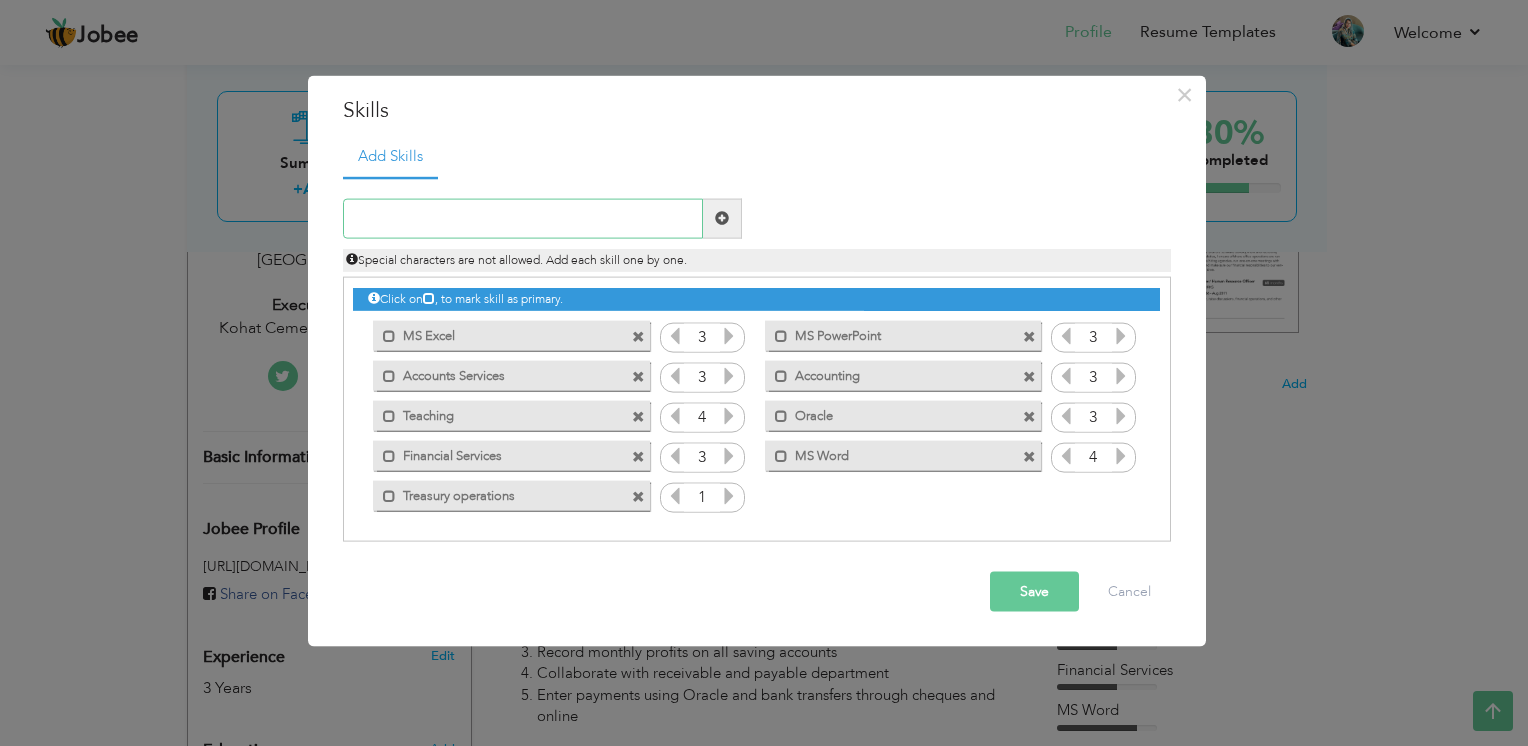 click at bounding box center [523, 218] 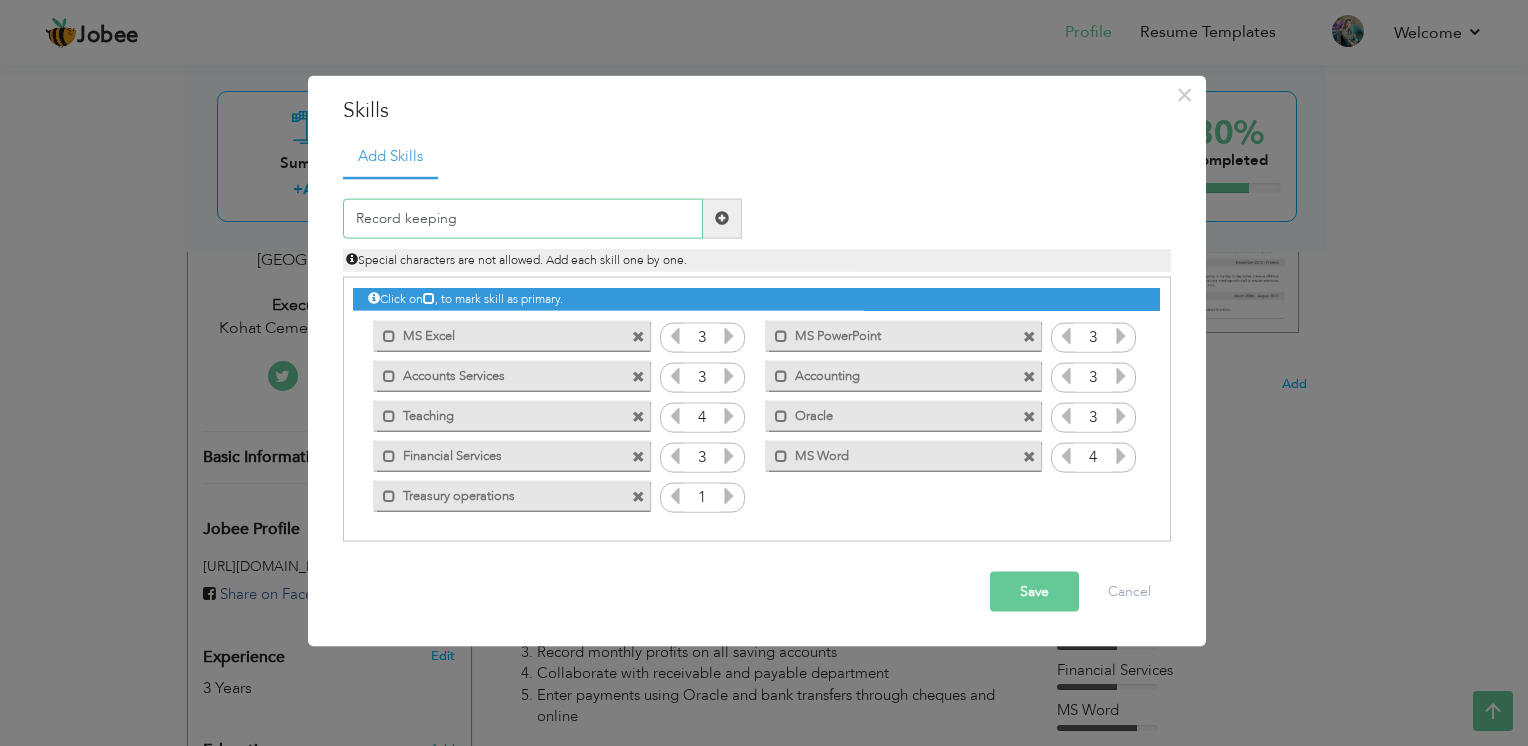 type on "Record keeping" 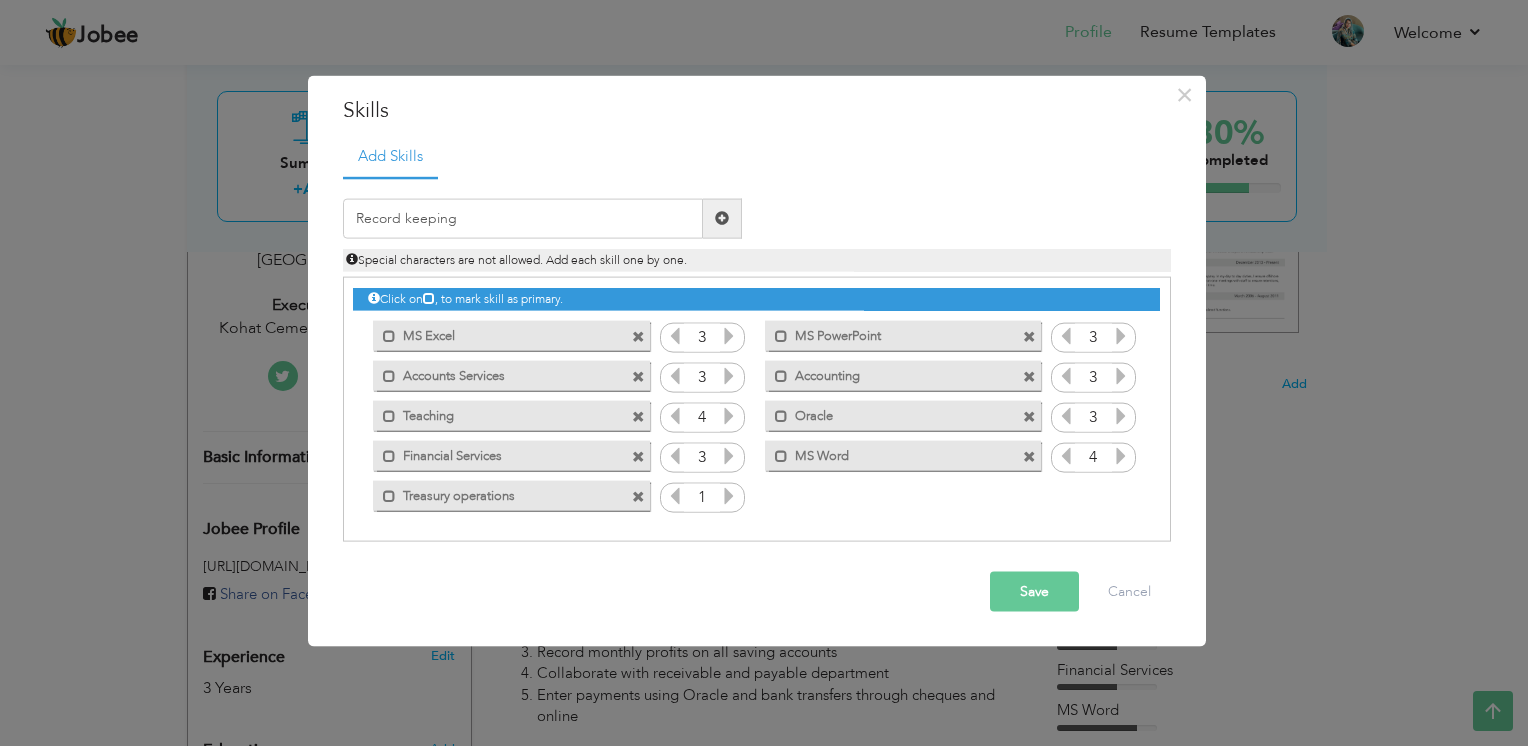 click at bounding box center [722, 218] 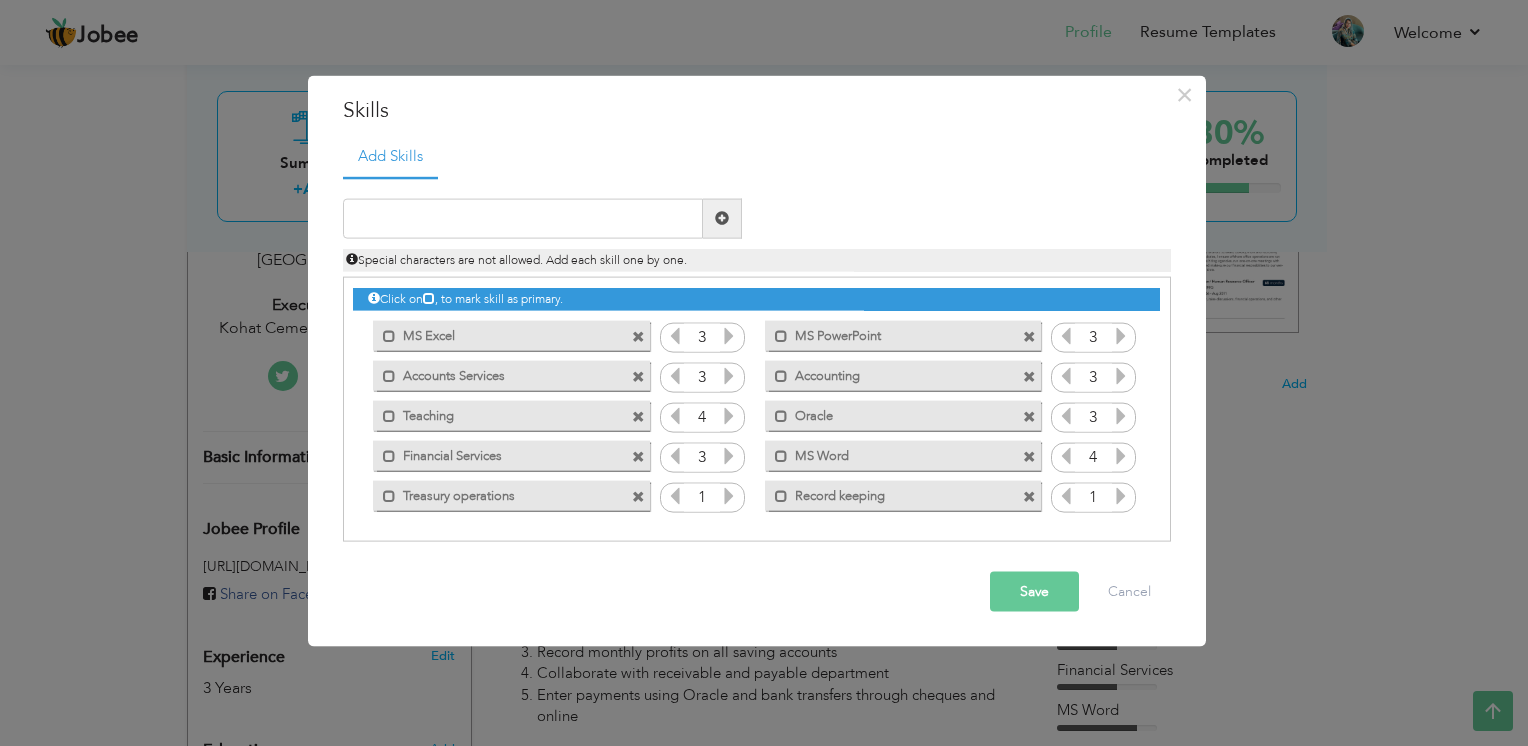 click at bounding box center [1121, 496] 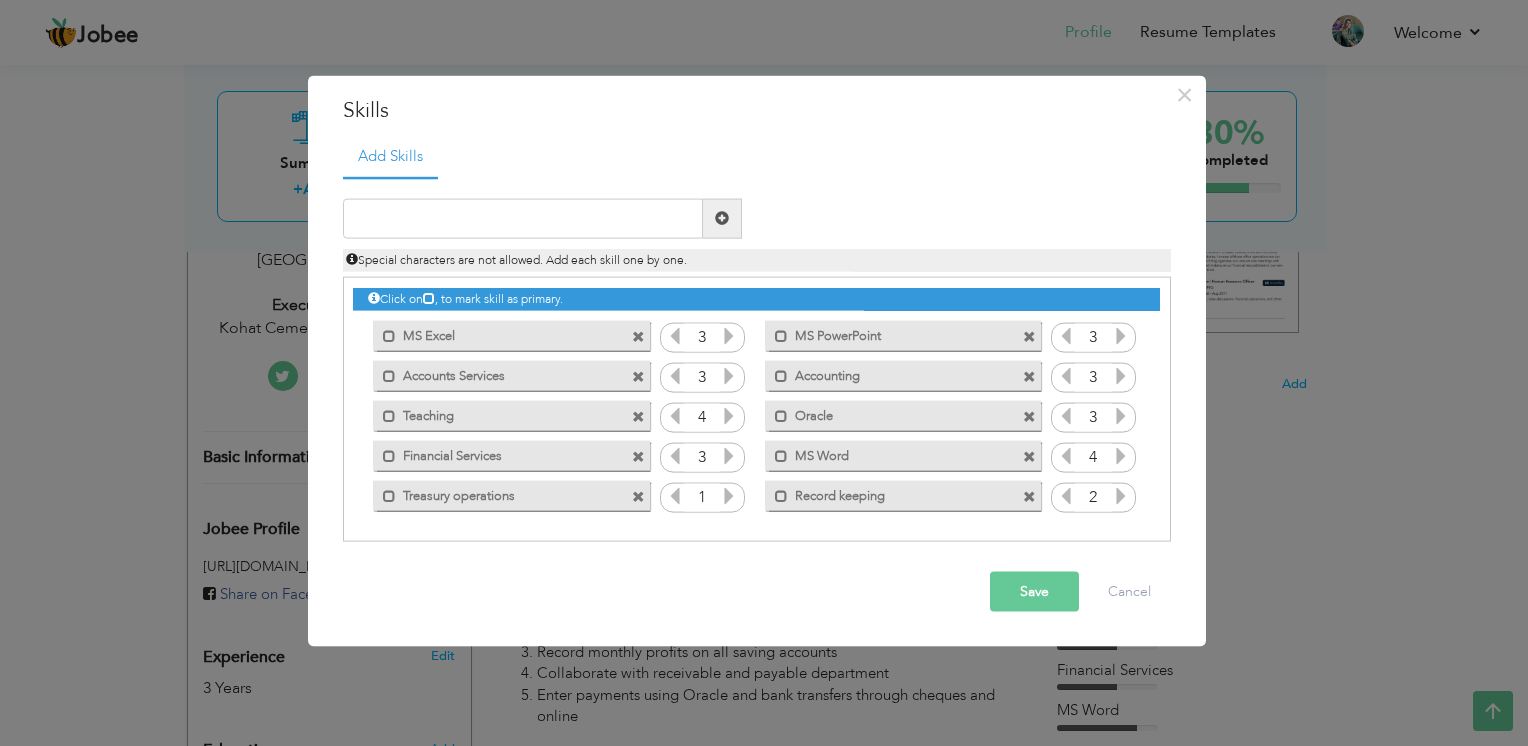 click at bounding box center [1121, 496] 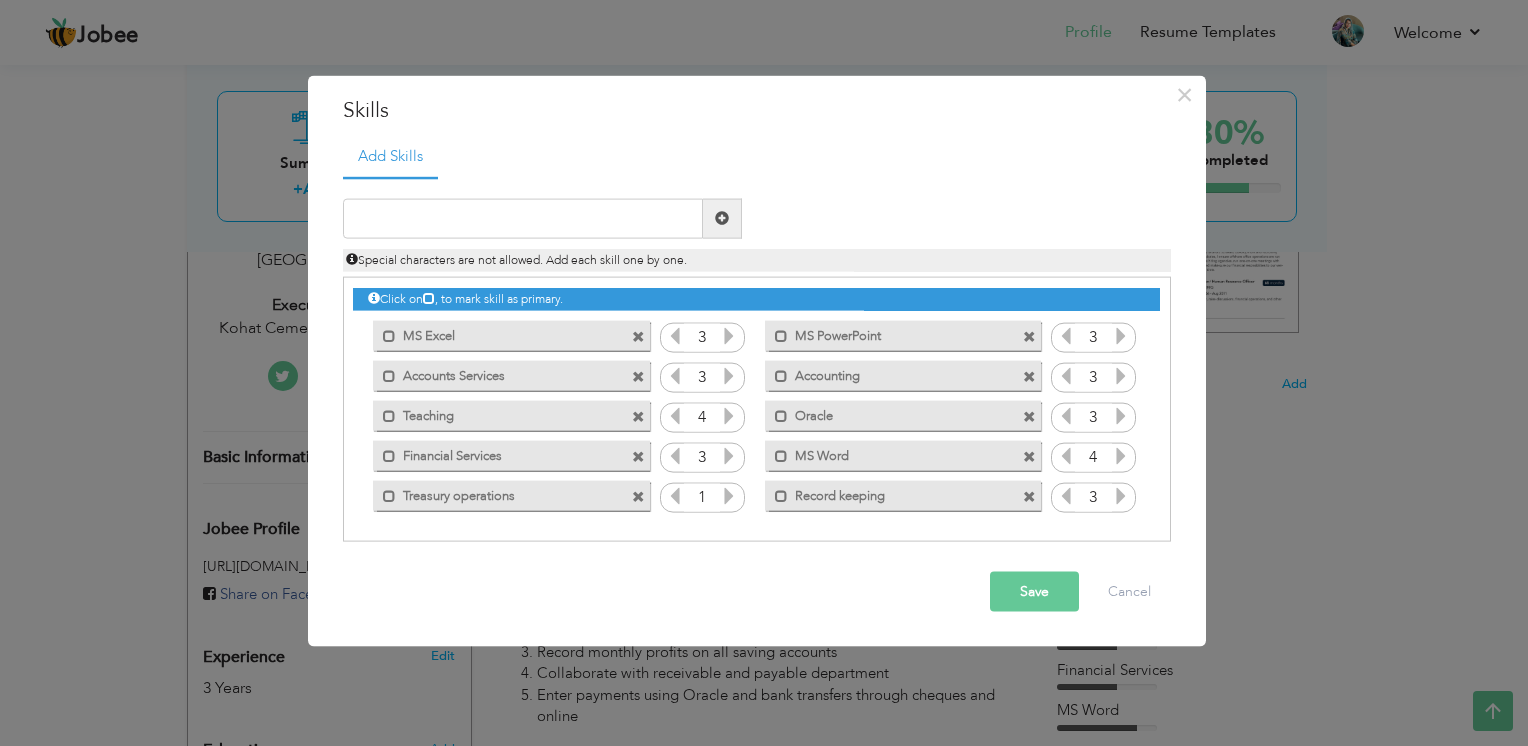 click at bounding box center [1121, 496] 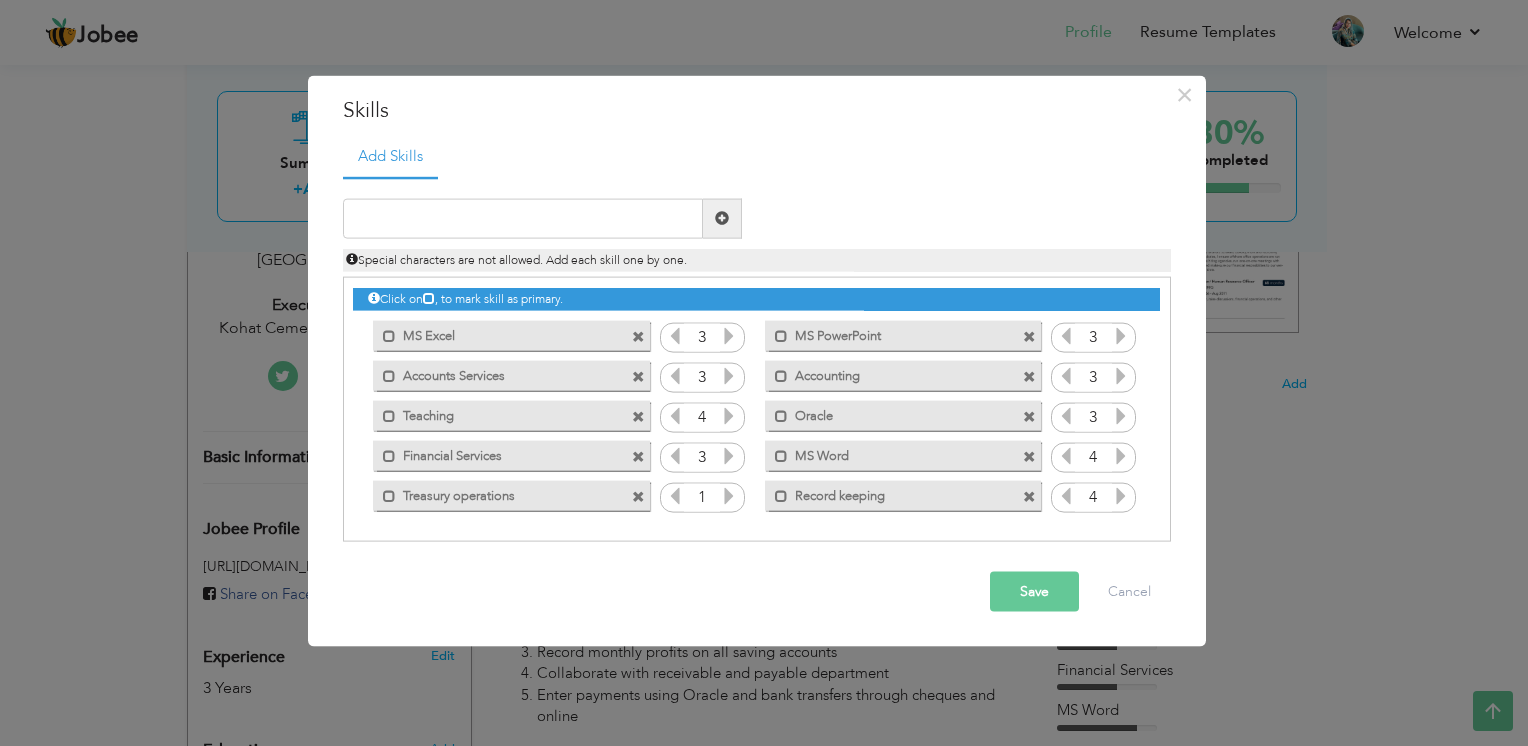 click at bounding box center (1121, 496) 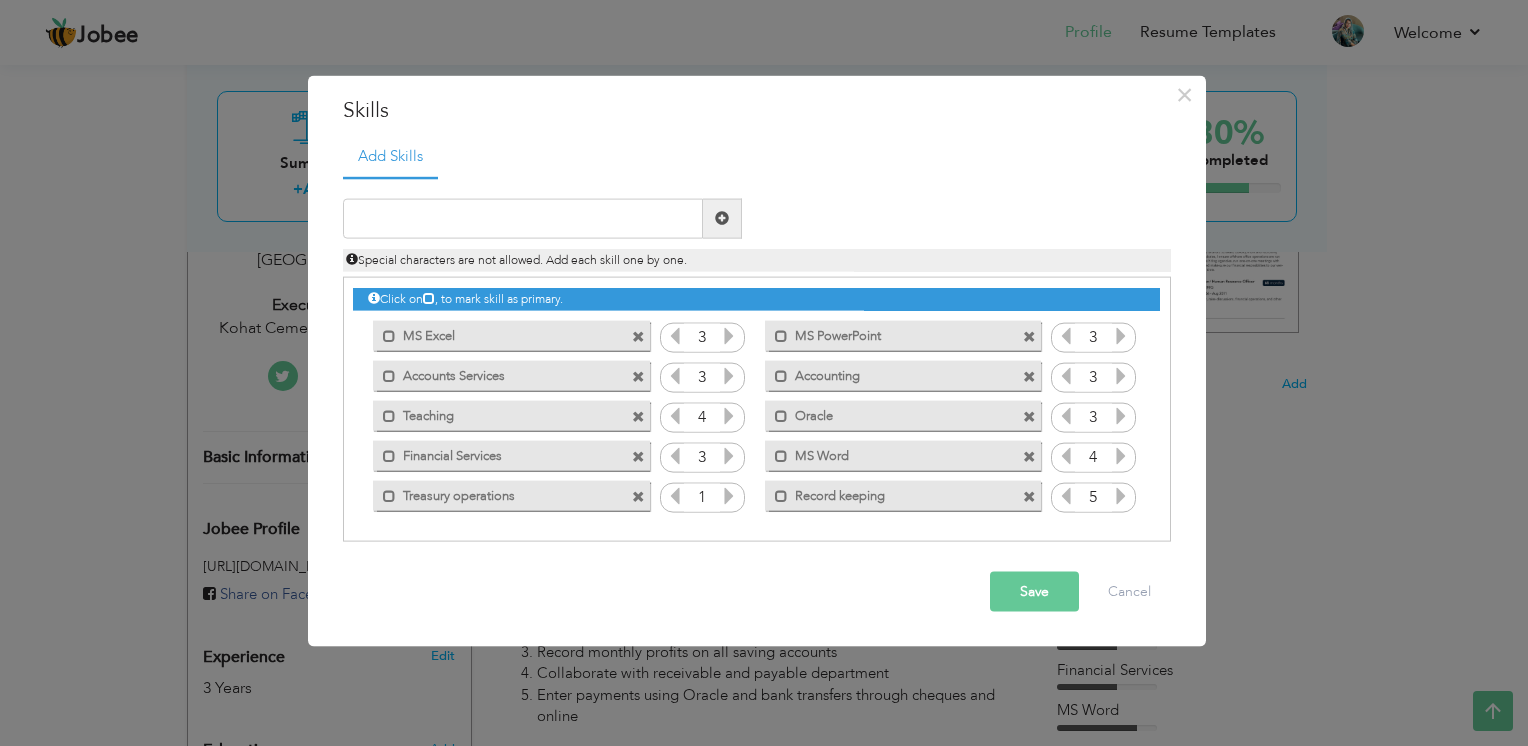 click at bounding box center [1121, 496] 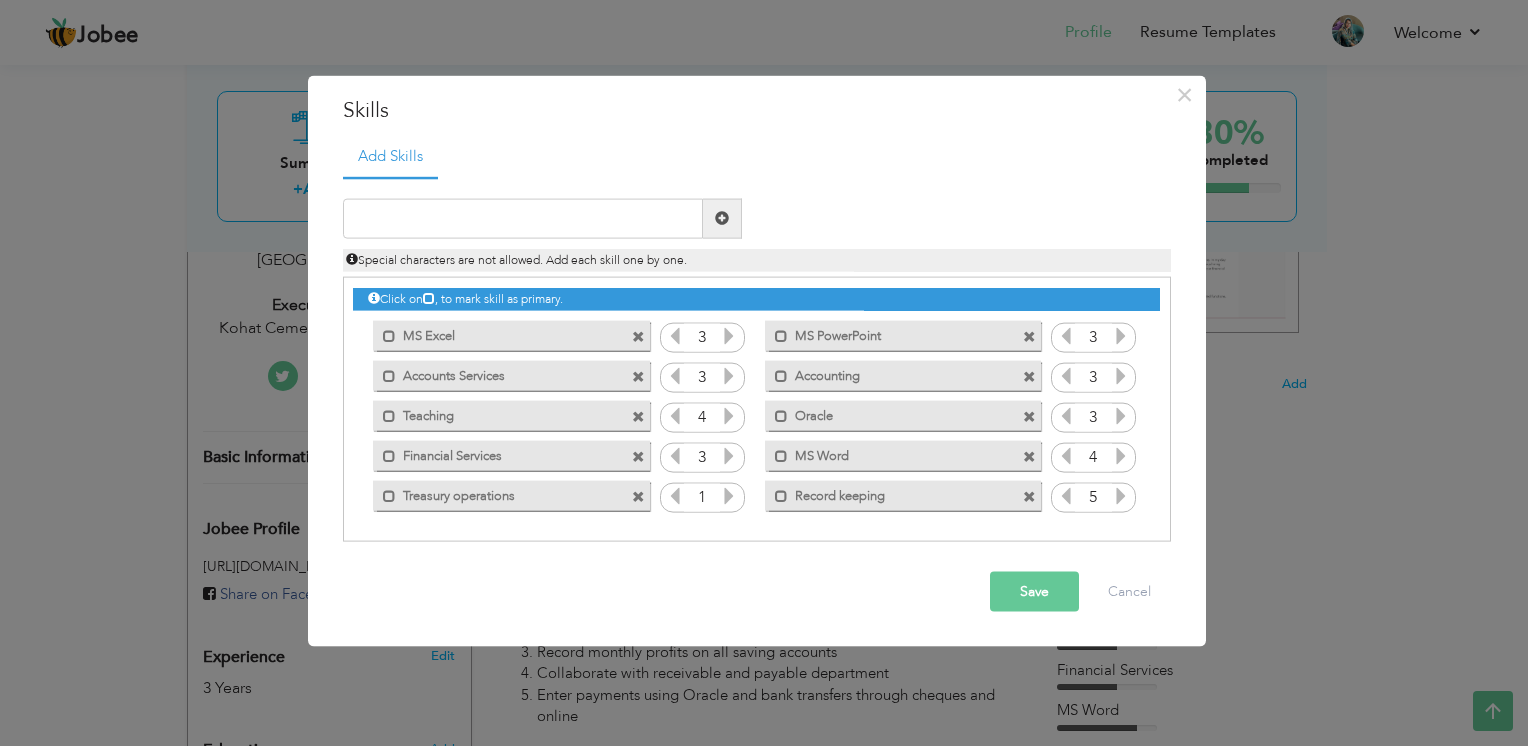 click at bounding box center [729, 496] 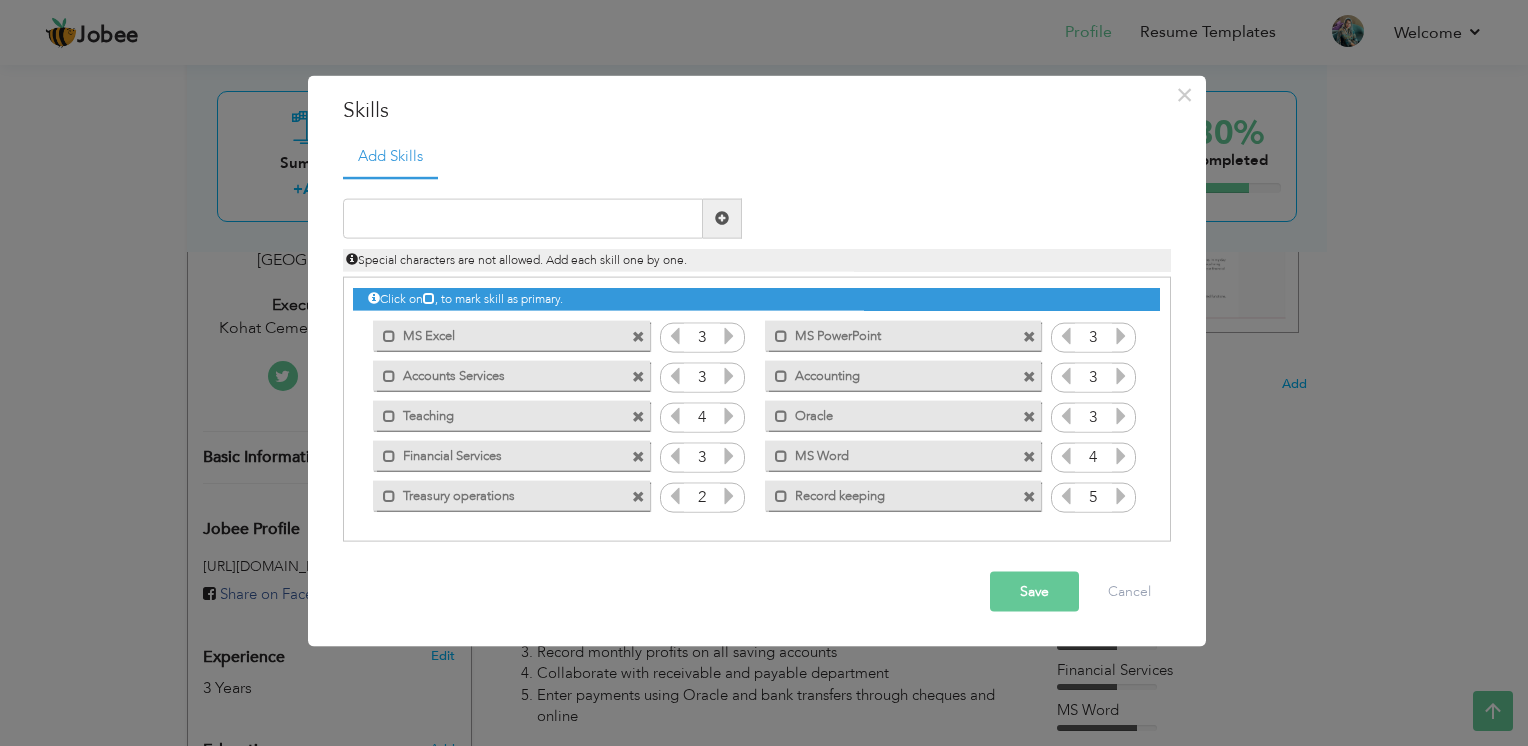 click at bounding box center [729, 496] 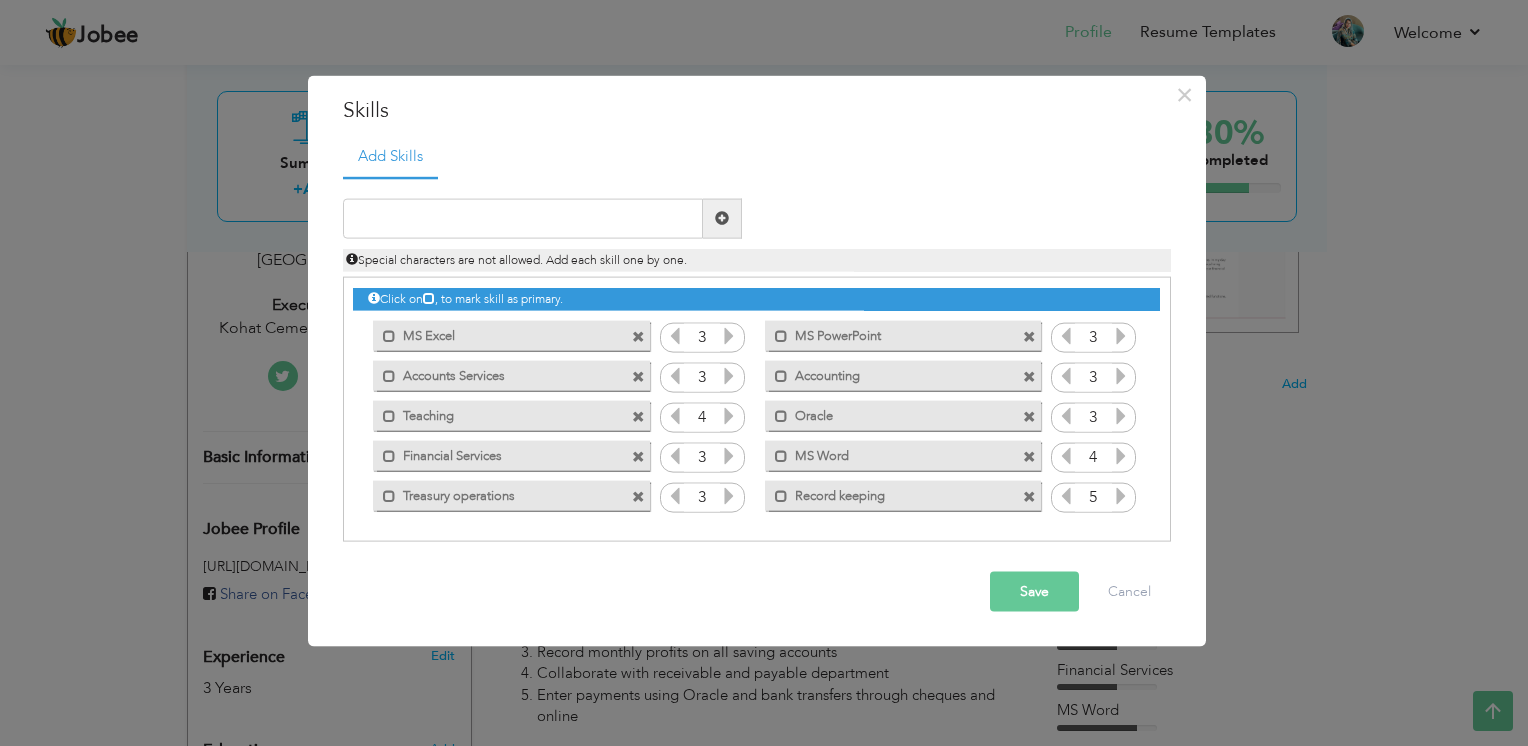 click at bounding box center [729, 496] 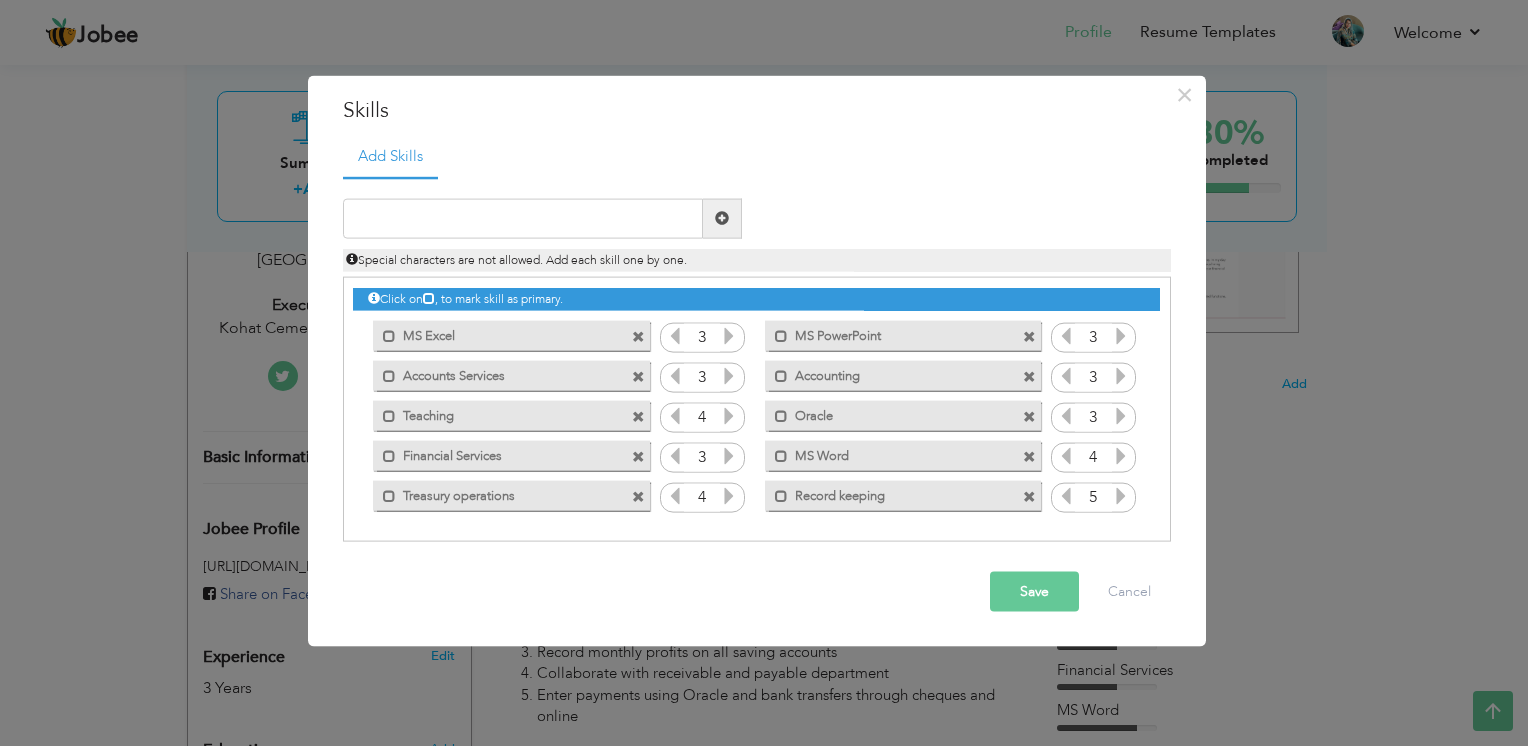 click on "Save" at bounding box center [1034, 592] 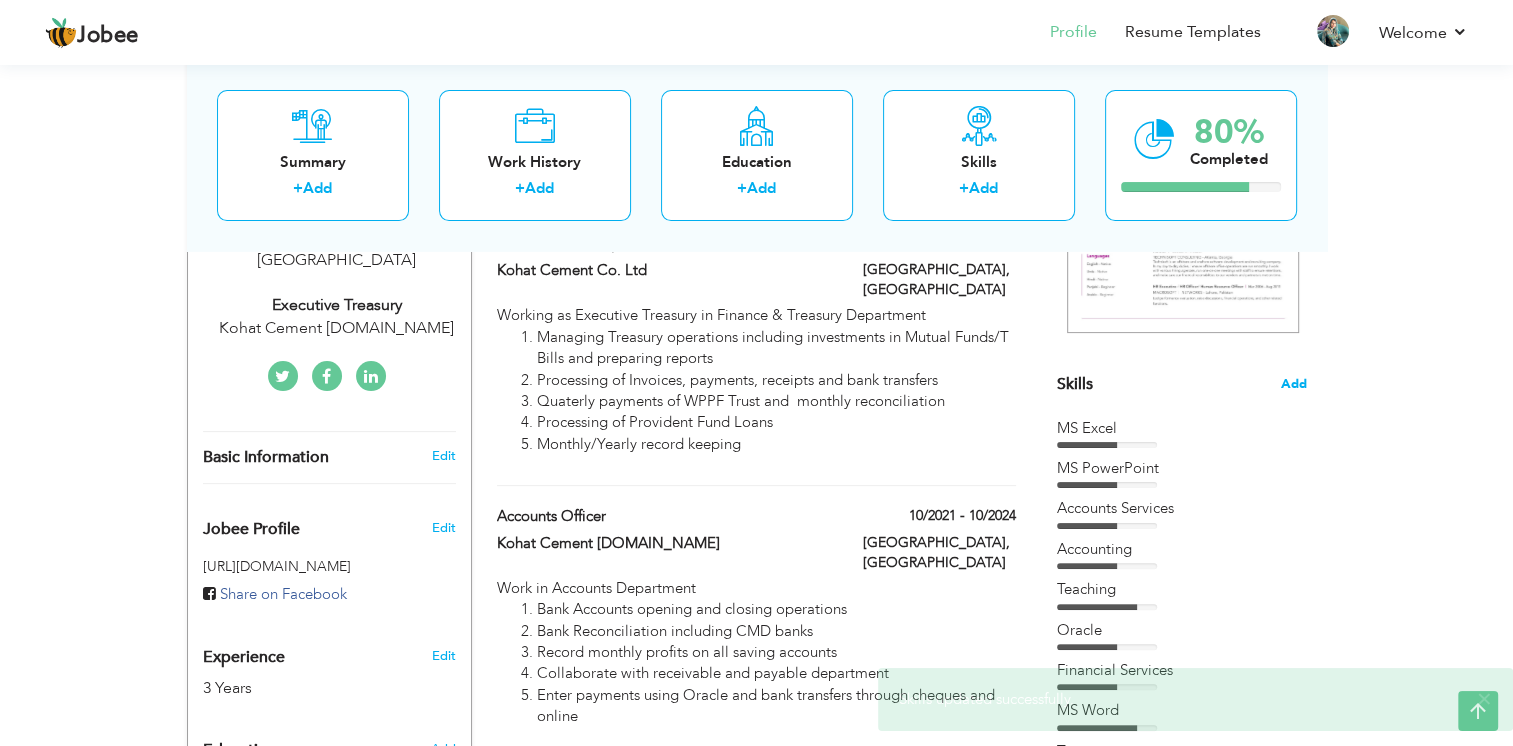 click on "Add" at bounding box center [1294, 384] 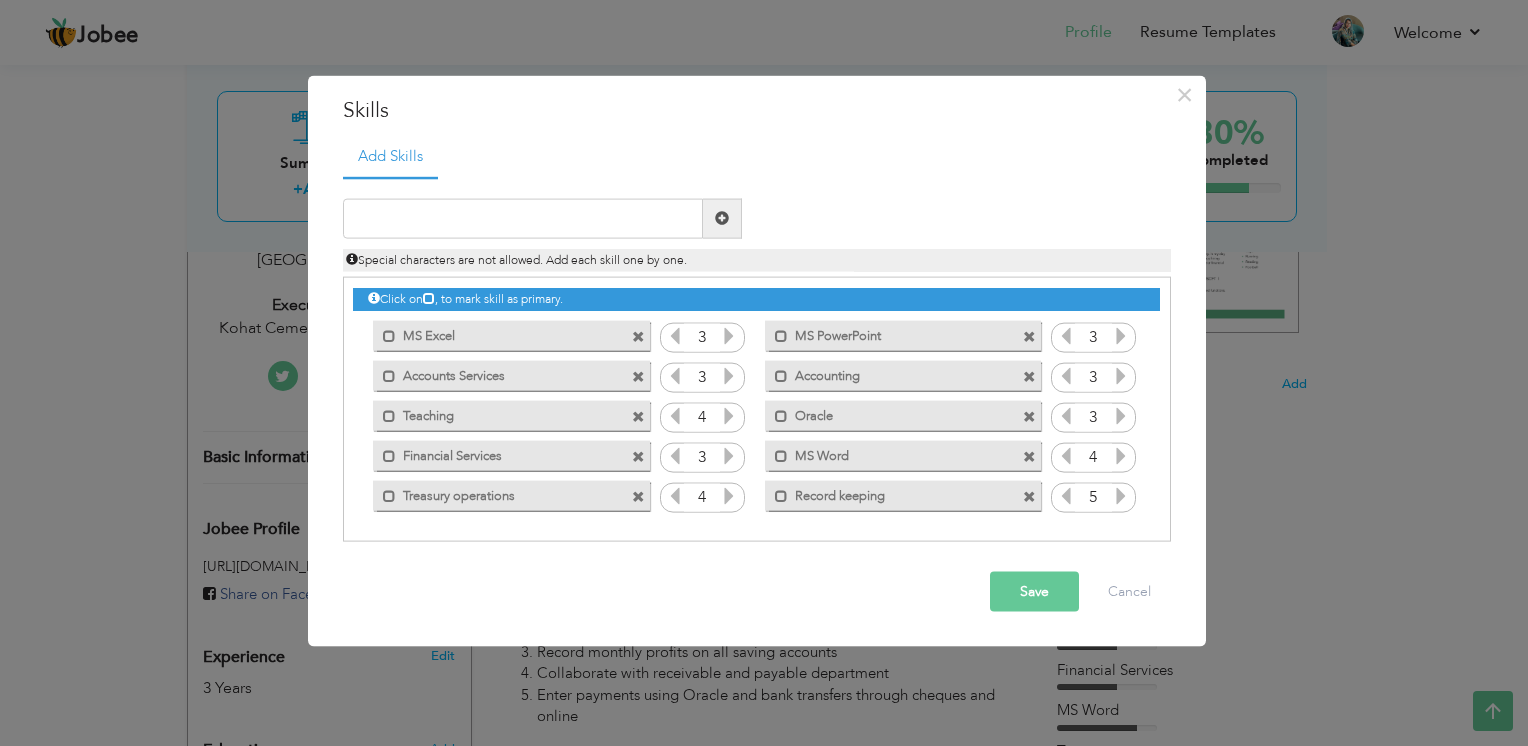 click at bounding box center (1121, 416) 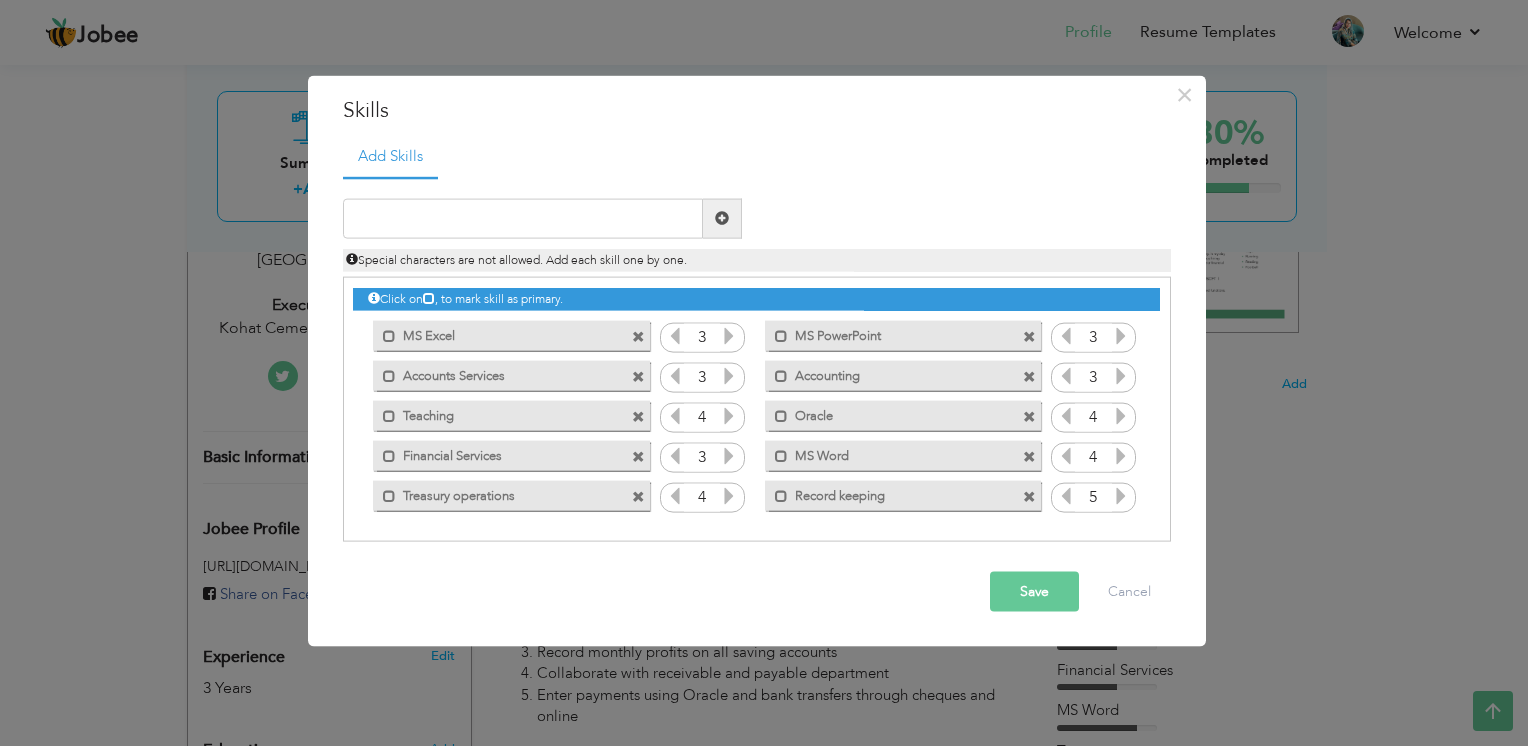 click at bounding box center (1121, 376) 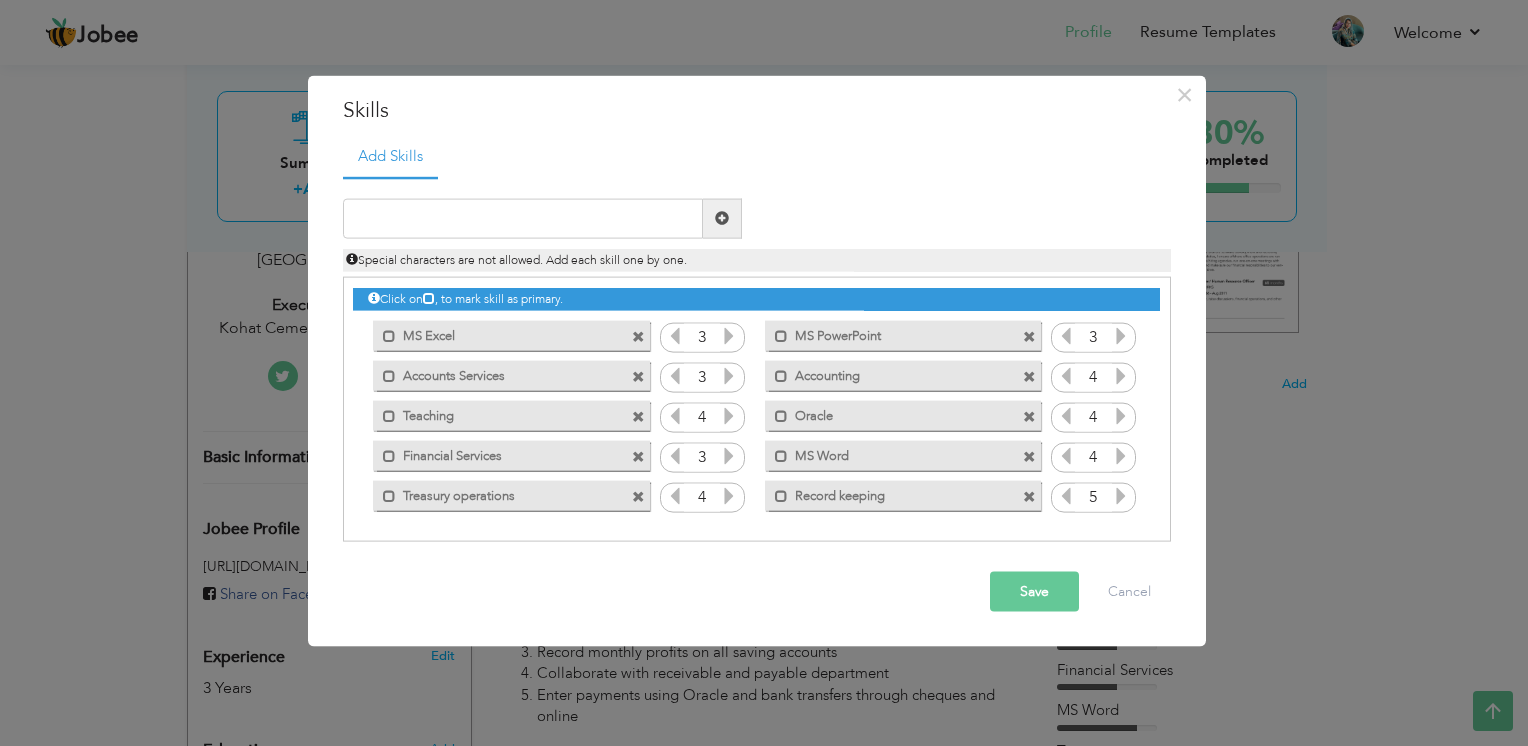 click at bounding box center (729, 376) 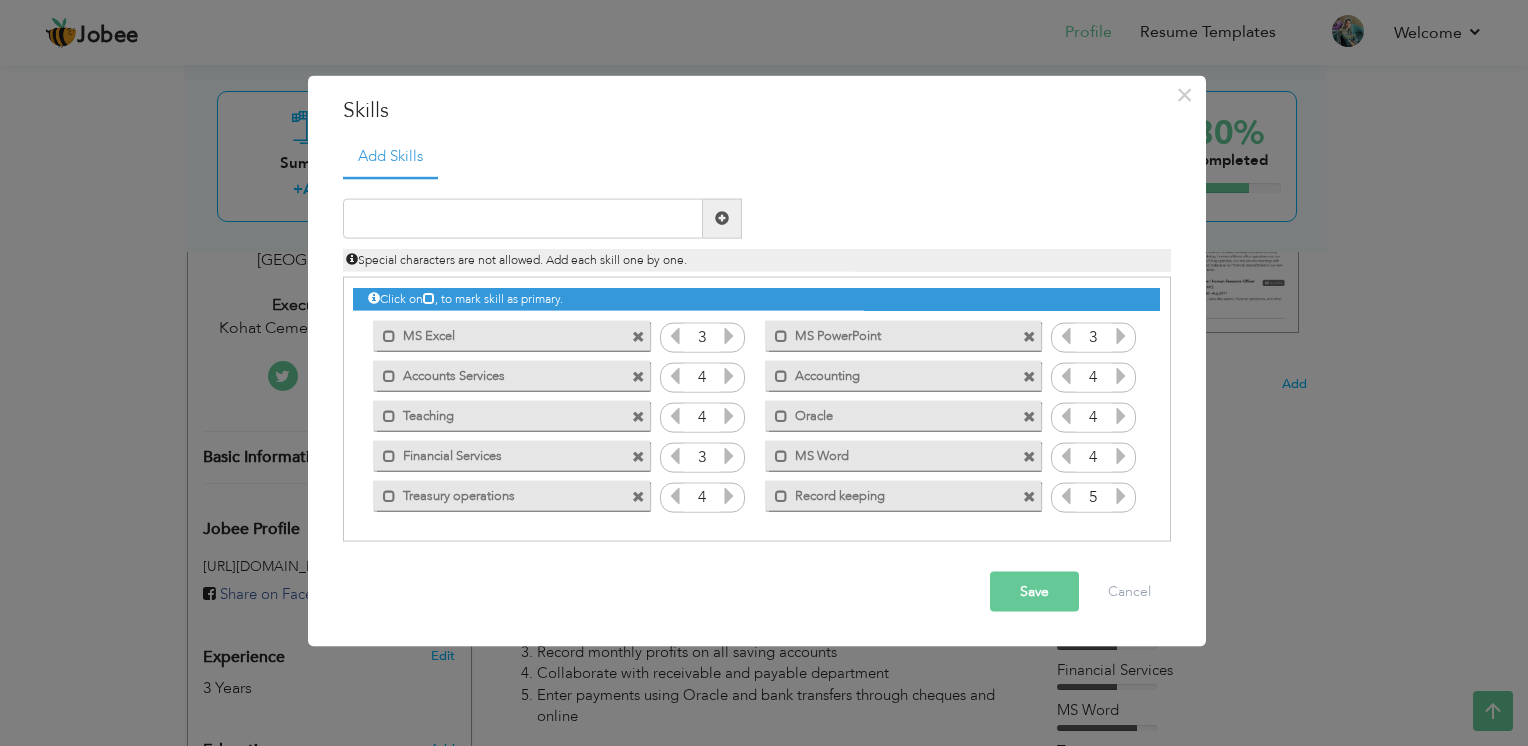 click at bounding box center [729, 416] 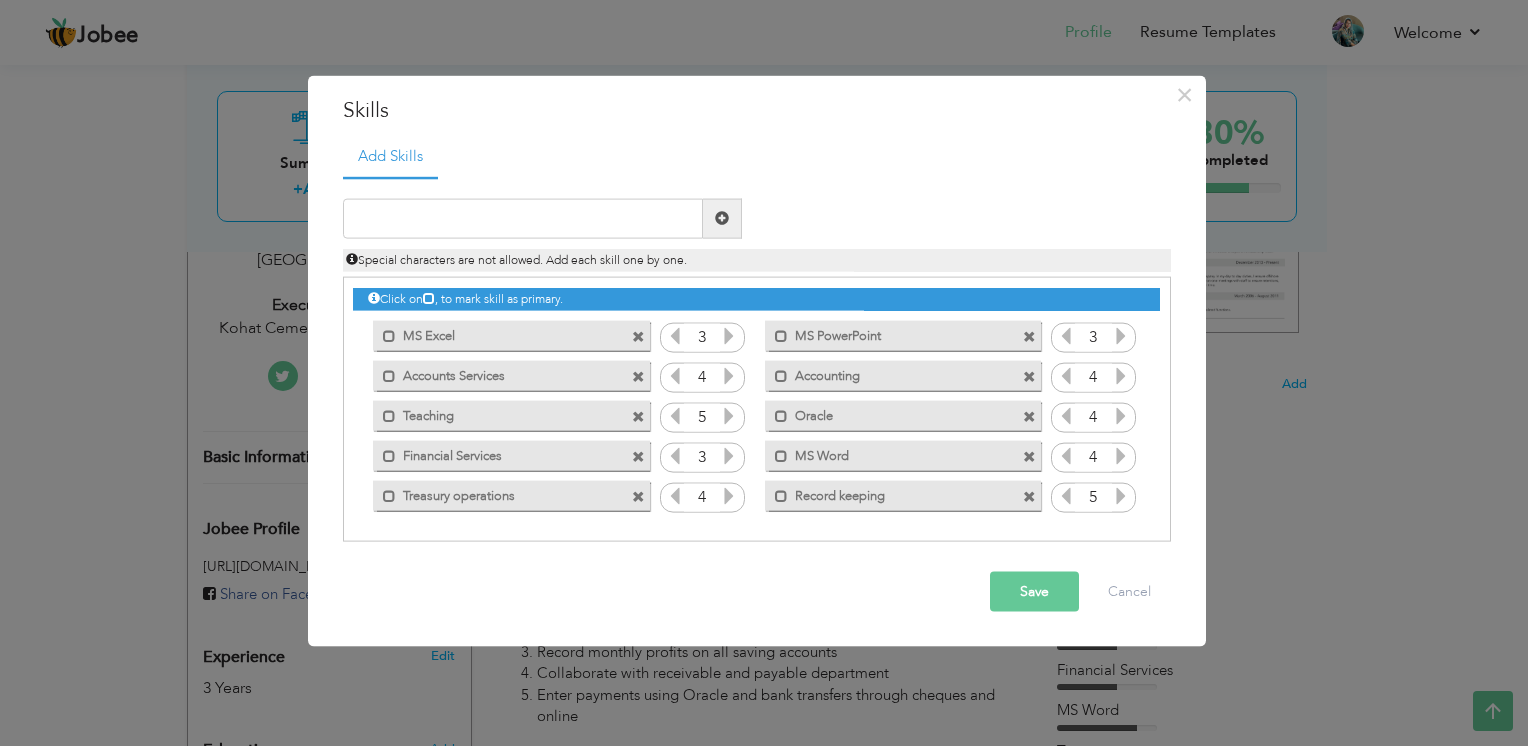 click at bounding box center (675, 416) 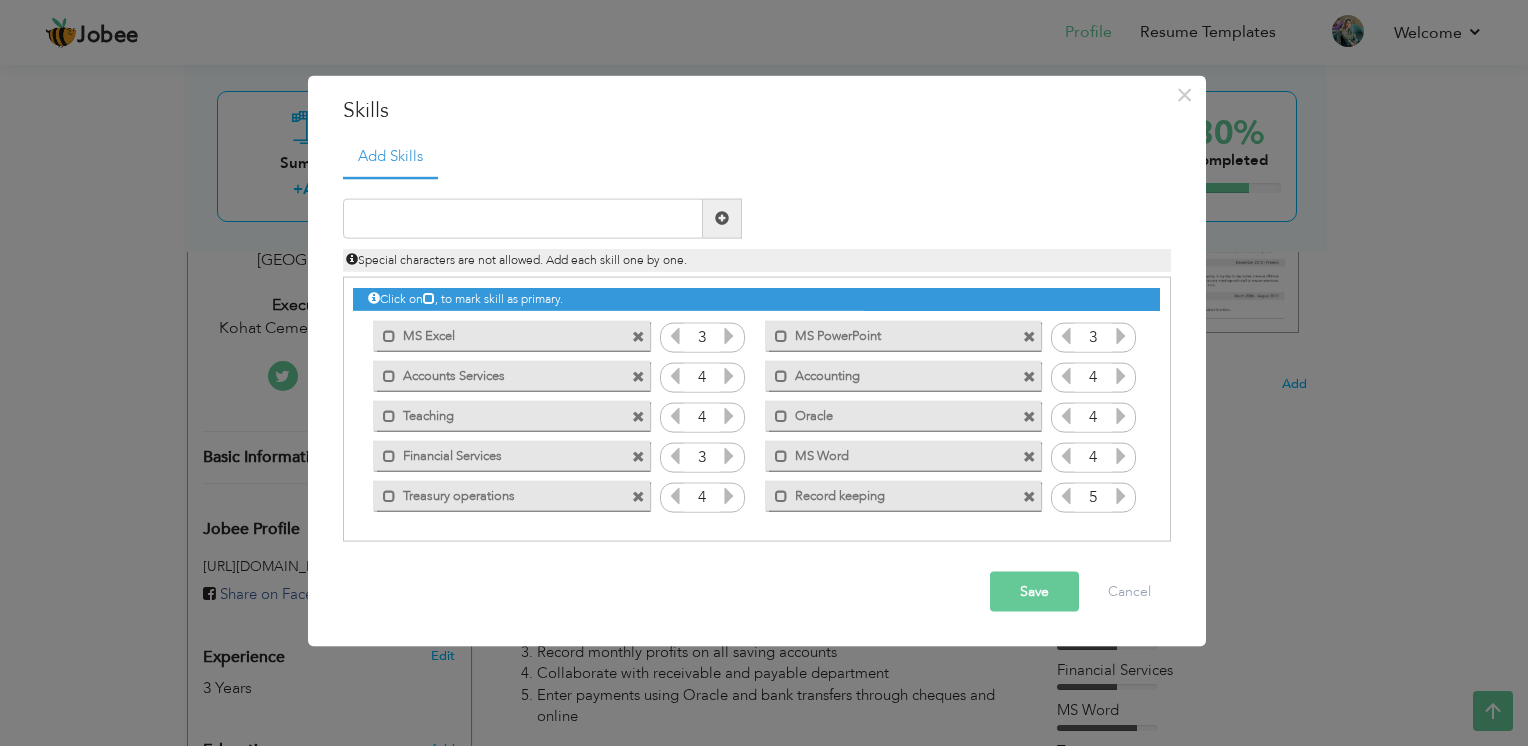 click at bounding box center (675, 496) 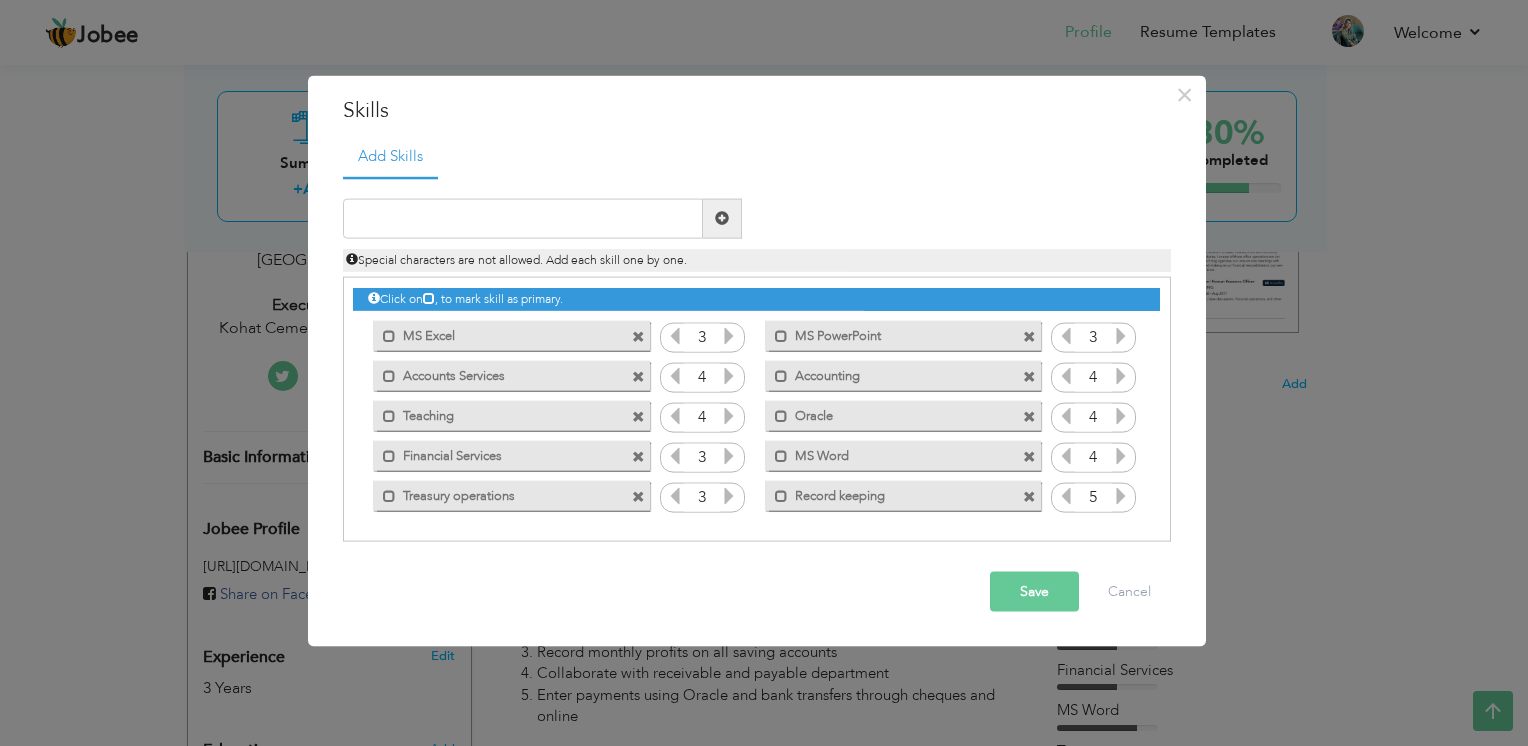click on "Save" at bounding box center (1034, 592) 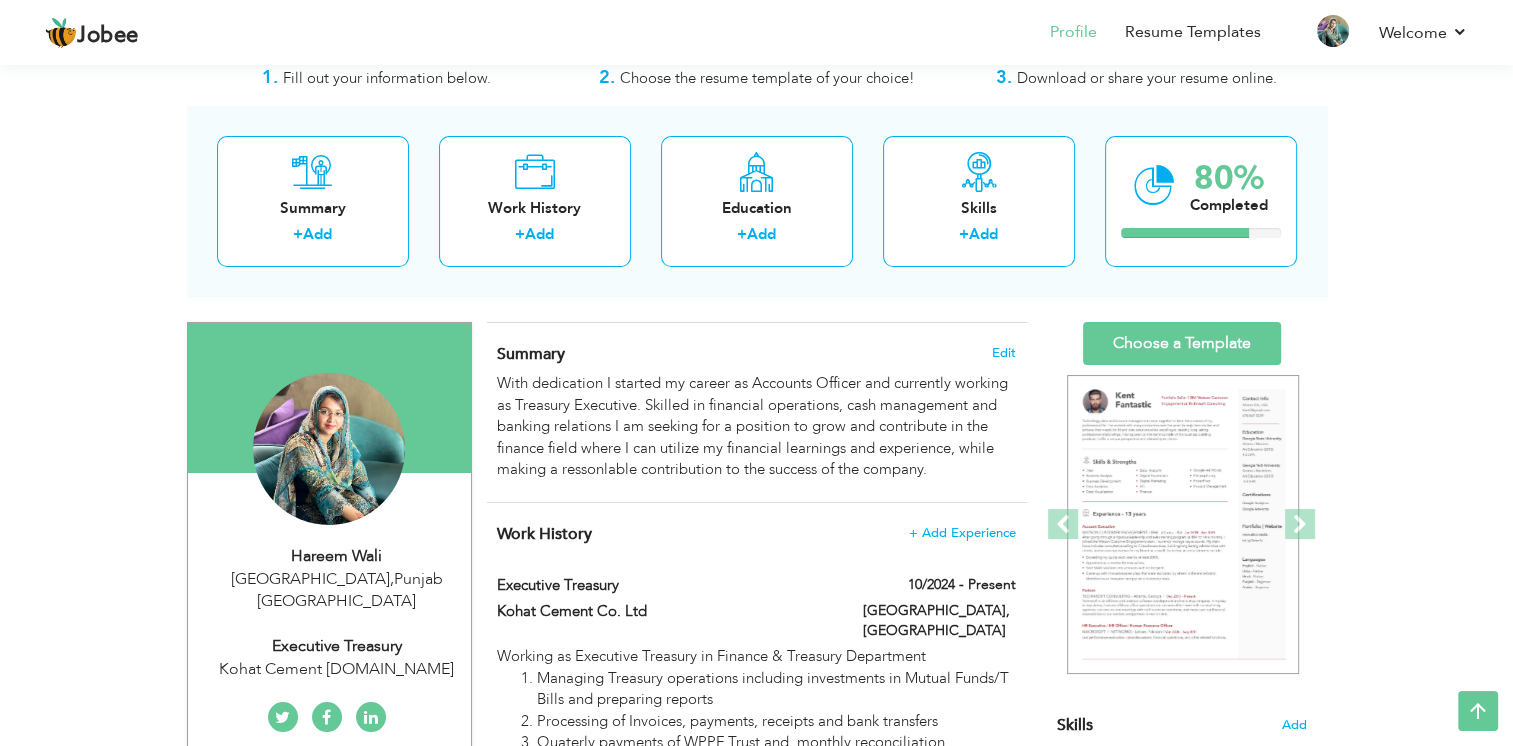 scroll, scrollTop: 0, scrollLeft: 0, axis: both 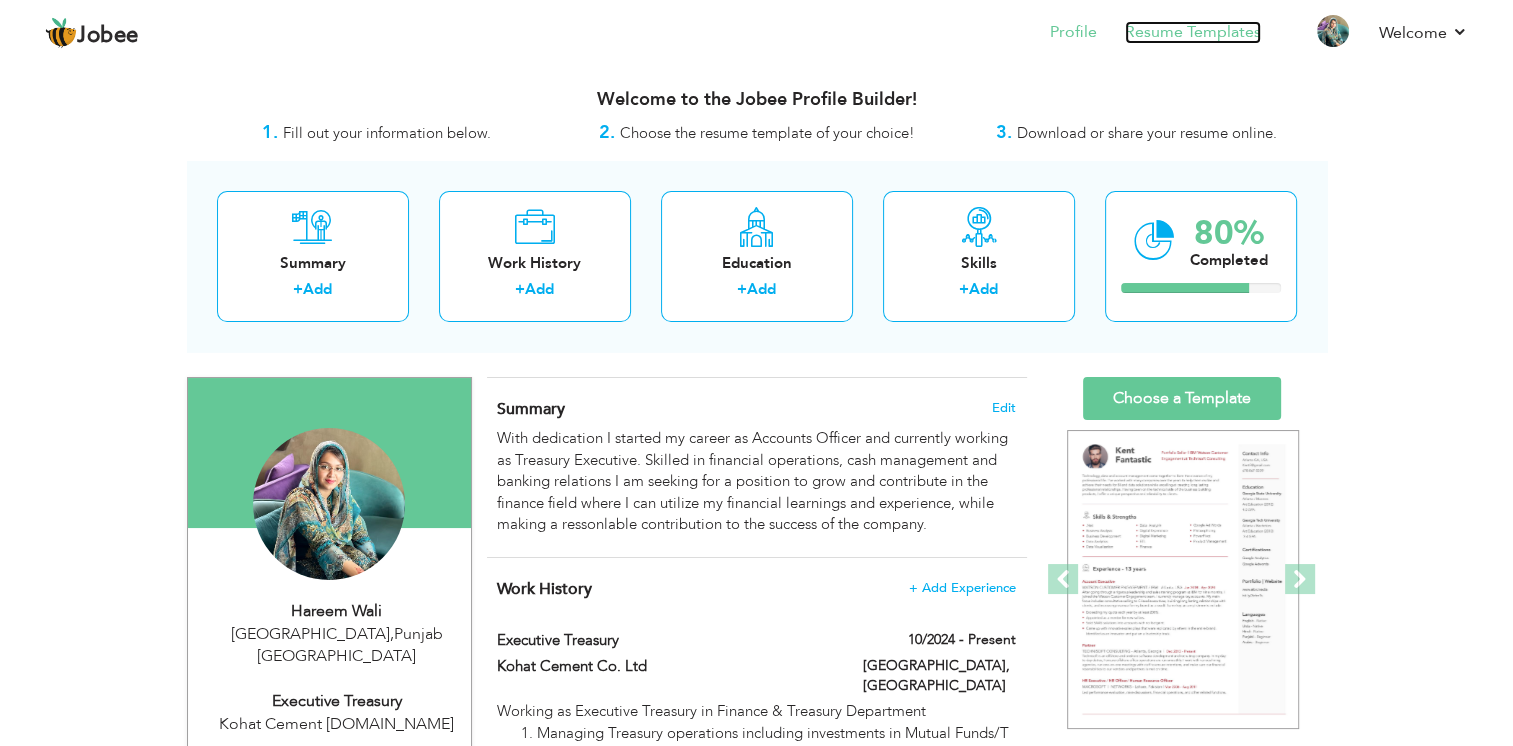 click on "Resume Templates" at bounding box center (1193, 32) 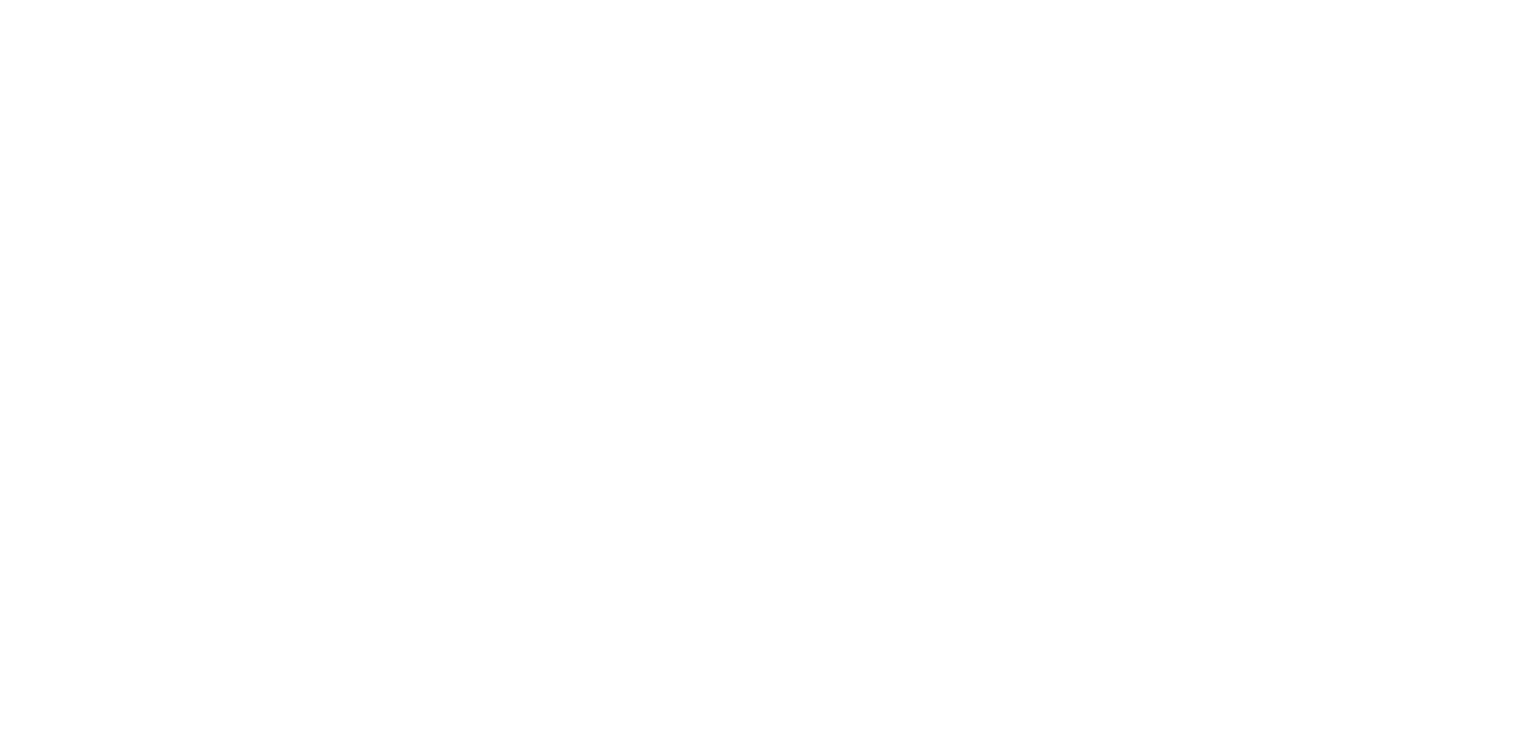 scroll, scrollTop: 0, scrollLeft: 0, axis: both 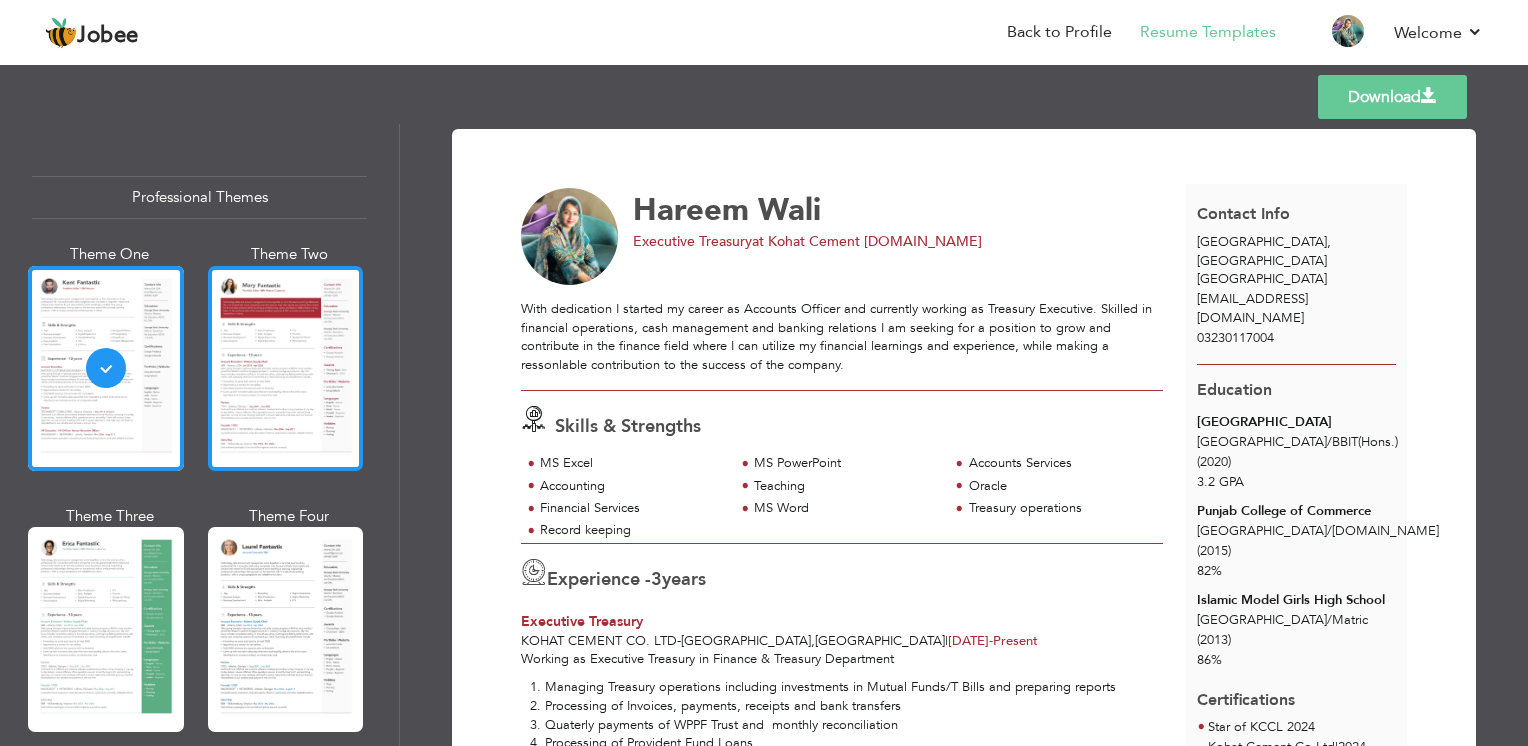 click at bounding box center (286, 368) 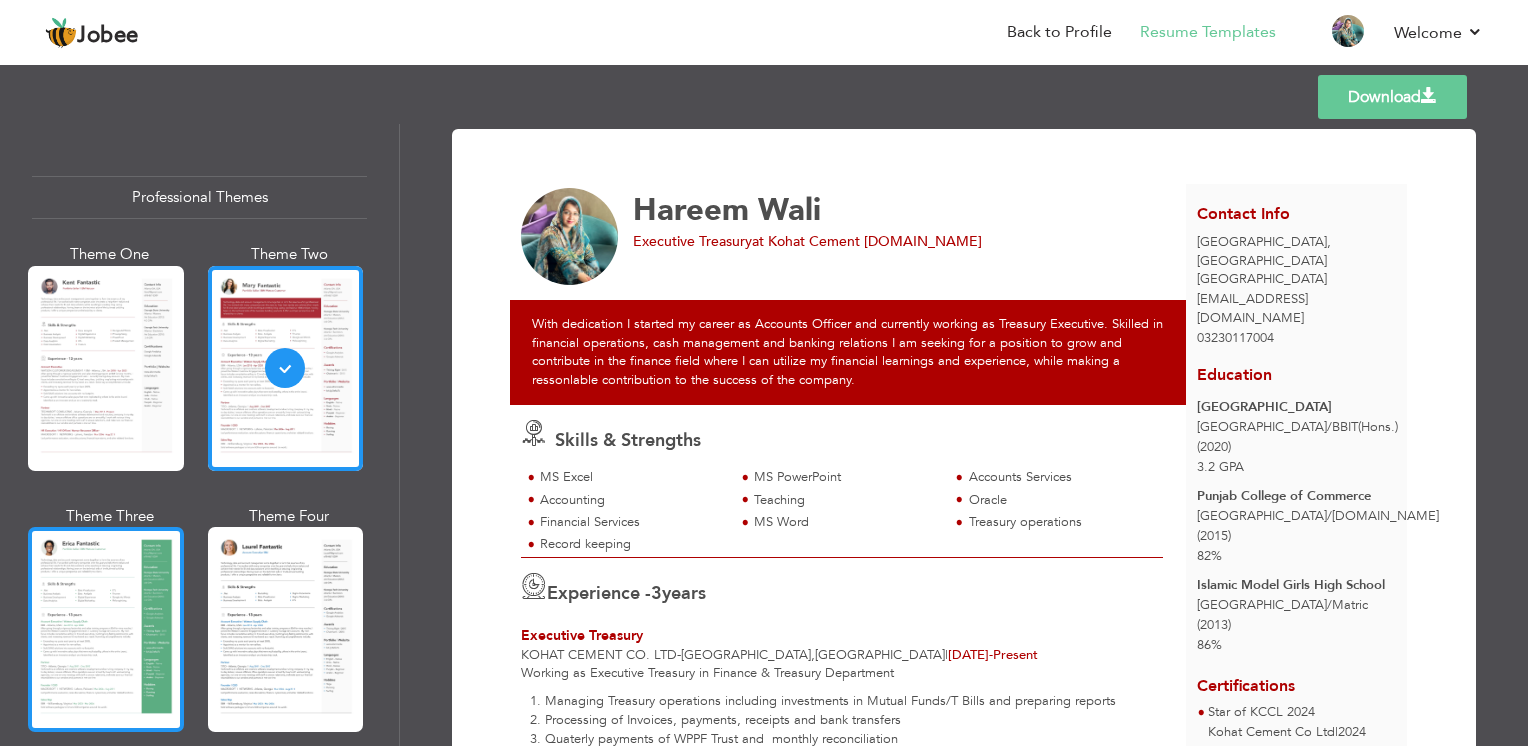 click at bounding box center [106, 629] 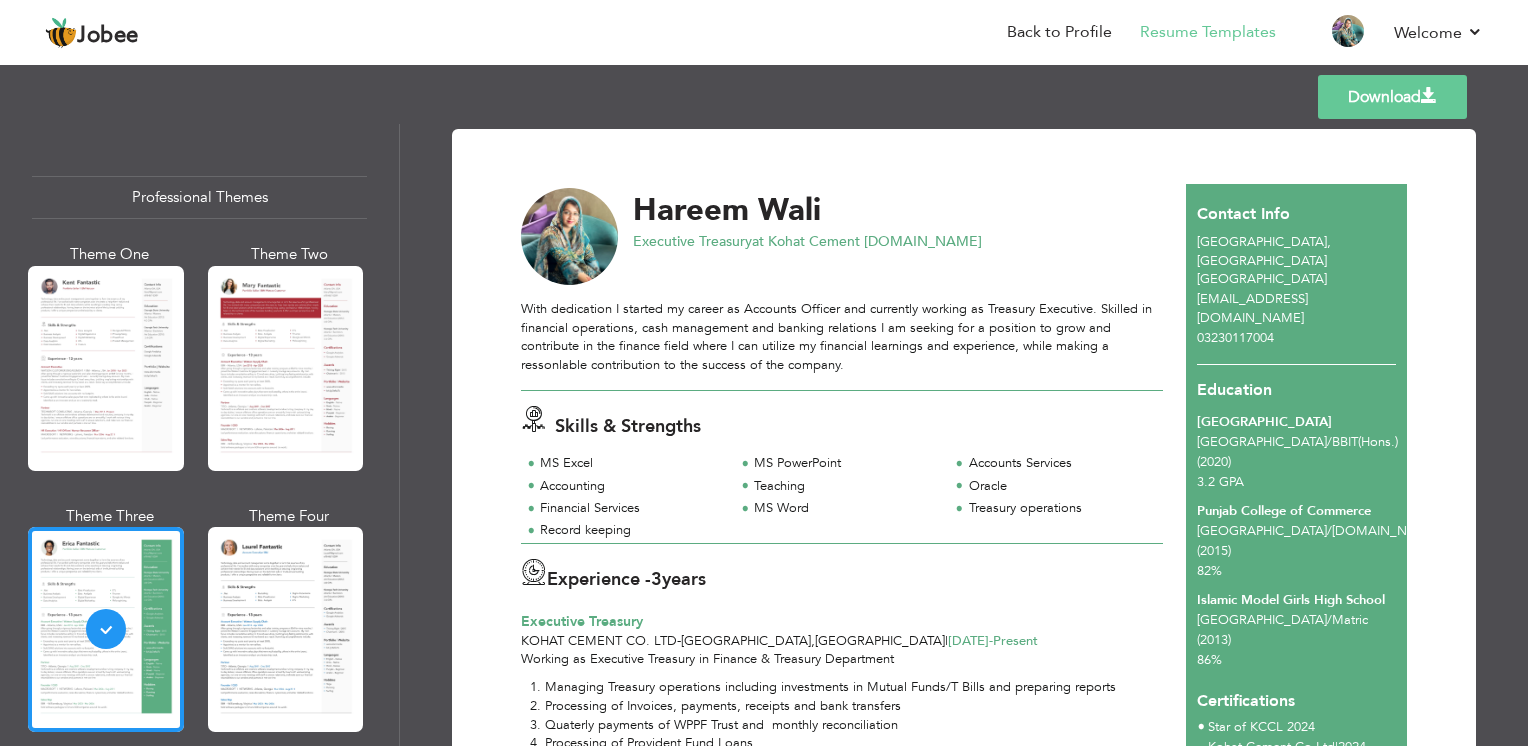 click at bounding box center (286, 629) 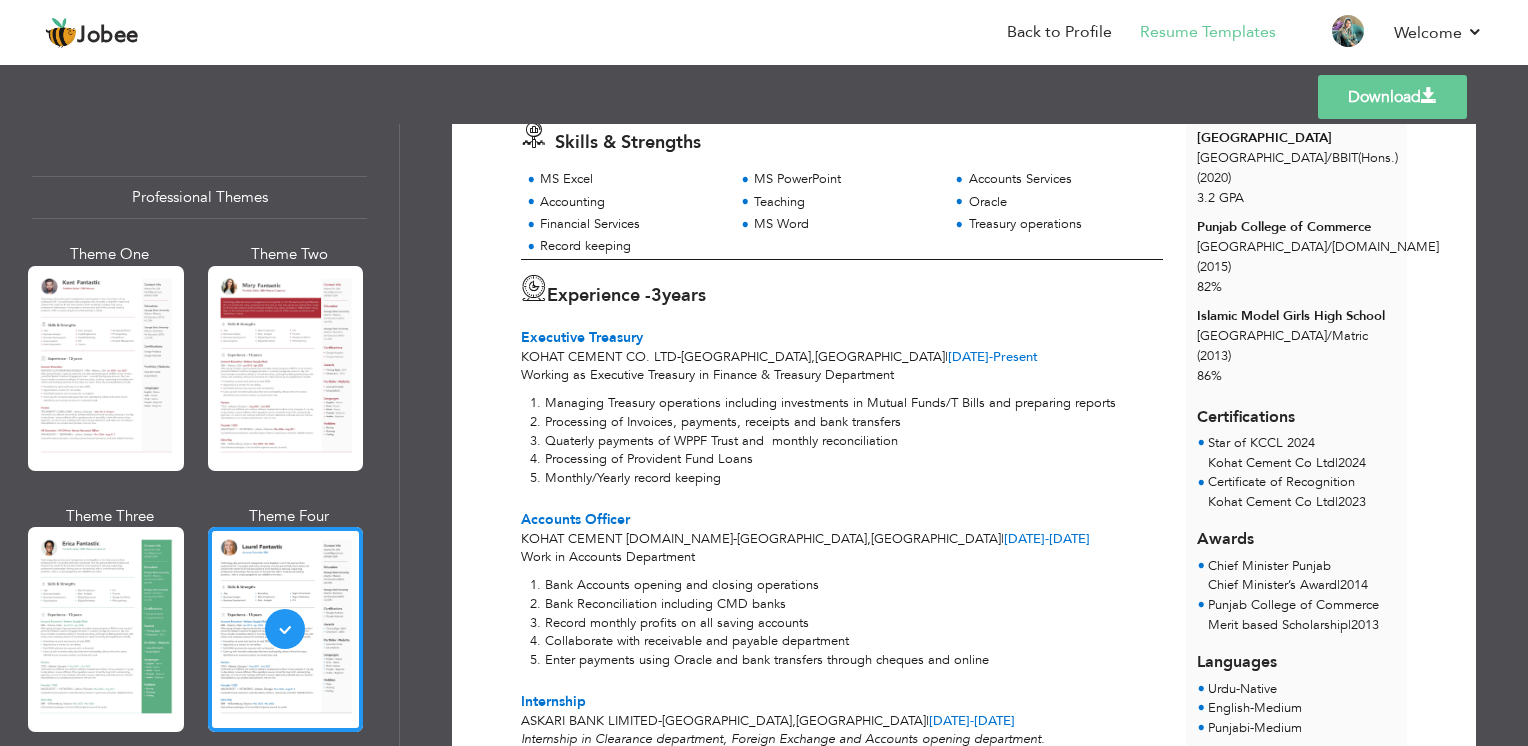 scroll, scrollTop: 289, scrollLeft: 0, axis: vertical 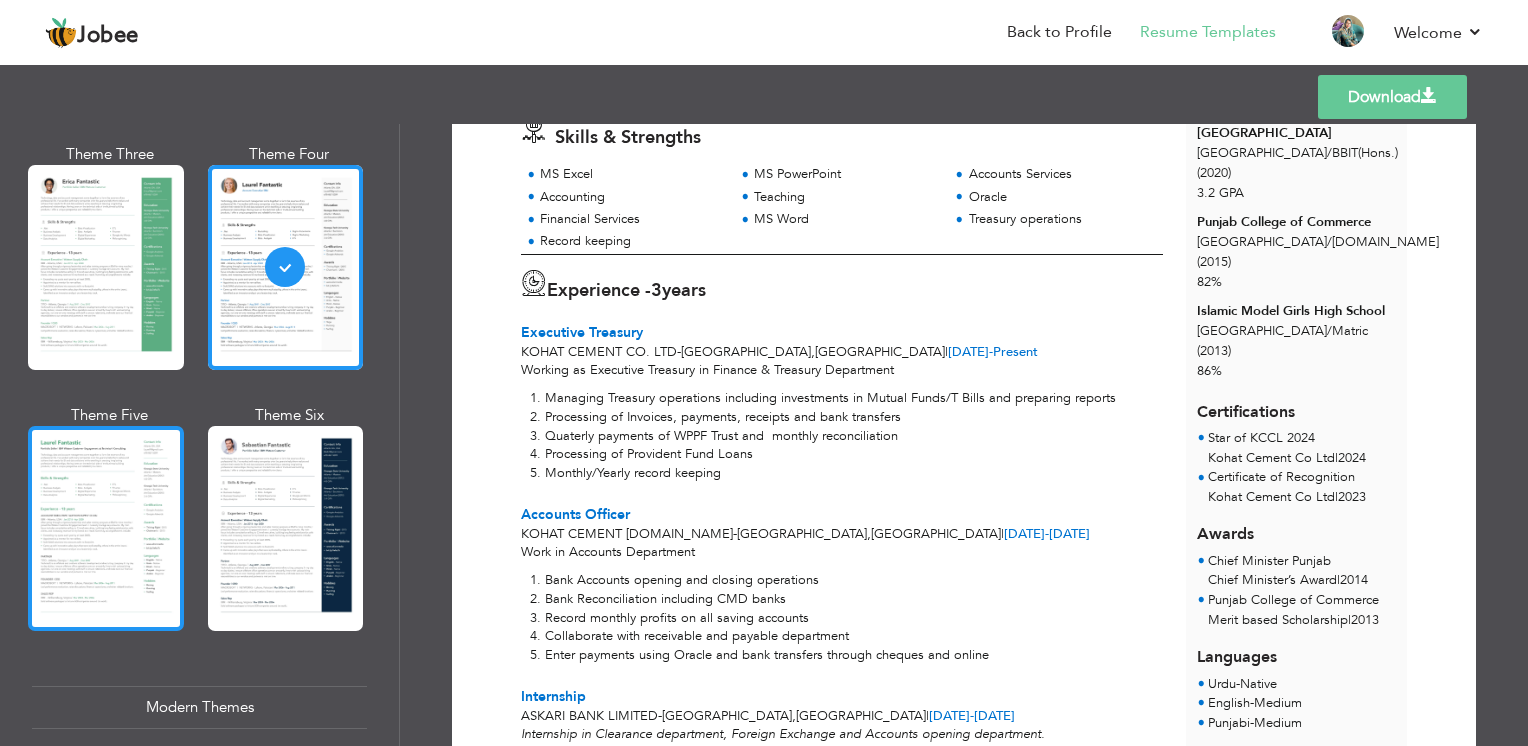 click at bounding box center [106, 528] 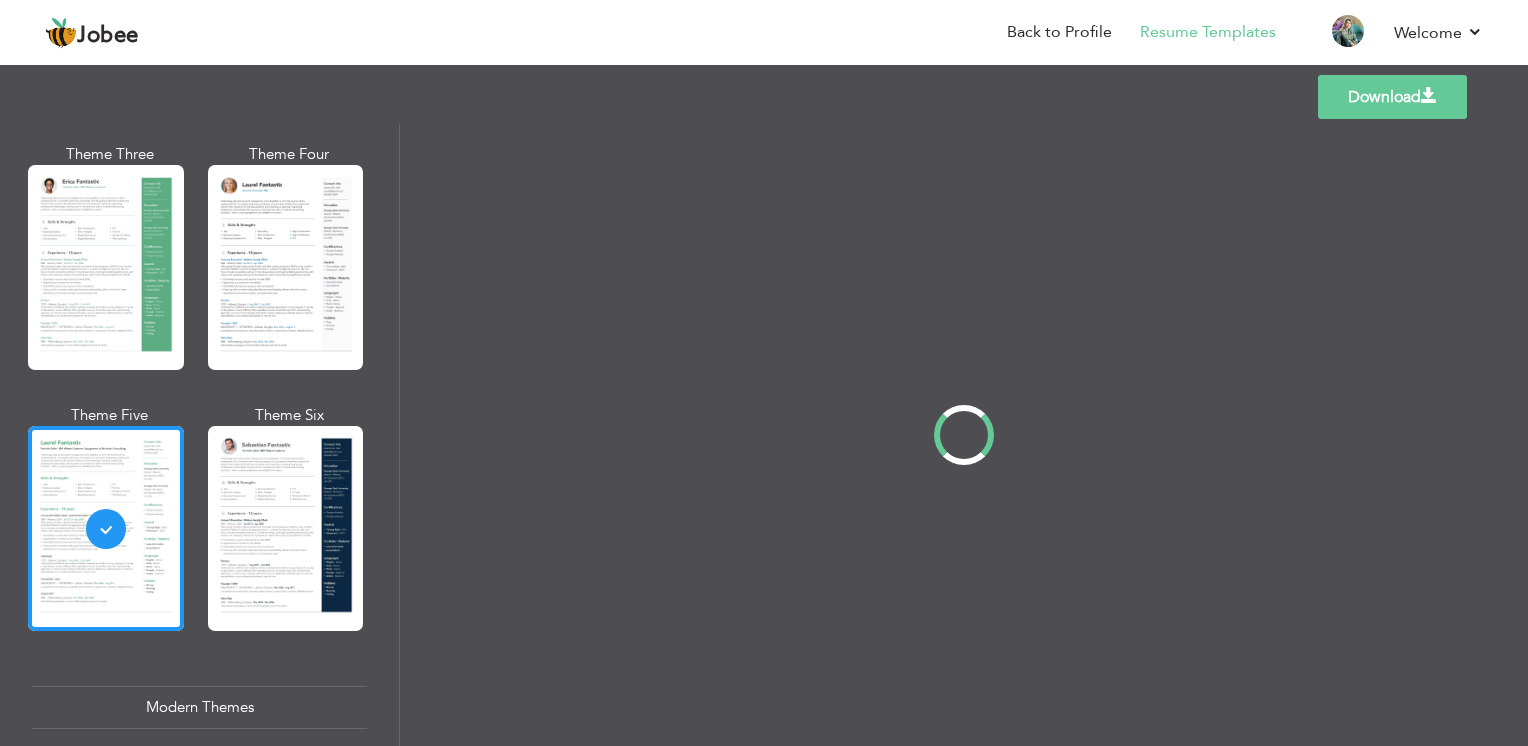 scroll, scrollTop: 0, scrollLeft: 0, axis: both 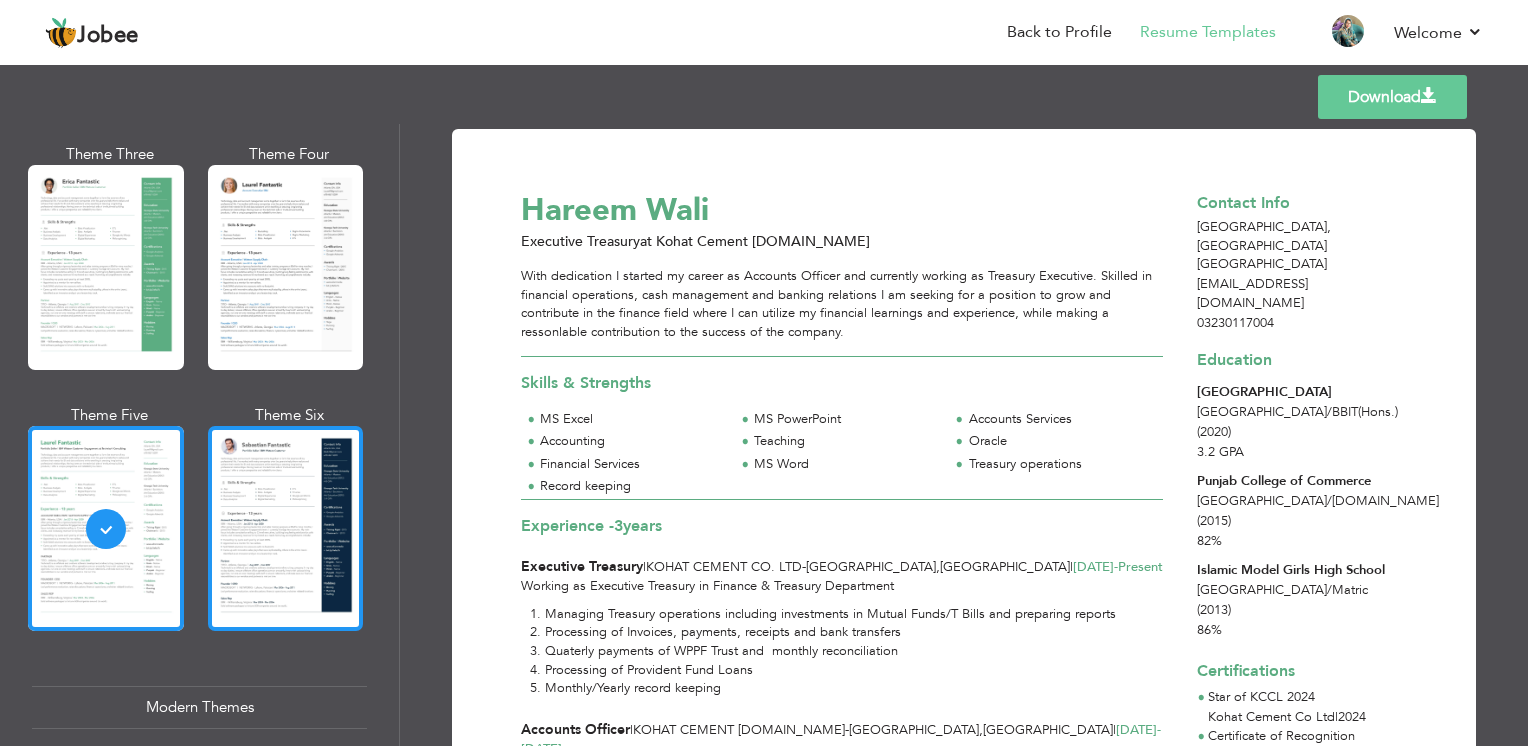 click at bounding box center (286, 528) 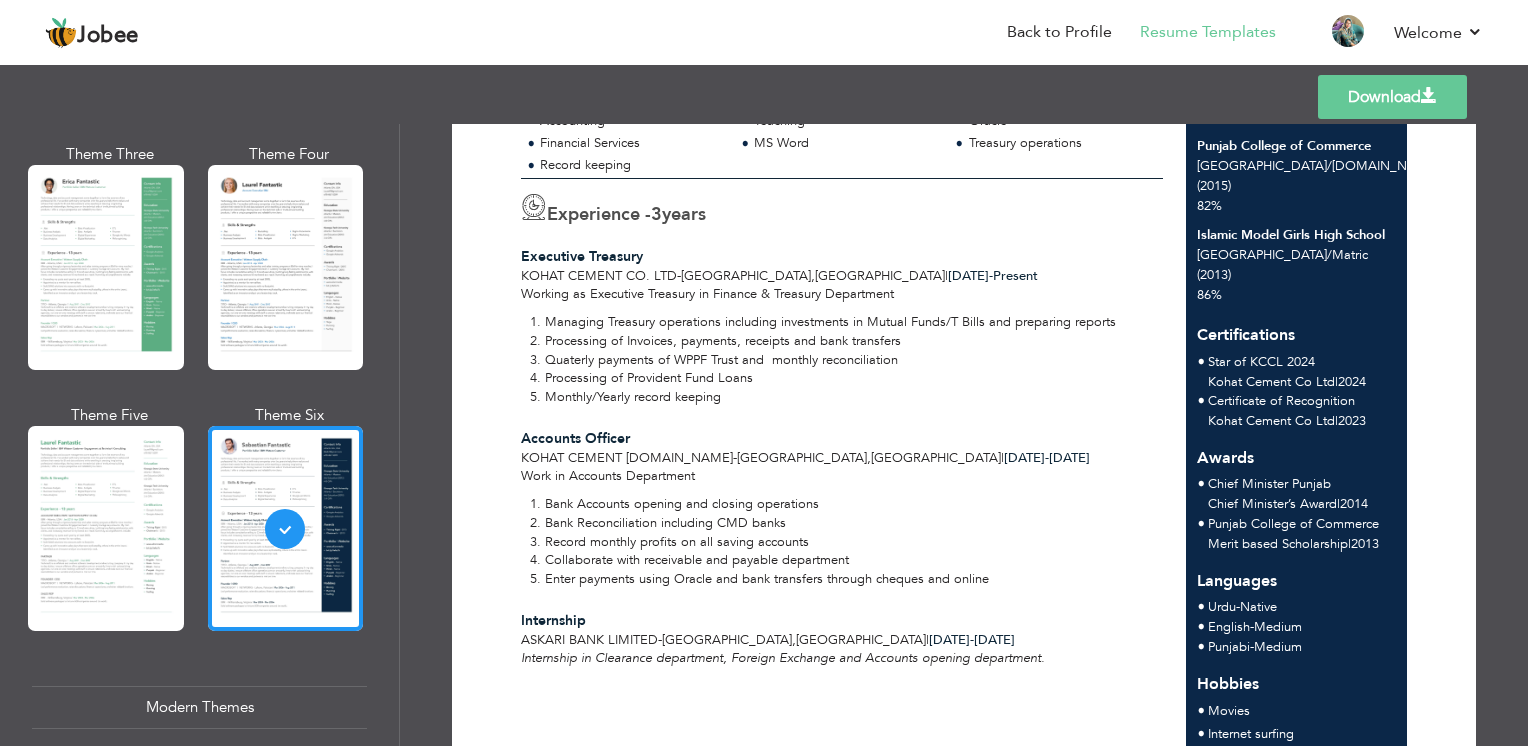 scroll, scrollTop: 443, scrollLeft: 0, axis: vertical 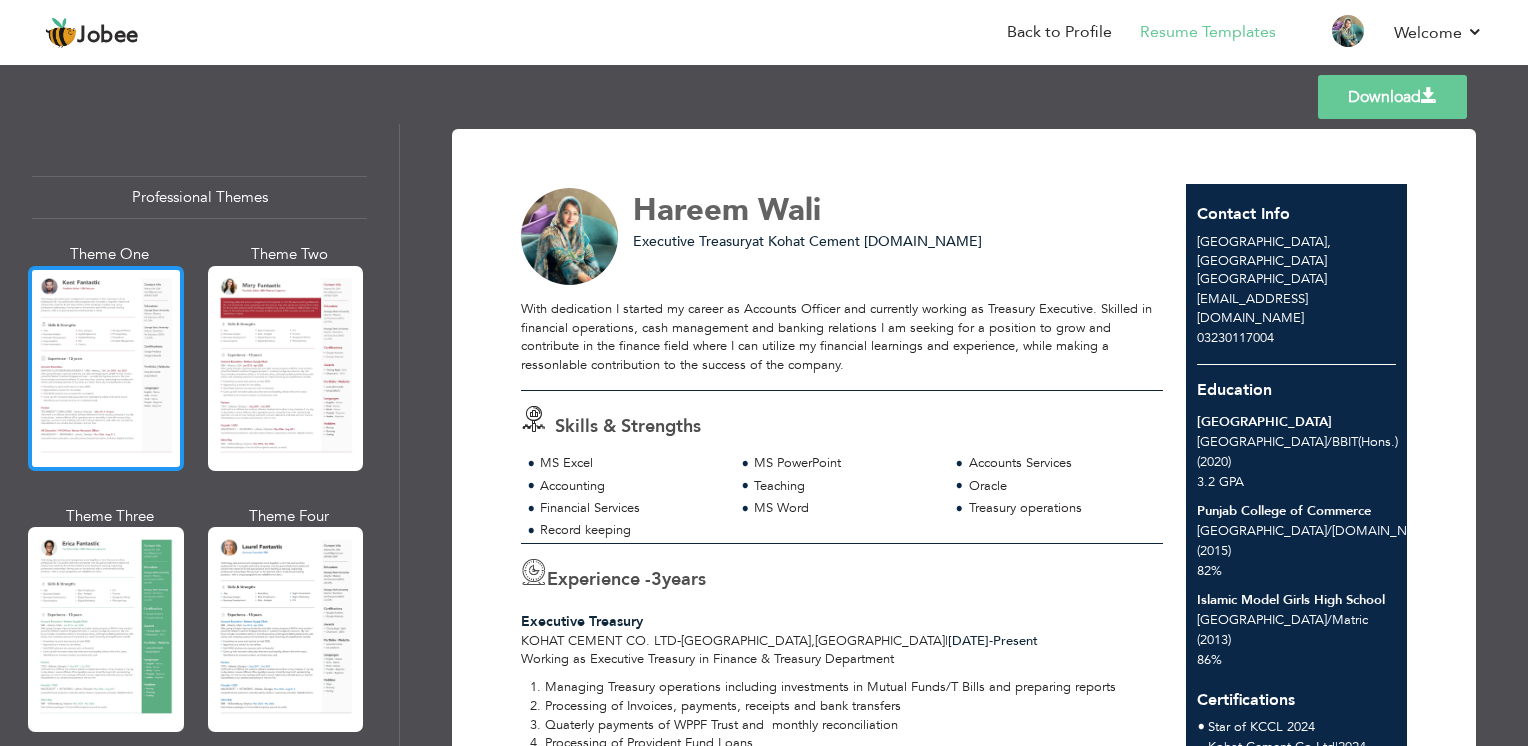 click at bounding box center (106, 368) 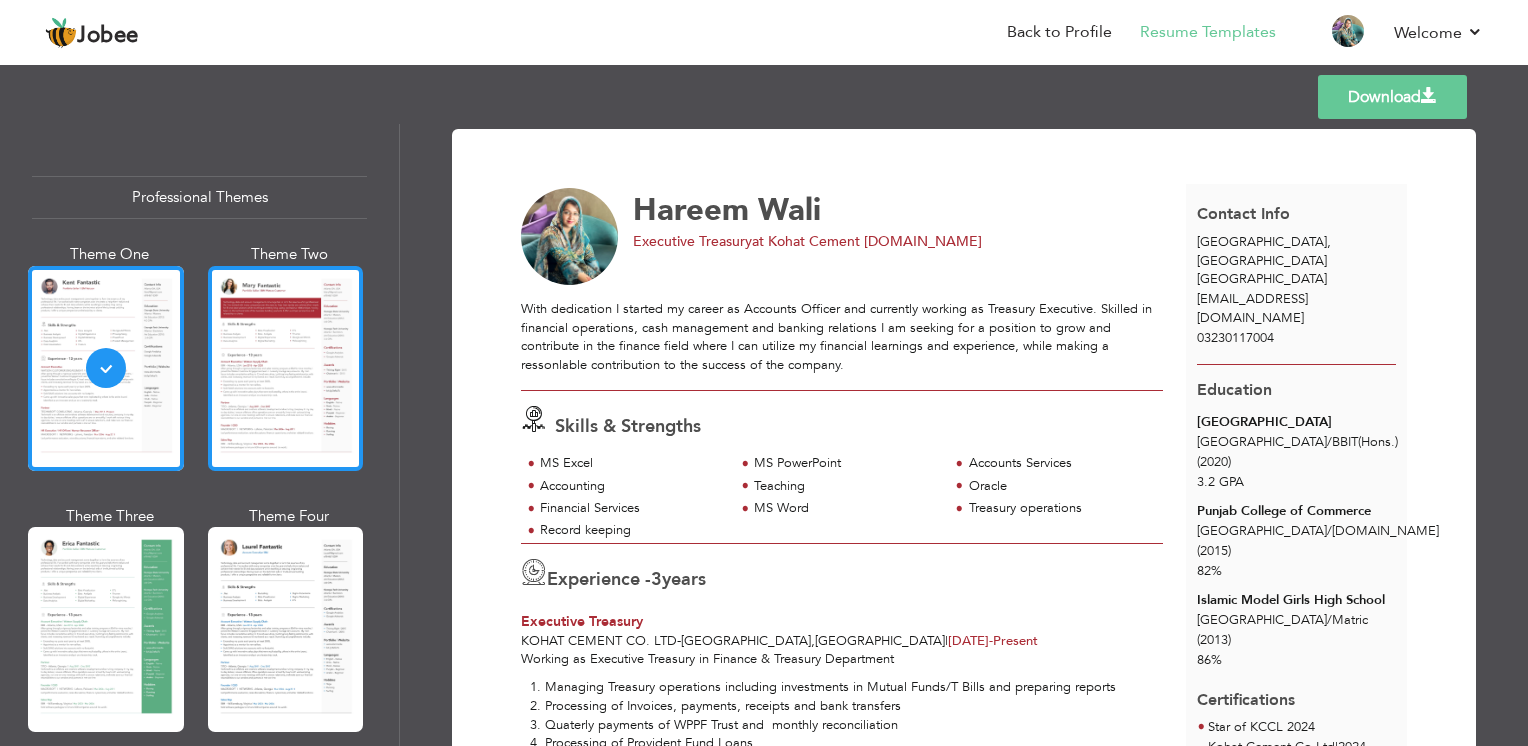 click at bounding box center [286, 368] 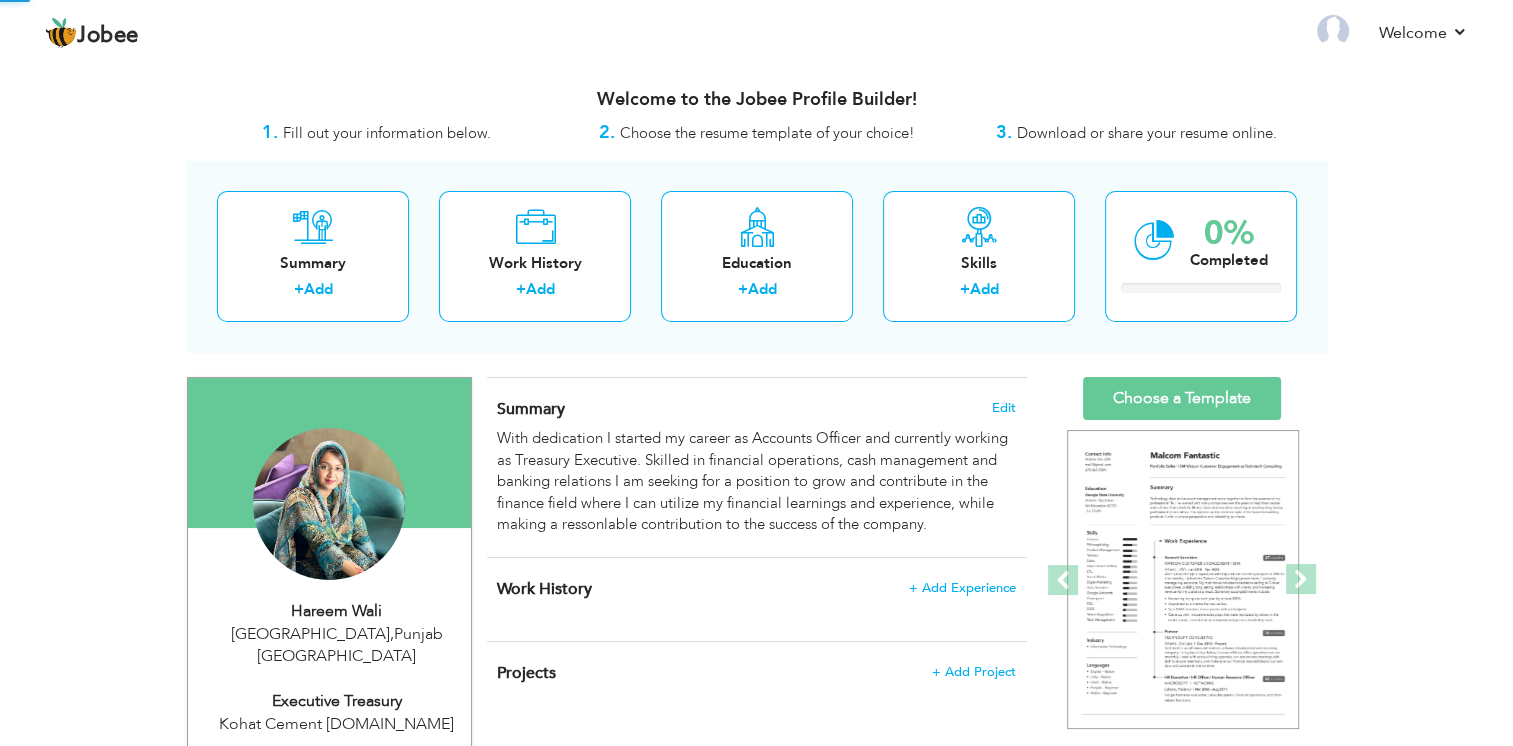 scroll, scrollTop: 0, scrollLeft: 0, axis: both 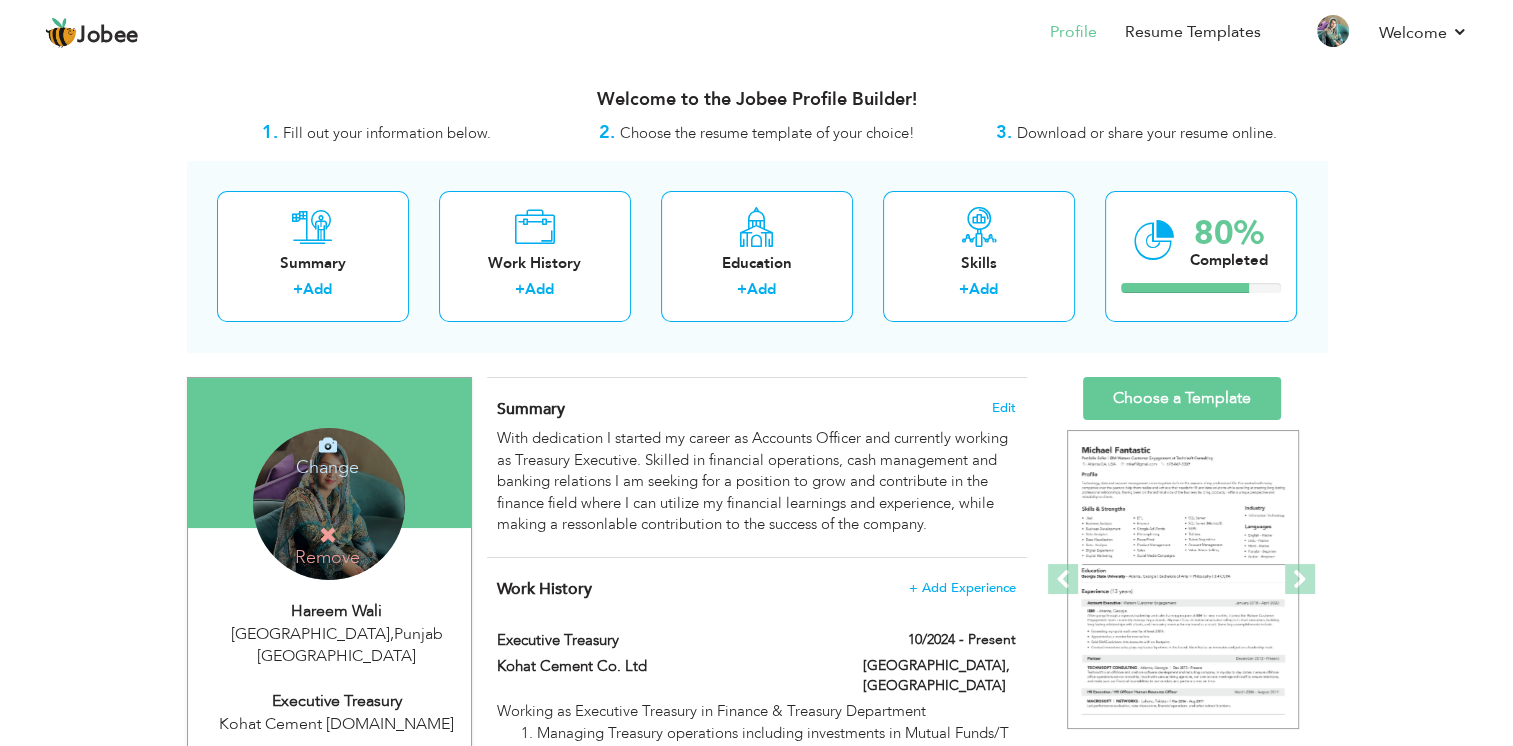click on "Change" at bounding box center [327, 454] 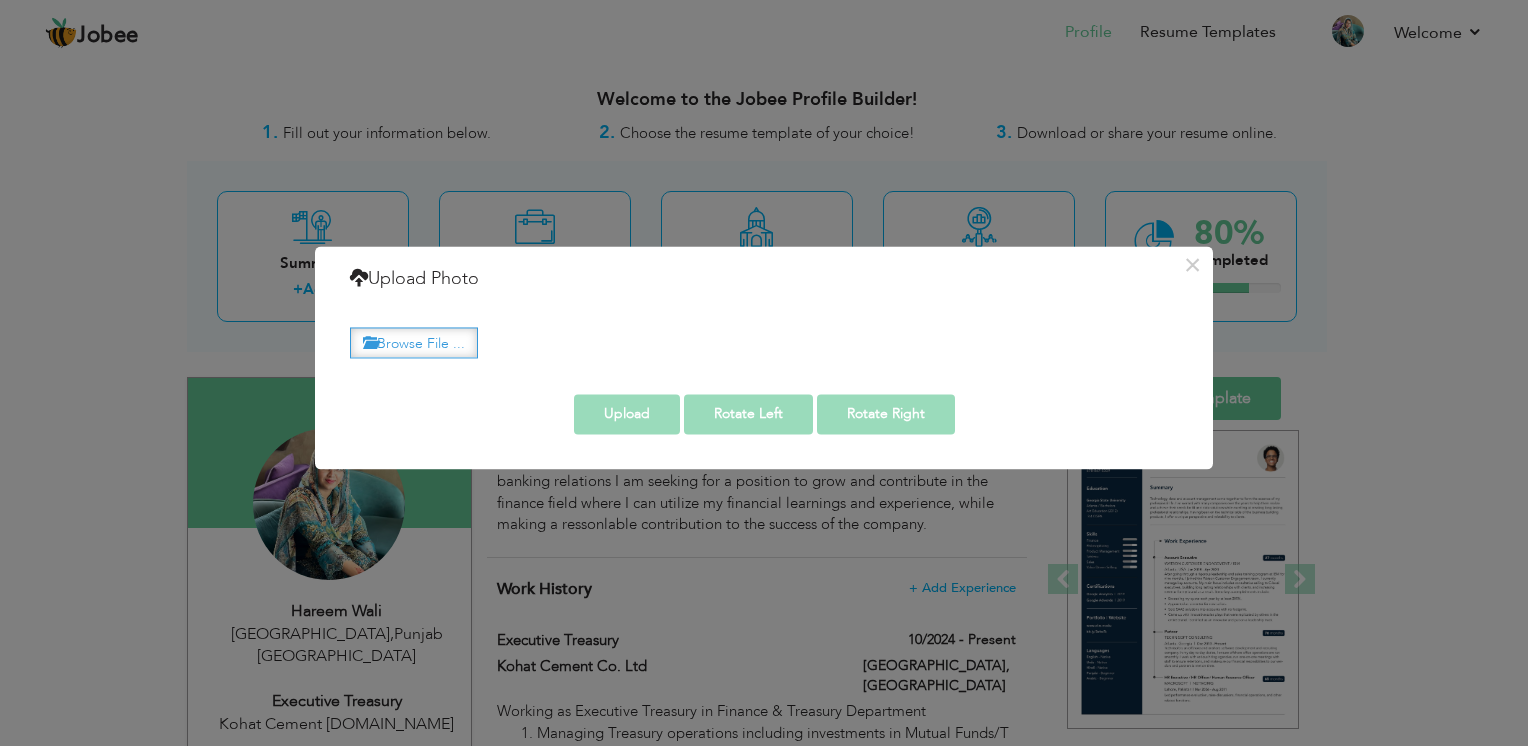 click on "Browse File ..." at bounding box center (414, 342) 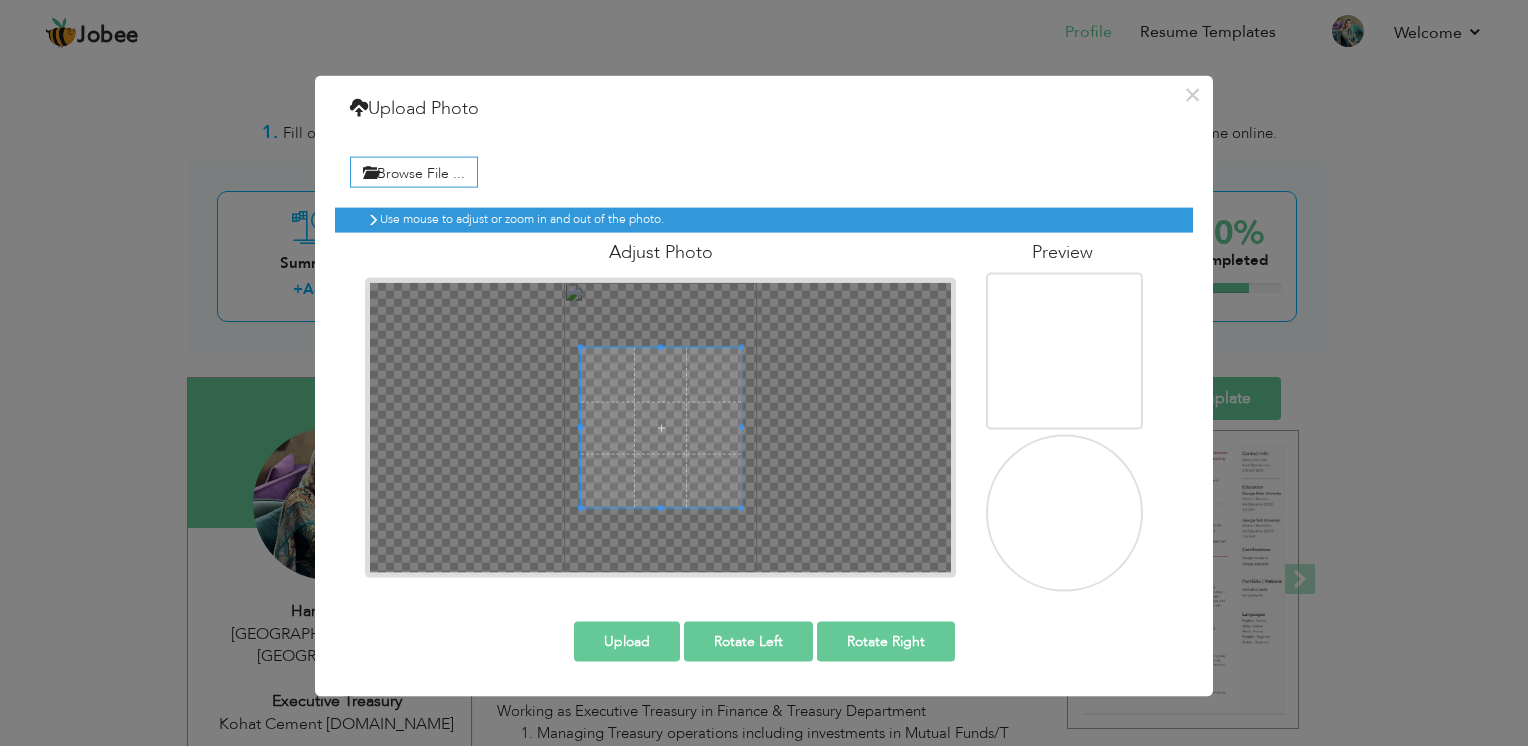 click at bounding box center (661, 428) 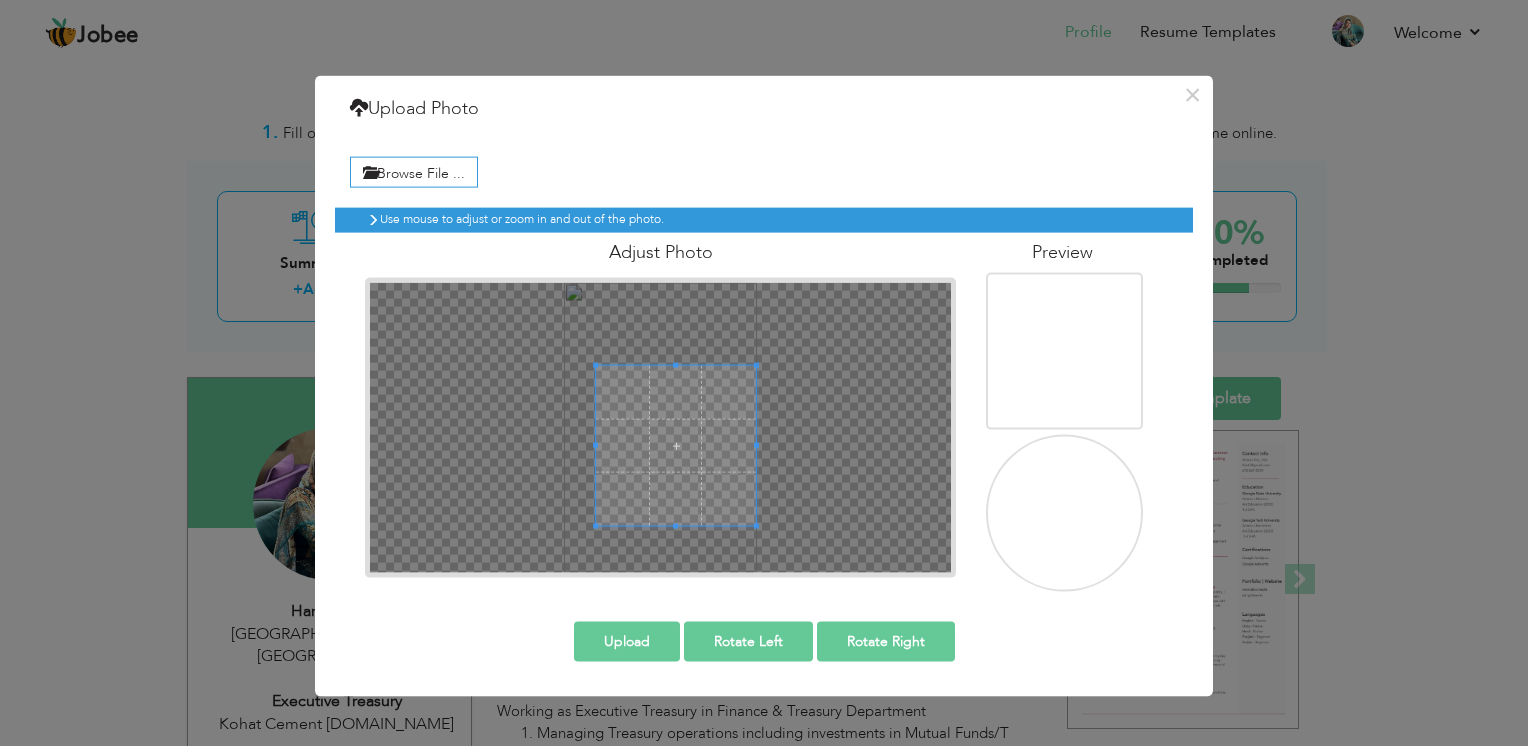 click at bounding box center (676, 445) 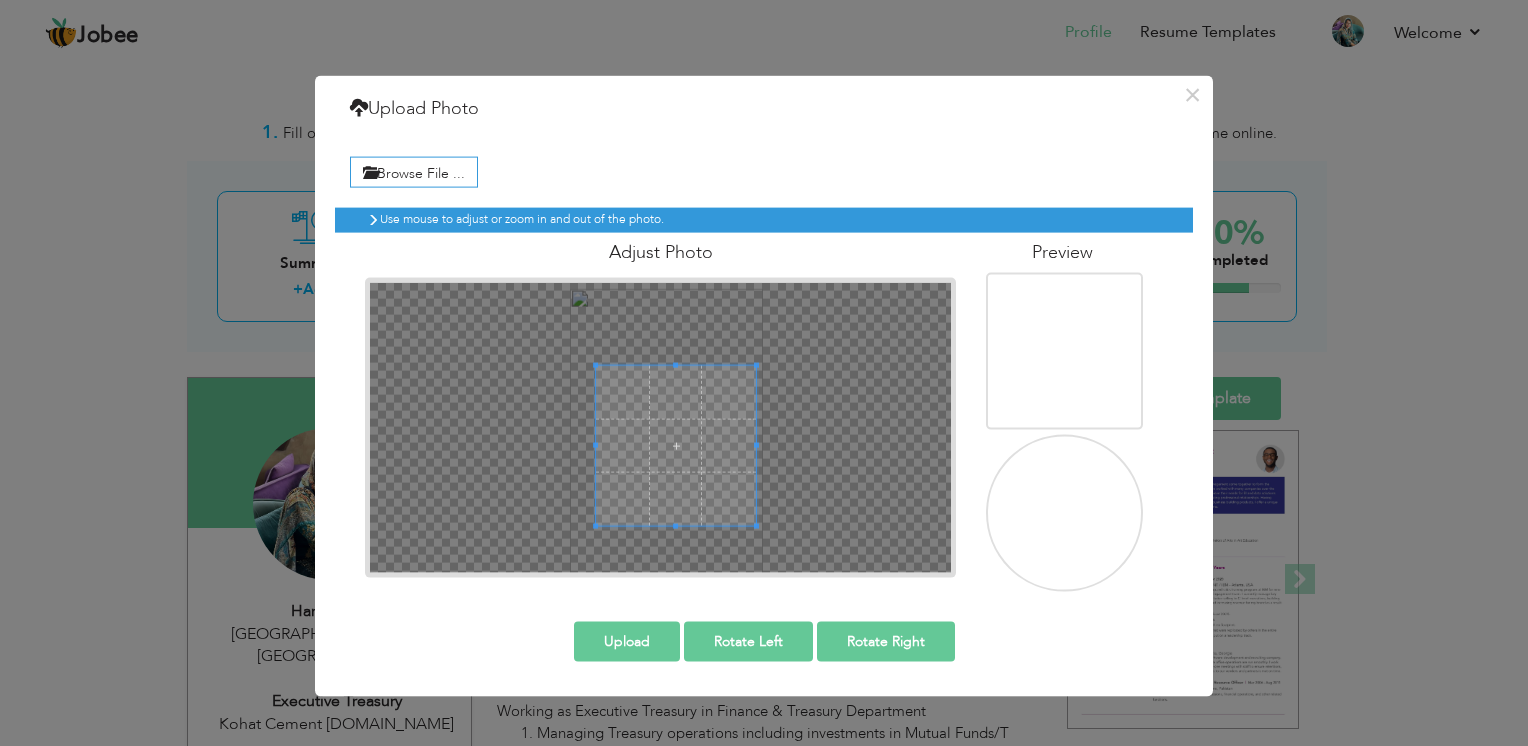click at bounding box center (660, 428) 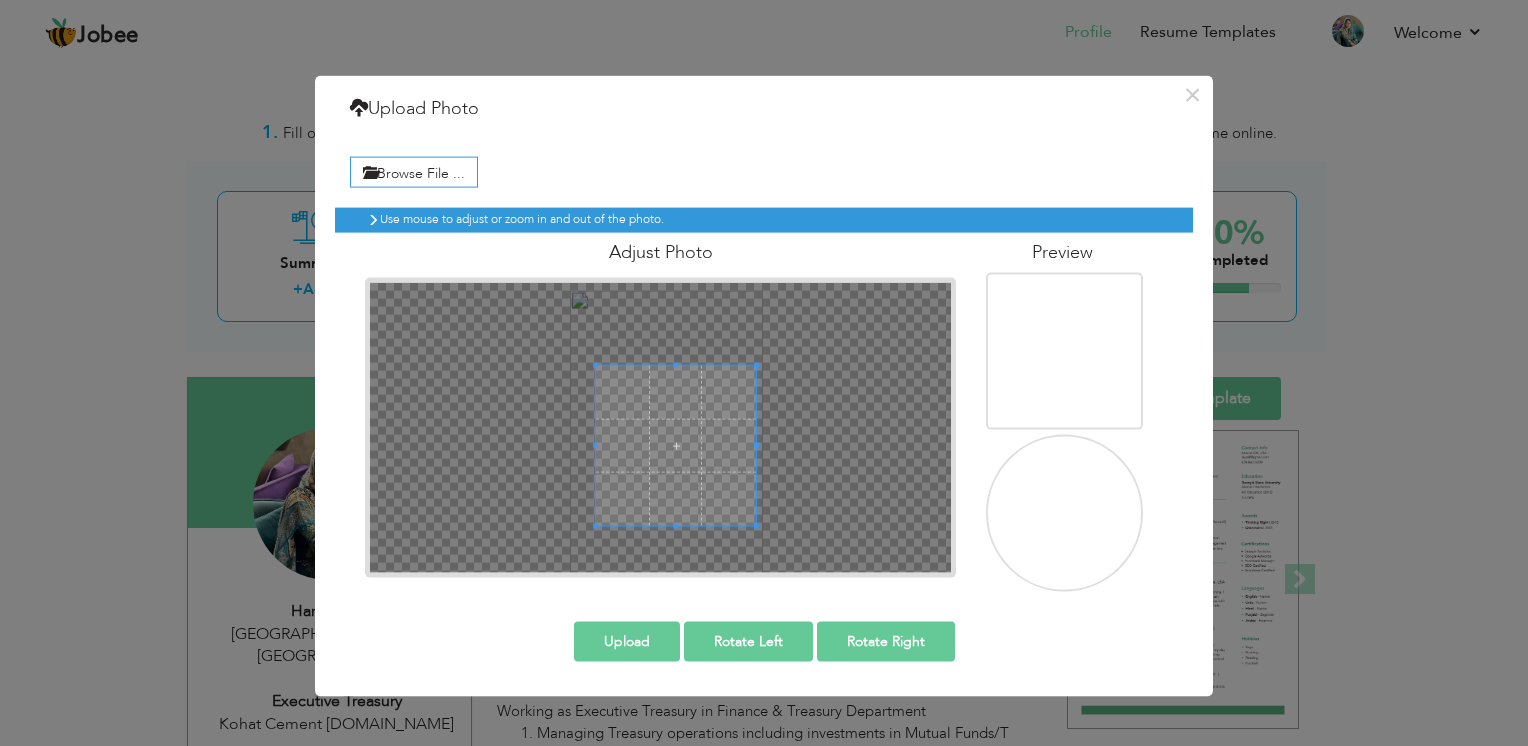 click at bounding box center [676, 445] 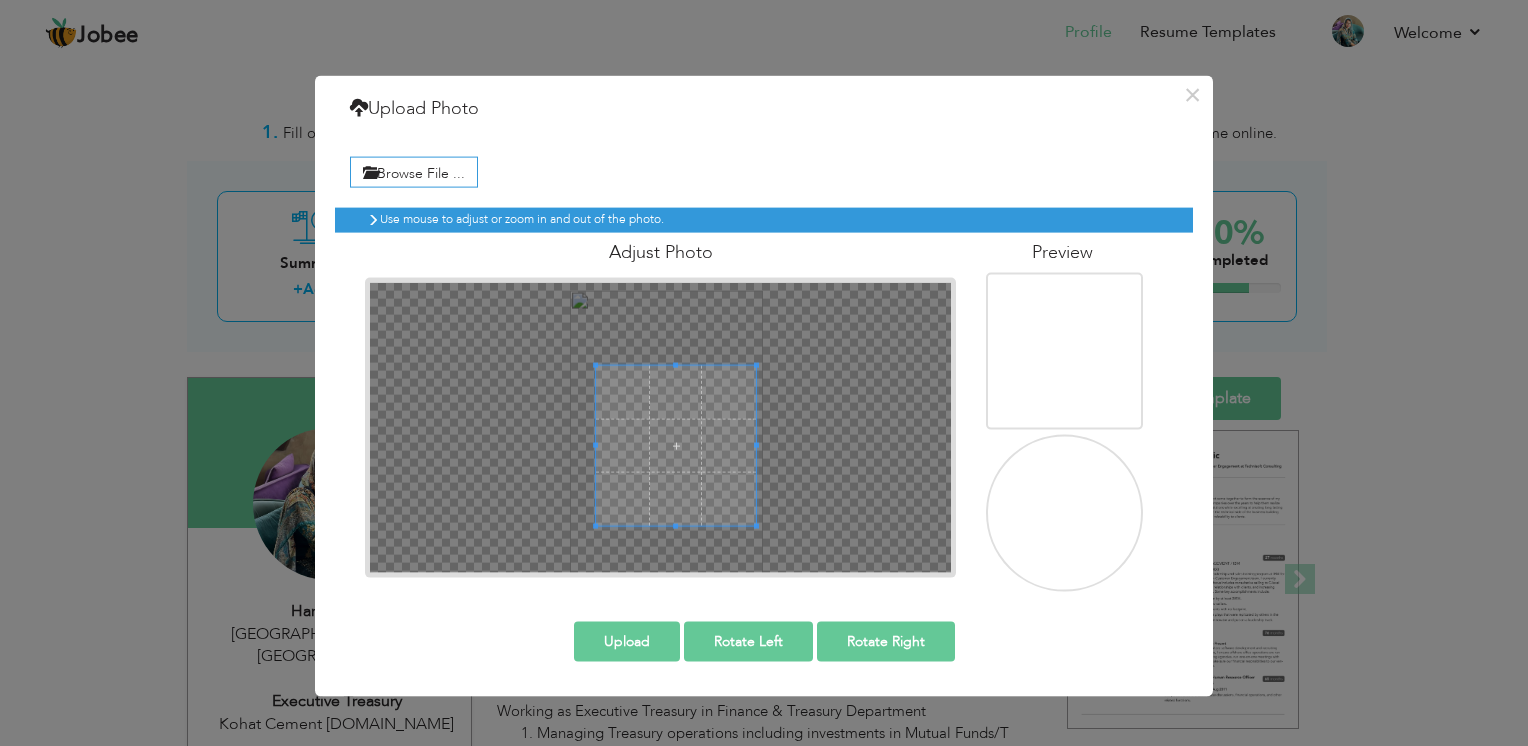 click at bounding box center (676, 445) 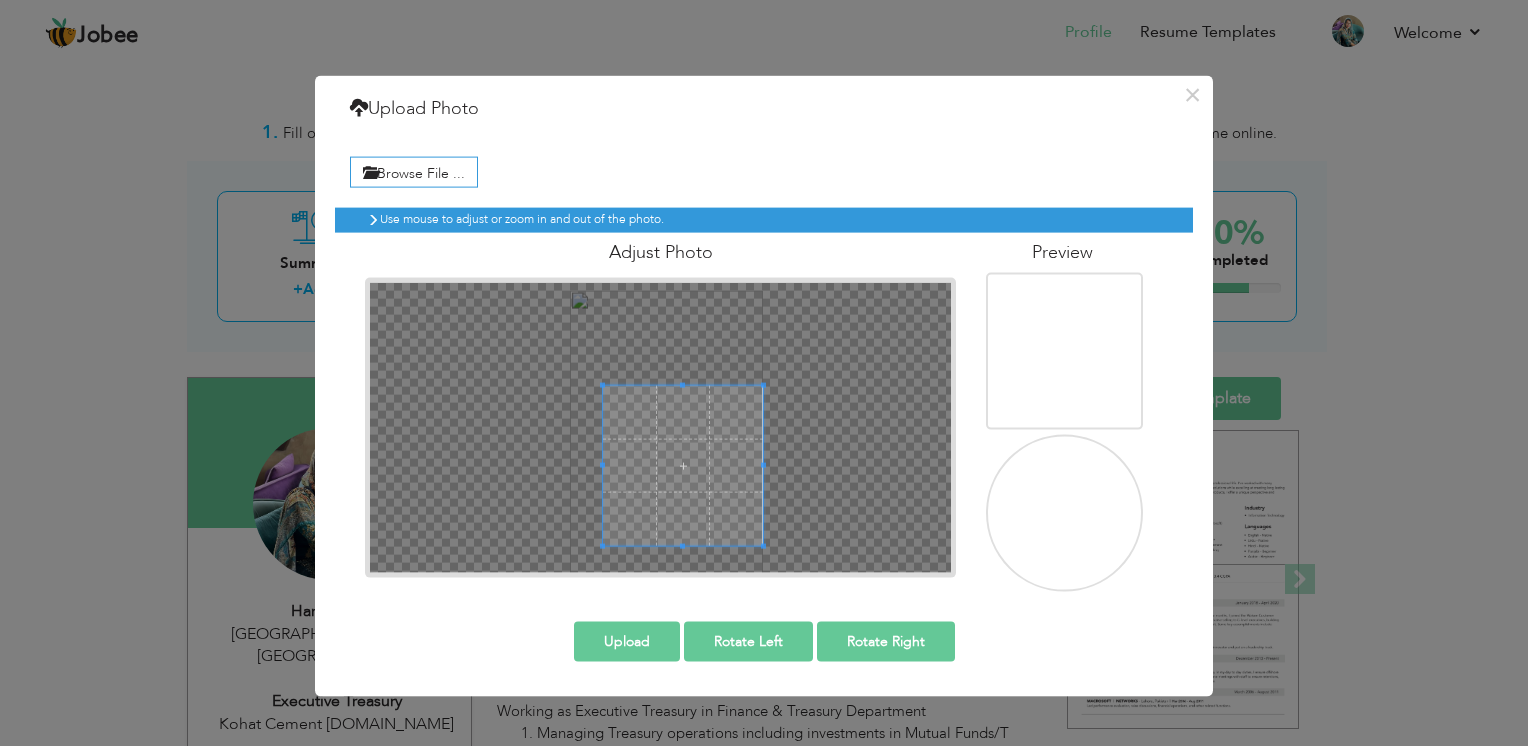 click at bounding box center (683, 465) 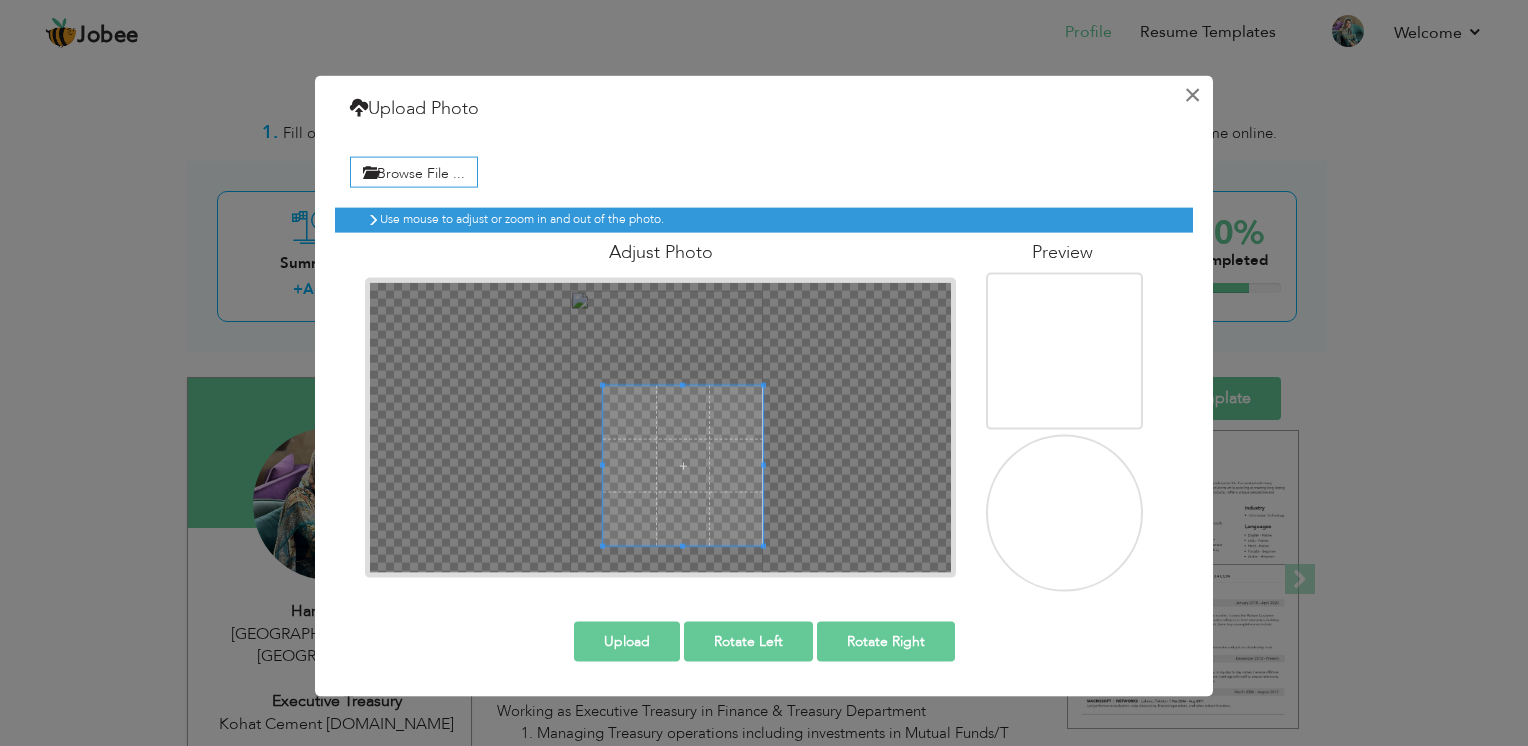 click on "×" at bounding box center (1192, 95) 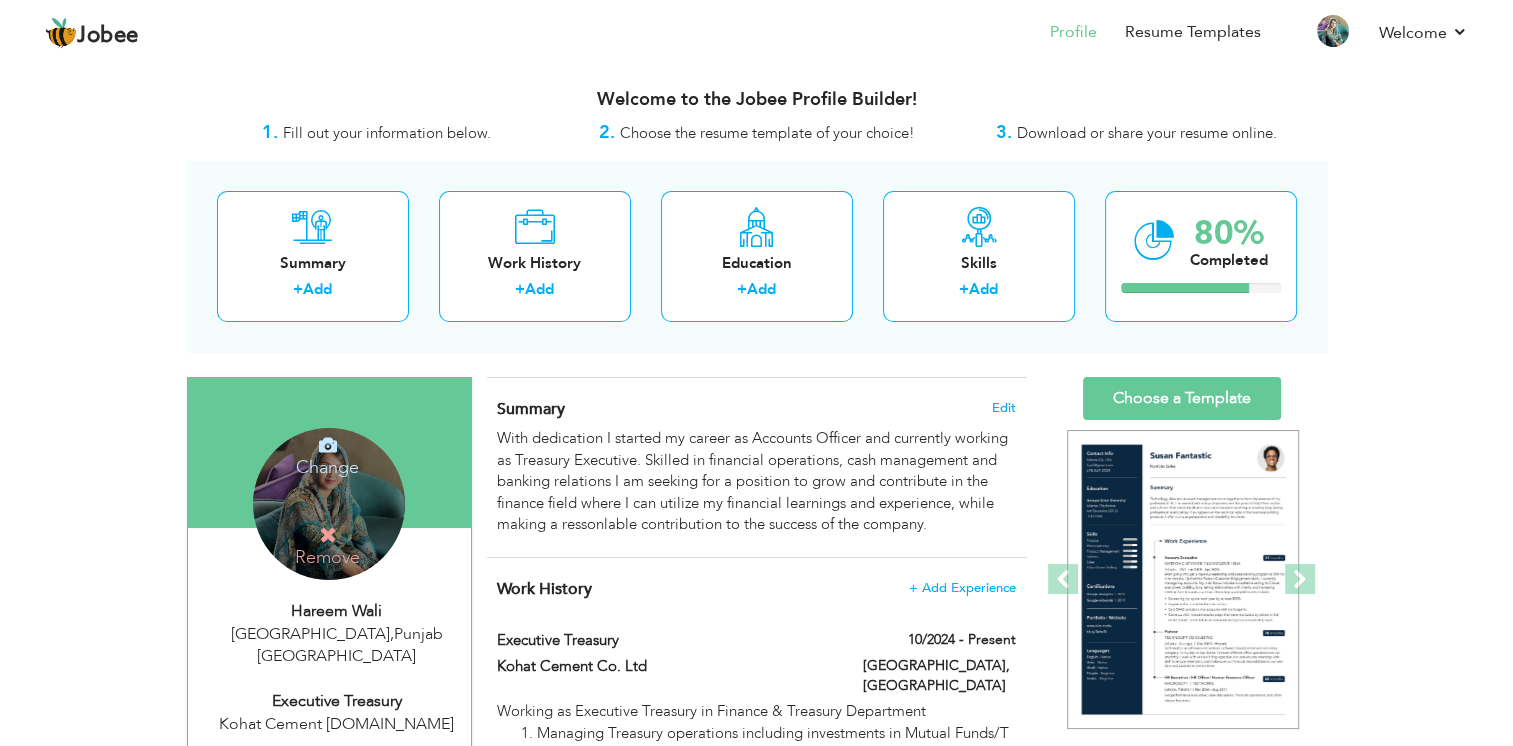 click on "Change" at bounding box center (327, 454) 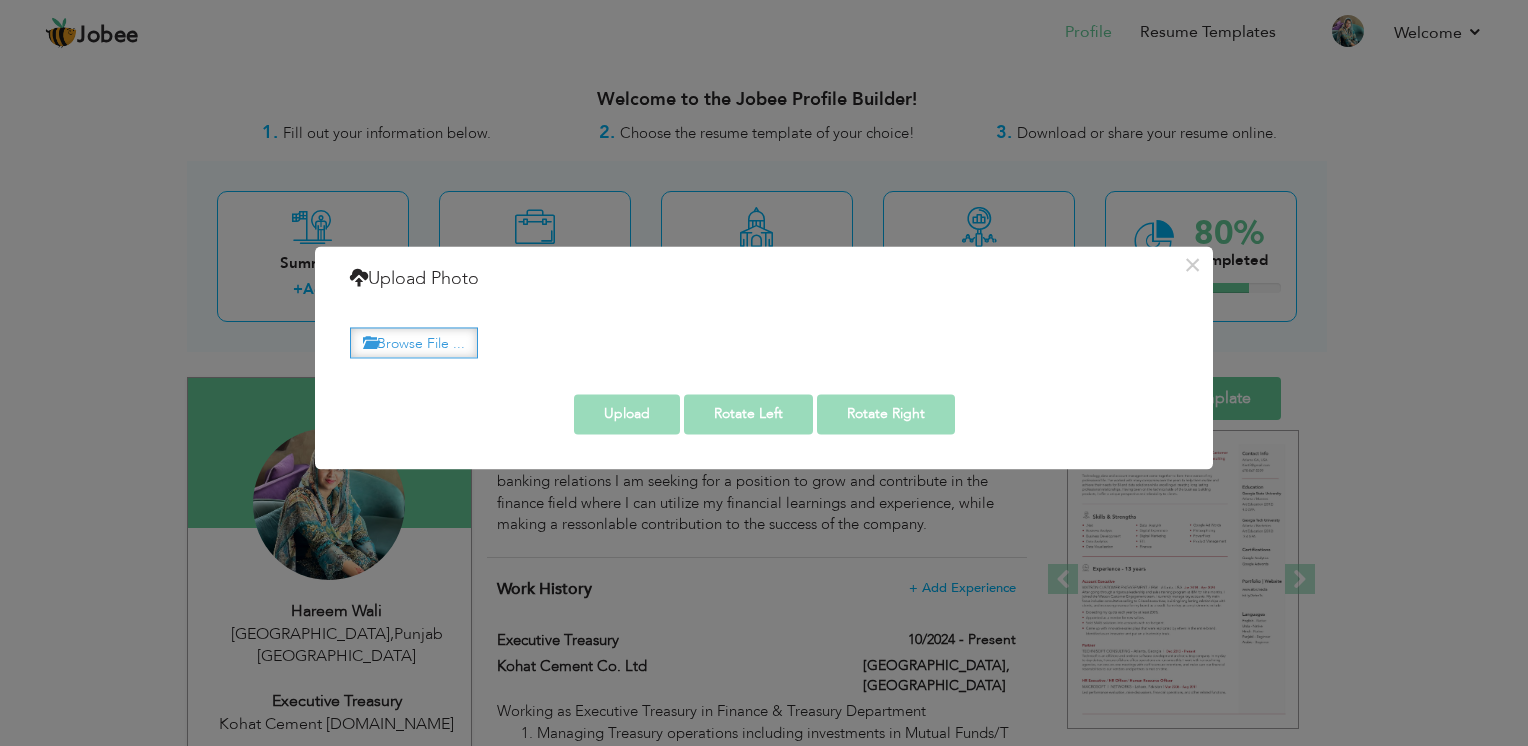 click on "Browse File ..." at bounding box center (414, 342) 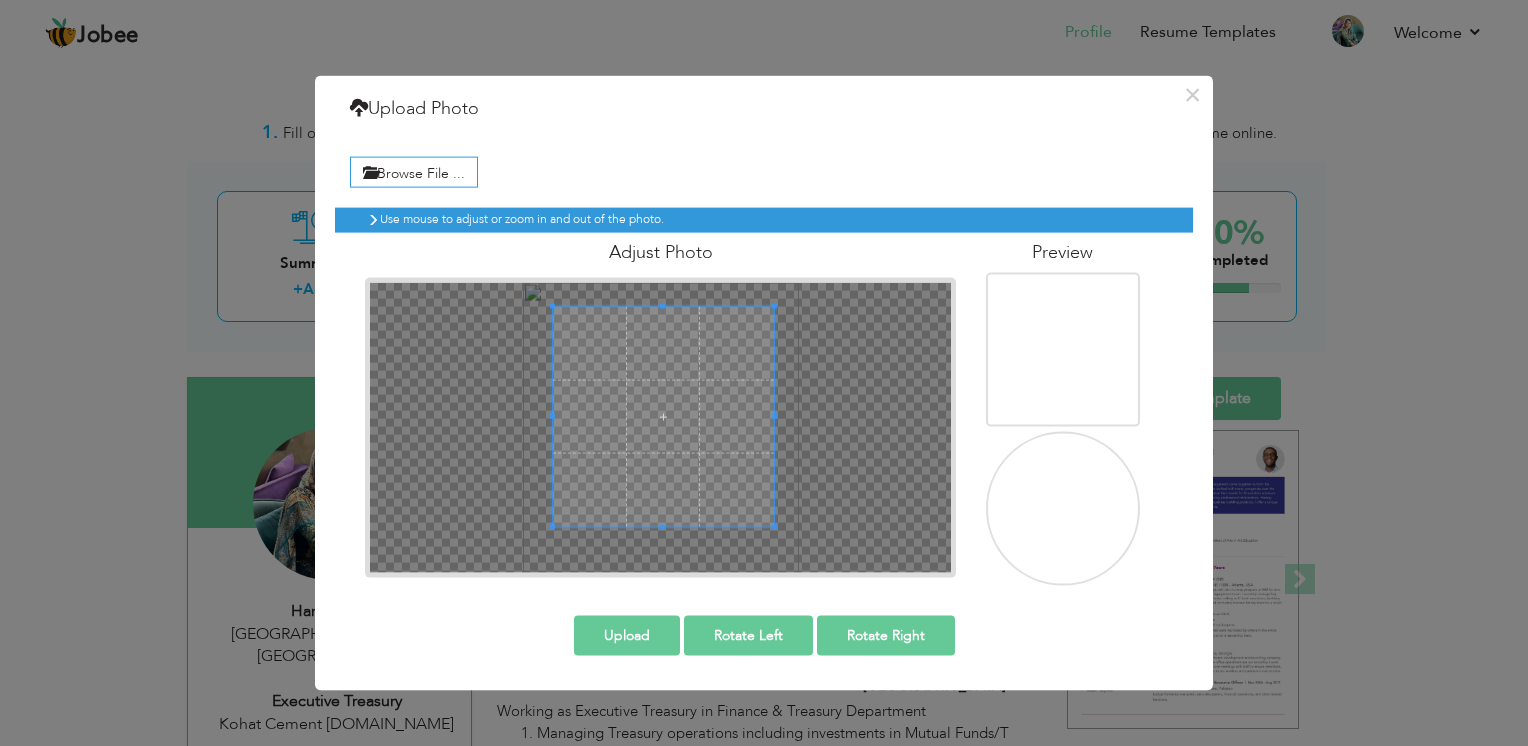 click at bounding box center (663, 416) 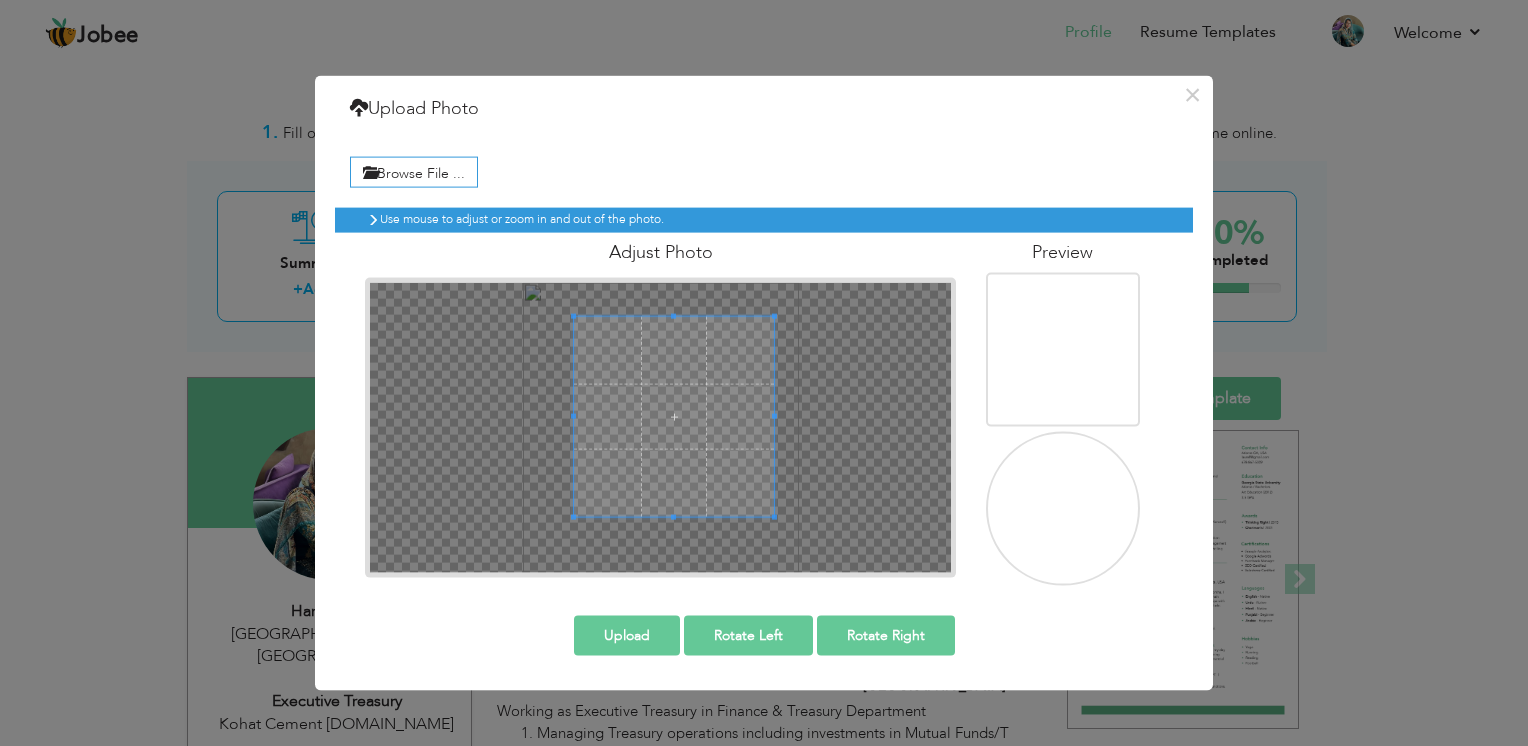 click at bounding box center (673, 416) 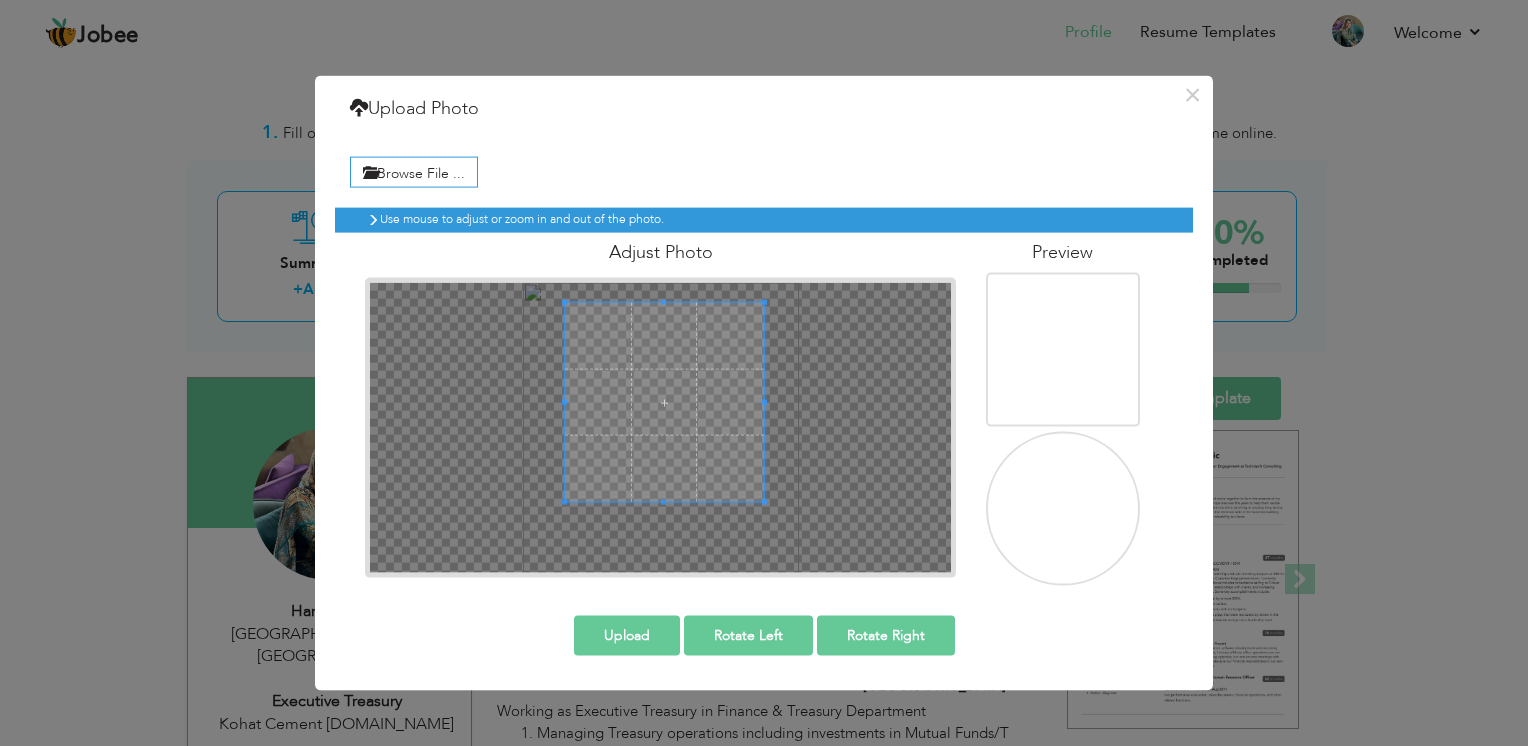 click at bounding box center [664, 402] 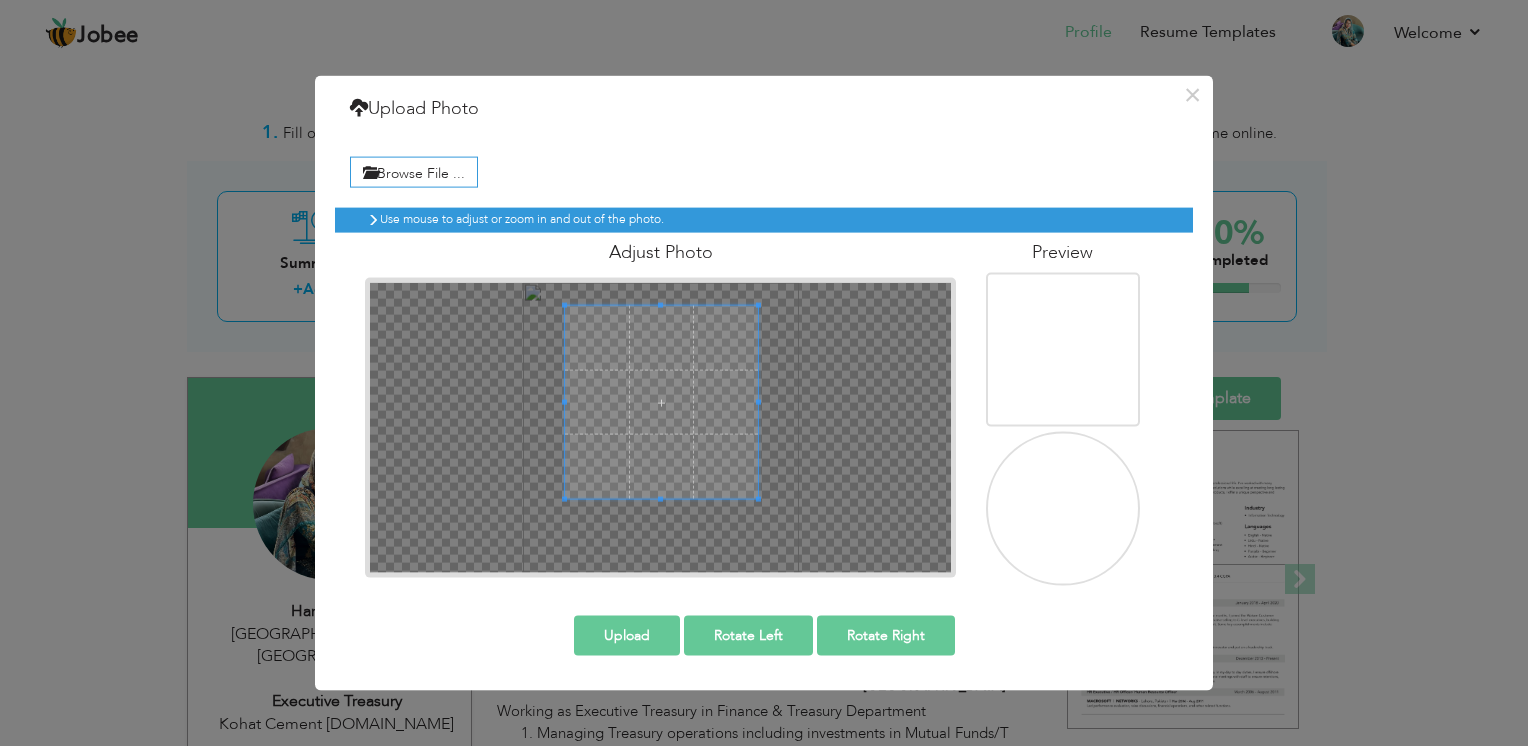 click at bounding box center [758, 401] 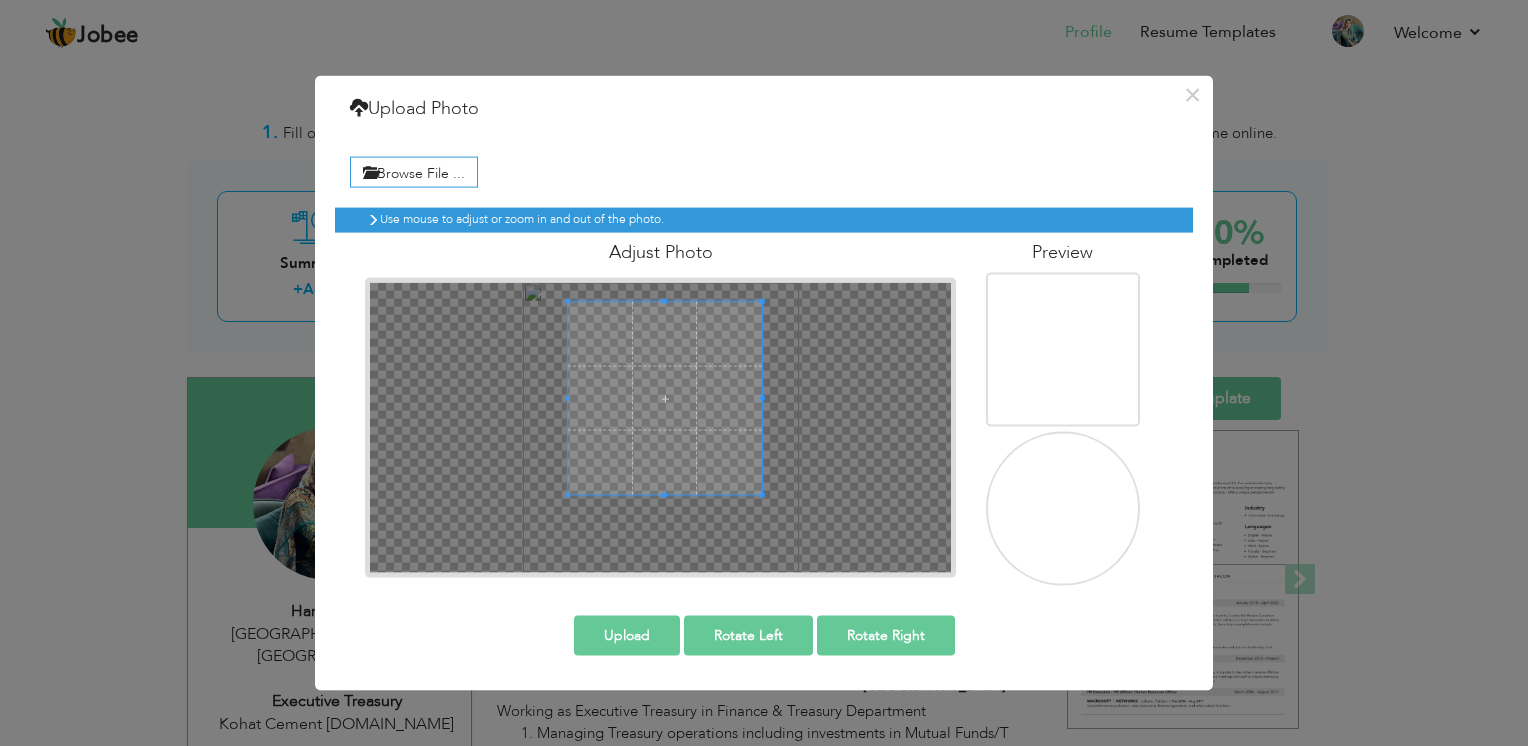 click at bounding box center (665, 398) 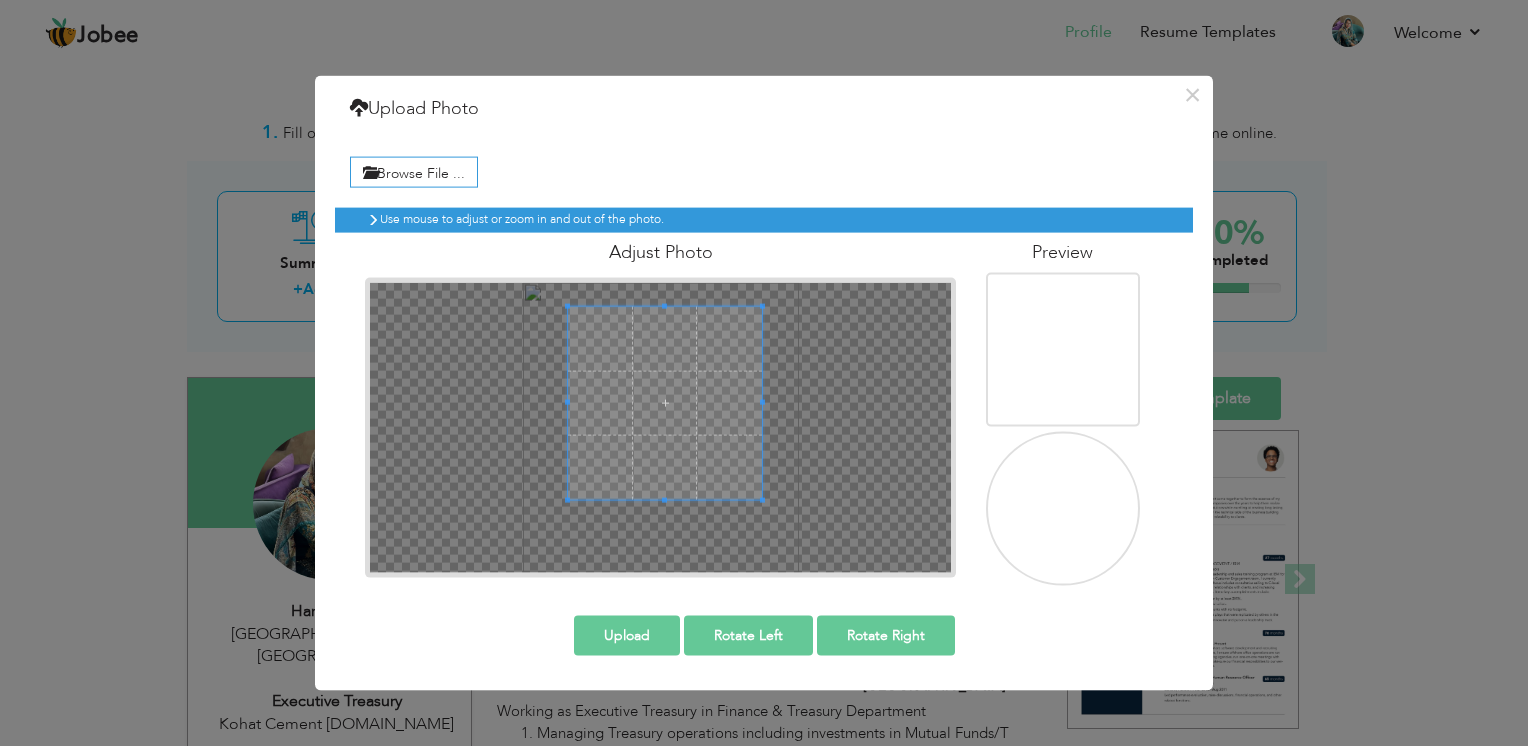 click at bounding box center (665, 403) 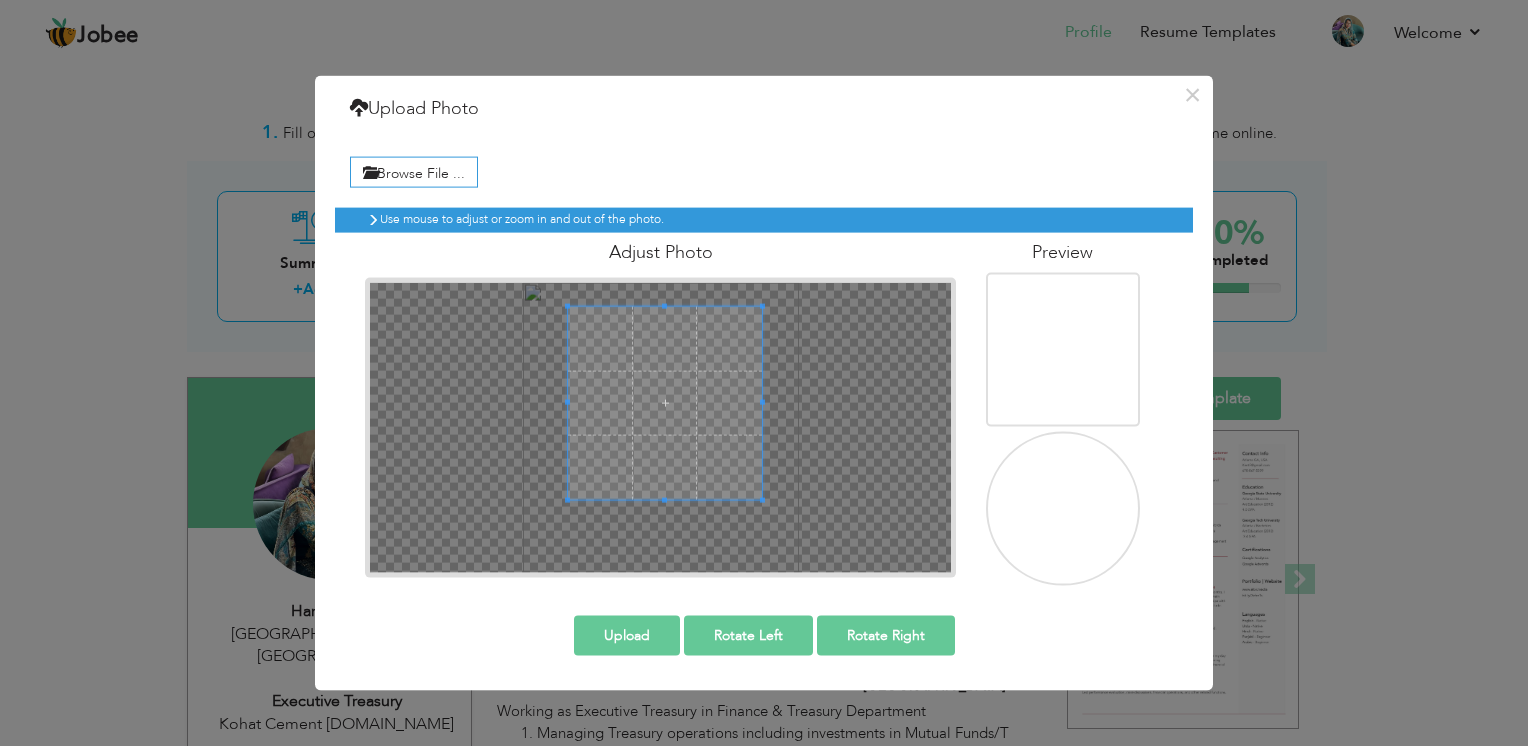 click on "Upload" at bounding box center [627, 635] 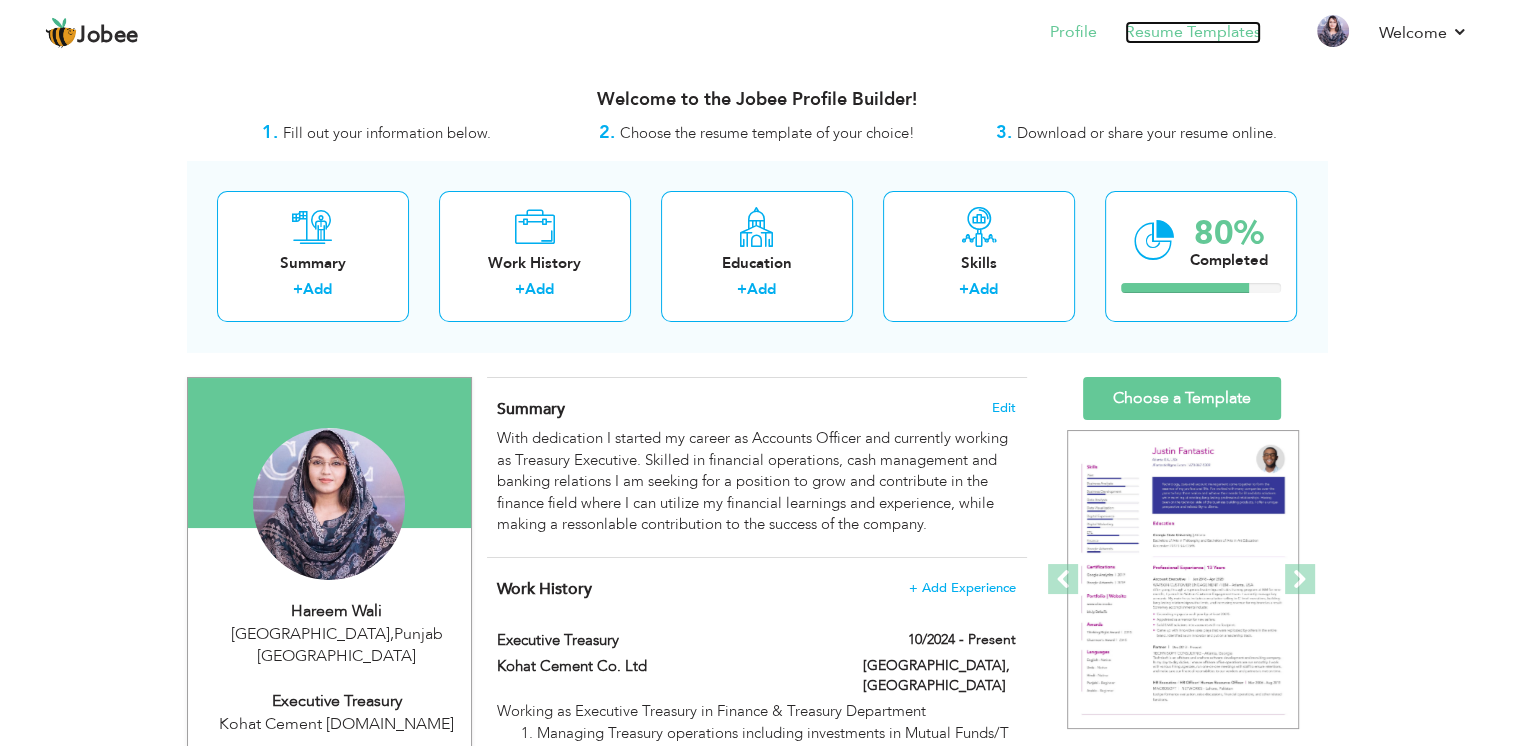 click on "Resume Templates" at bounding box center [1193, 32] 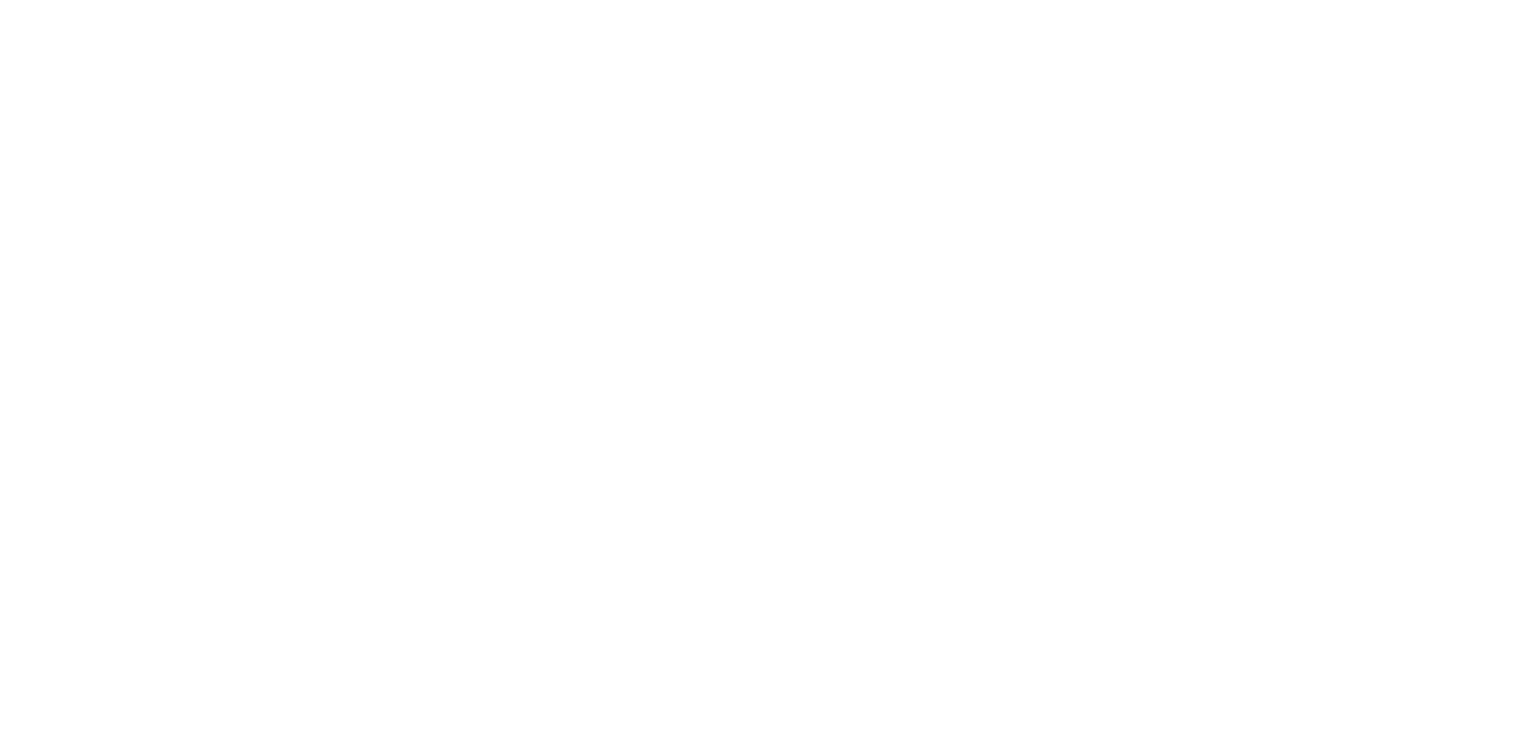 scroll, scrollTop: 0, scrollLeft: 0, axis: both 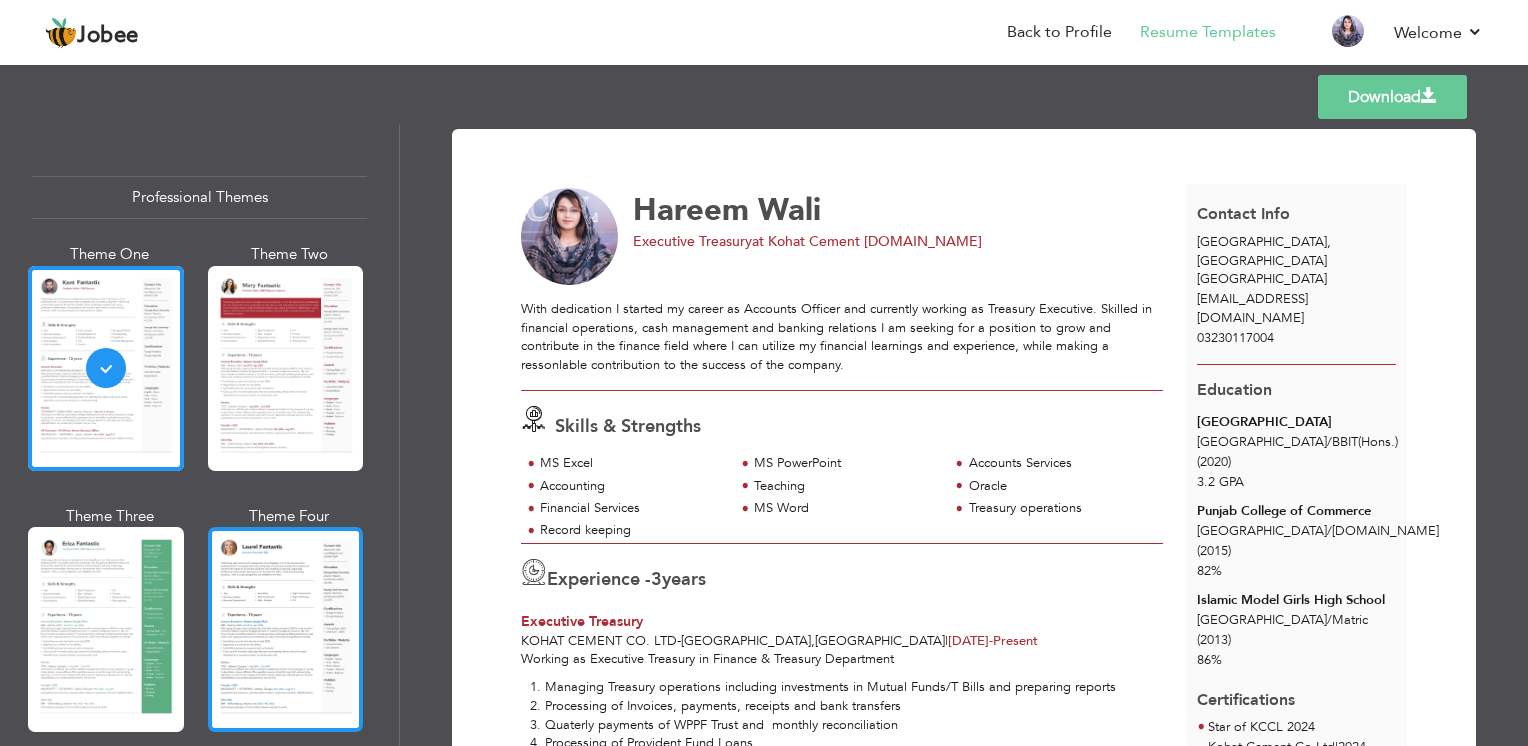 click at bounding box center [286, 629] 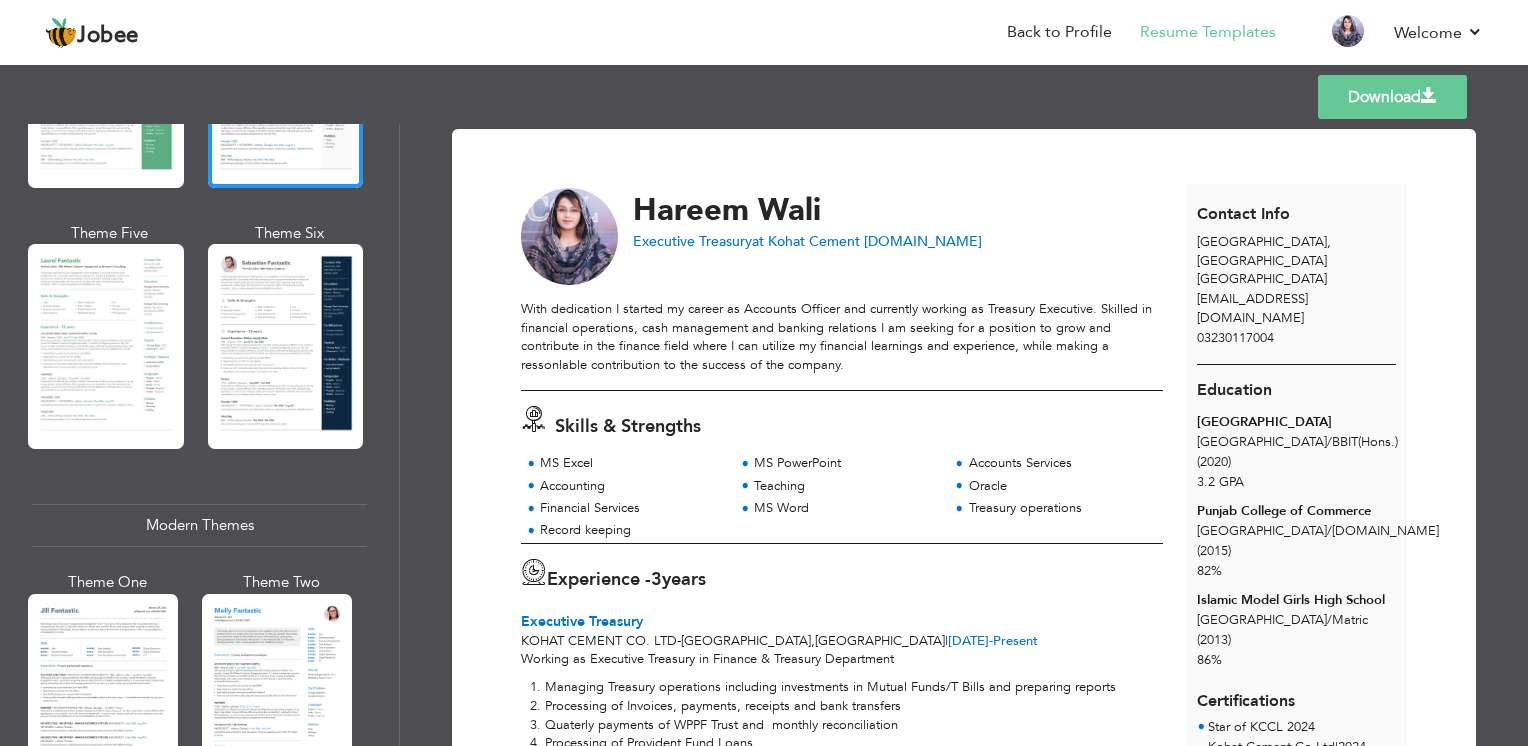 scroll, scrollTop: 1089, scrollLeft: 0, axis: vertical 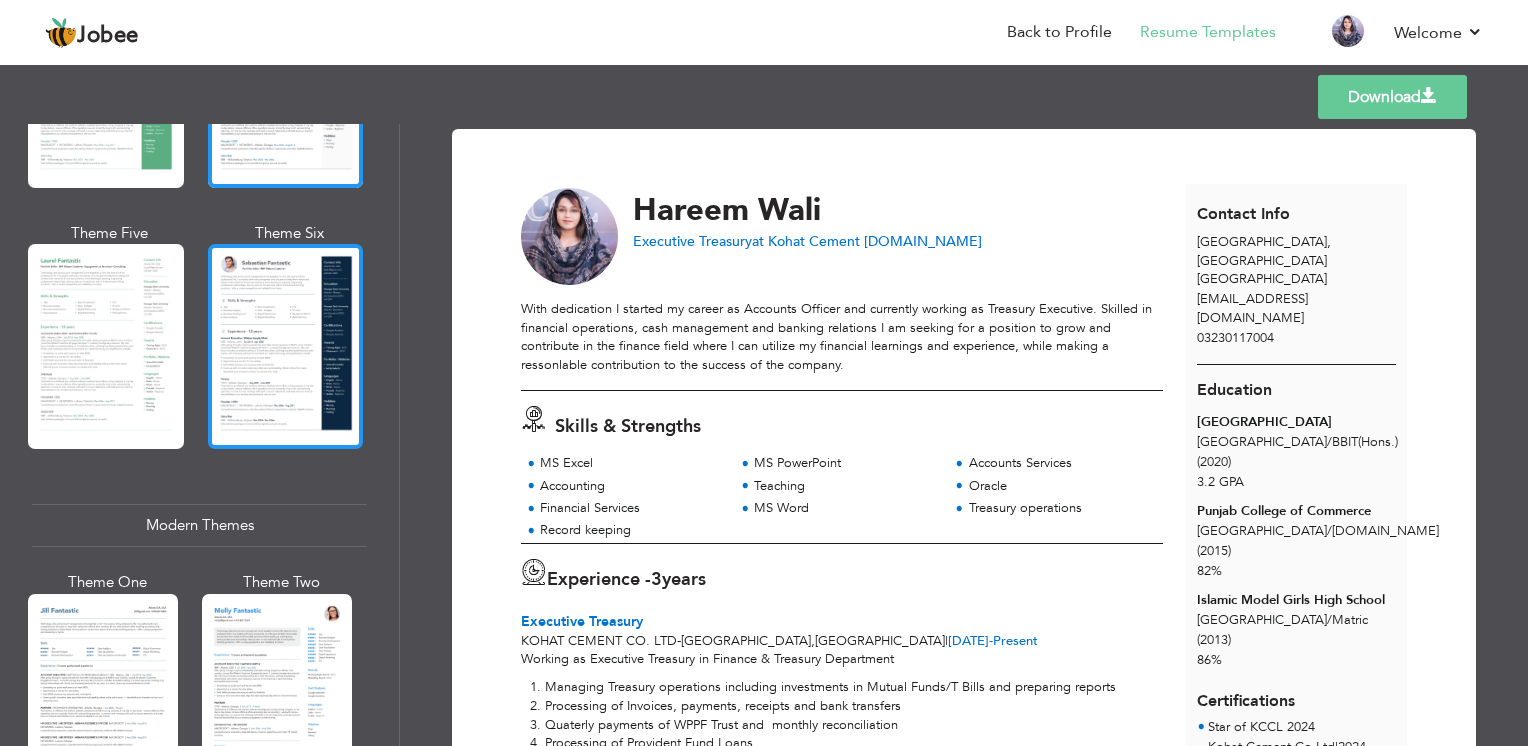 click at bounding box center [286, 346] 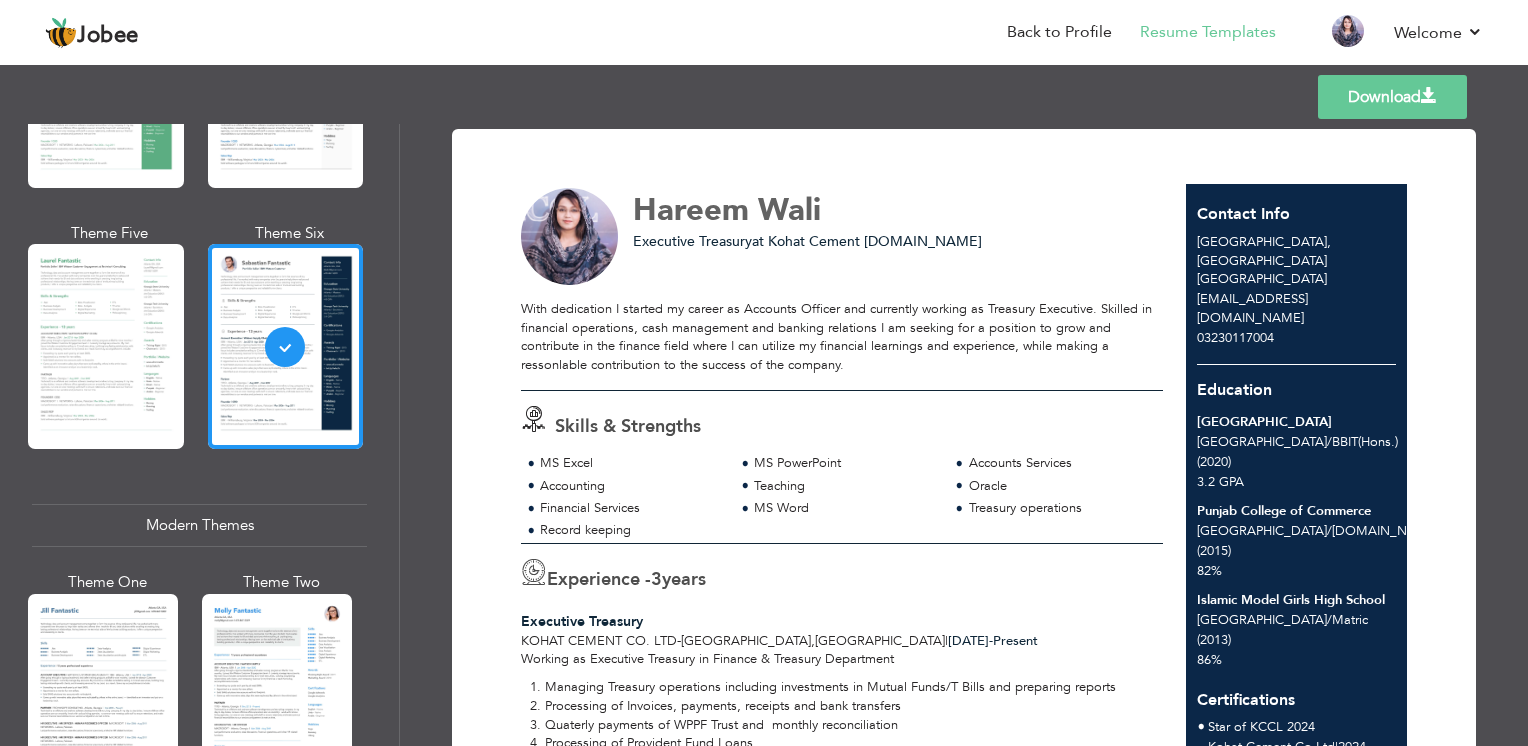 scroll, scrollTop: 1089, scrollLeft: 0, axis: vertical 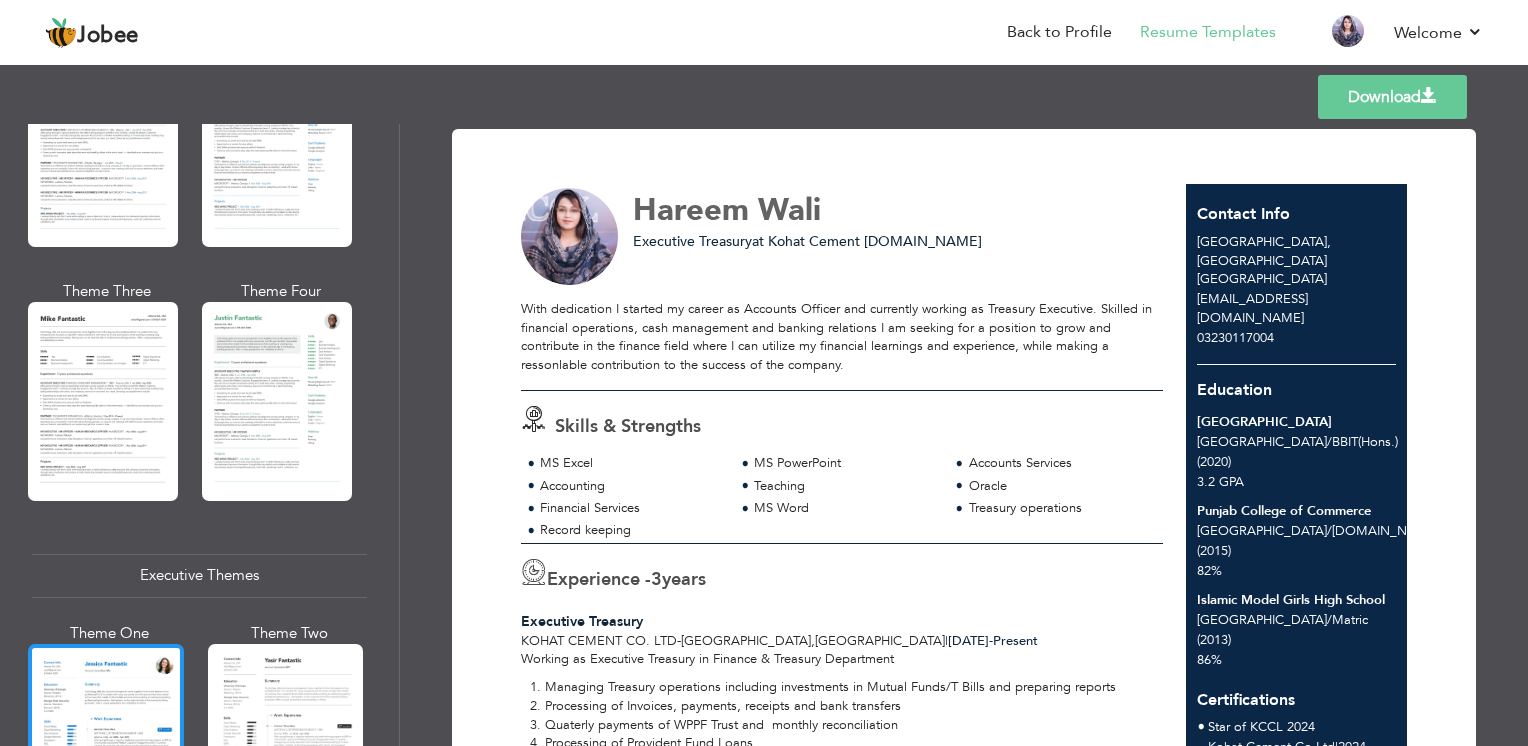 click at bounding box center (106, 746) 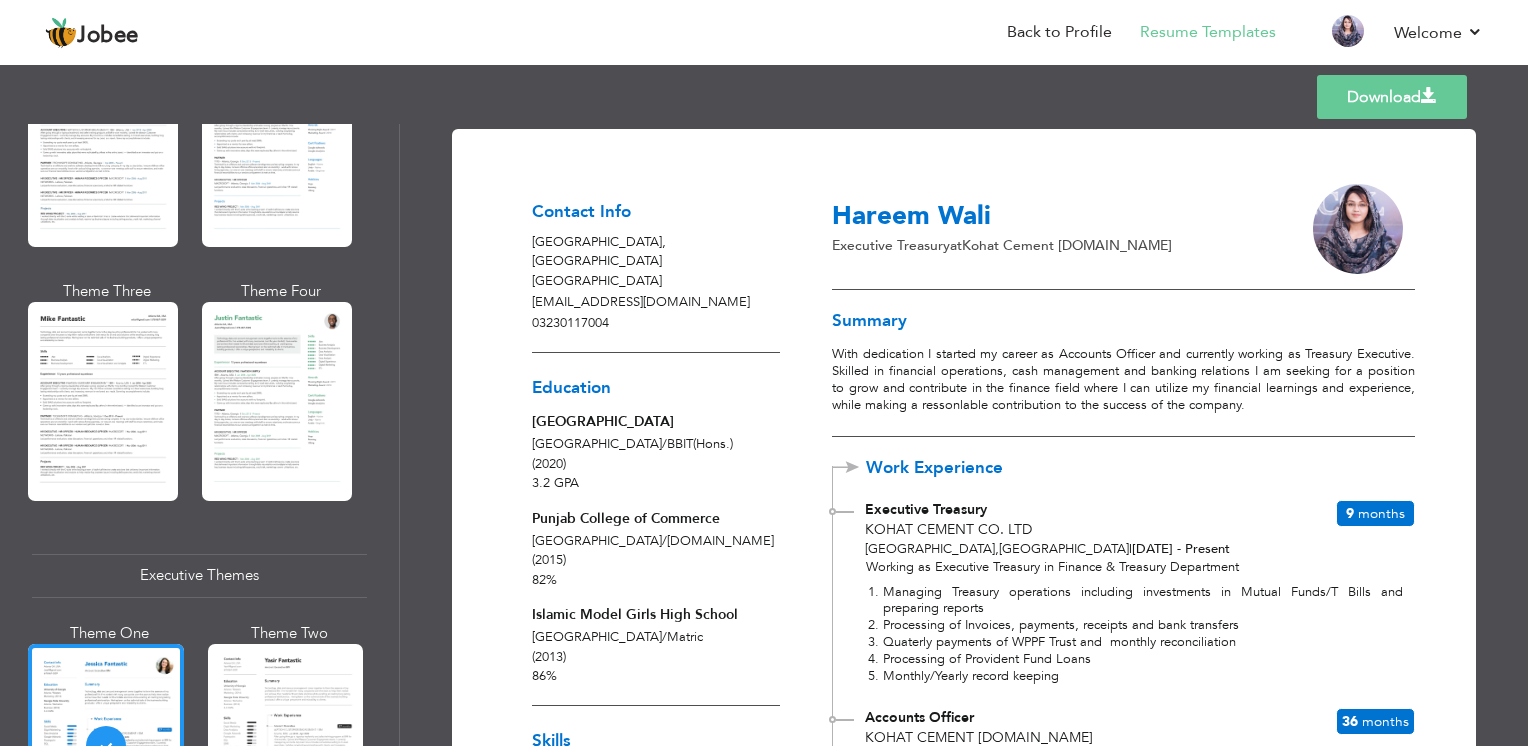 scroll, scrollTop: 1633, scrollLeft: 0, axis: vertical 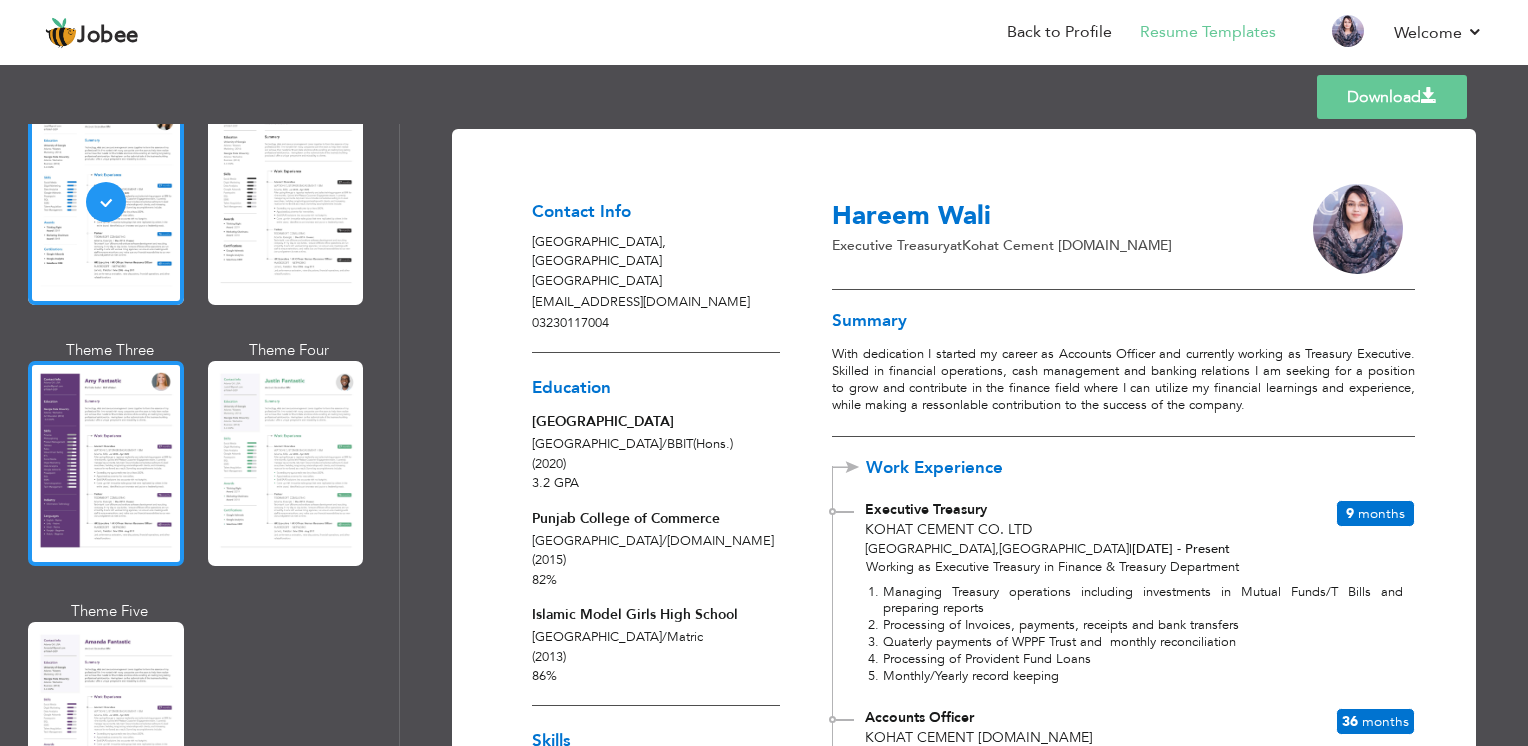 click at bounding box center [106, 463] 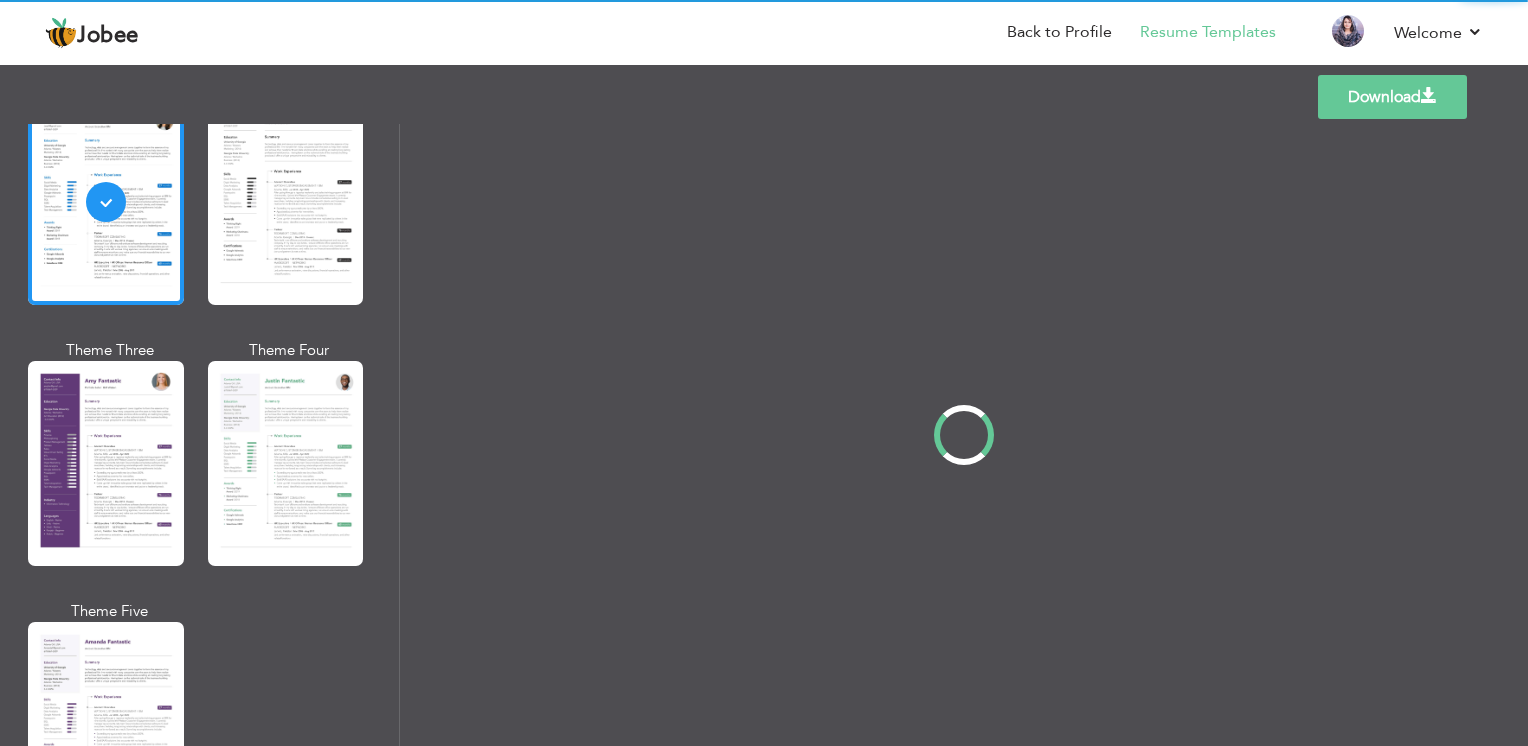 scroll, scrollTop: 1635, scrollLeft: 0, axis: vertical 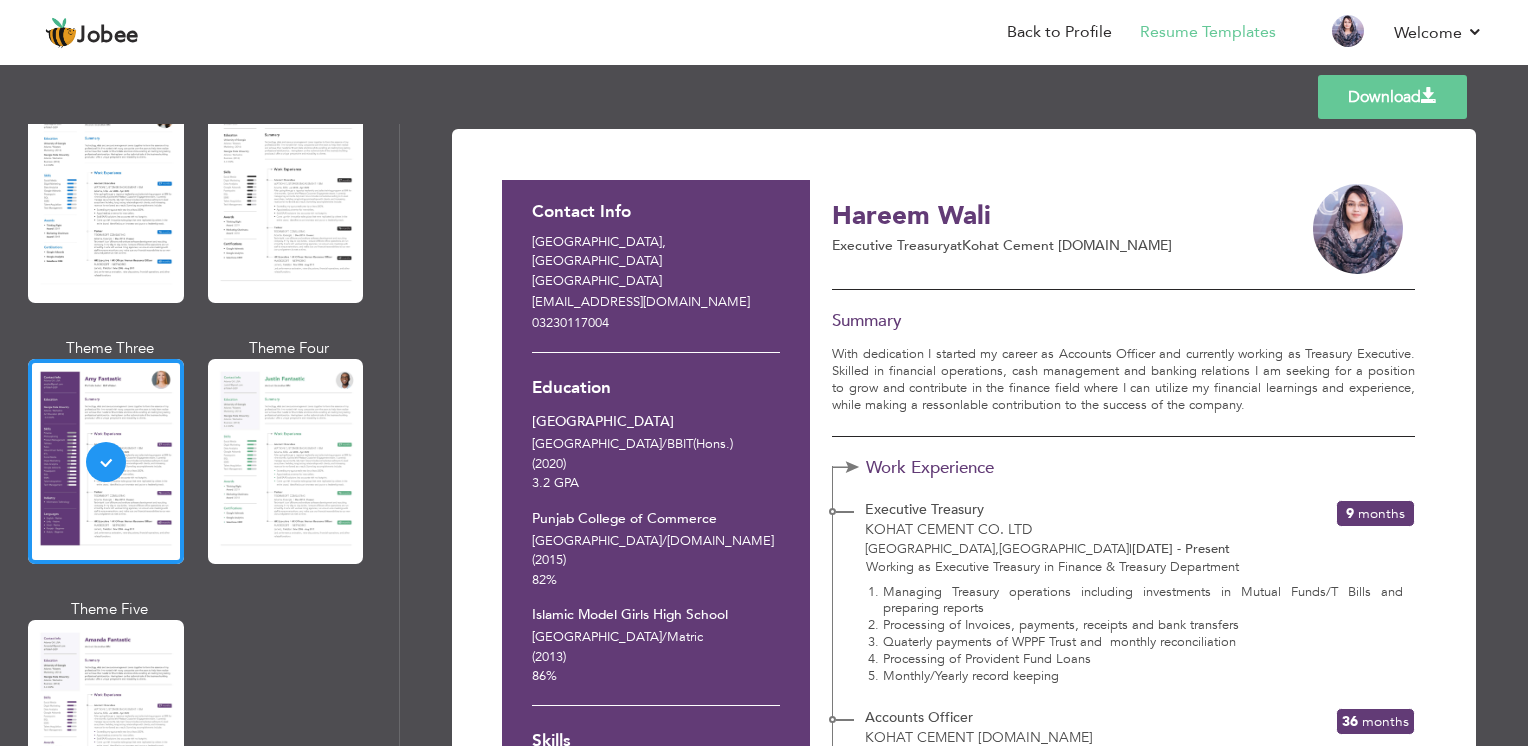 click on "Professional Themes
Theme One
Theme Two
Theme Three
Theme Six" at bounding box center [199, 435] 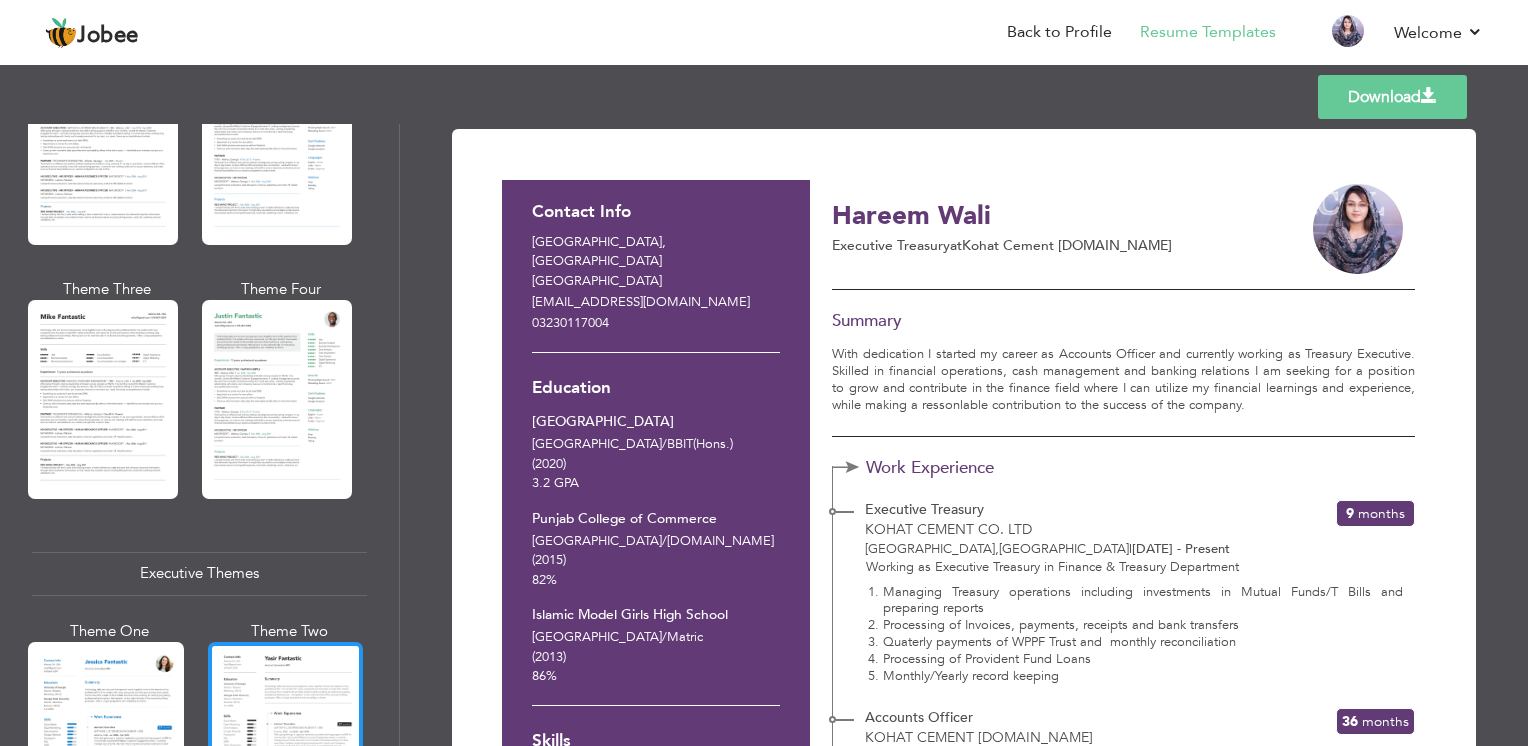click at bounding box center (286, 744) 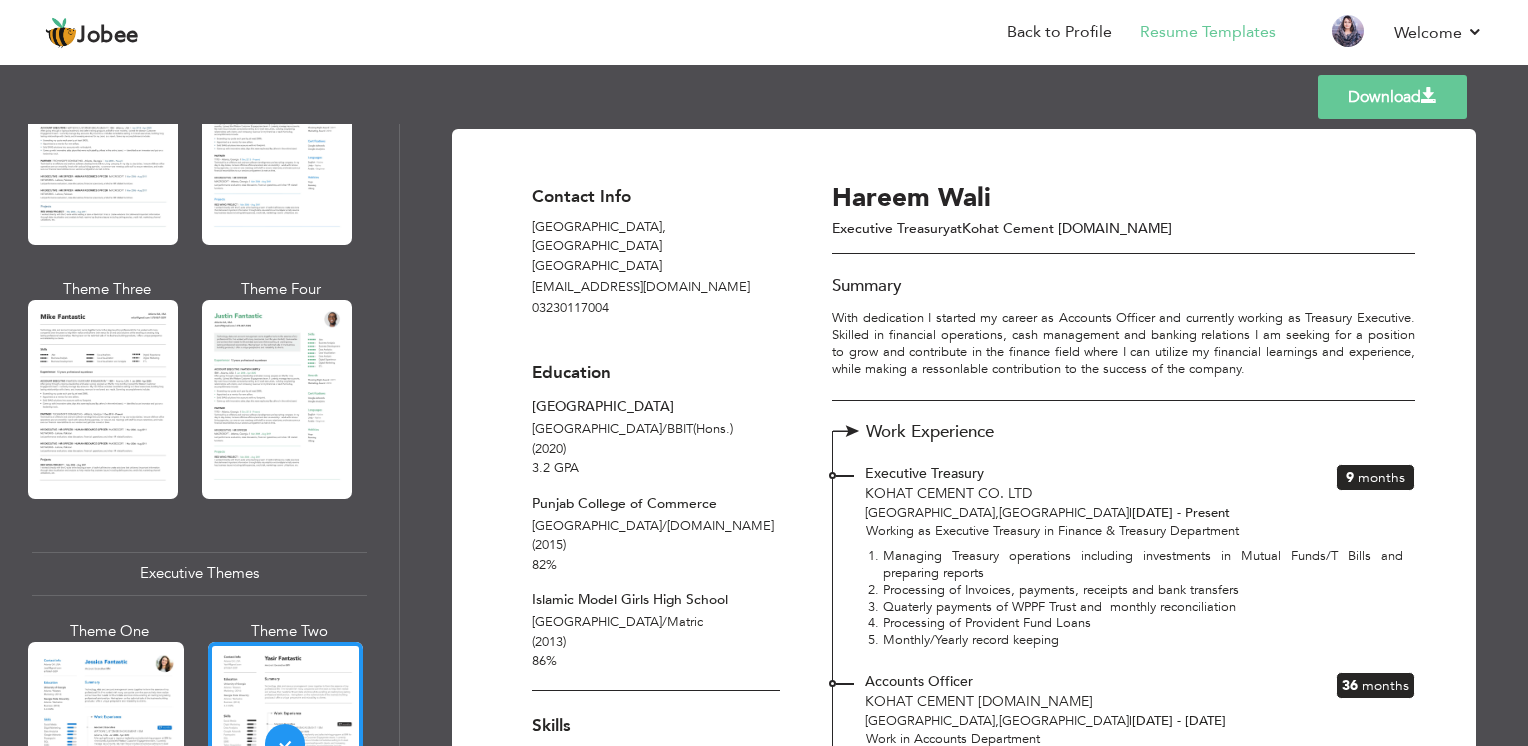 scroll, scrollTop: 546, scrollLeft: 0, axis: vertical 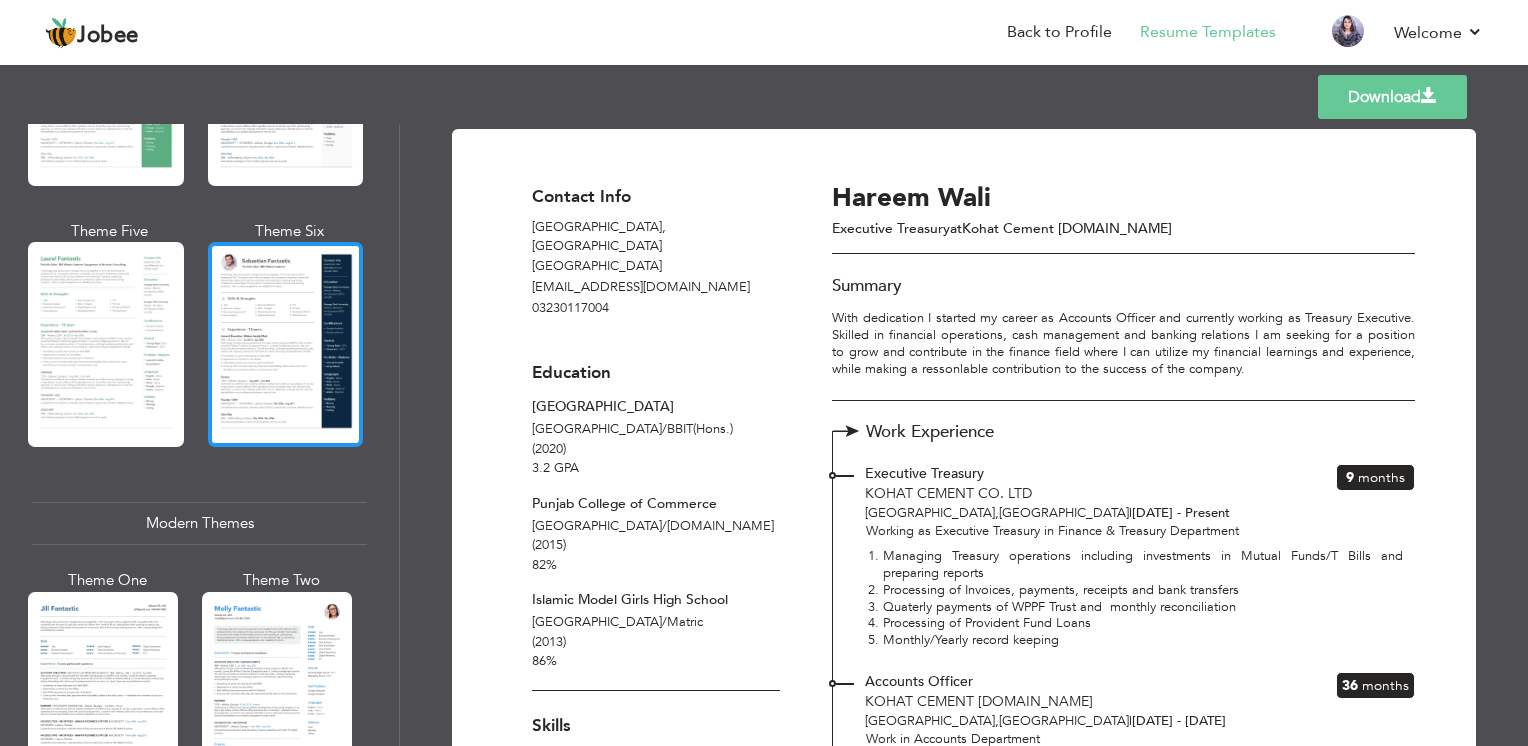 click at bounding box center (286, 344) 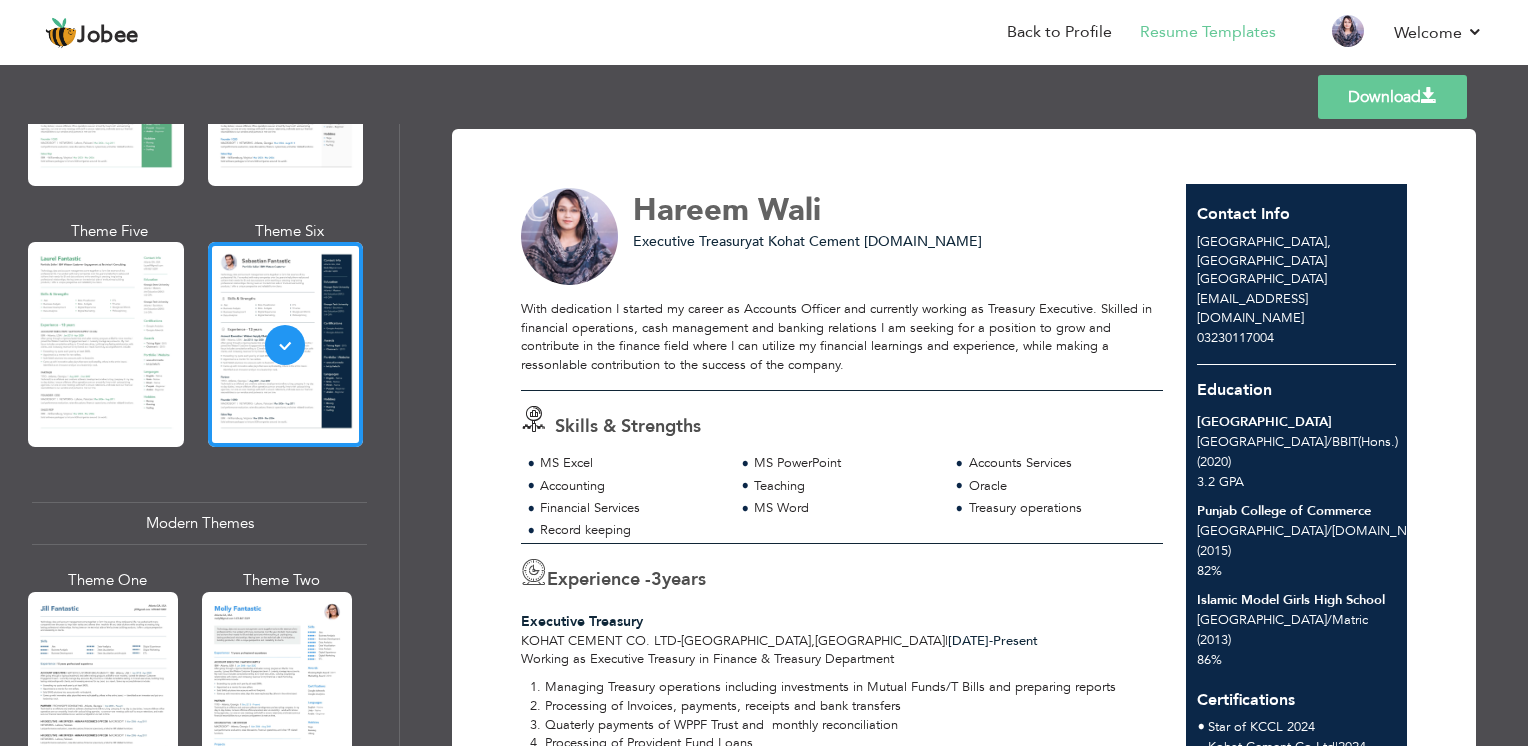 scroll, scrollTop: 1, scrollLeft: 0, axis: vertical 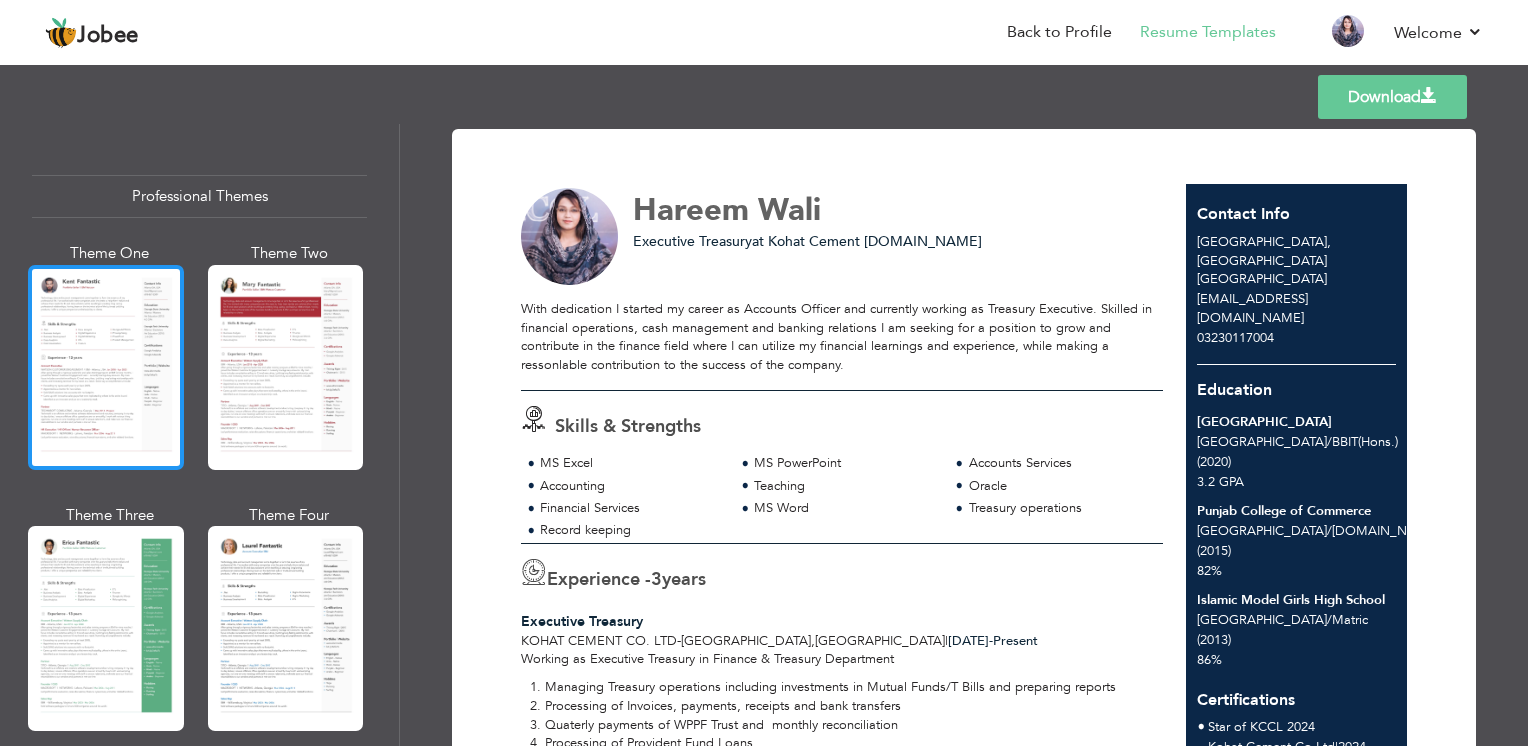 click at bounding box center [106, 367] 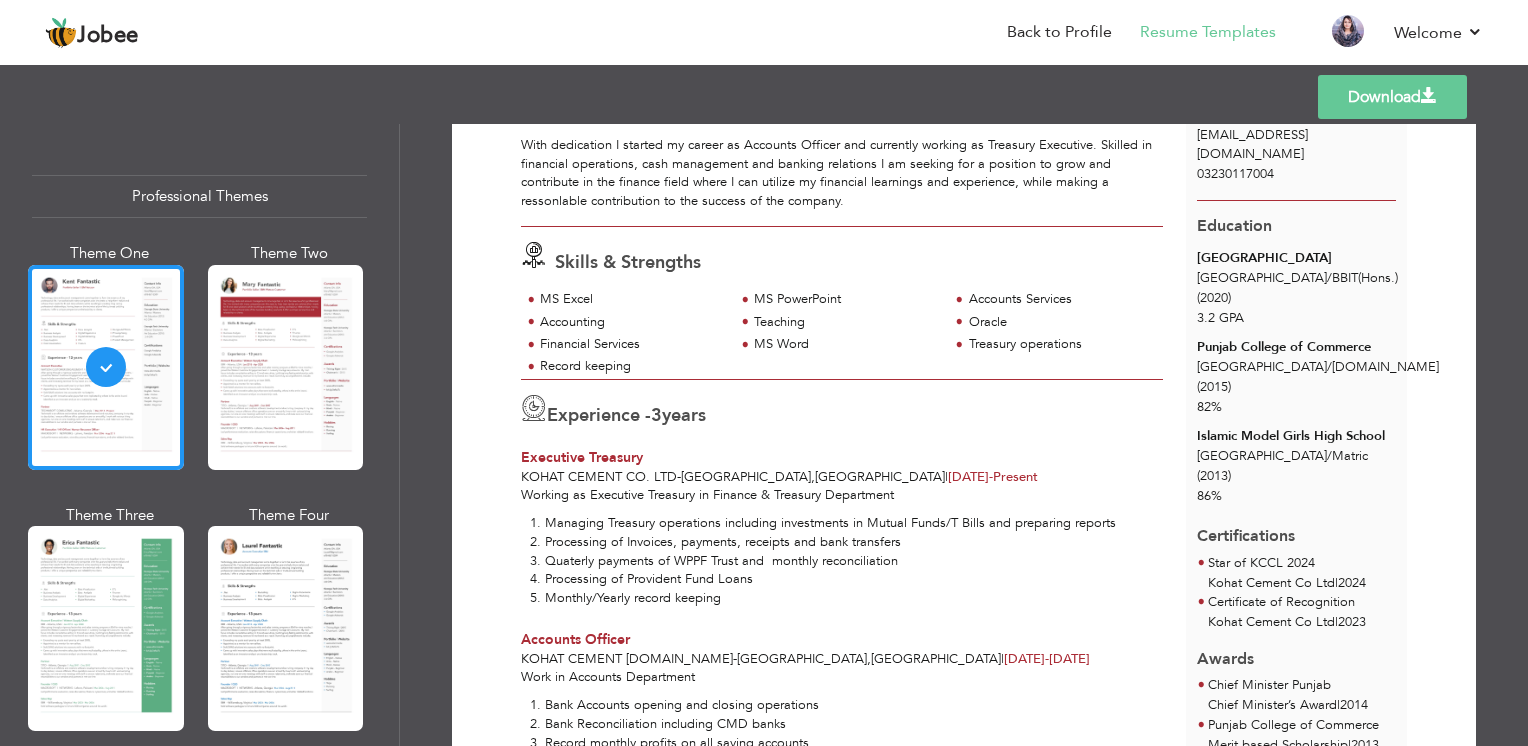 scroll, scrollTop: 0, scrollLeft: 0, axis: both 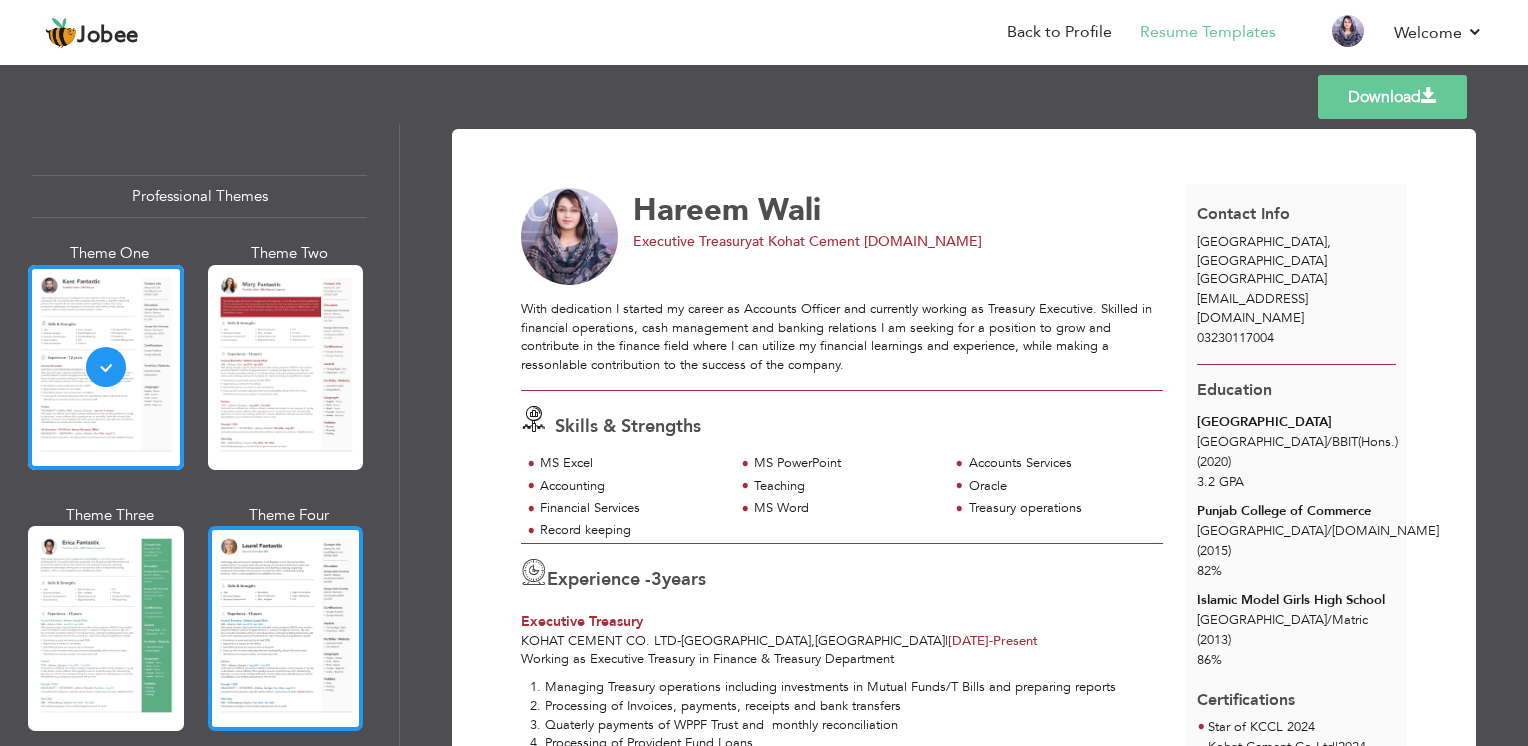 click at bounding box center [286, 628] 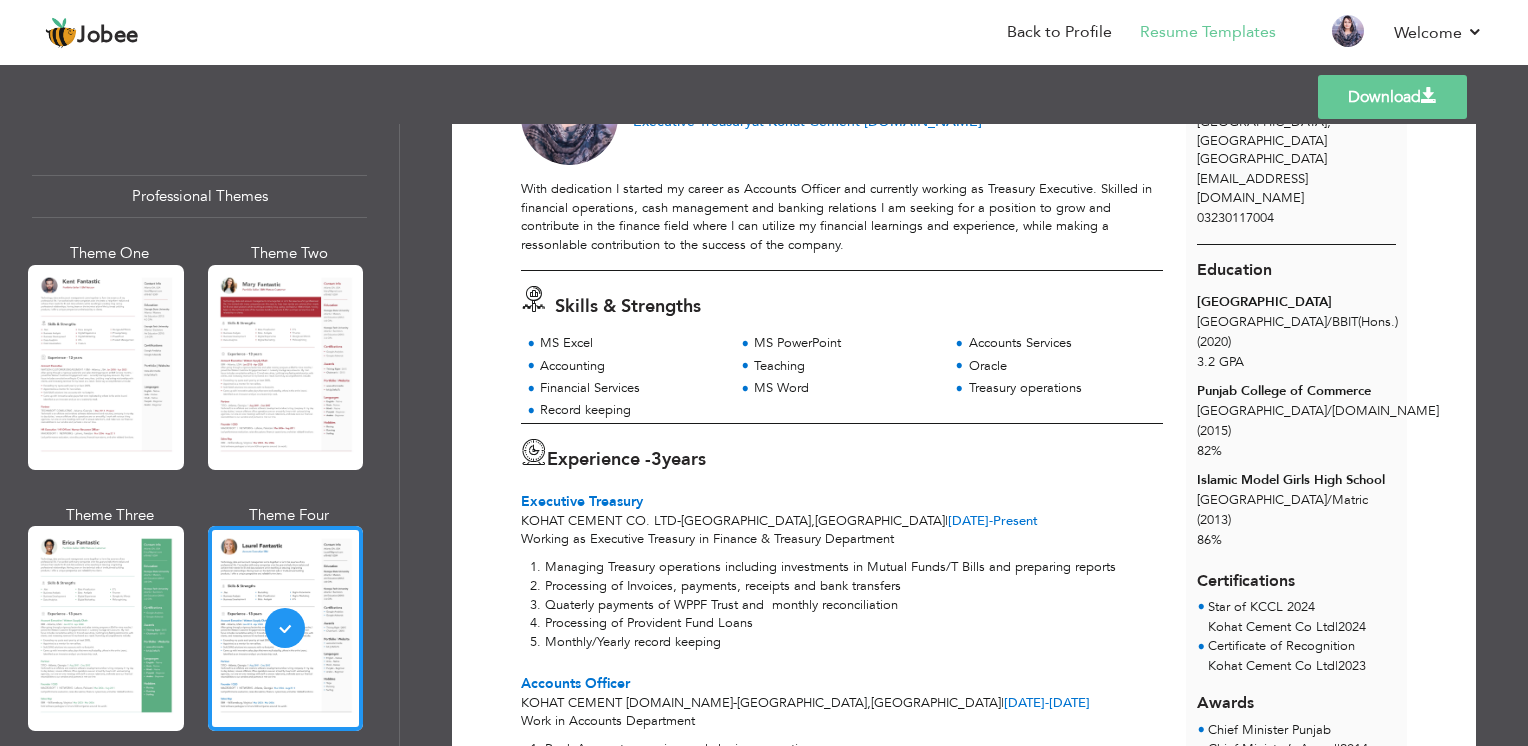 scroll, scrollTop: 0, scrollLeft: 0, axis: both 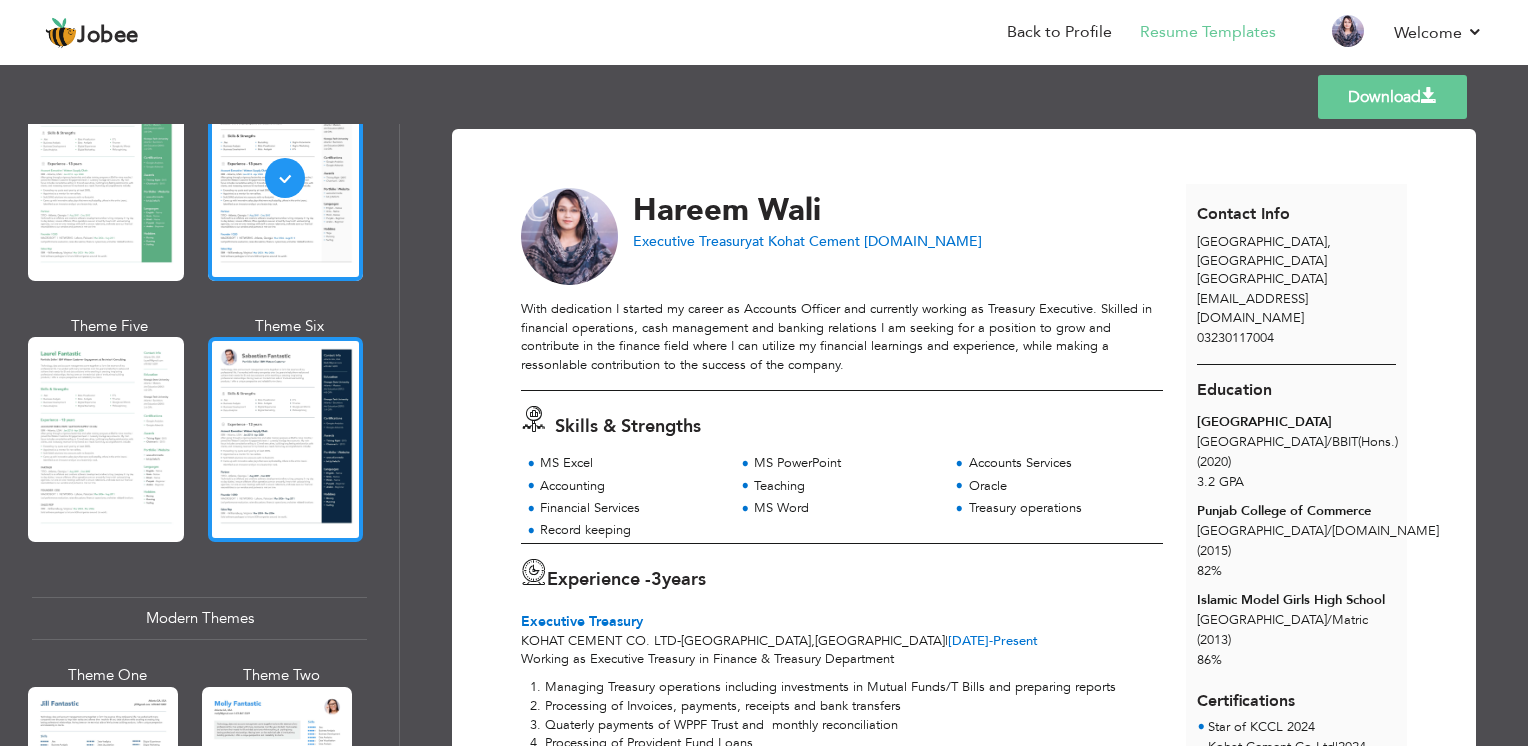 click at bounding box center [286, 439] 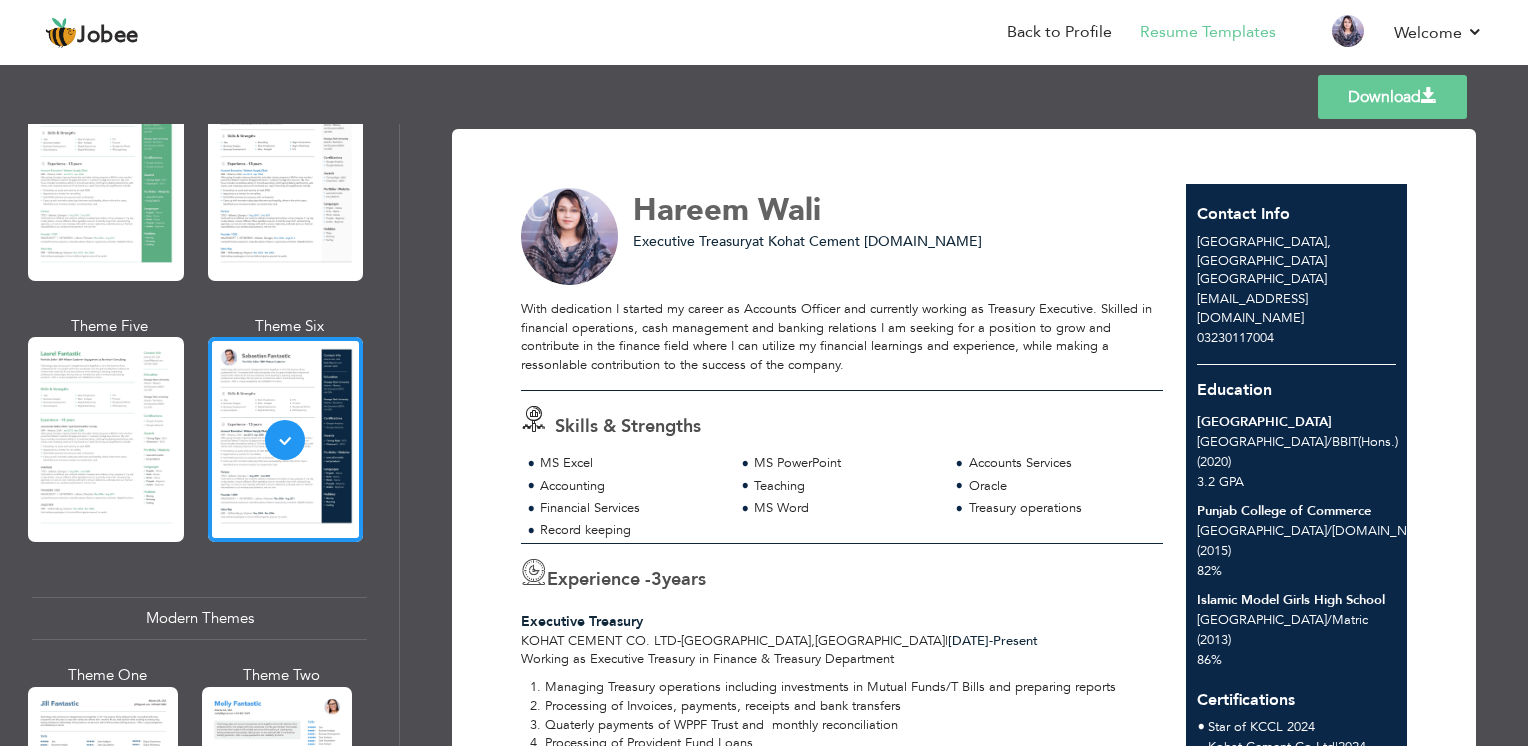 drag, startPoint x: 1520, startPoint y: 266, endPoint x: 1525, endPoint y: 511, distance: 245.05101 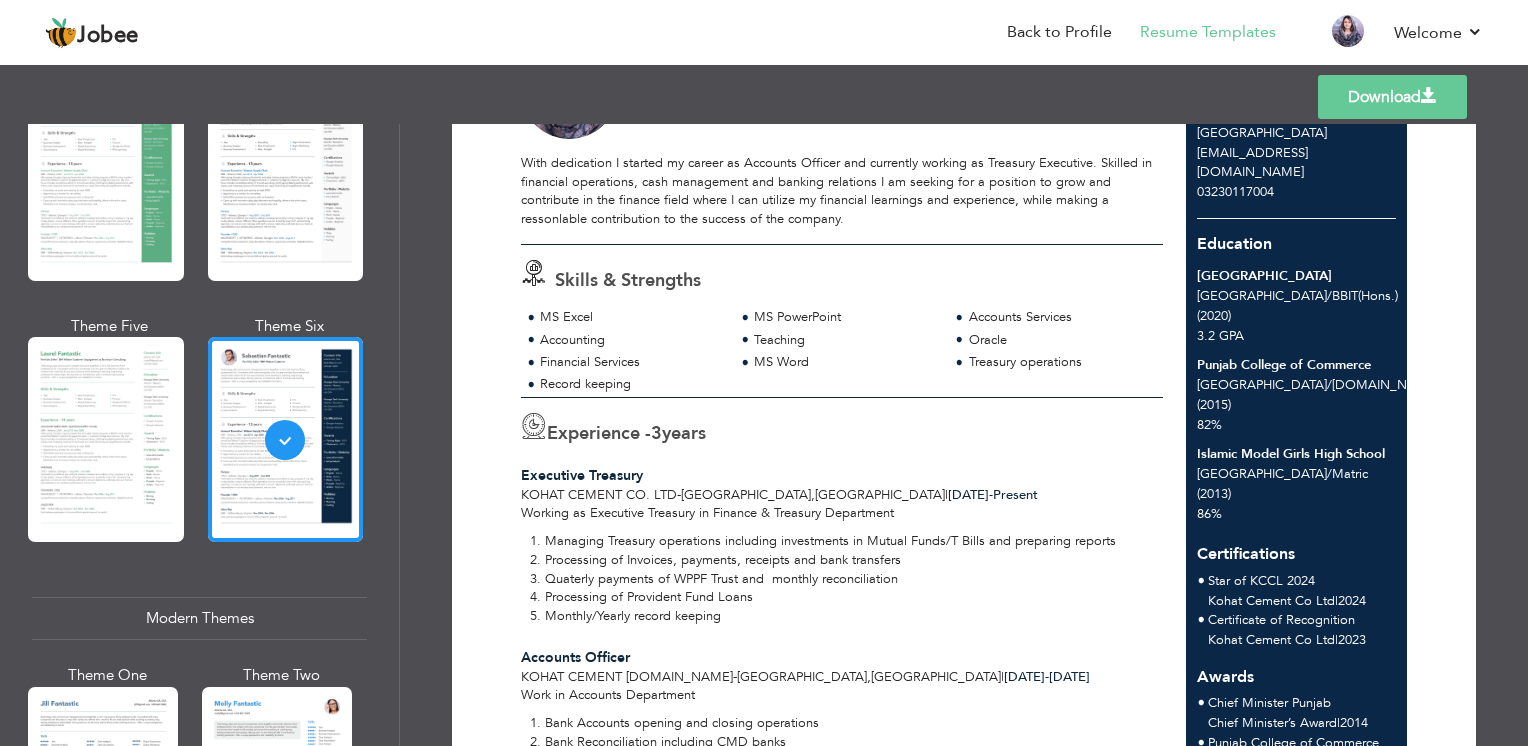 scroll, scrollTop: 0, scrollLeft: 0, axis: both 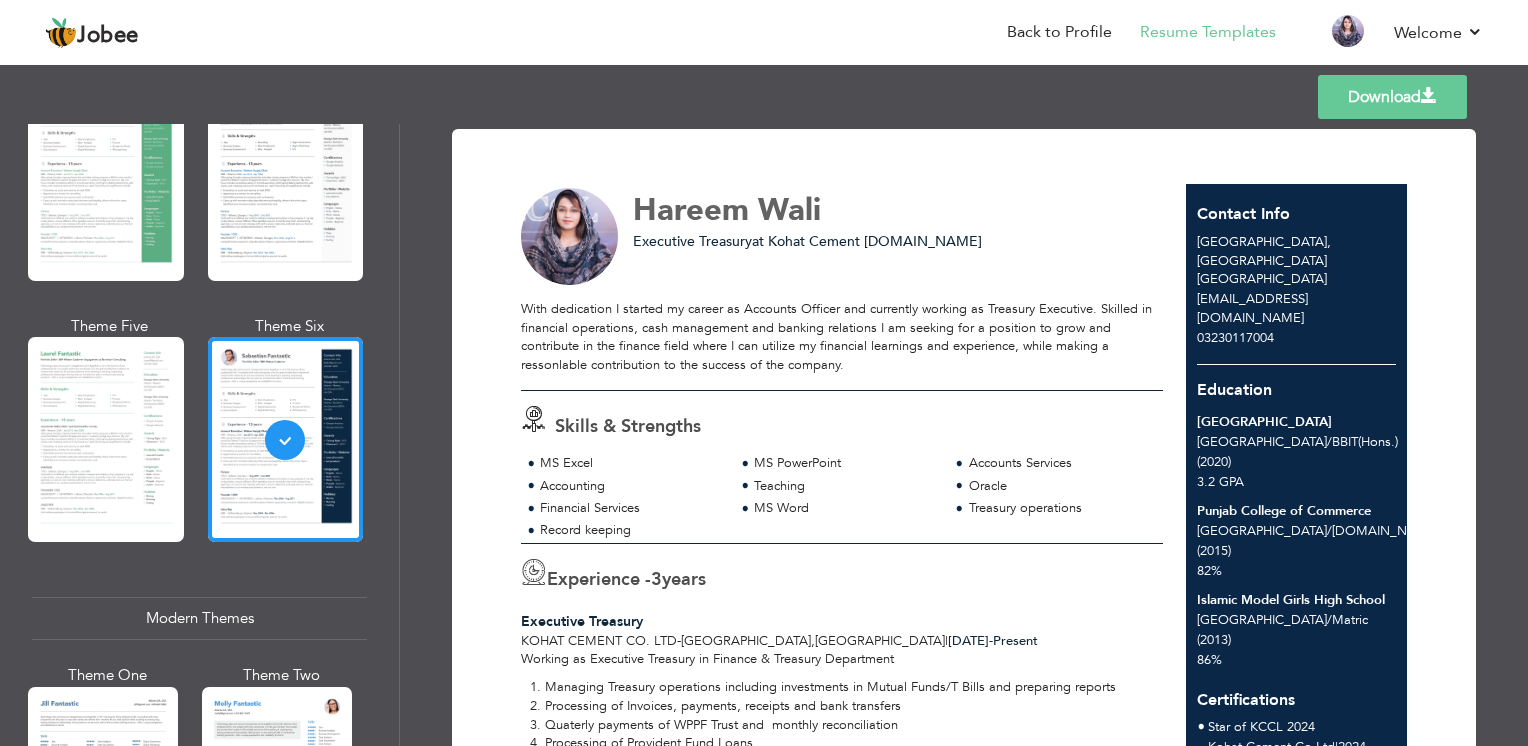 click on "Download" at bounding box center (1392, 97) 